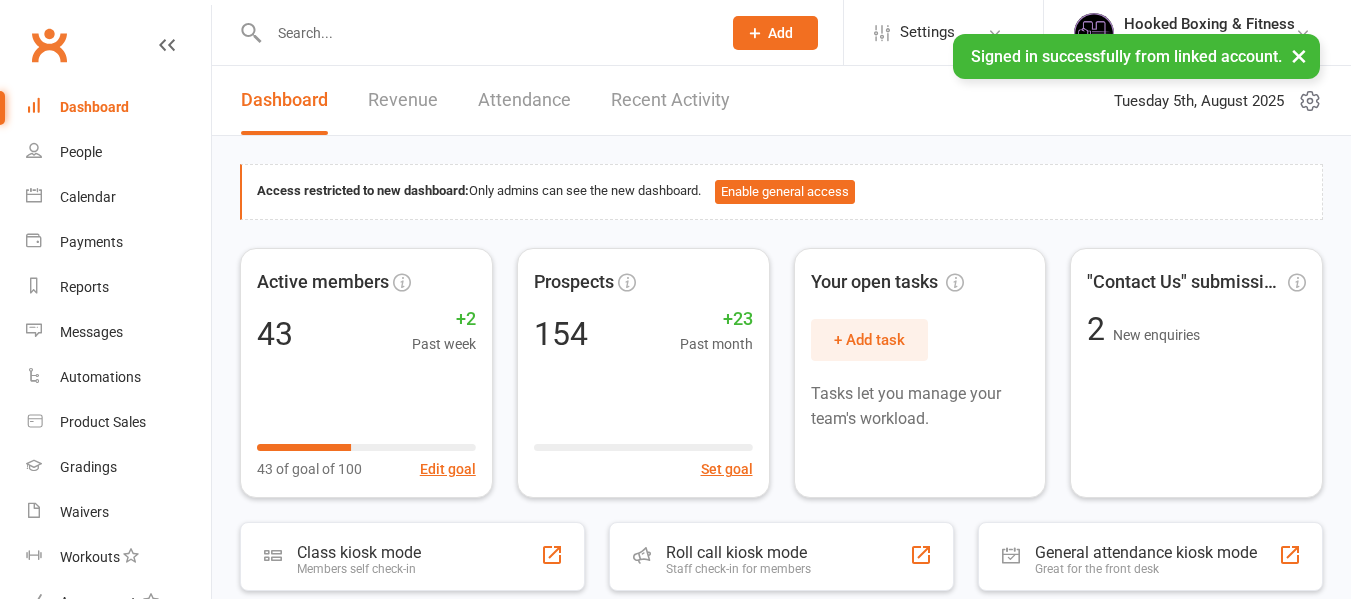 scroll, scrollTop: 0, scrollLeft: 0, axis: both 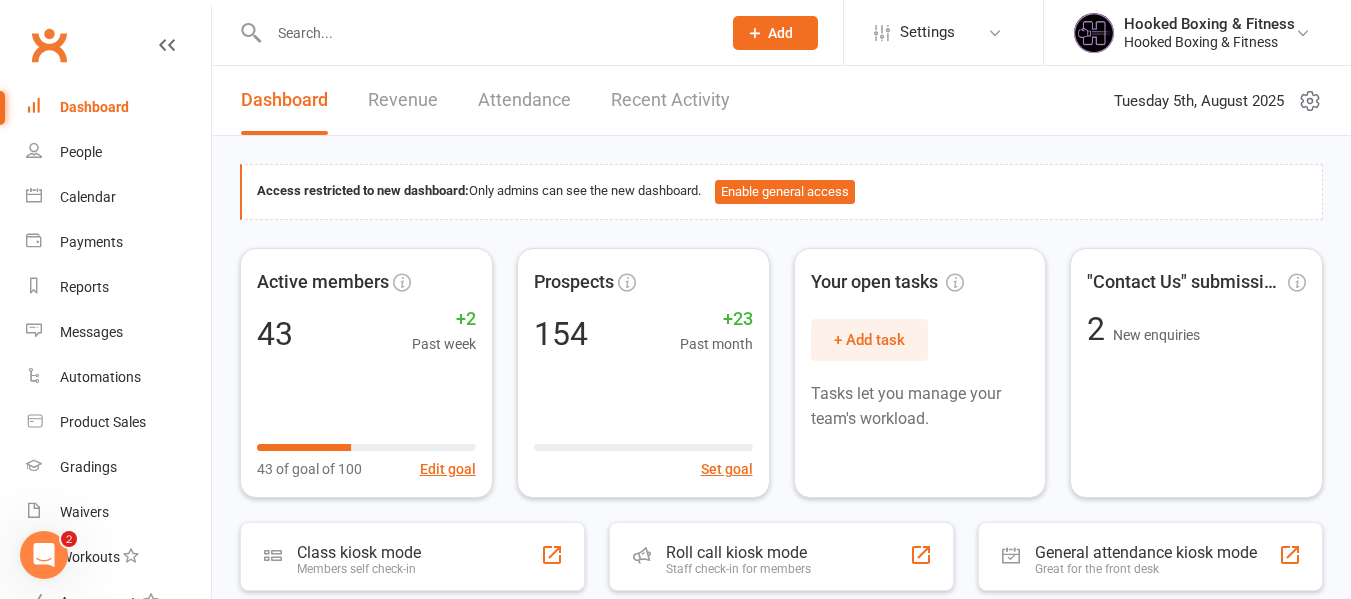 click at bounding box center (485, 33) 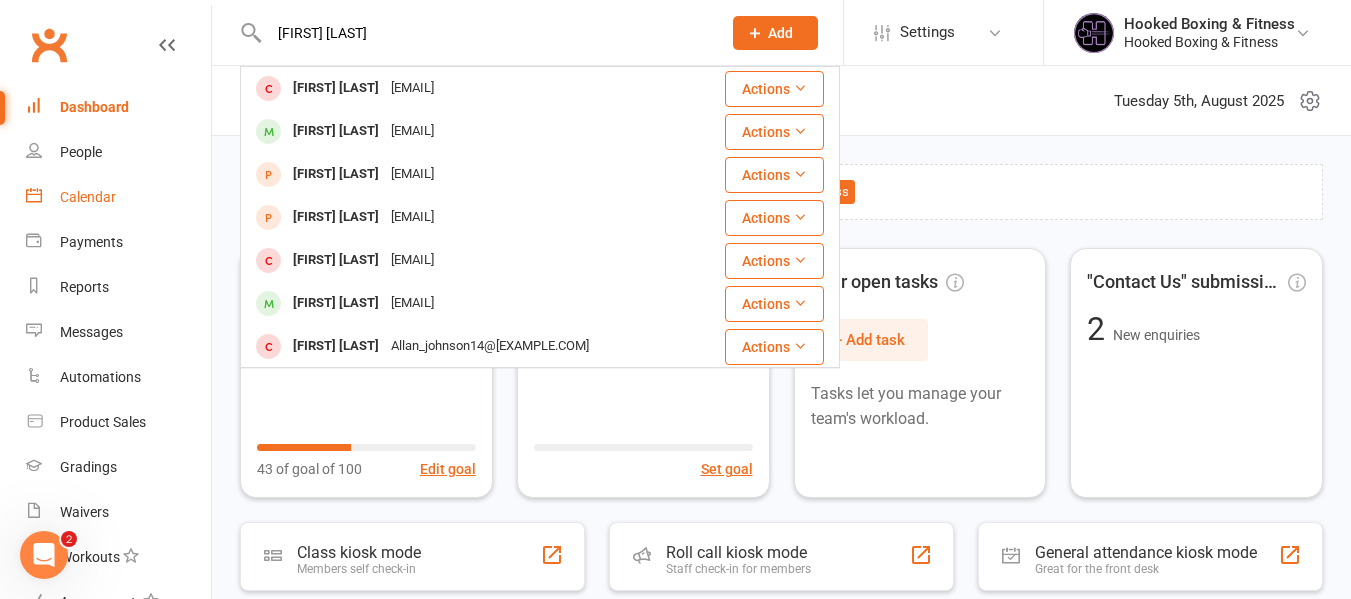type on "[FIRST] [LAST]" 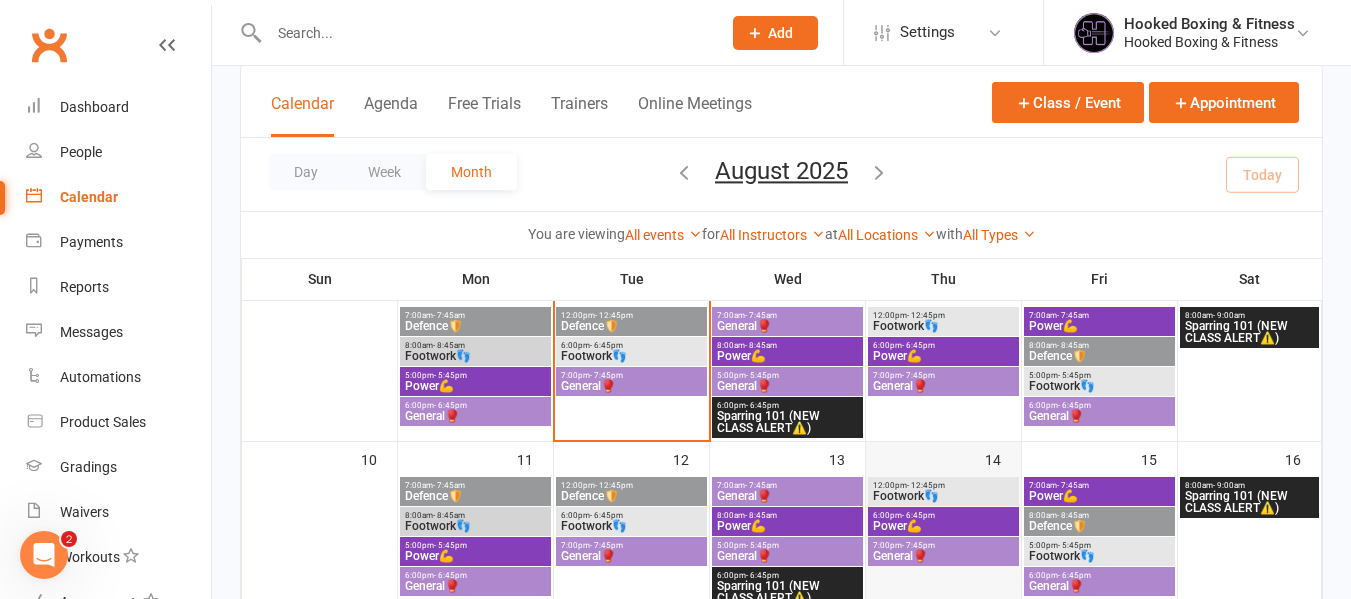 scroll, scrollTop: 300, scrollLeft: 0, axis: vertical 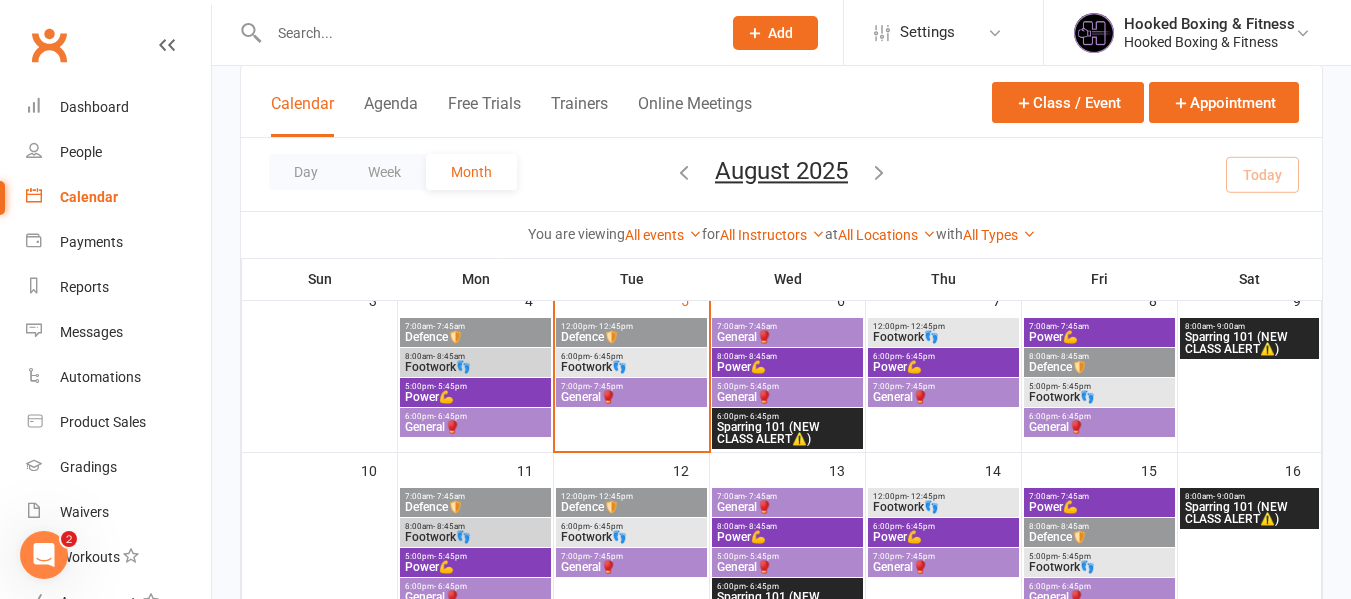 click on "Sparring 101 (NEW CLASS ALERT⚠️)" at bounding box center (787, 433) 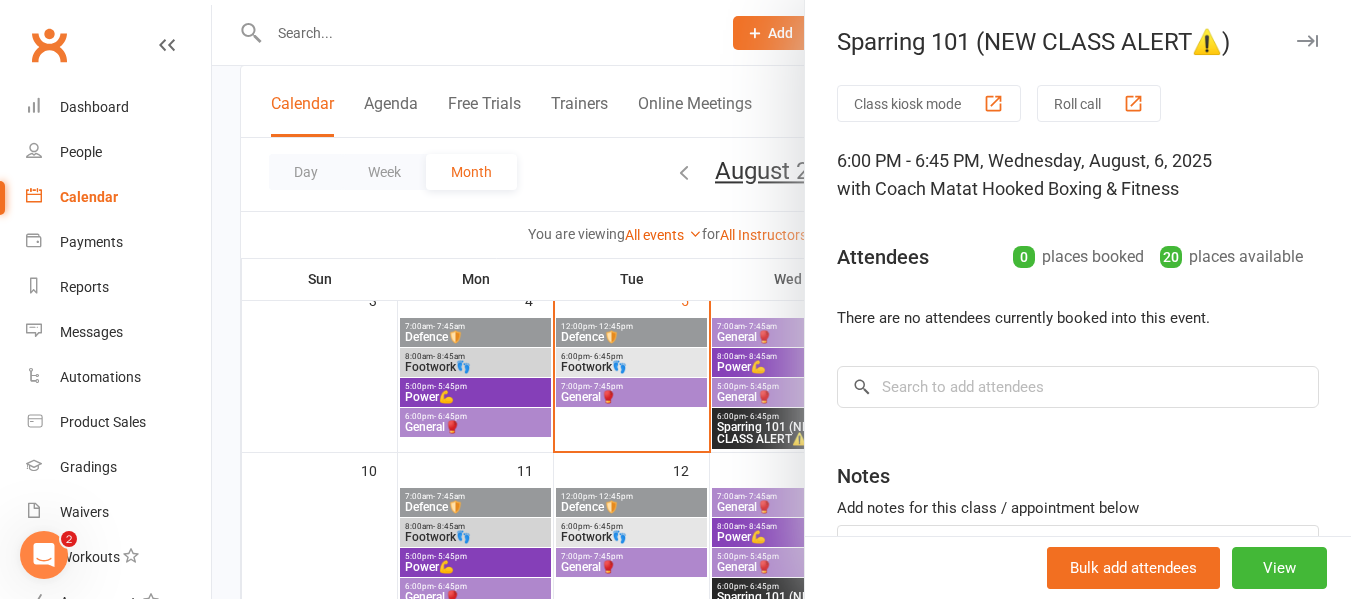 click at bounding box center (781, 299) 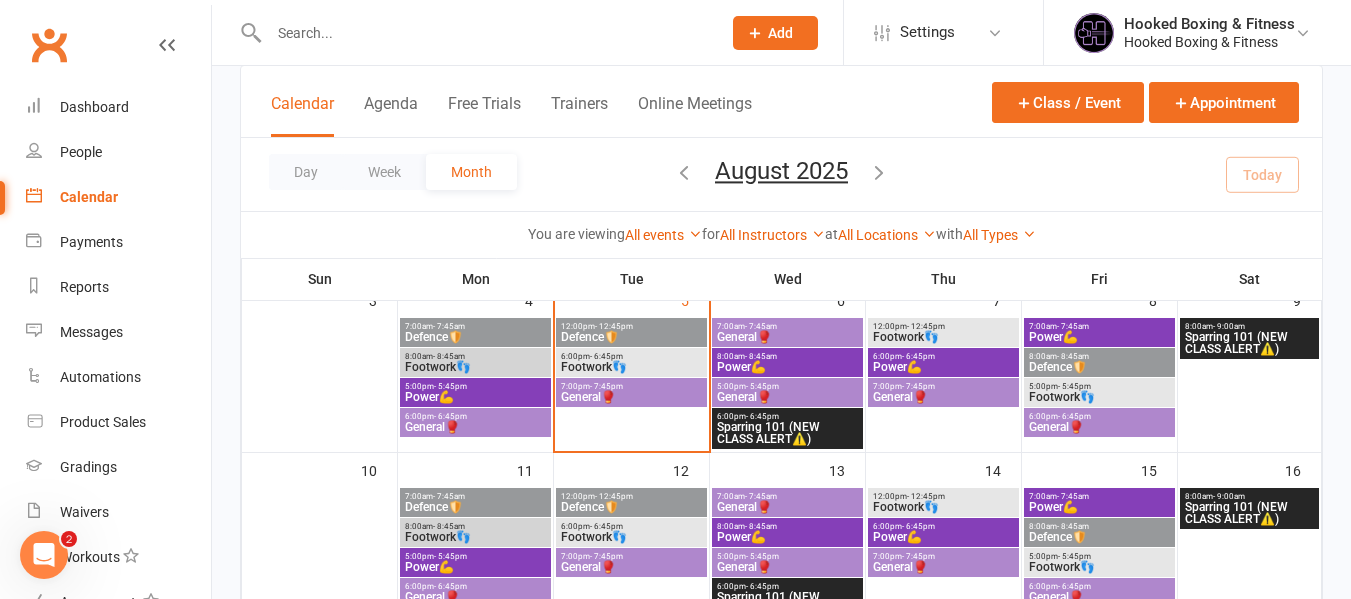 scroll, scrollTop: 200, scrollLeft: 0, axis: vertical 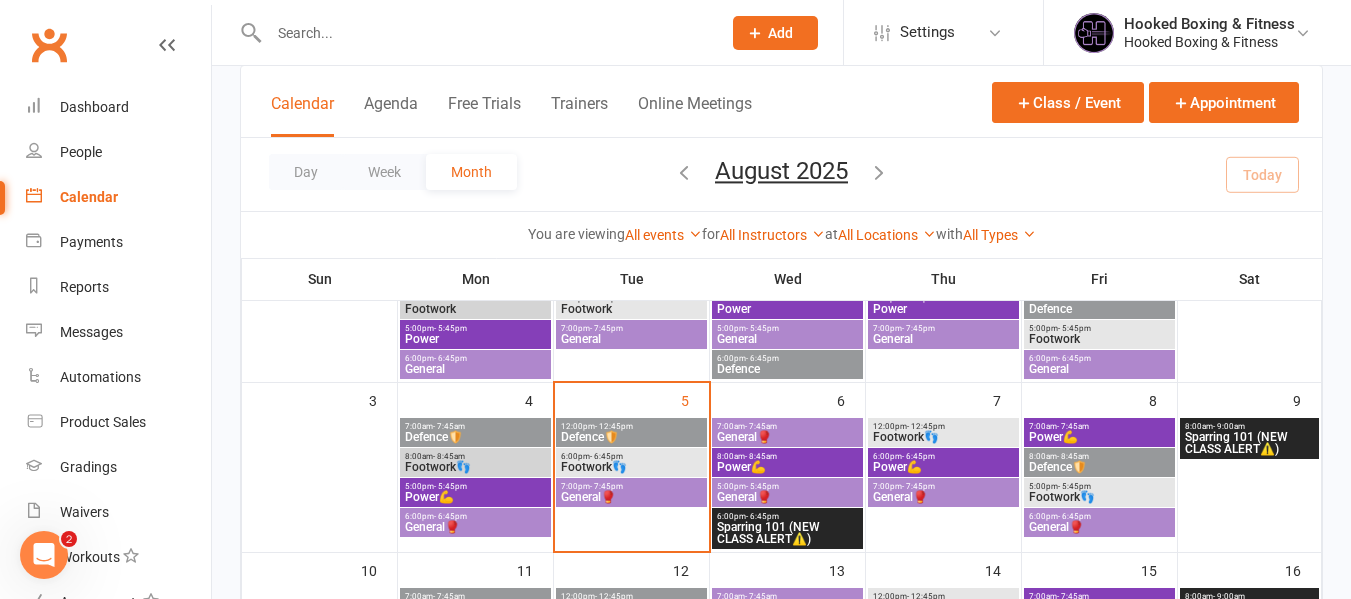 click on "General🥊" at bounding box center (943, 497) 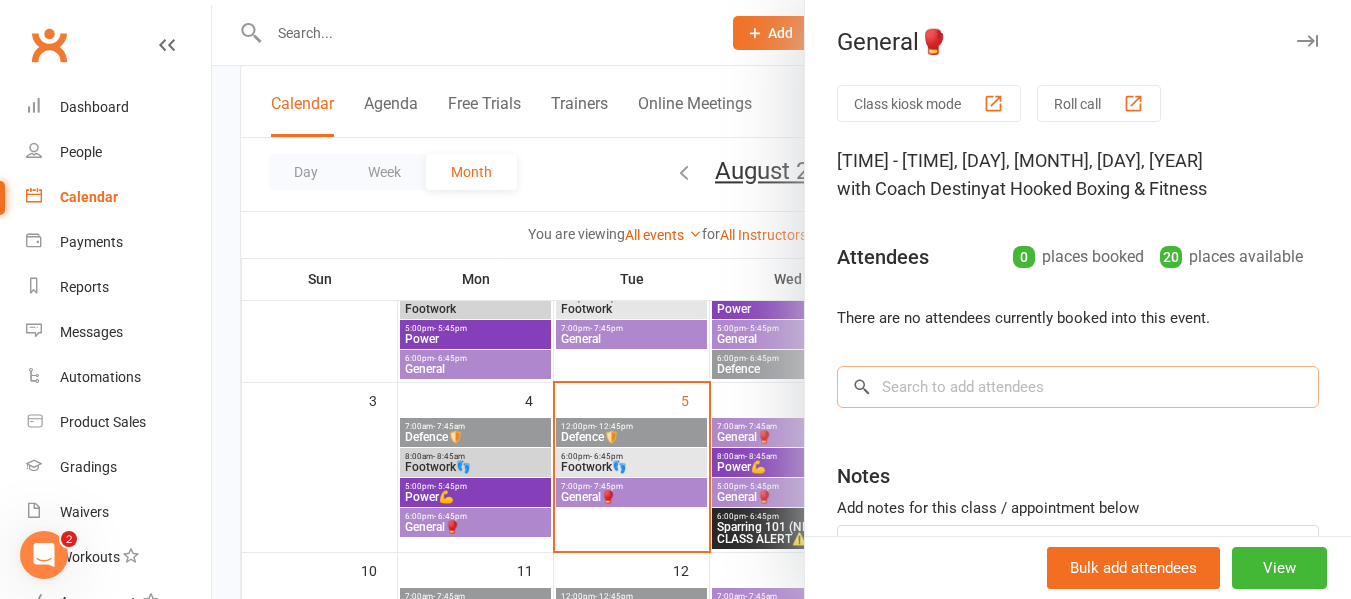 click at bounding box center [1078, 387] 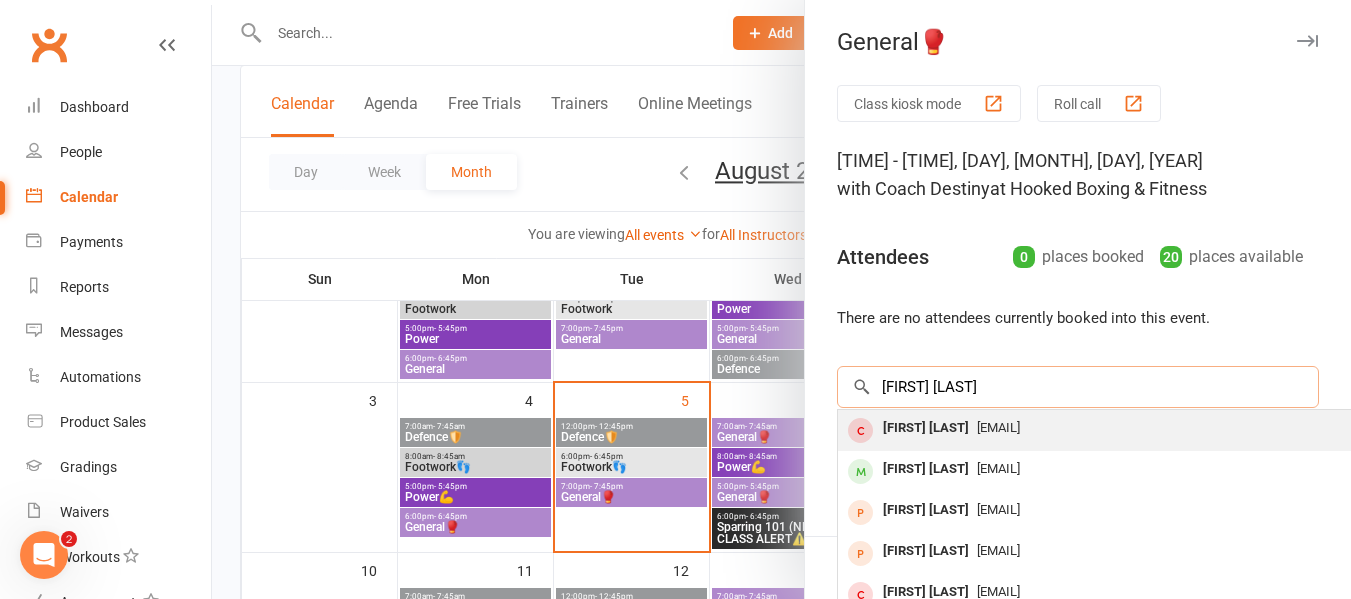 type on "[FIRST] [LAST]" 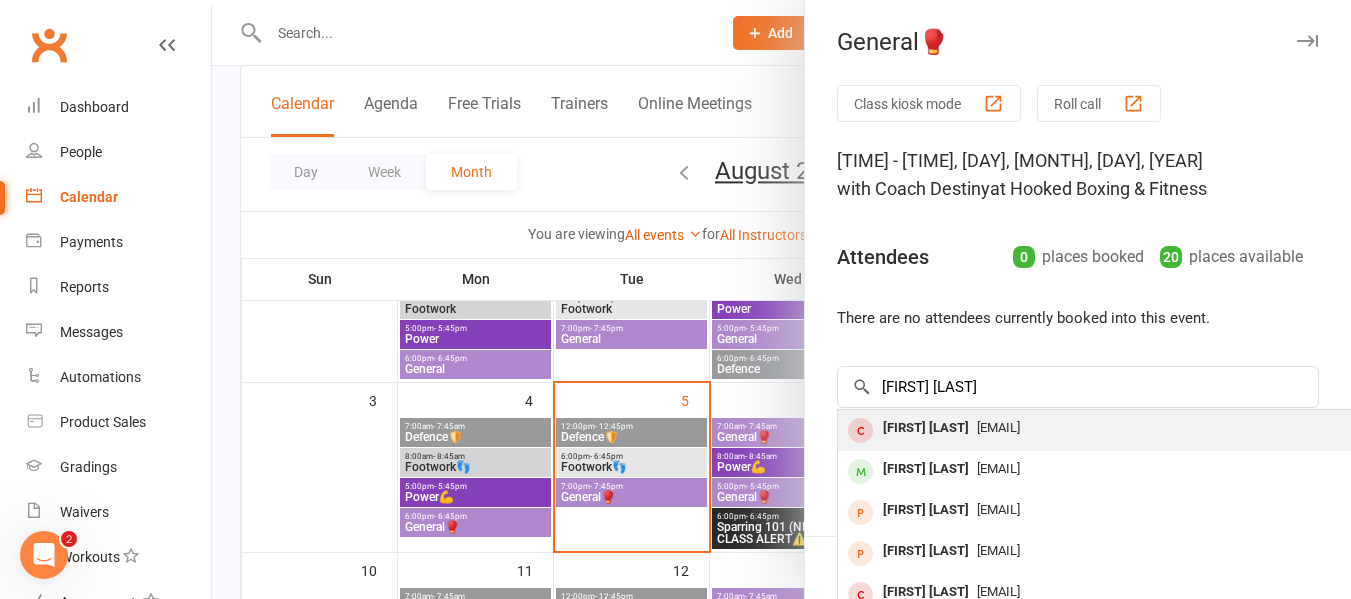 click on "[EMAIL]" at bounding box center [1137, 428] 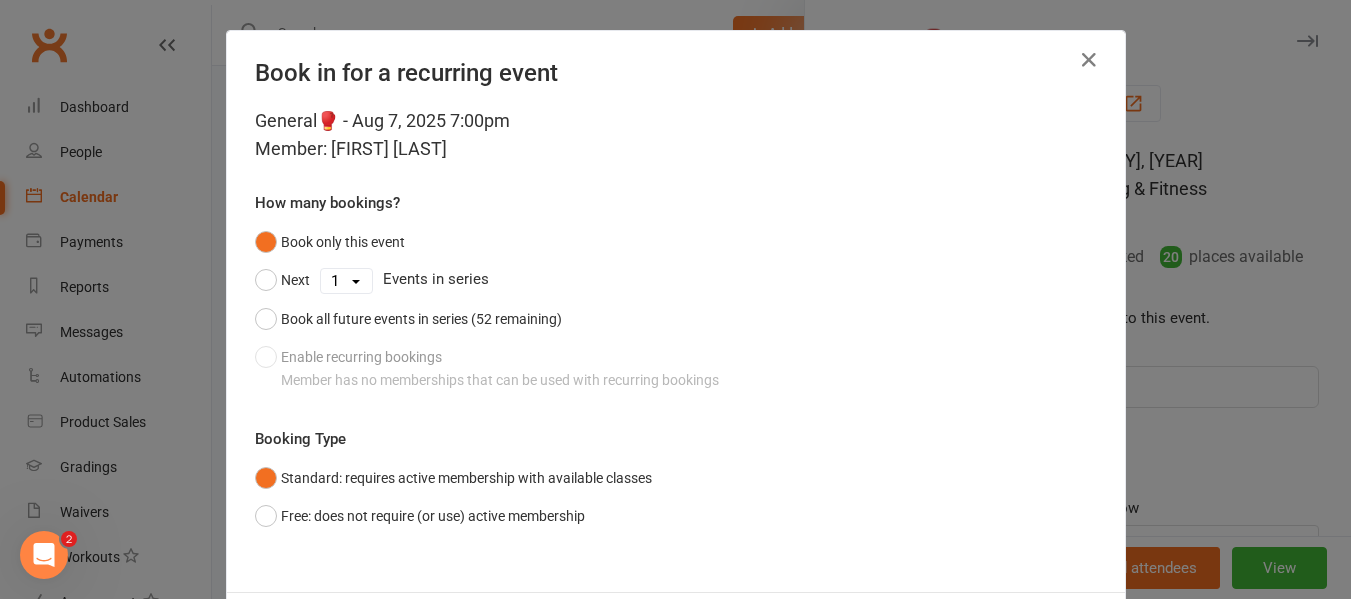 scroll, scrollTop: 98, scrollLeft: 0, axis: vertical 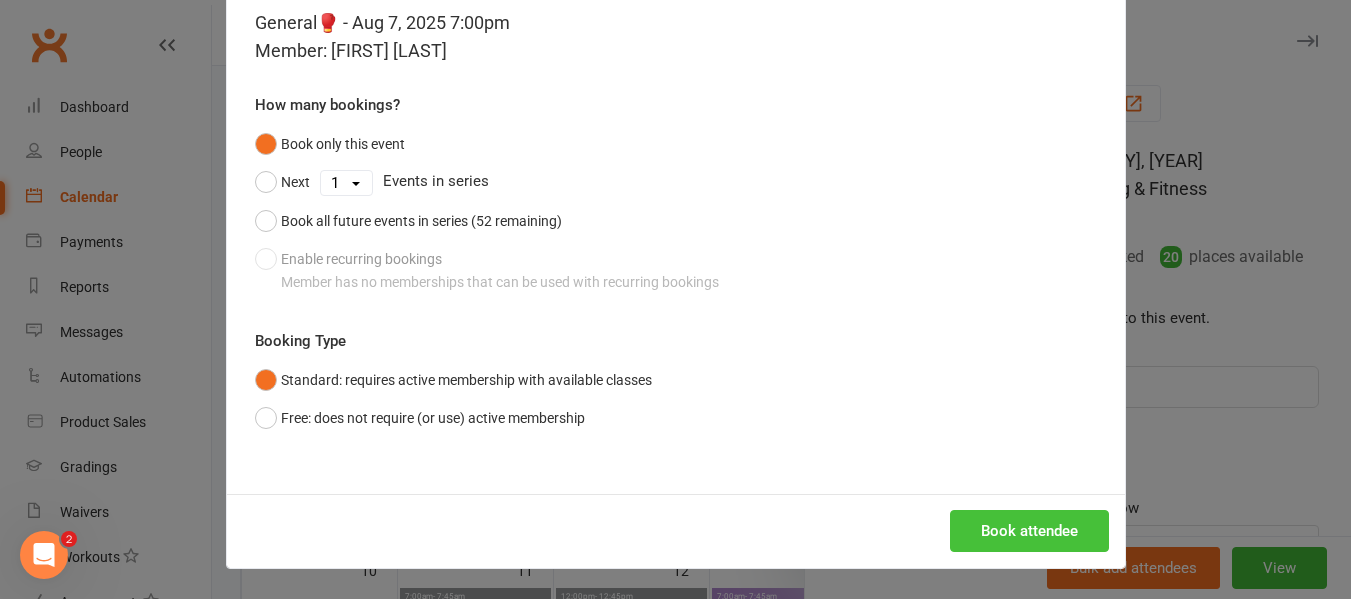 click on "Book attendee" at bounding box center [1029, 531] 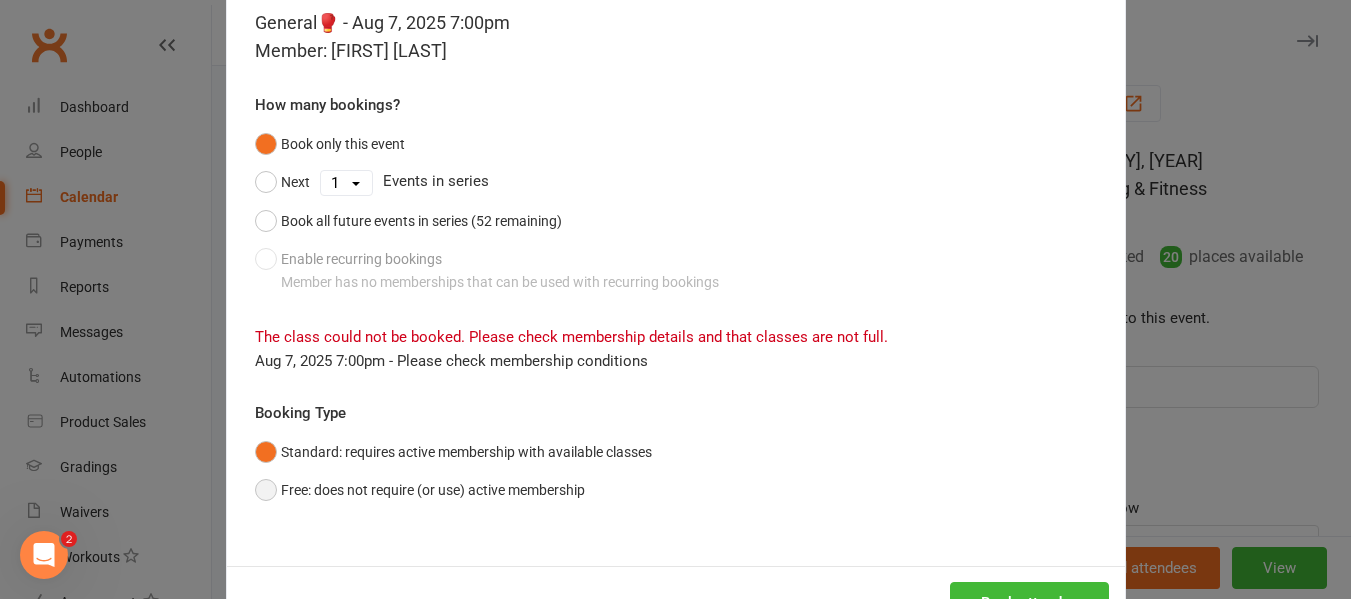 click on "Free: does not require (or use) active membership" at bounding box center (420, 490) 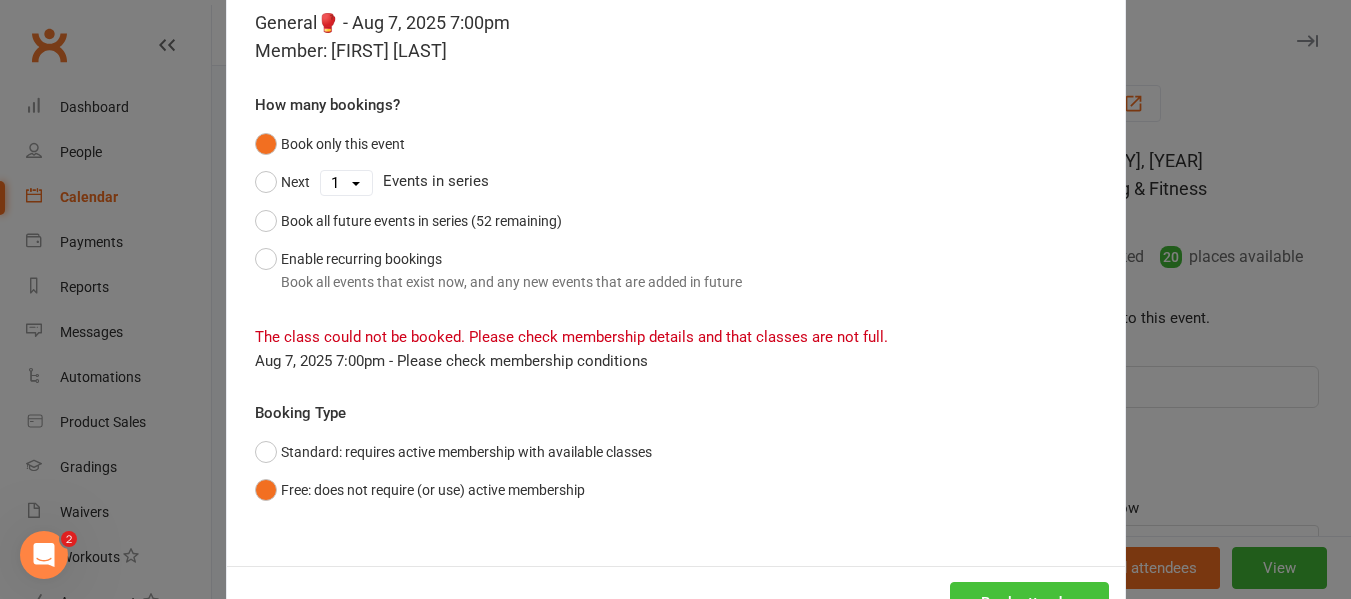 click on "Book attendee" at bounding box center (1029, 603) 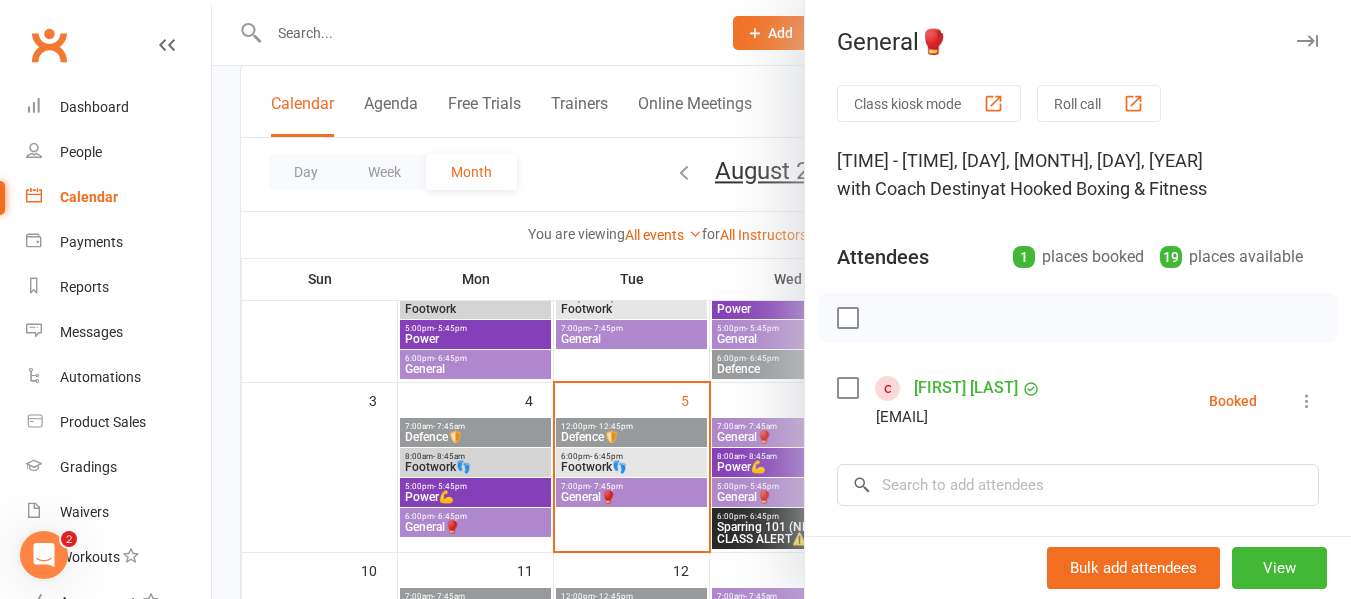 click at bounding box center [781, 299] 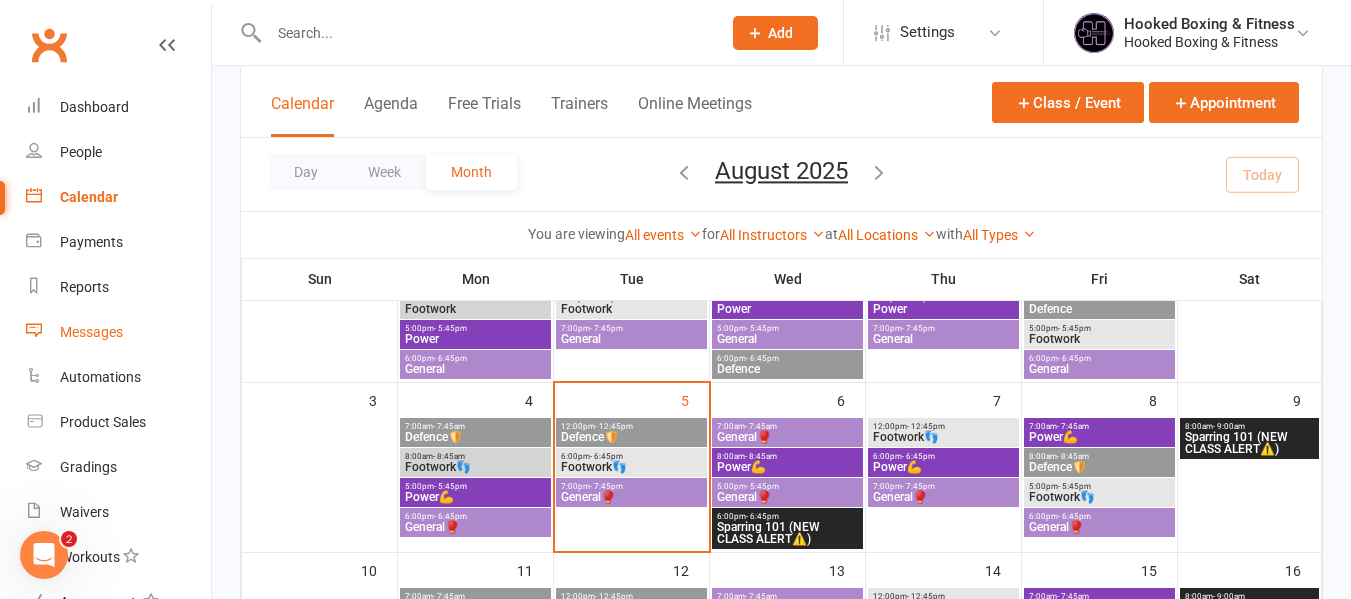 click on "Messages" at bounding box center (91, 332) 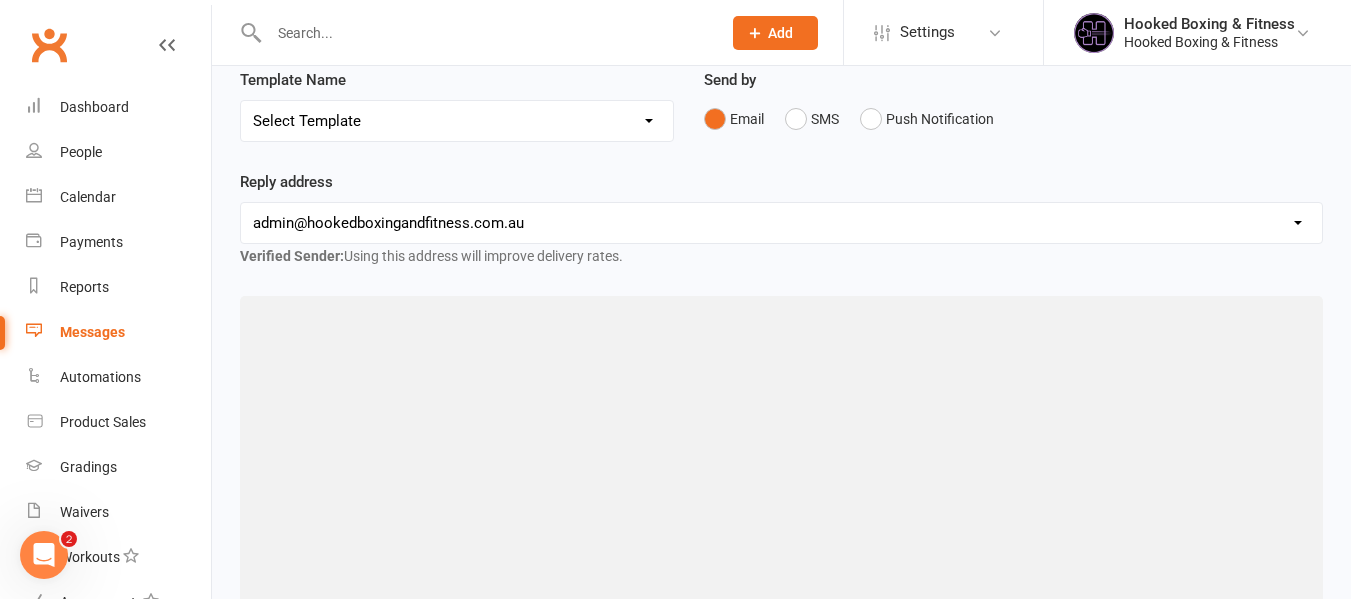 scroll, scrollTop: 0, scrollLeft: 0, axis: both 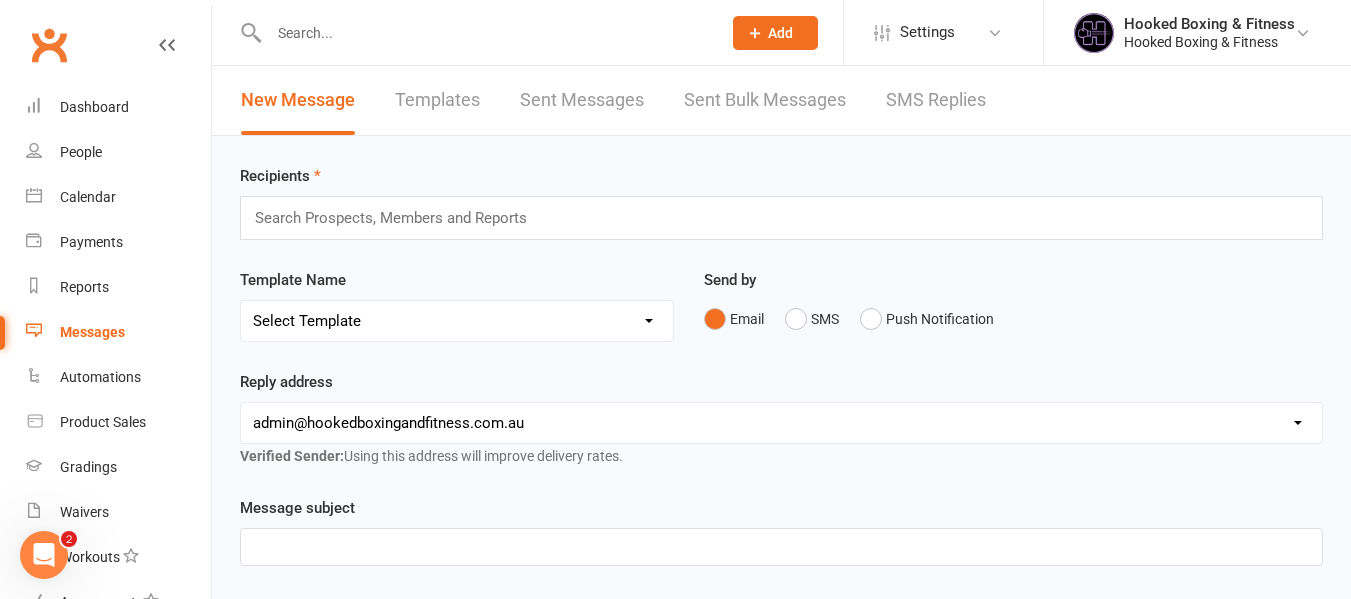 click on "Sent Bulk Messages" at bounding box center (765, 100) 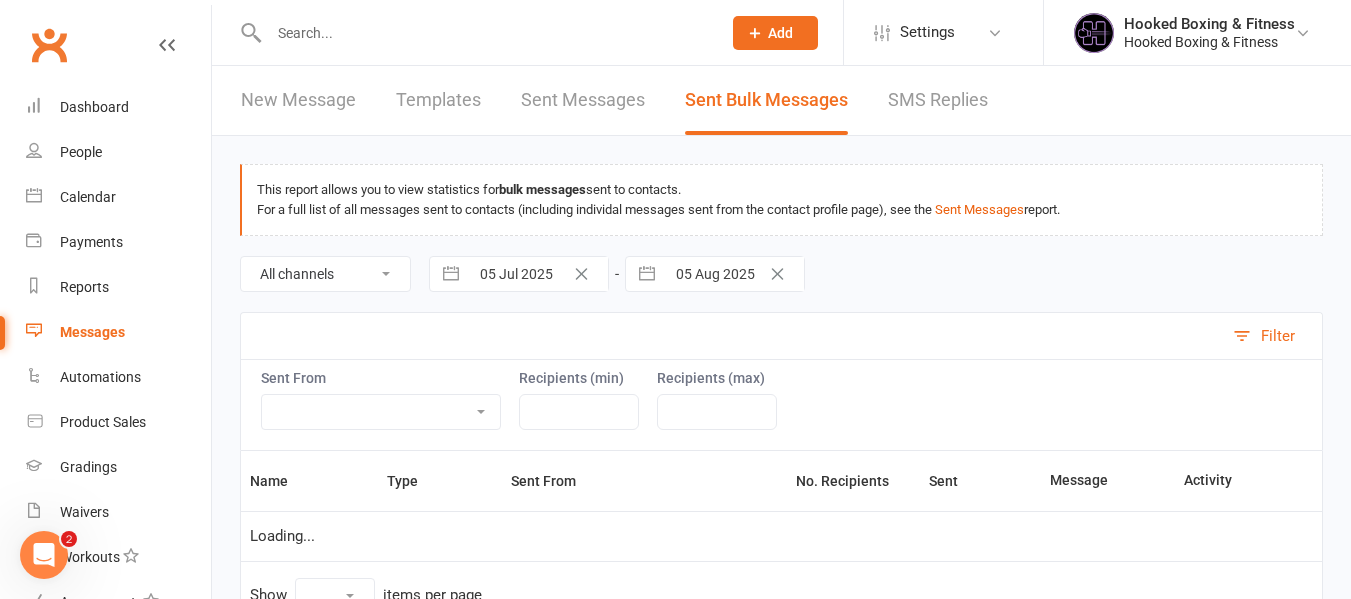 select on "10" 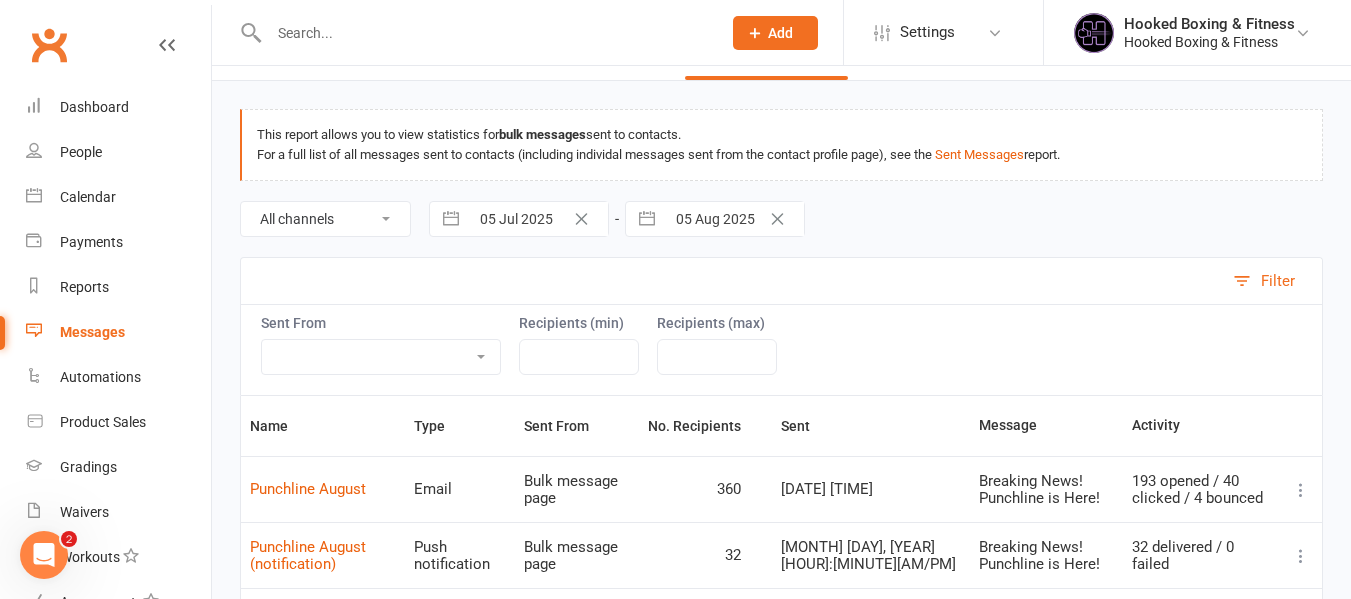 scroll, scrollTop: 100, scrollLeft: 0, axis: vertical 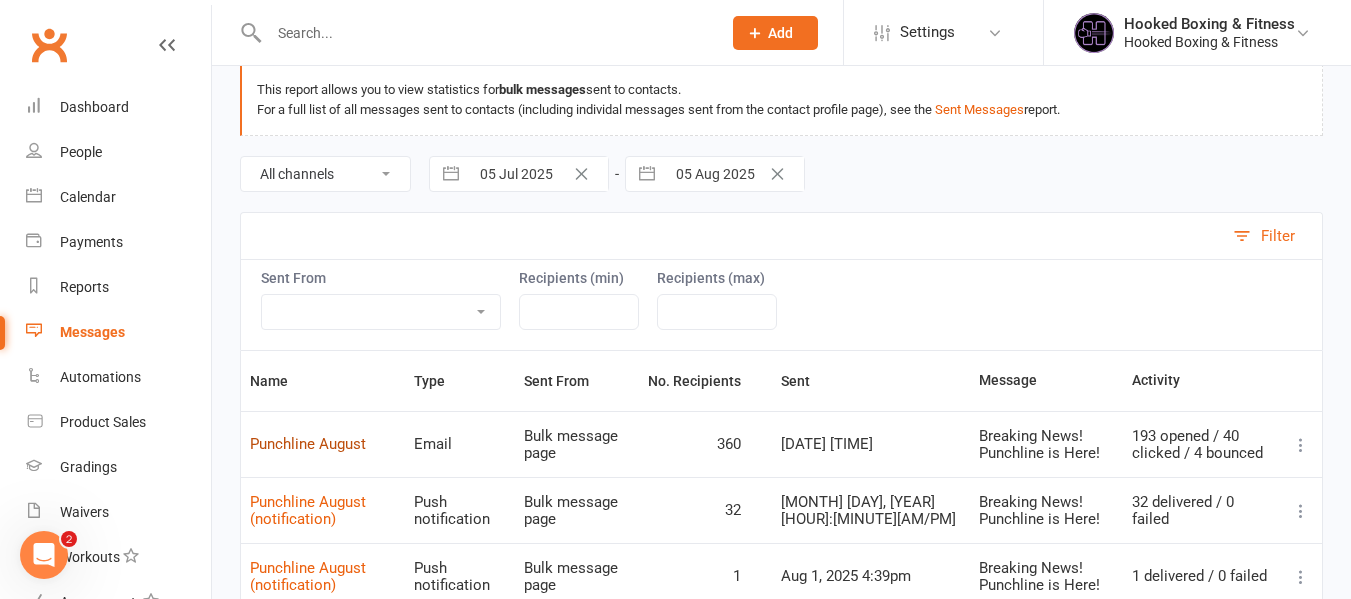 click on "Punchline August" at bounding box center [308, 444] 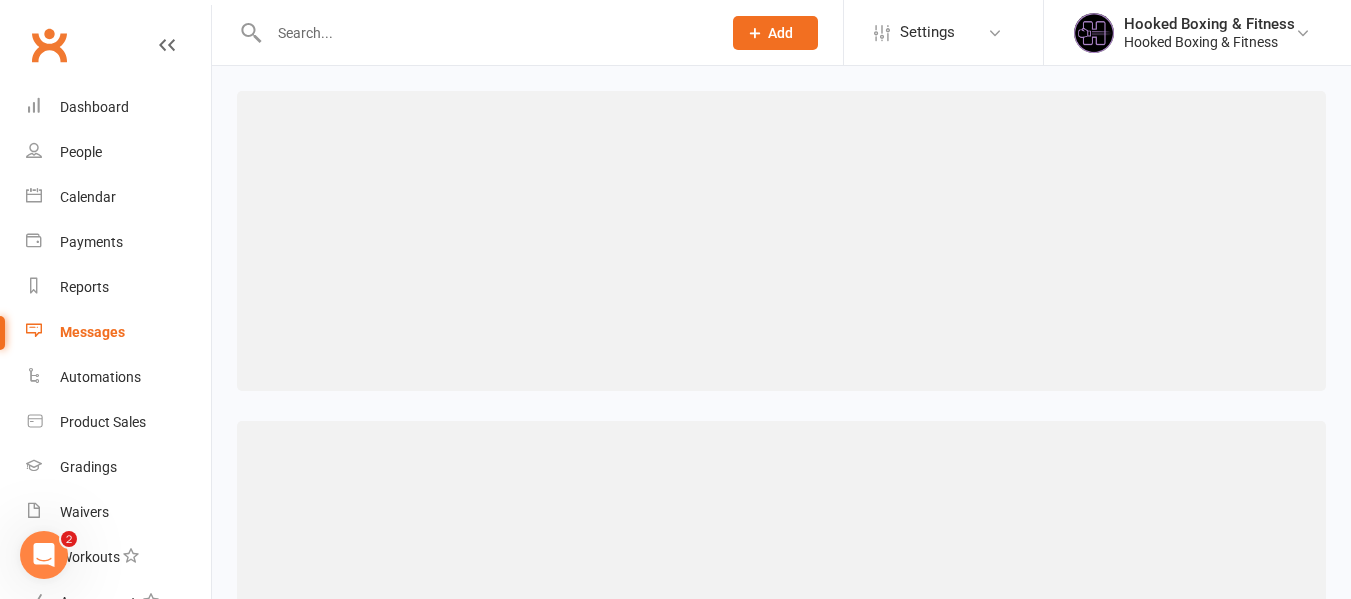 select on "100" 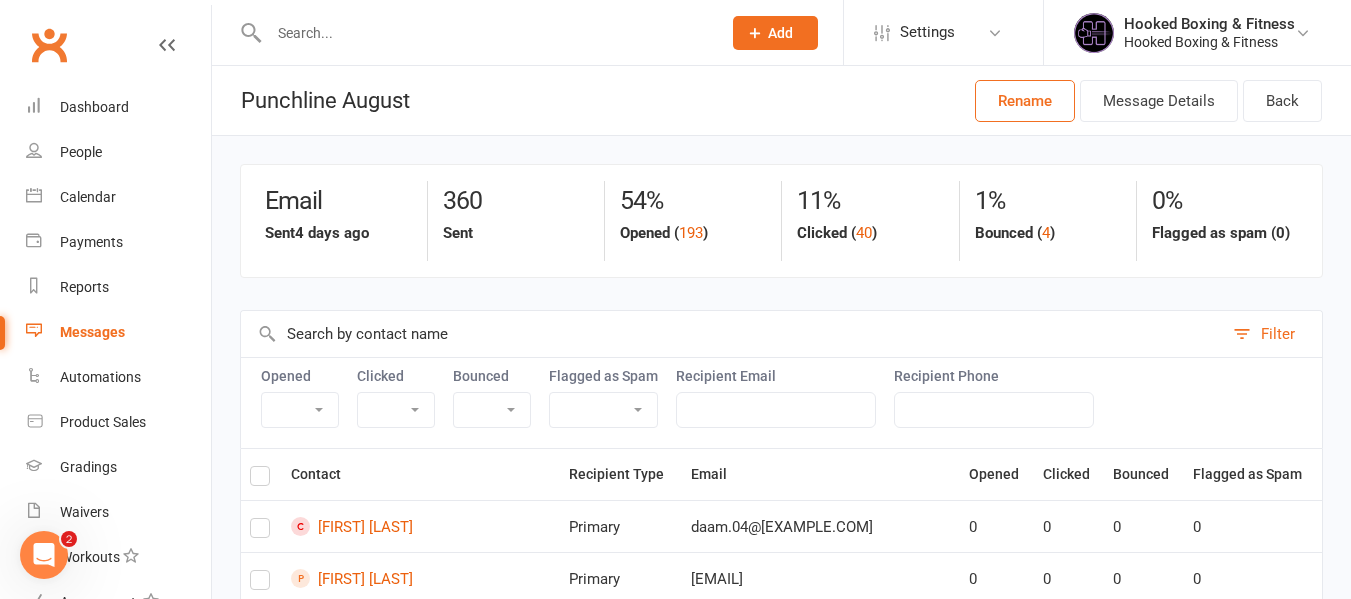 click on "Clicked   ( 40 )" at bounding box center [837, 233] 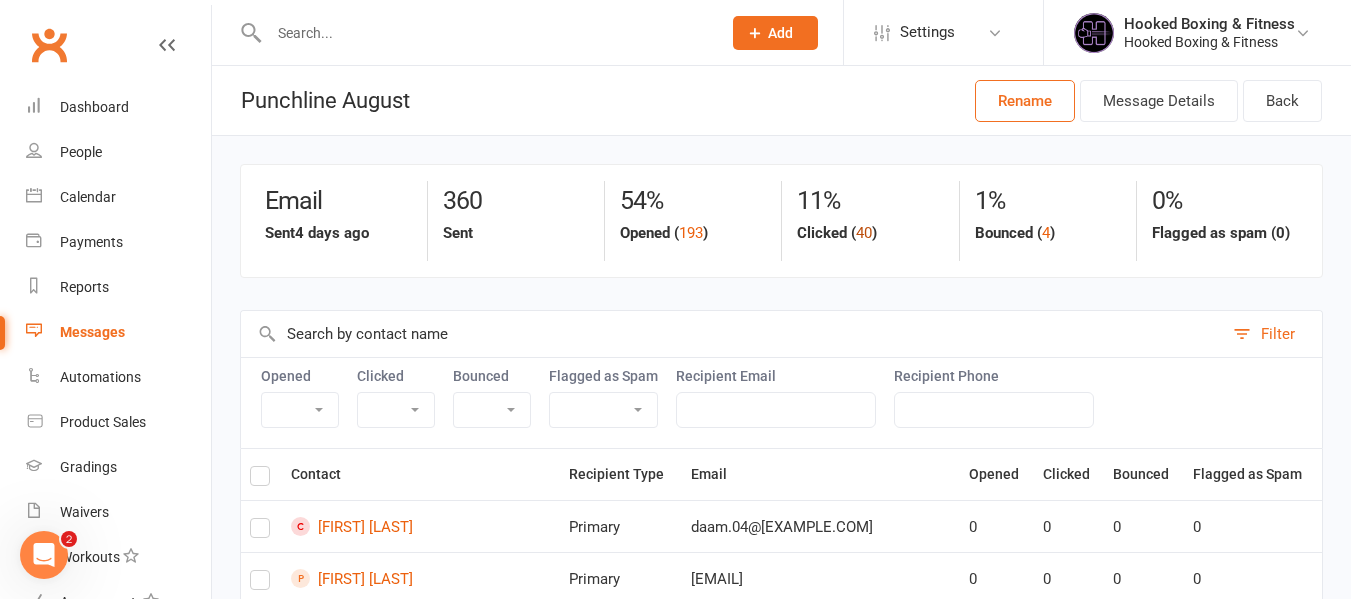 click on "40" at bounding box center (864, 233) 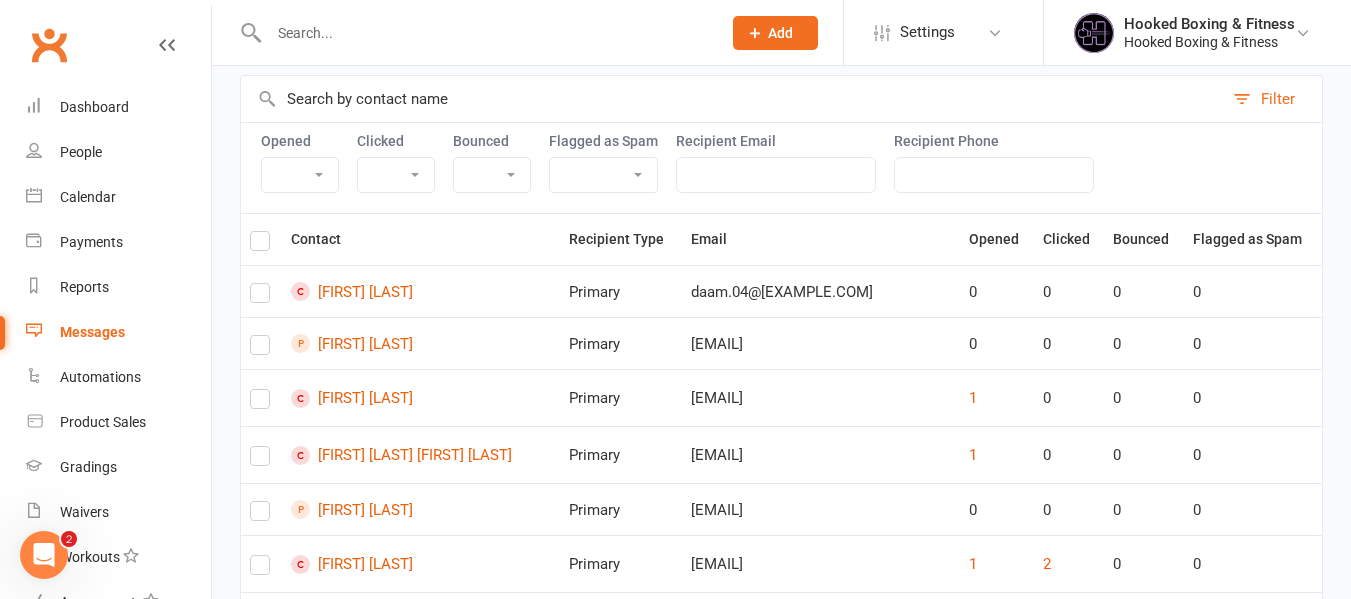select on "true" 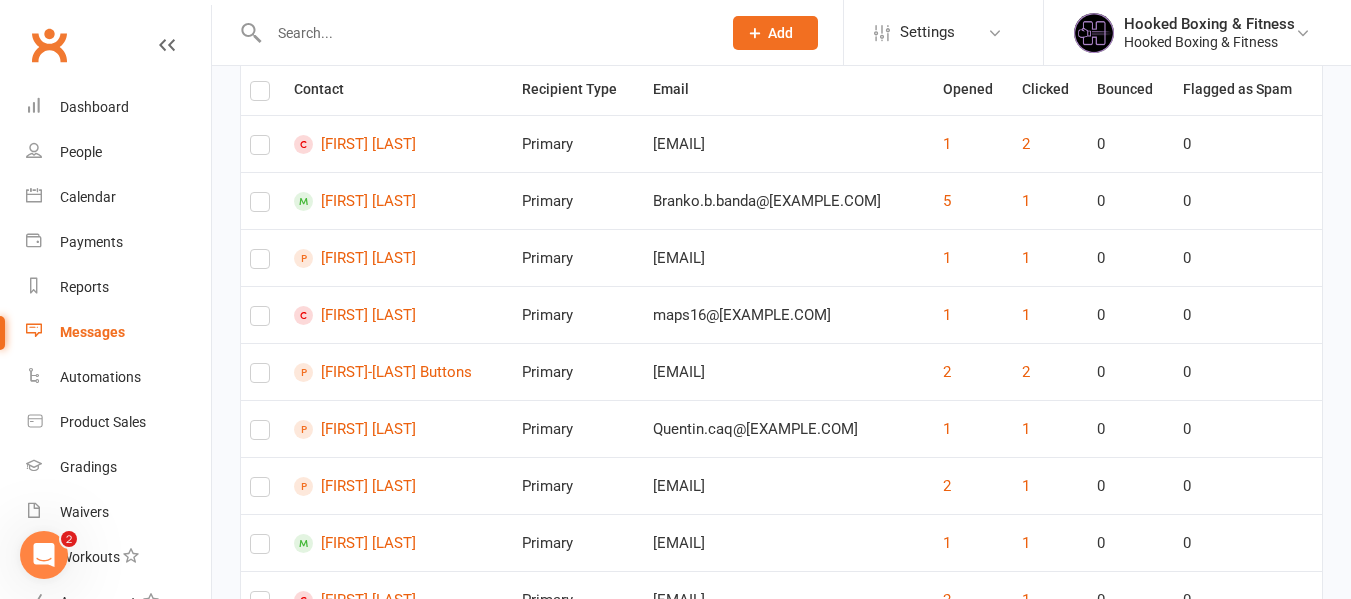 scroll, scrollTop: 210, scrollLeft: 0, axis: vertical 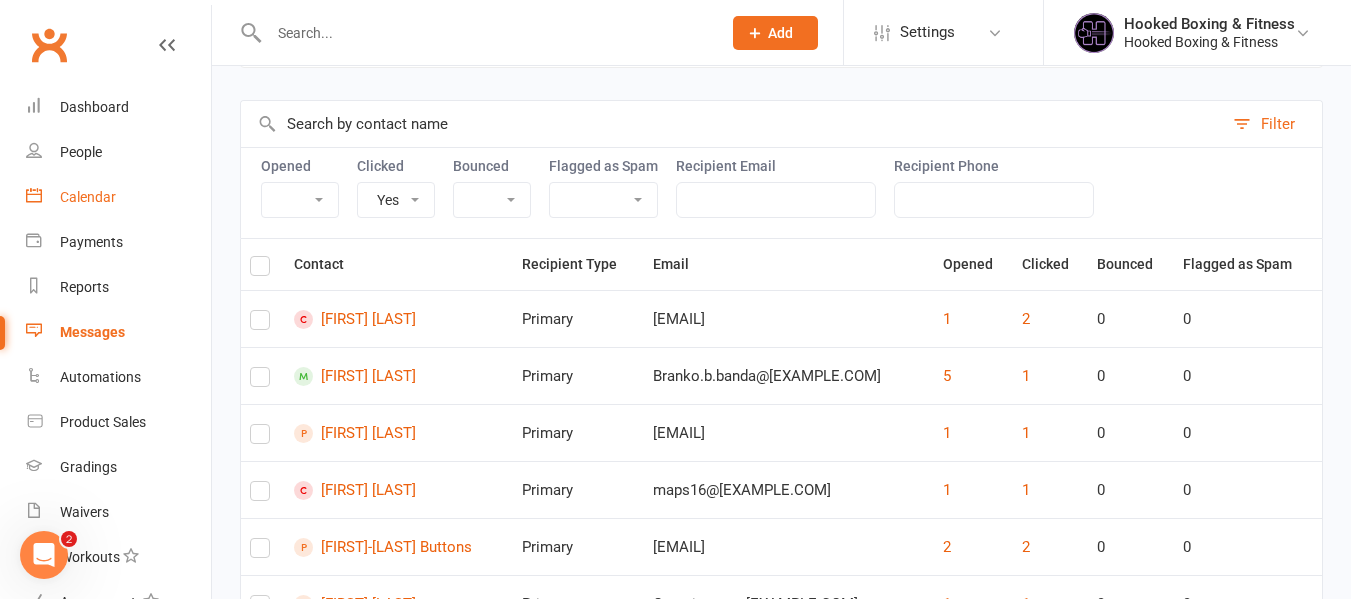 click on "Calendar" at bounding box center [118, 197] 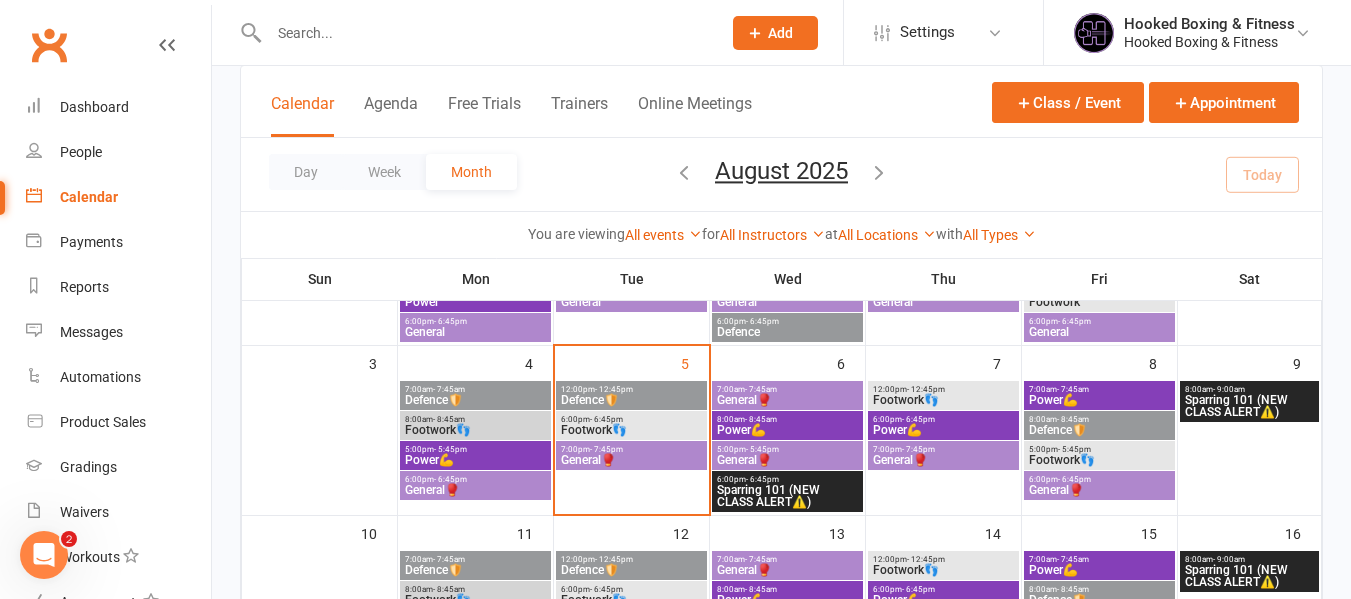 scroll, scrollTop: 300, scrollLeft: 0, axis: vertical 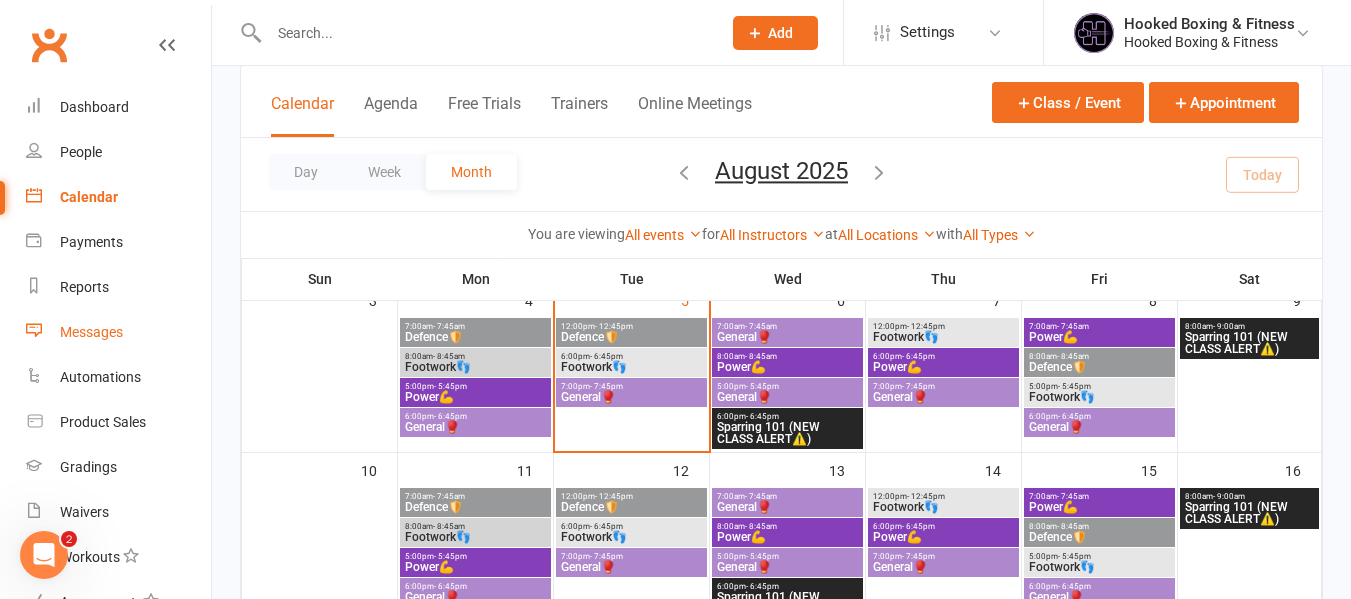 click on "Messages" at bounding box center [91, 332] 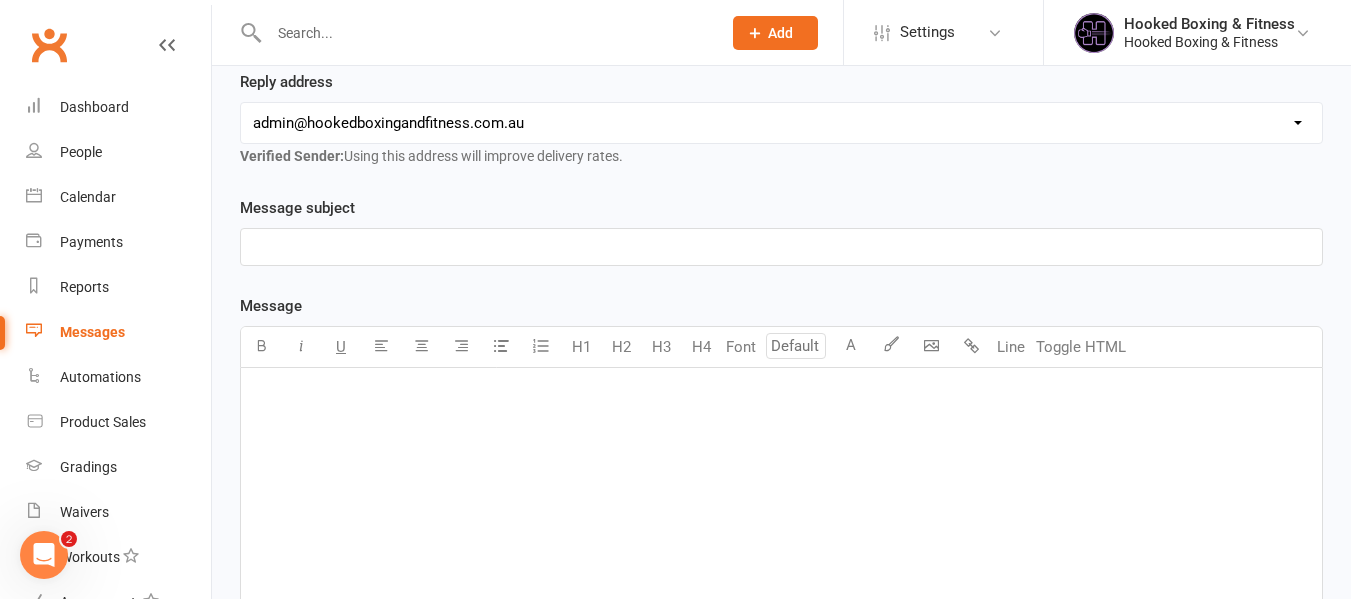 scroll, scrollTop: 0, scrollLeft: 0, axis: both 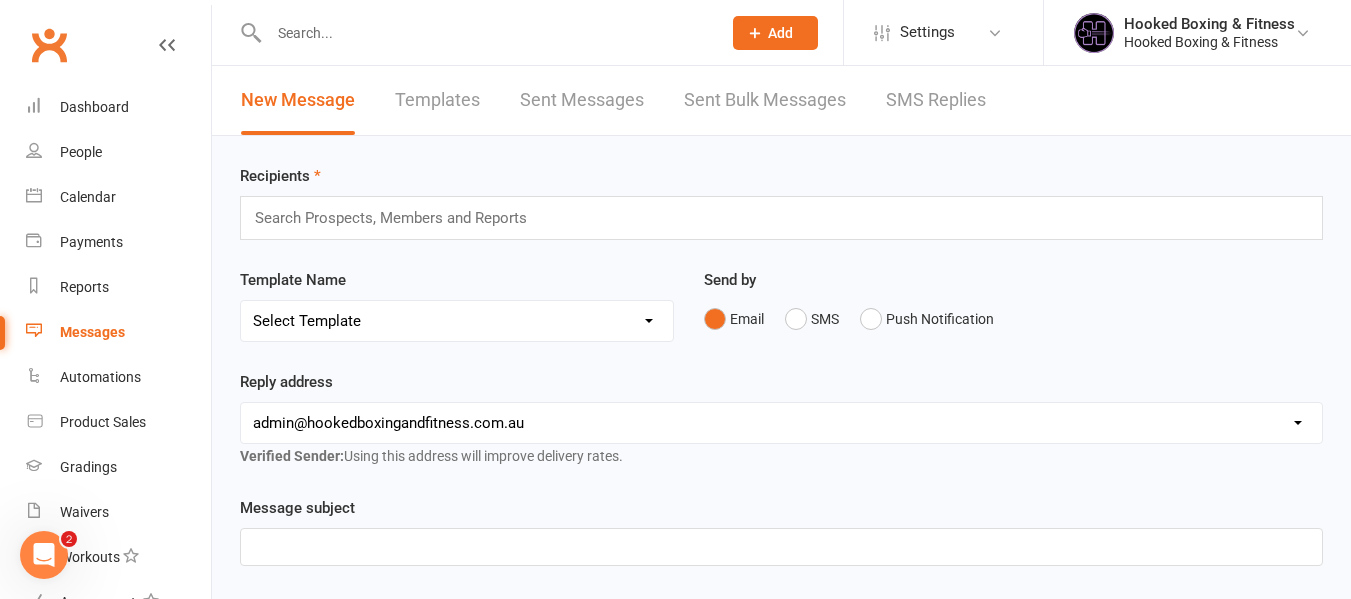 click on "New Message Templates Sent Messages Sent Bulk Messages SMS Replies" at bounding box center (613, 100) 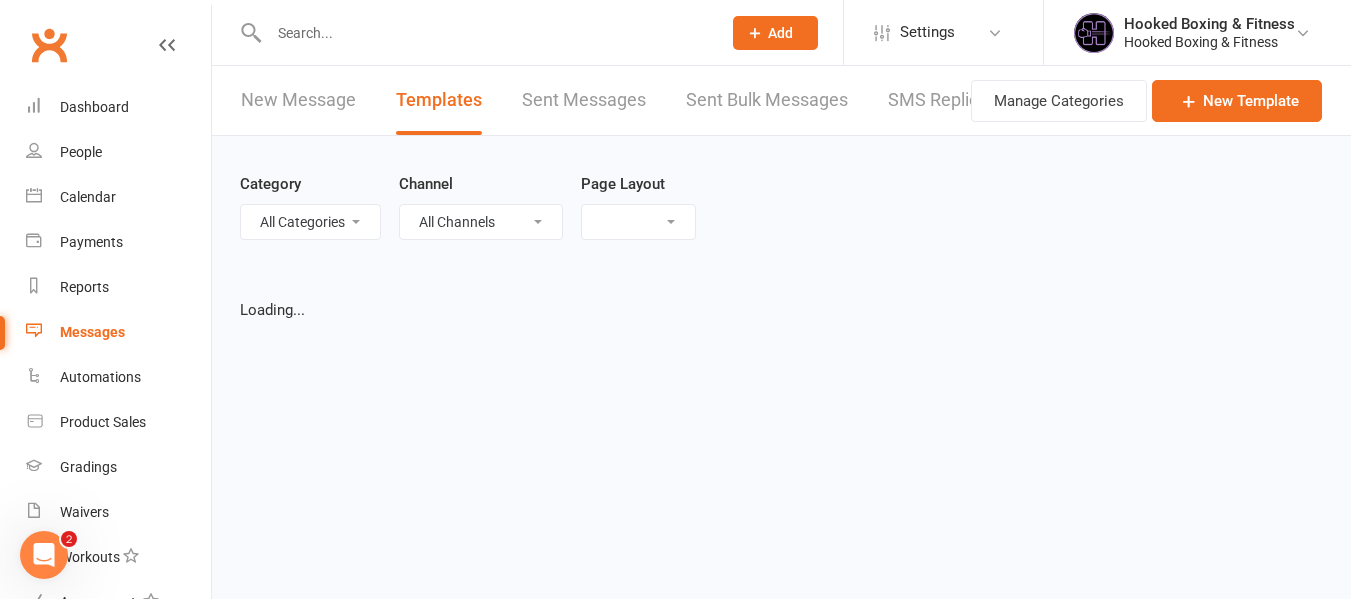 select on "list" 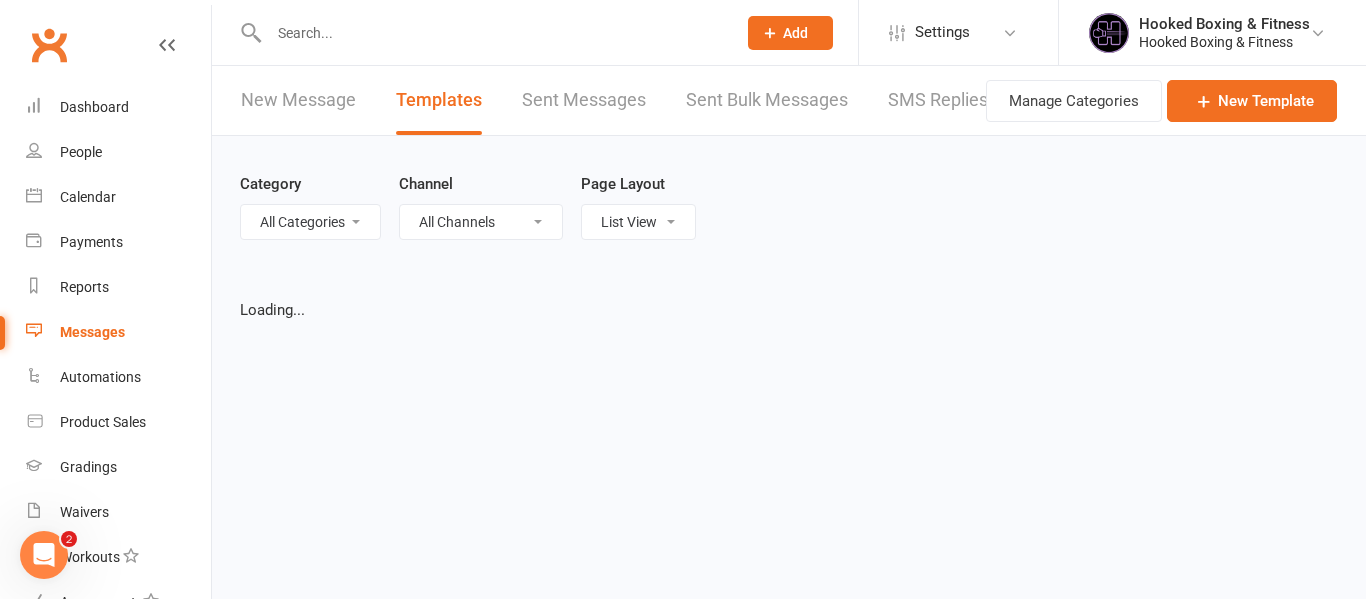 select on "100" 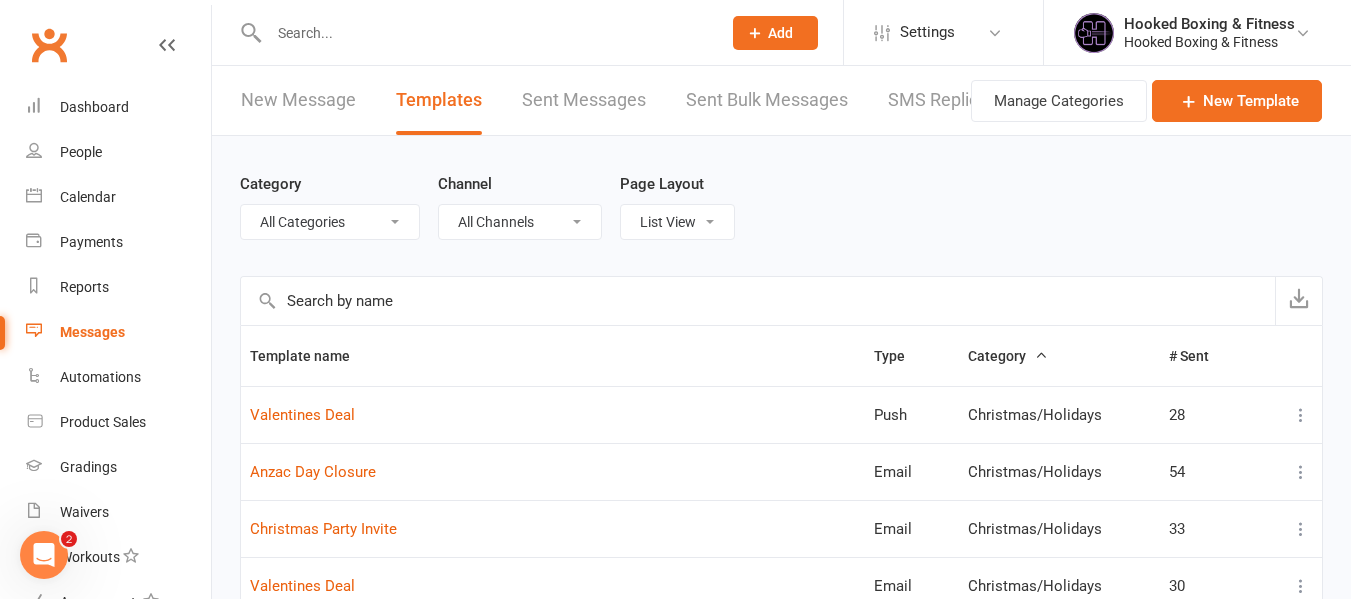 click on "Manage Categories New Template" at bounding box center (1146, 100) 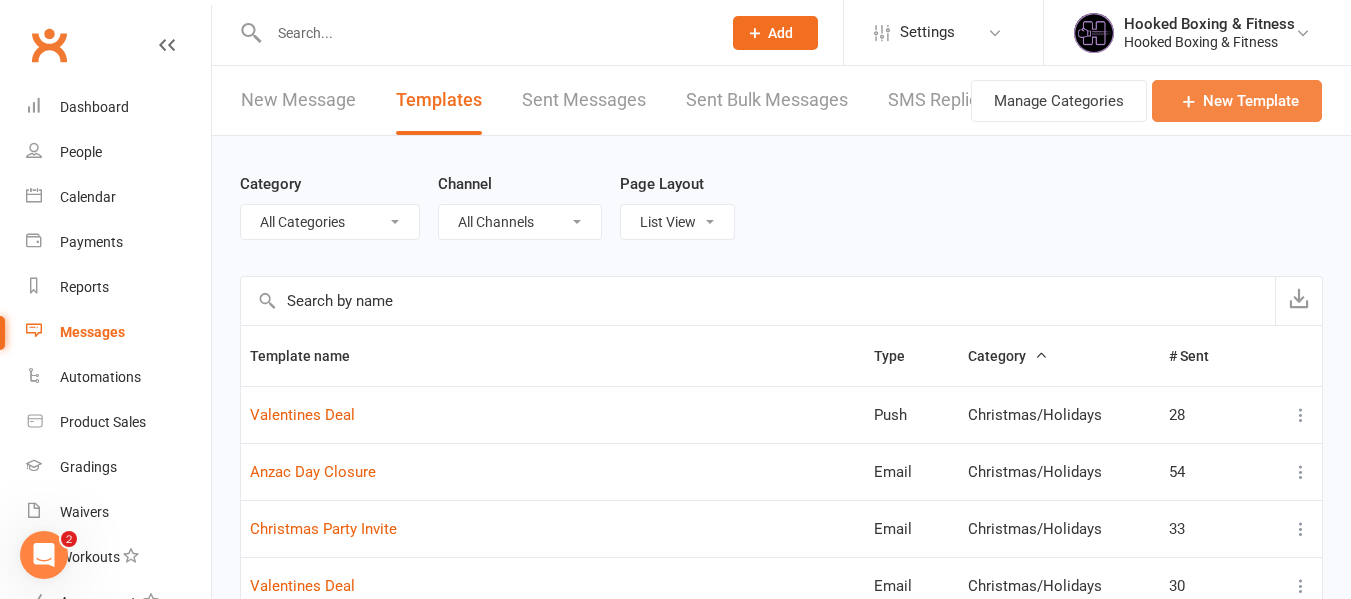 click on "New Template" at bounding box center (1237, 101) 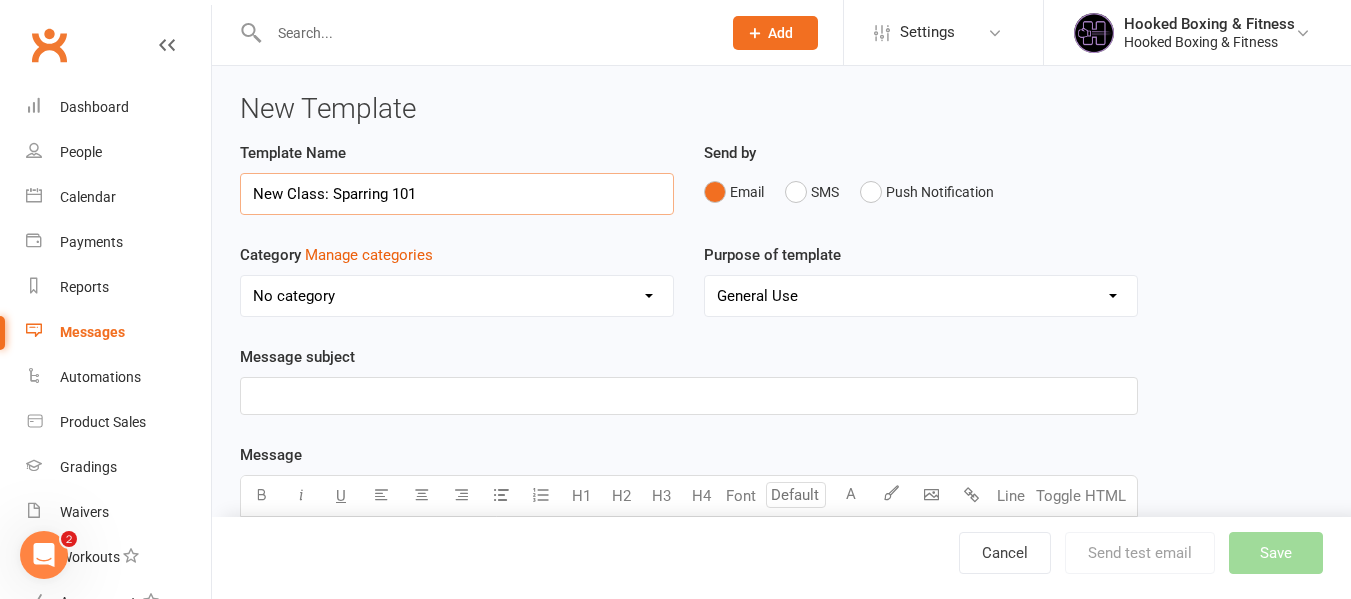 type on "New Class: Sparring 101" 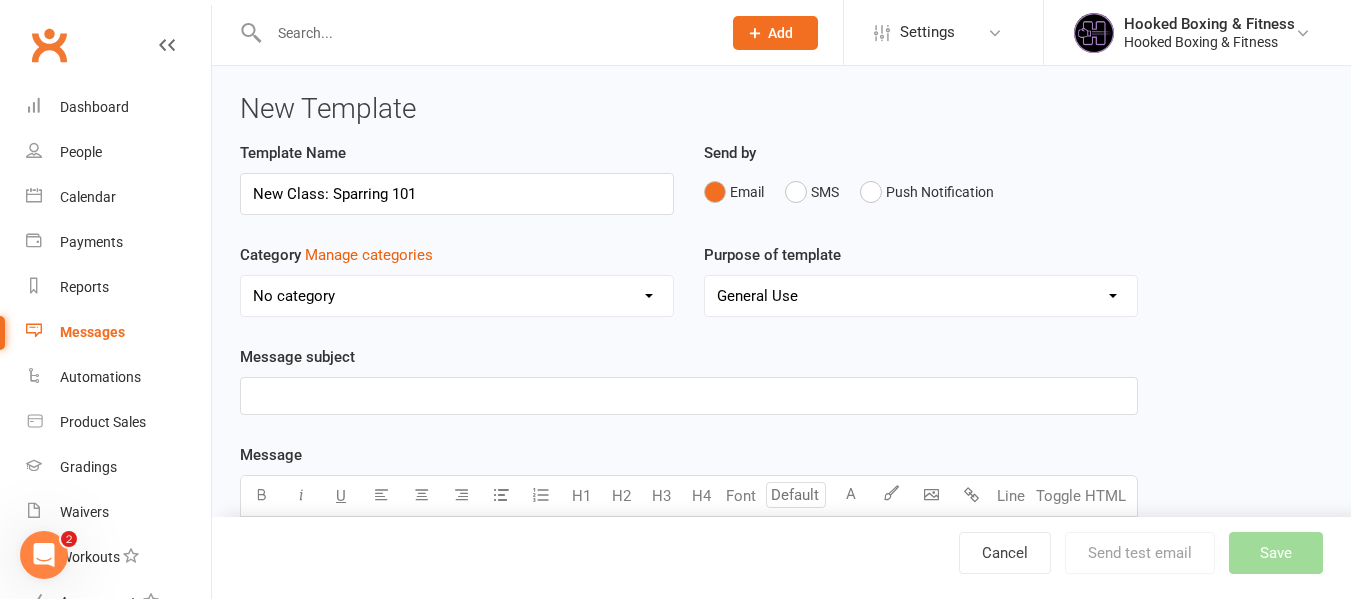 type 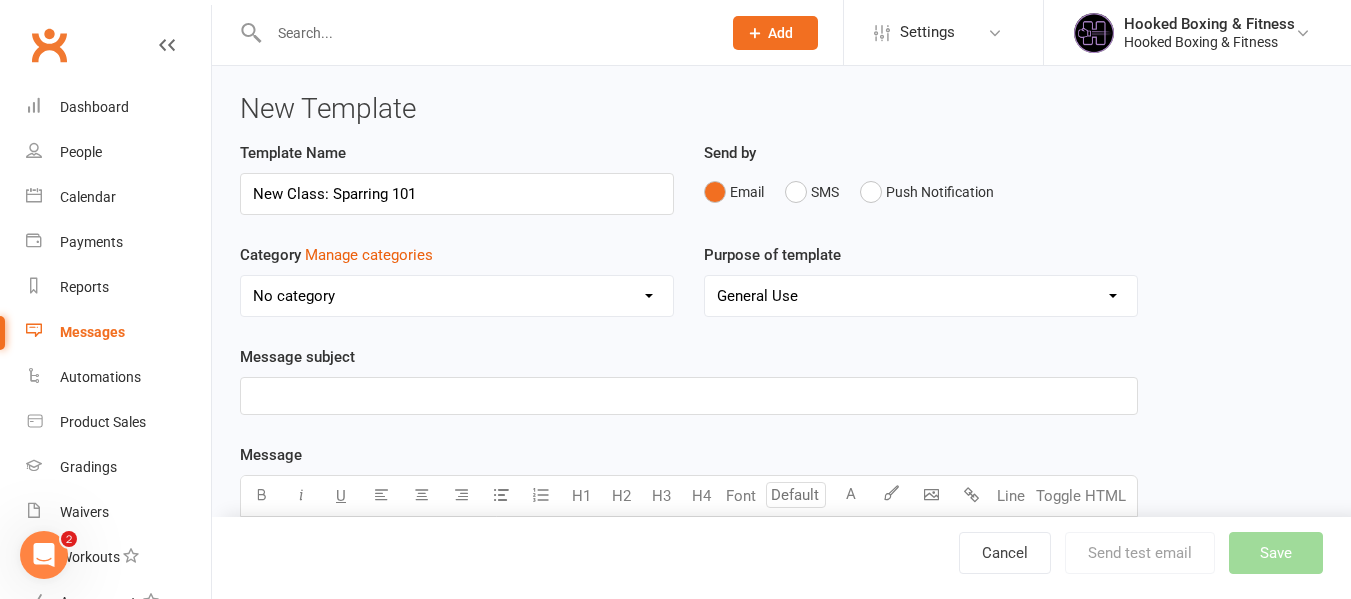click on "﻿" at bounding box center [689, 396] 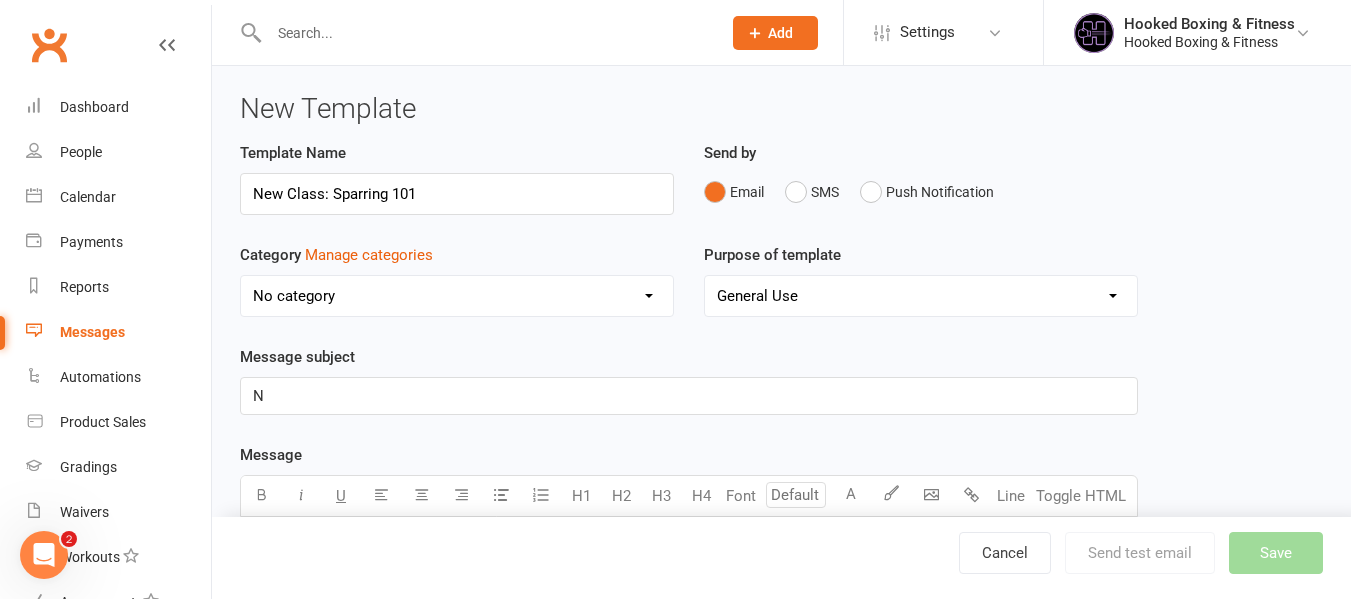 type 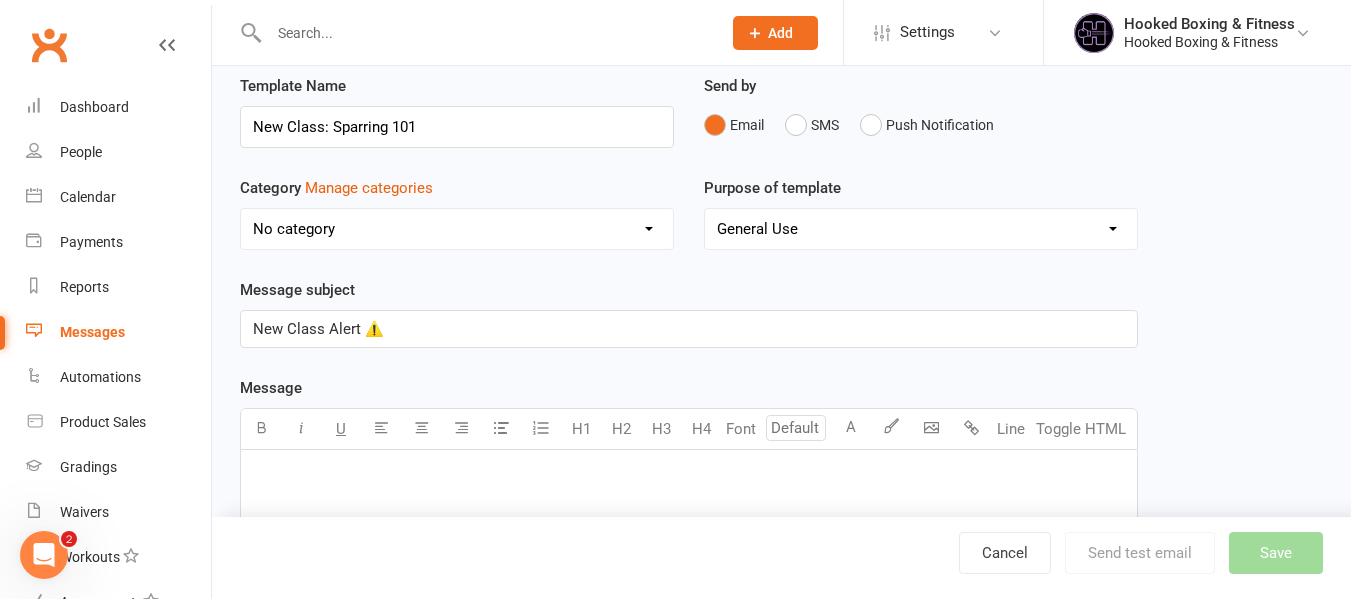 scroll, scrollTop: 200, scrollLeft: 0, axis: vertical 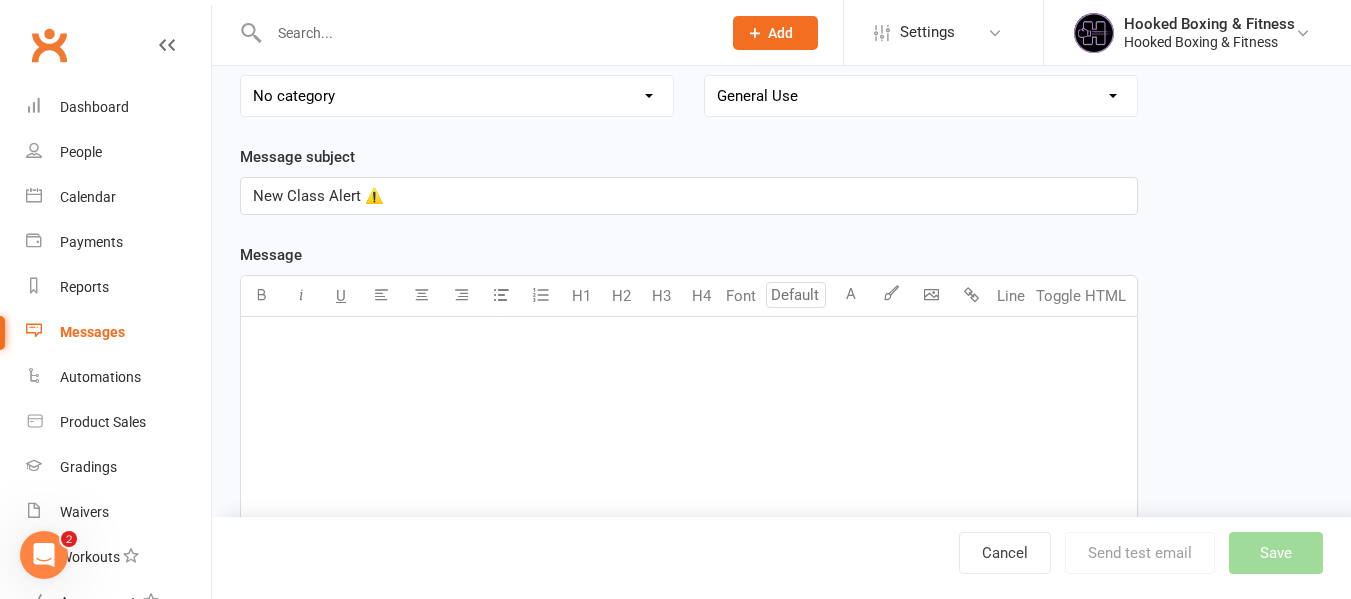 click on "﻿" at bounding box center (689, 467) 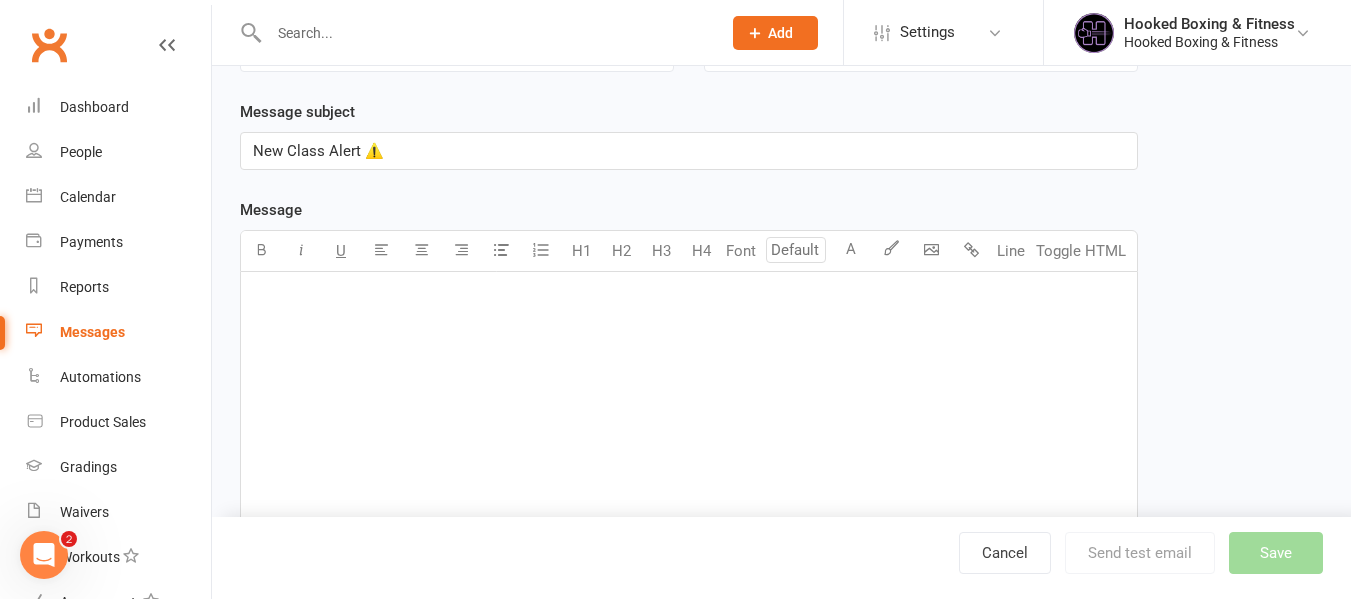 scroll, scrollTop: 200, scrollLeft: 0, axis: vertical 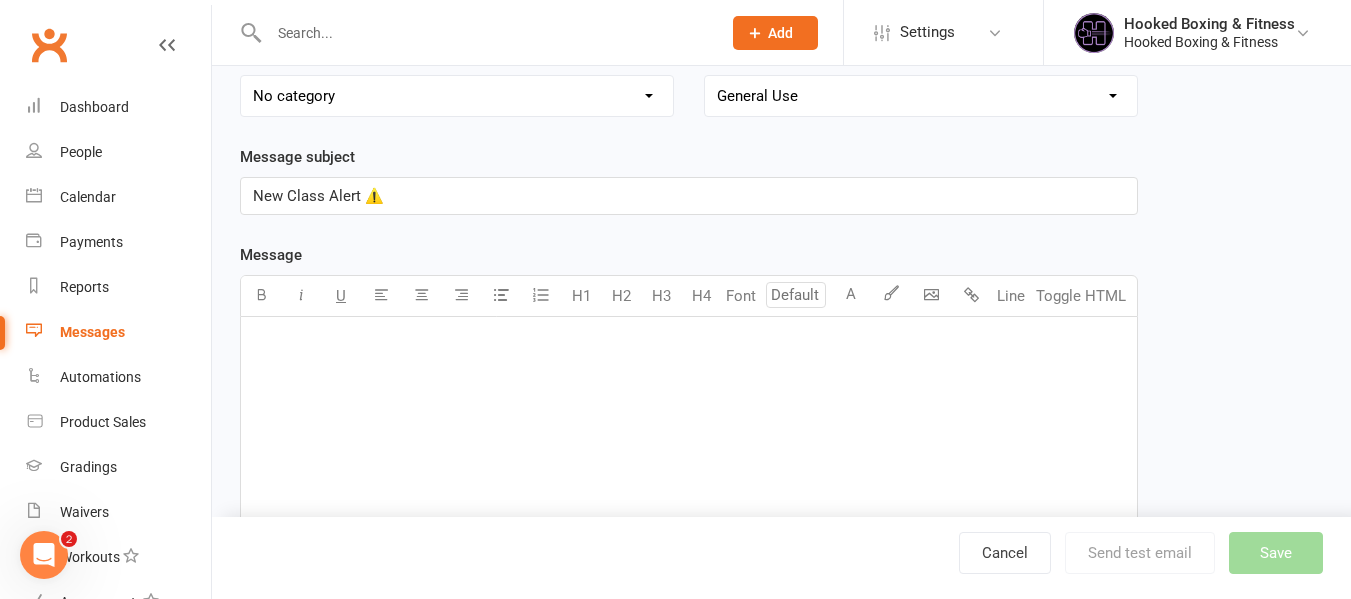 click on "New Class Alert ⚠️" at bounding box center [689, 196] 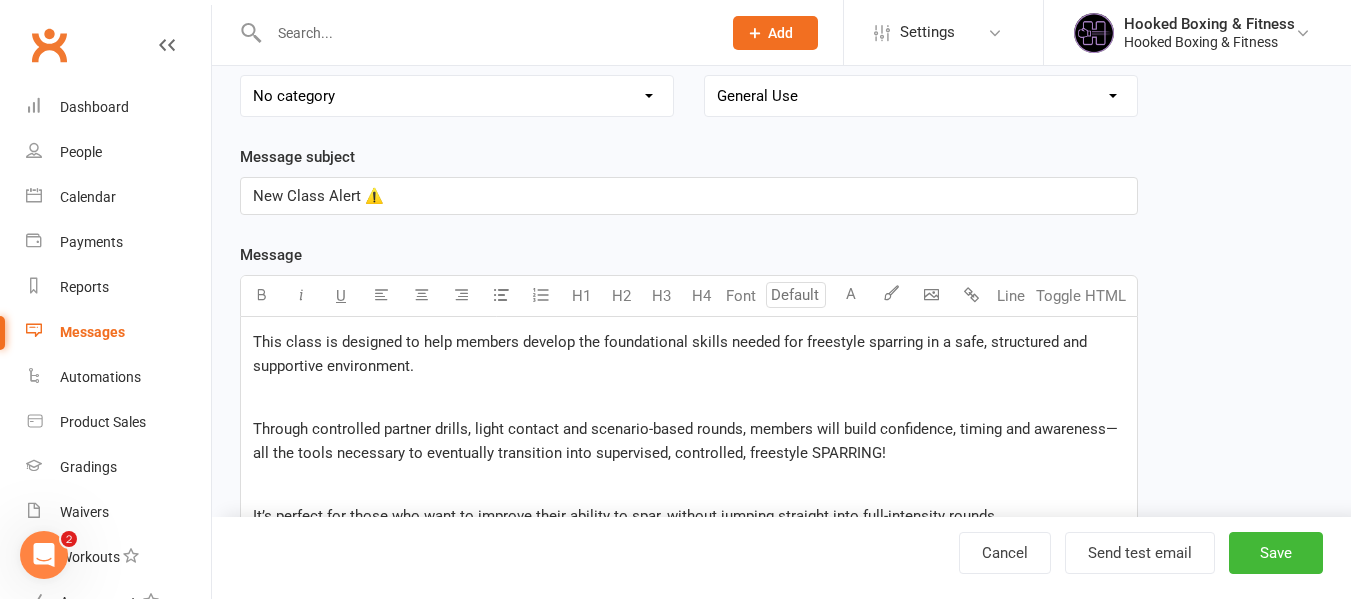 click on "﻿" at bounding box center (689, 398) 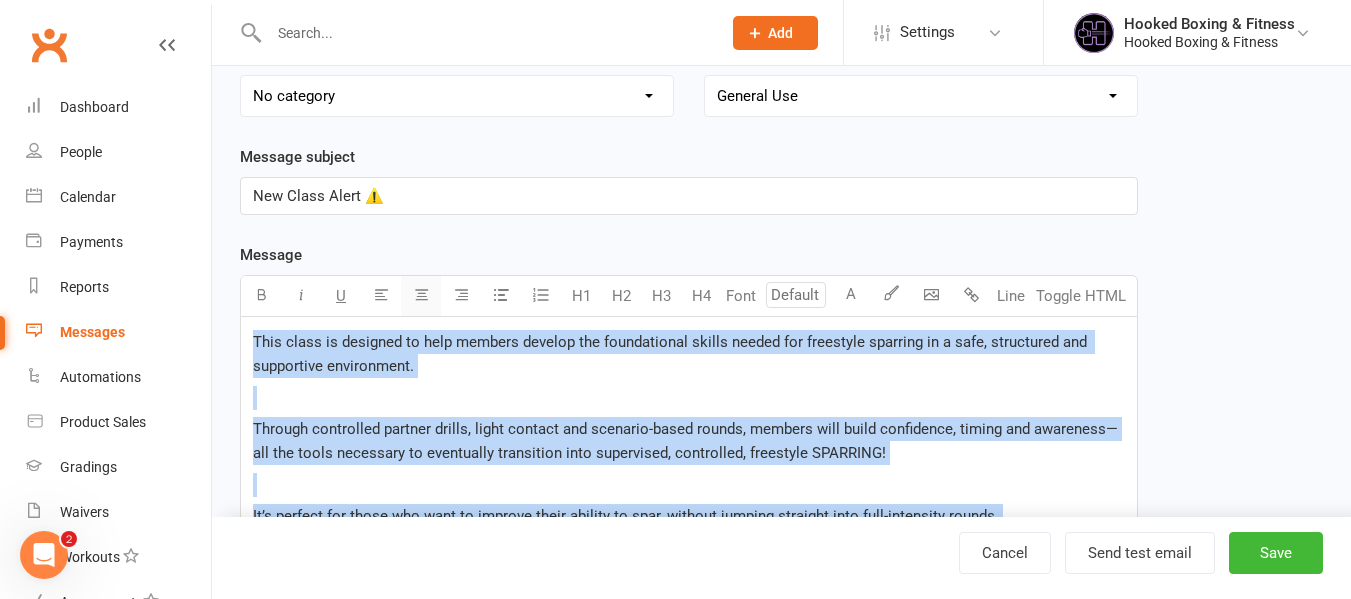click at bounding box center (421, 296) 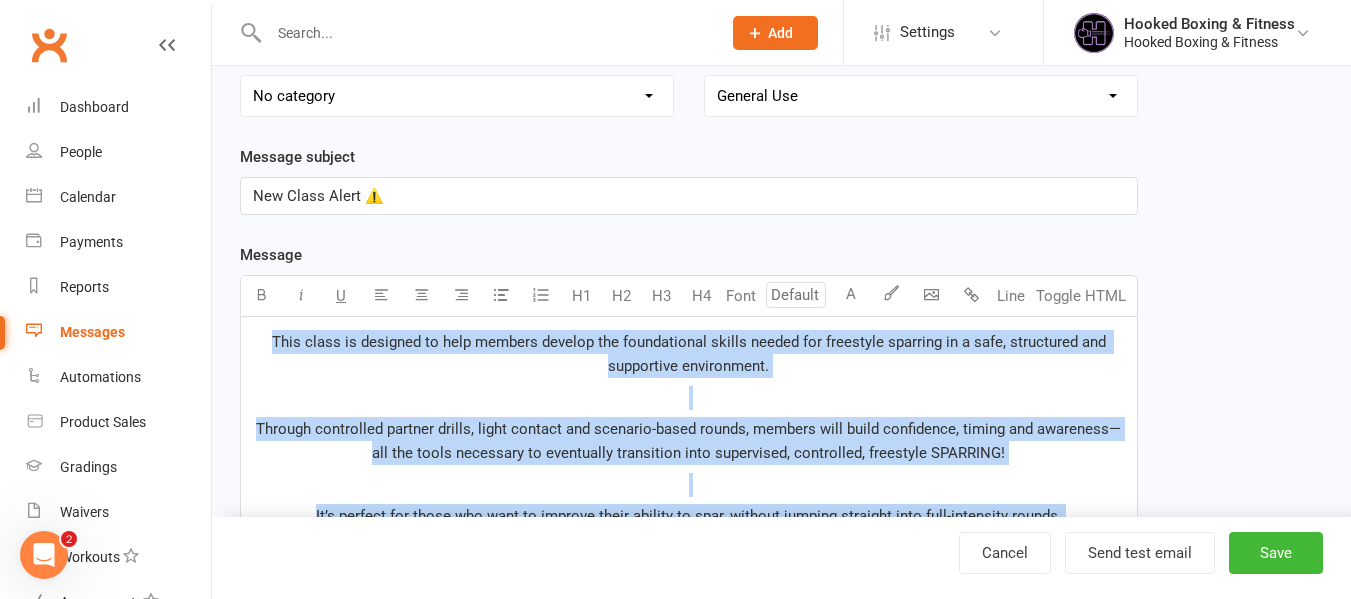 click on "Through controlled partner drills, light contact and scenario-based rounds, members will build confidence, timing and awareness—all the tools necessary to eventually transition into supervised, controlled, freestyle SPARRING!" at bounding box center [688, 441] 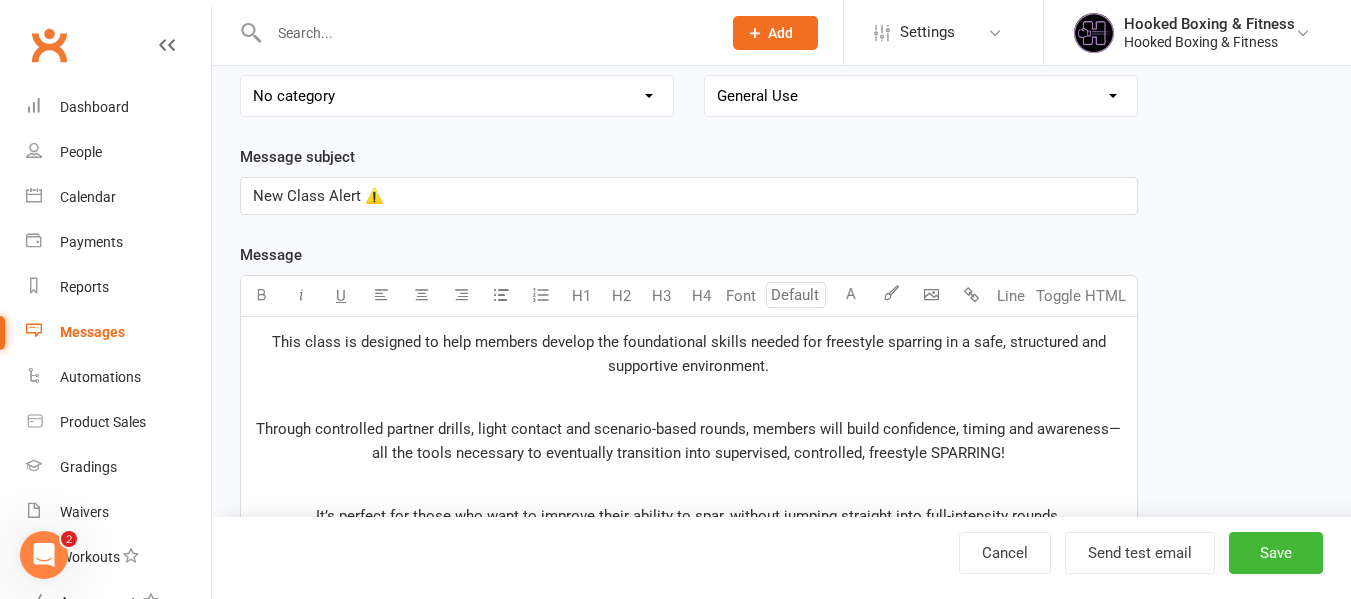 click on "This class is designed to help members develop the foundational skills needed for freestyle sparring in a safe, structured and supportive environment." at bounding box center [689, 354] 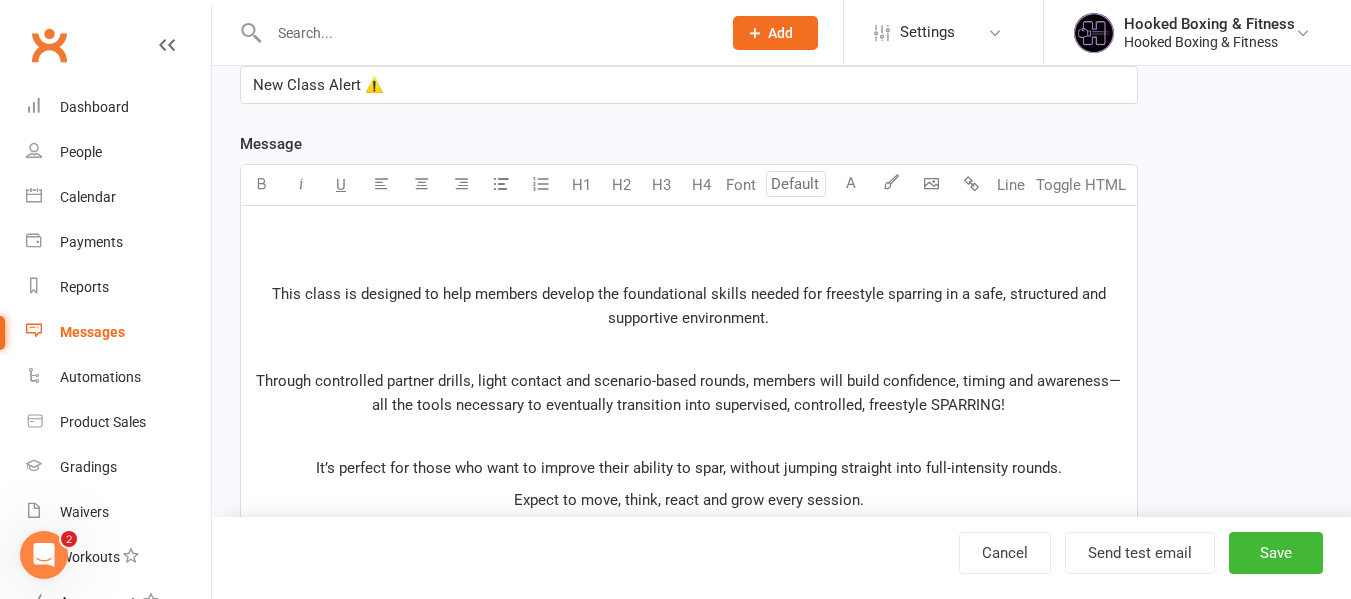 scroll, scrollTop: 400, scrollLeft: 0, axis: vertical 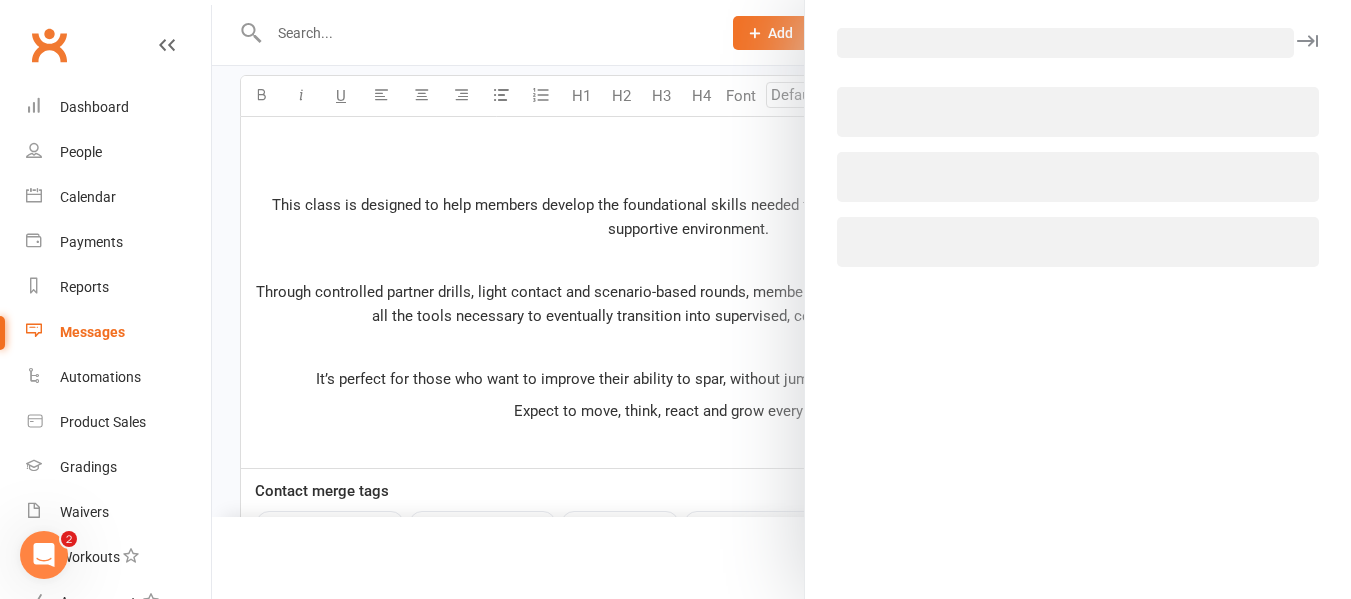 click on "General attendance Roll call Class check-in Signed in successfully from linked account. × × 1 events booked successfully. Last booking: Aug 7, 2025. × ×" at bounding box center [675, 171] 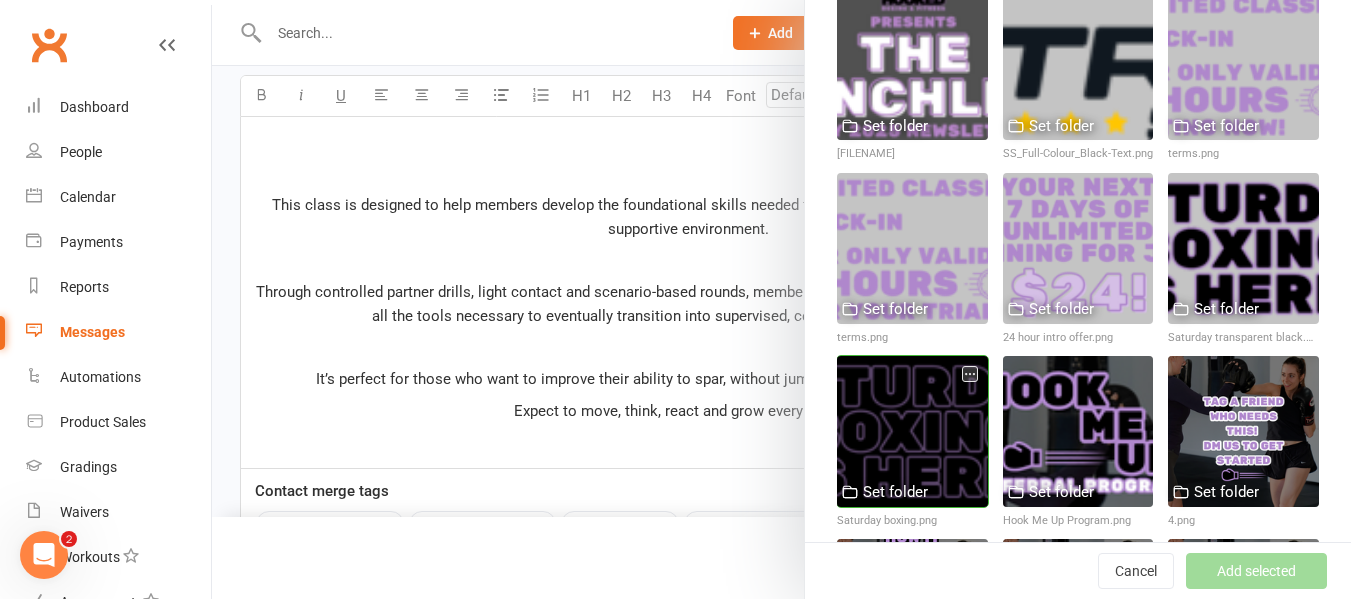 scroll, scrollTop: 1000, scrollLeft: 0, axis: vertical 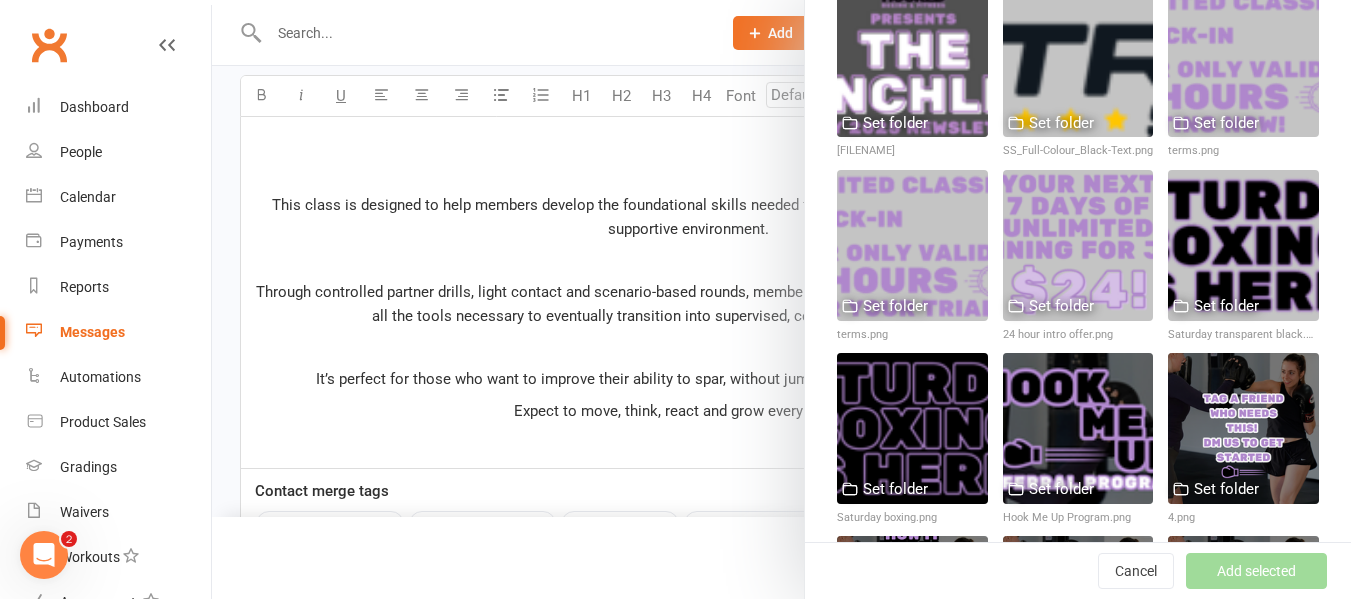 click at bounding box center (781, 299) 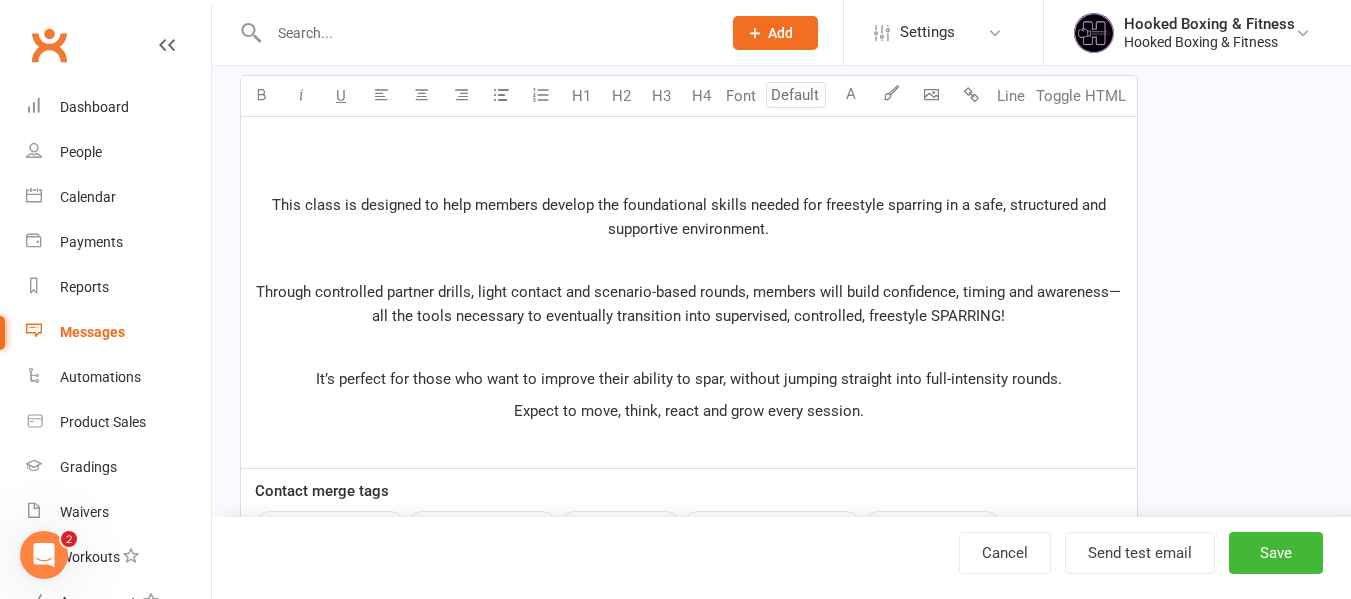 click on "﻿" at bounding box center (689, 142) 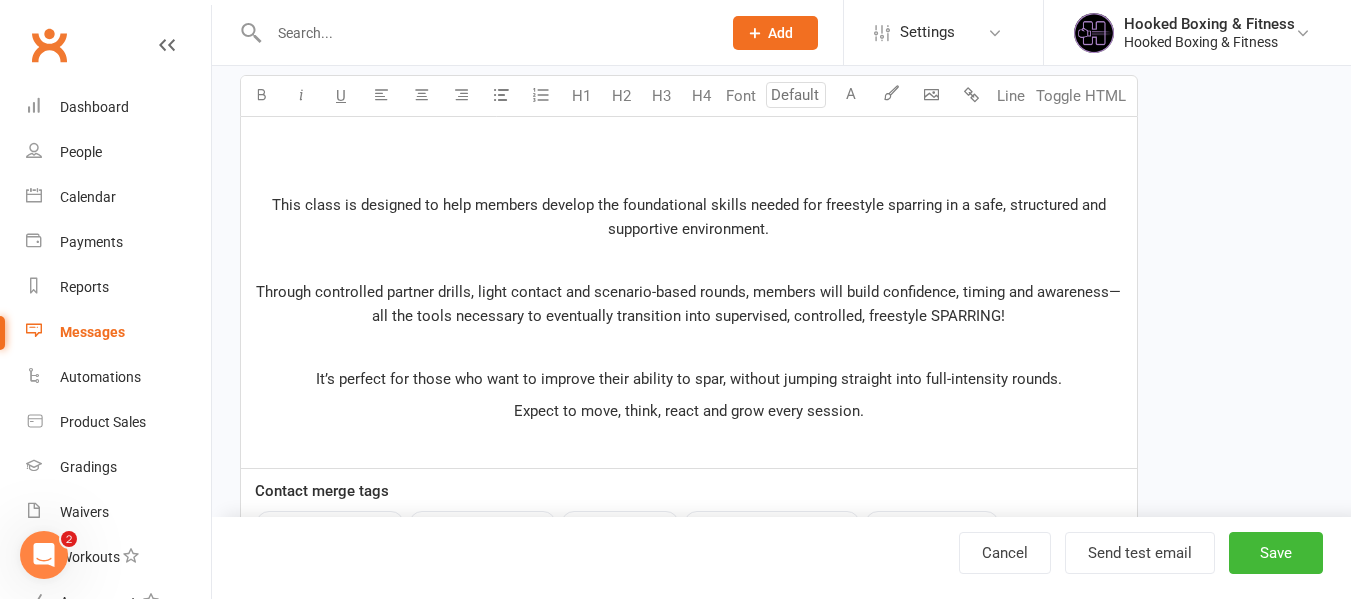 click on "This class is designed to help members develop the foundational skills needed for freestyle sparring in a safe, structured and supportive environment. Through controlled partner drills, light contact and scenario-based rounds, members will build confidence, timing and awareness—all the tools necessary to eventually transition into supervised, controlled, freestyle SPARRING! It’s perfect for those who want to improve their ability to spar, without jumping straight into full-intensity rounds. Expect to move, think, react and grow every session." at bounding box center [689, 292] 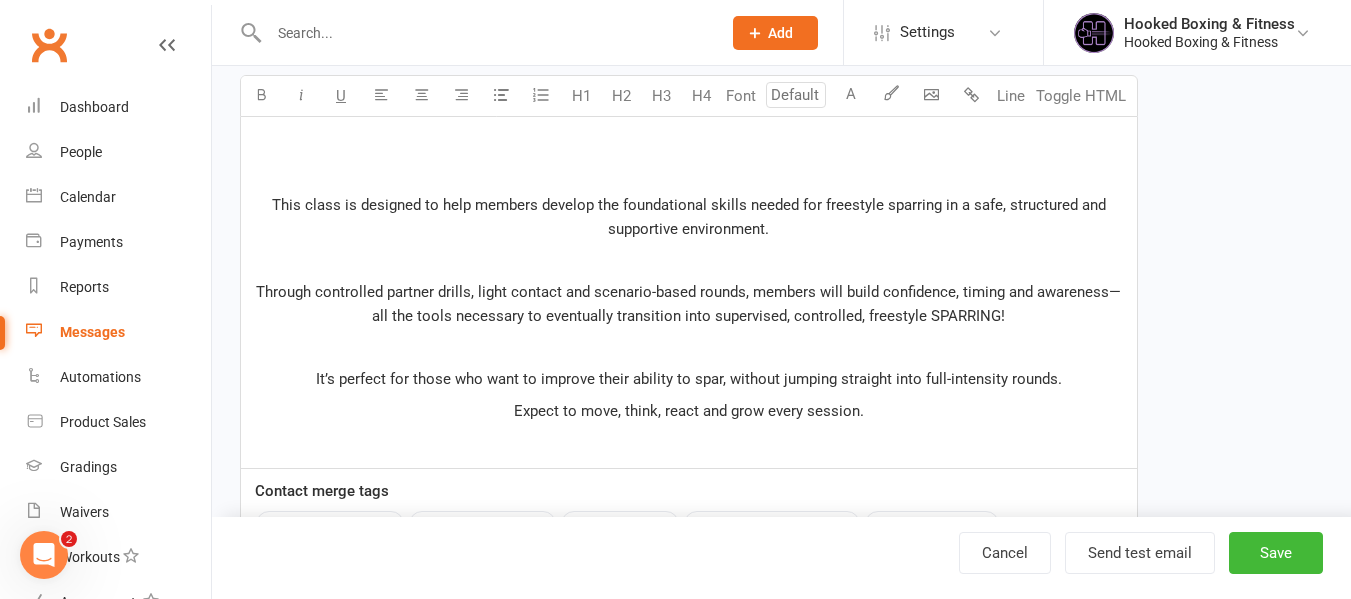 click on "This class is designed to help members develop the foundational skills needed for freestyle sparring in a safe, structured and supportive environment." at bounding box center (691, 217) 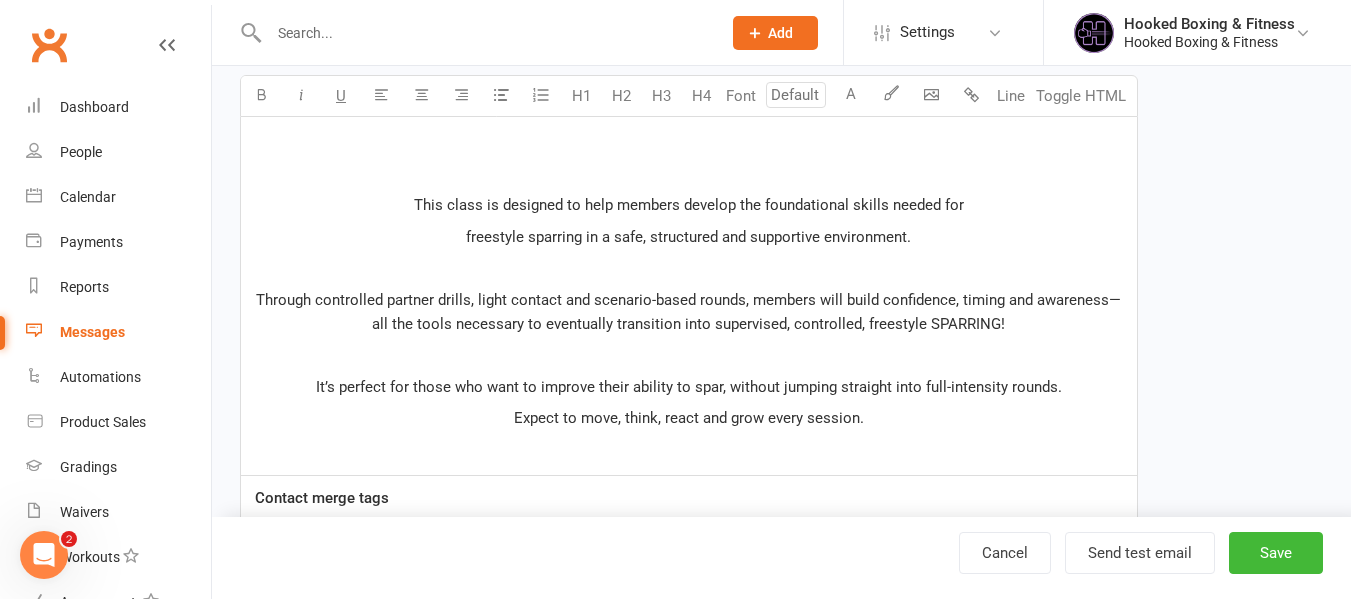 click on "Through controlled partner drills, light contact and scenario-based rounds, members will build confidence, timing and awareness—all the tools necessary to eventually transition into supervised, controlled, freestyle SPARRING!" at bounding box center (688, 312) 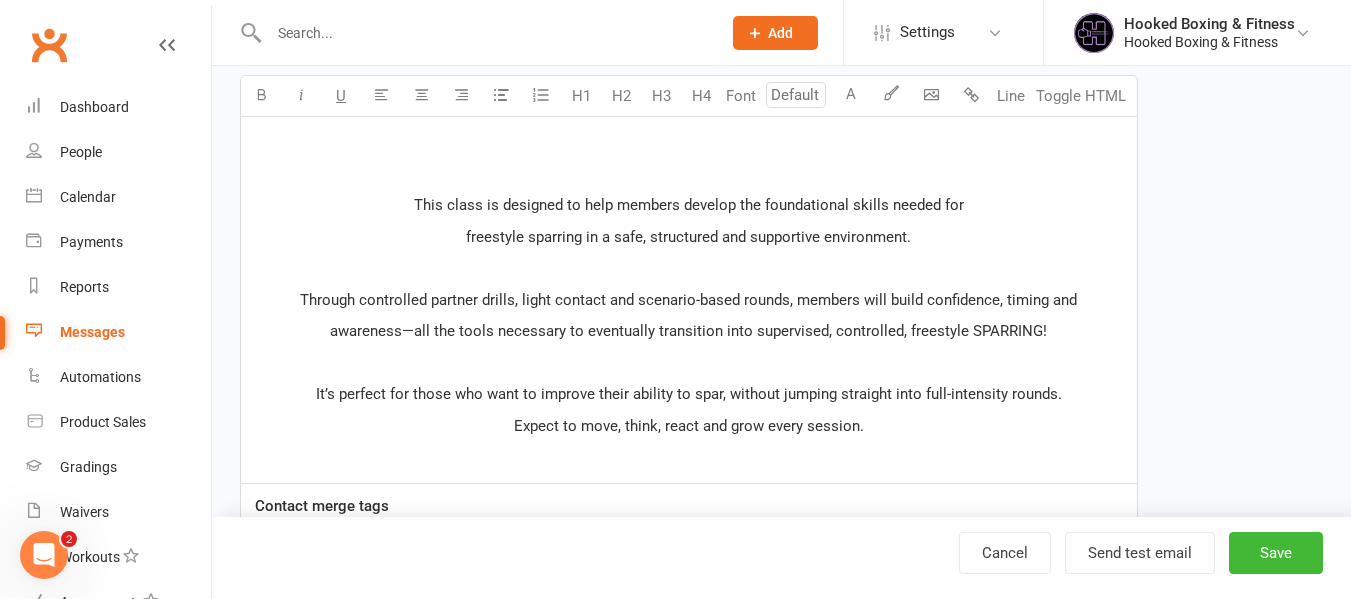 click on "Expect to move, think, react and grow every session." at bounding box center (689, 426) 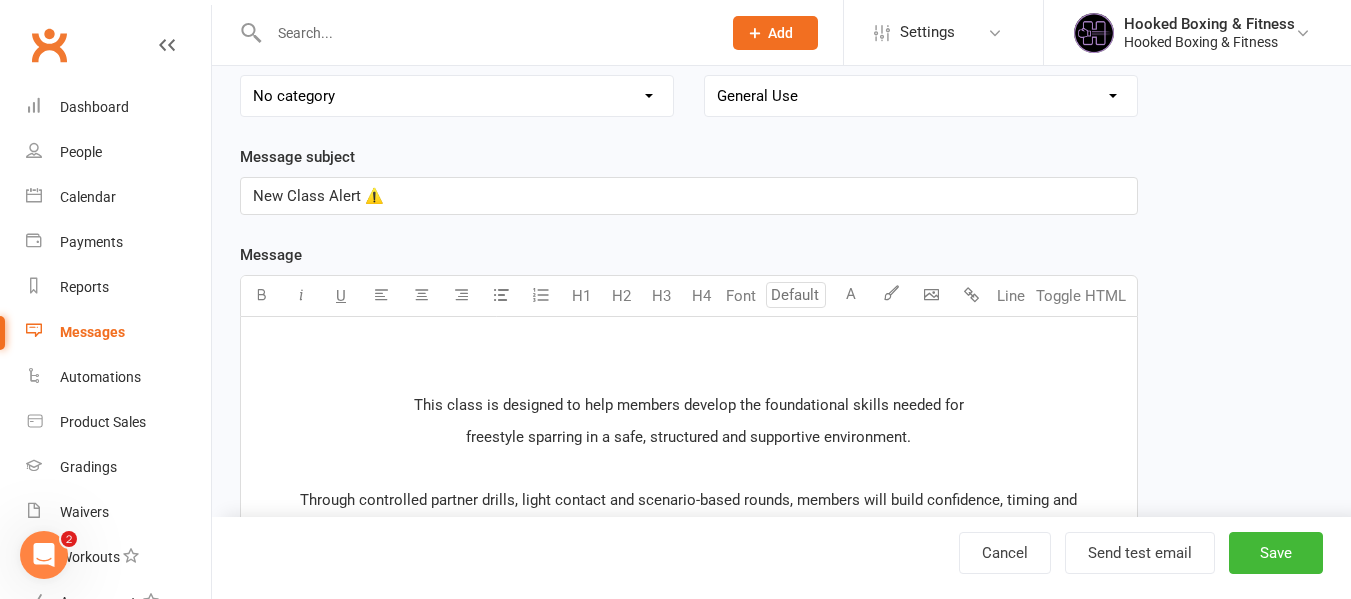 click on "﻿" at bounding box center (689, 342) 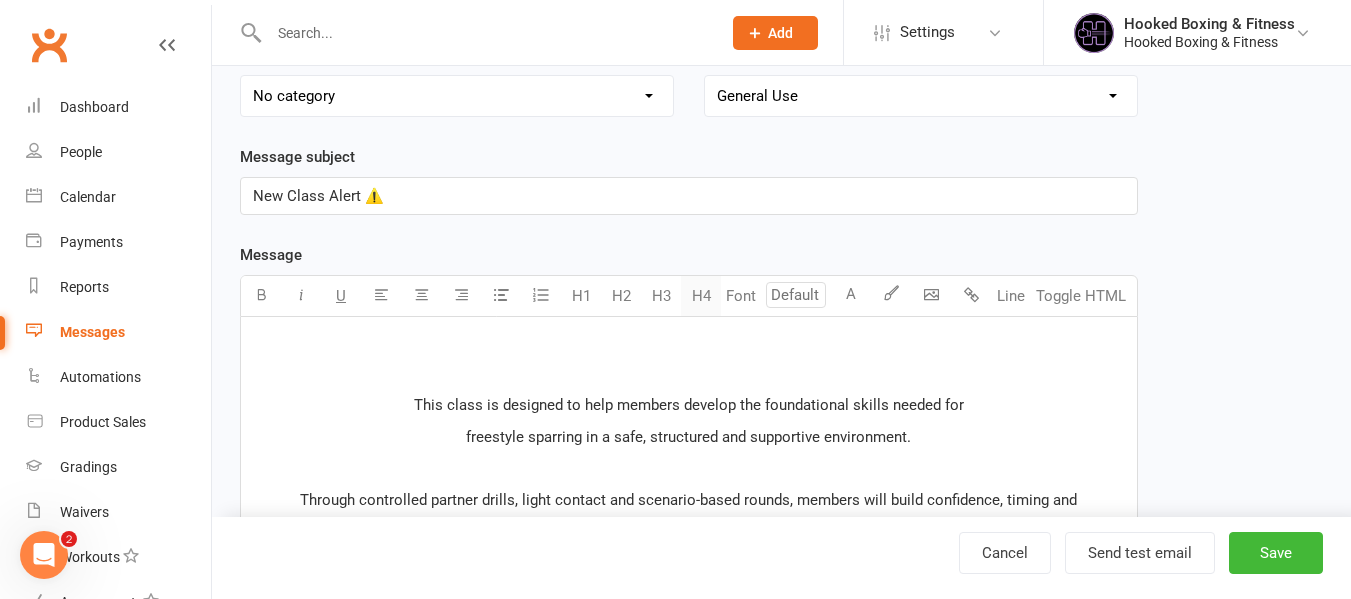 click on "H4" at bounding box center [701, 296] 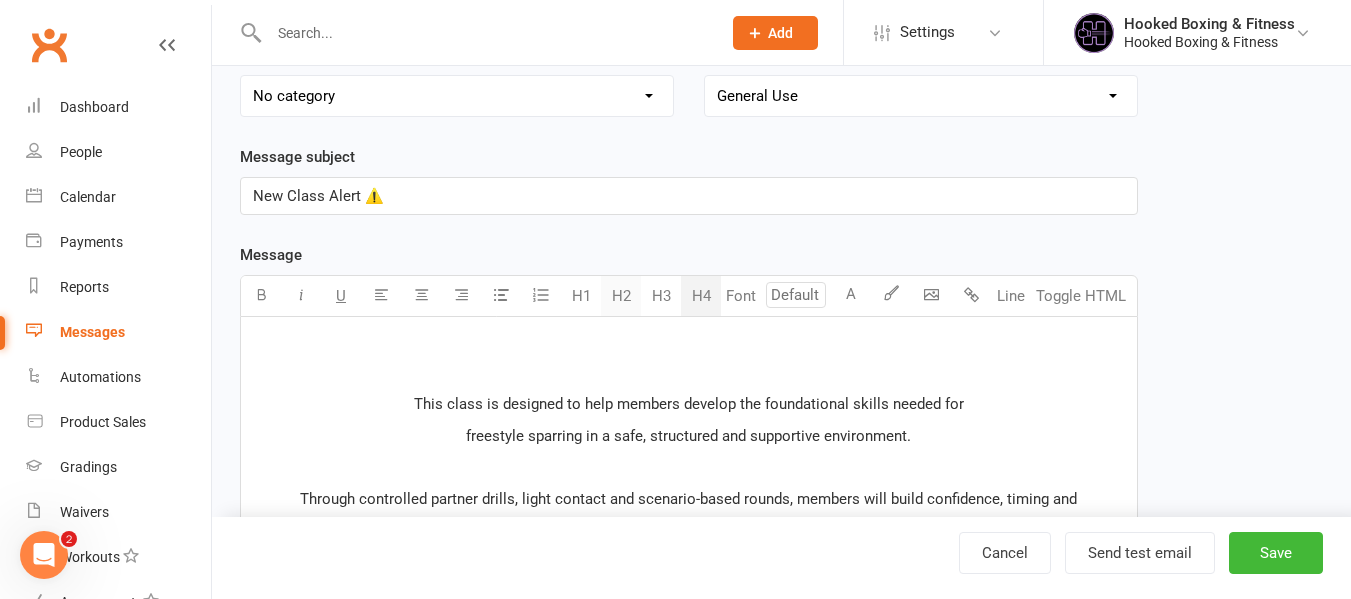 click on "H2" at bounding box center [621, 296] 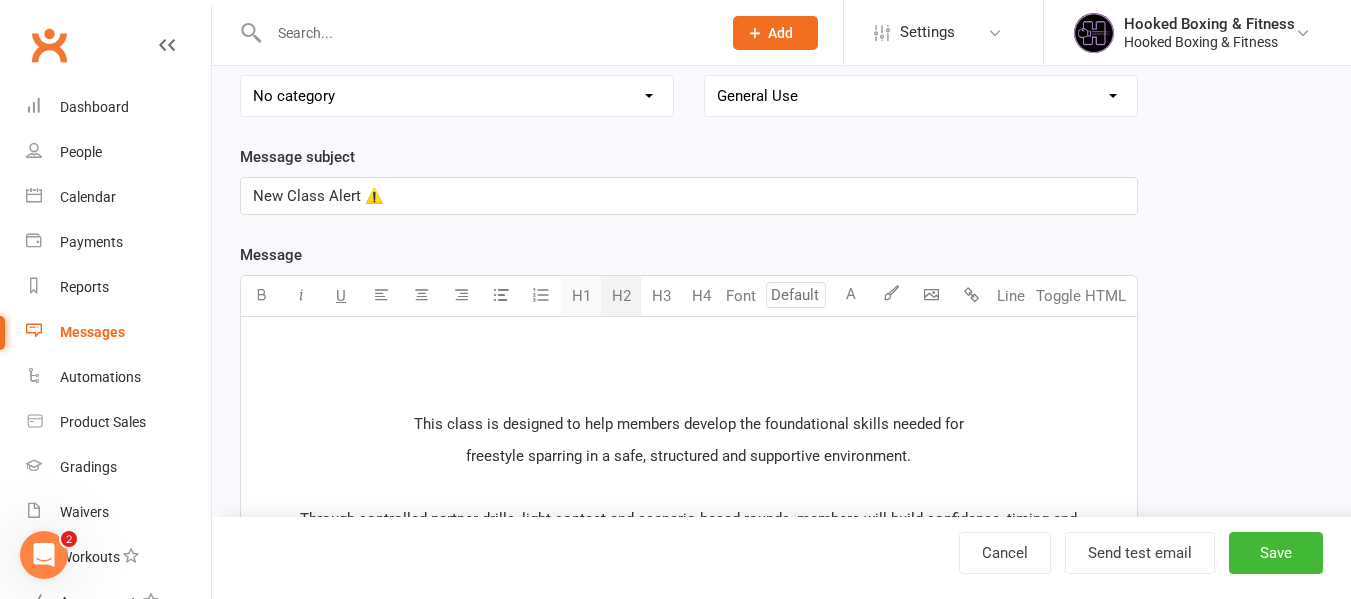 click on "H1" at bounding box center [581, 296] 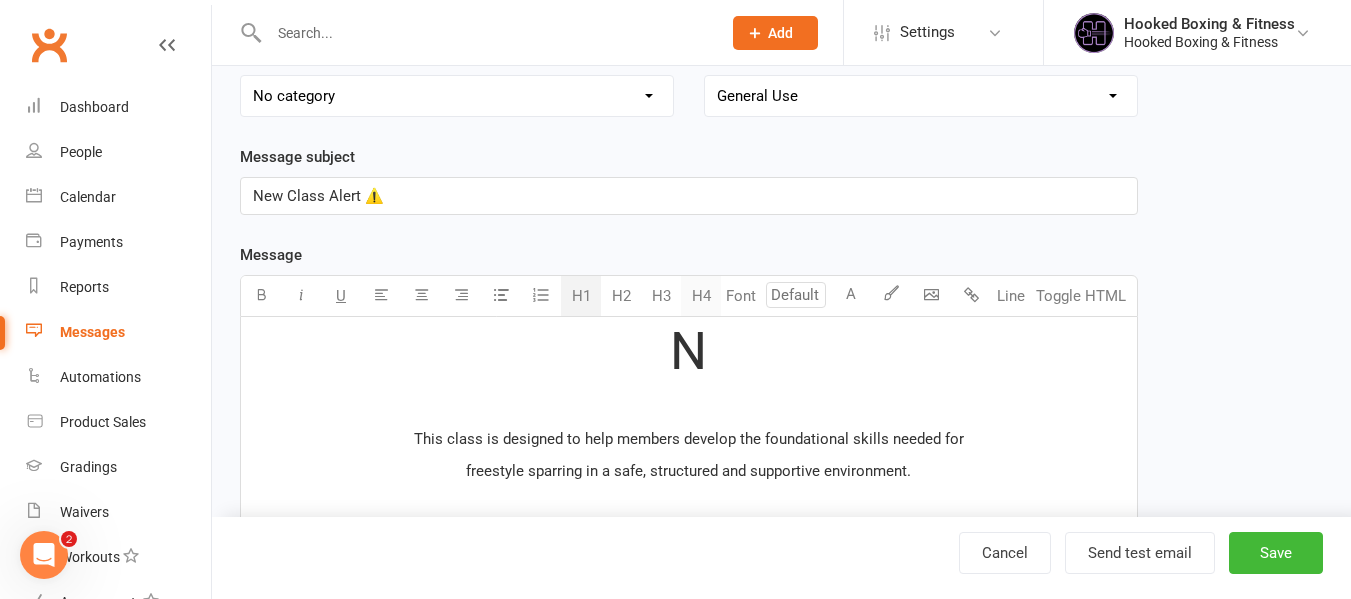 type 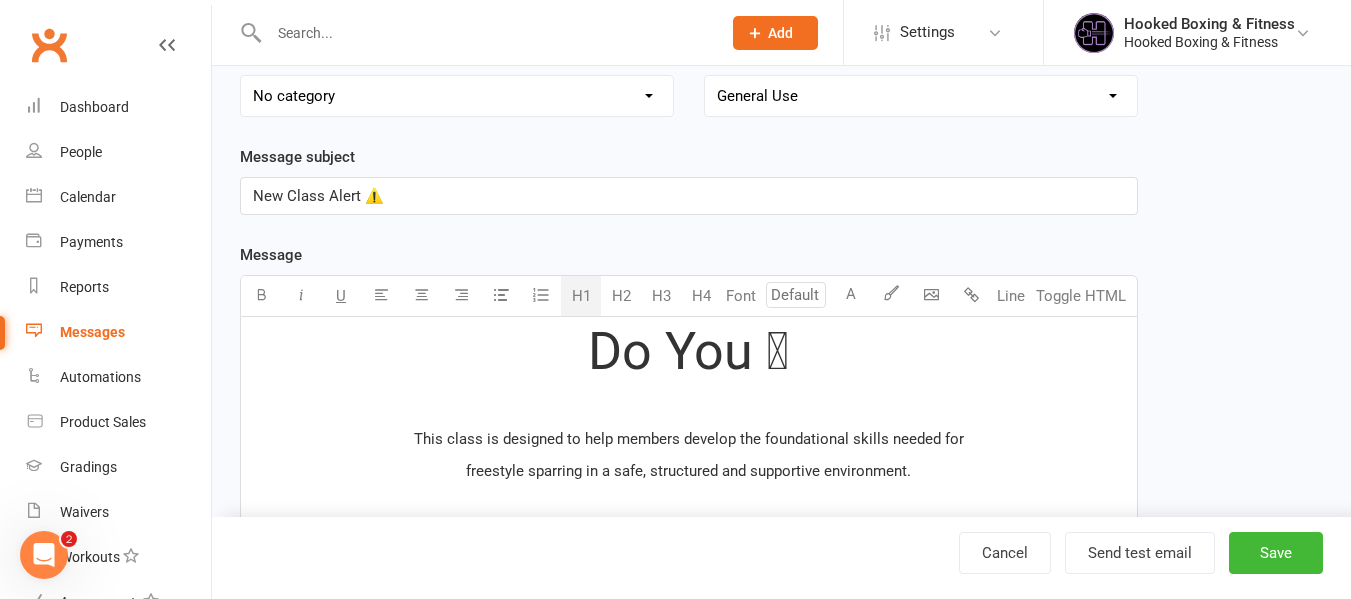 click on "Do You 🫵" at bounding box center (688, 351) 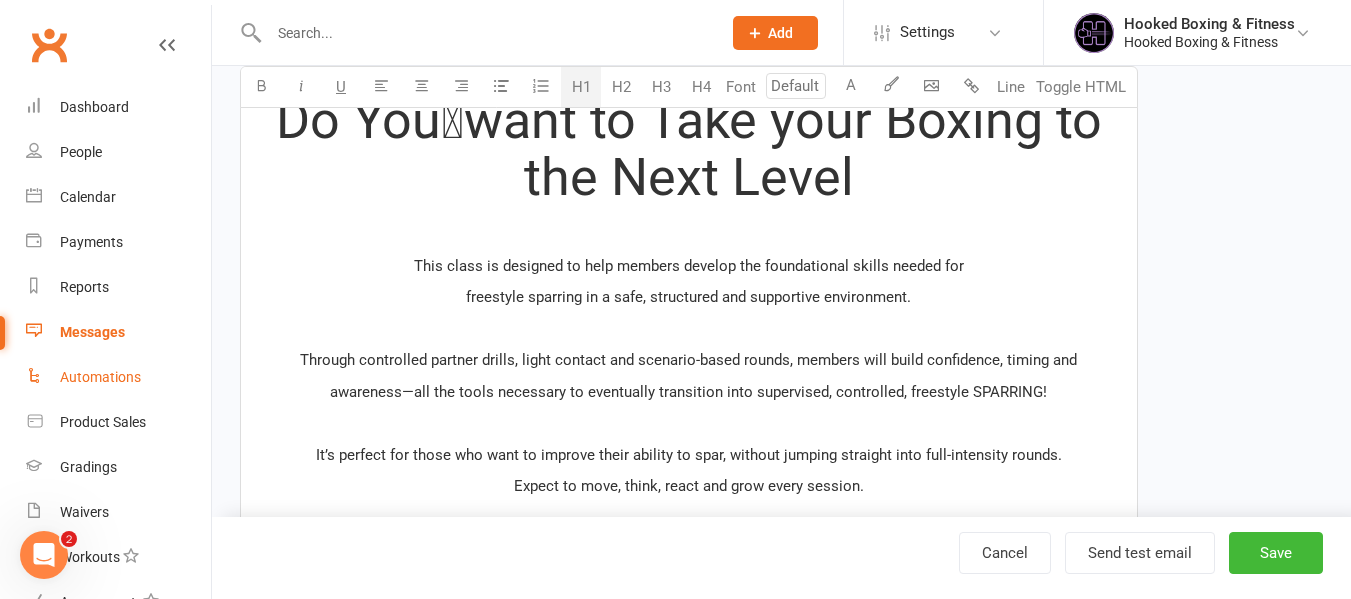 scroll, scrollTop: 600, scrollLeft: 0, axis: vertical 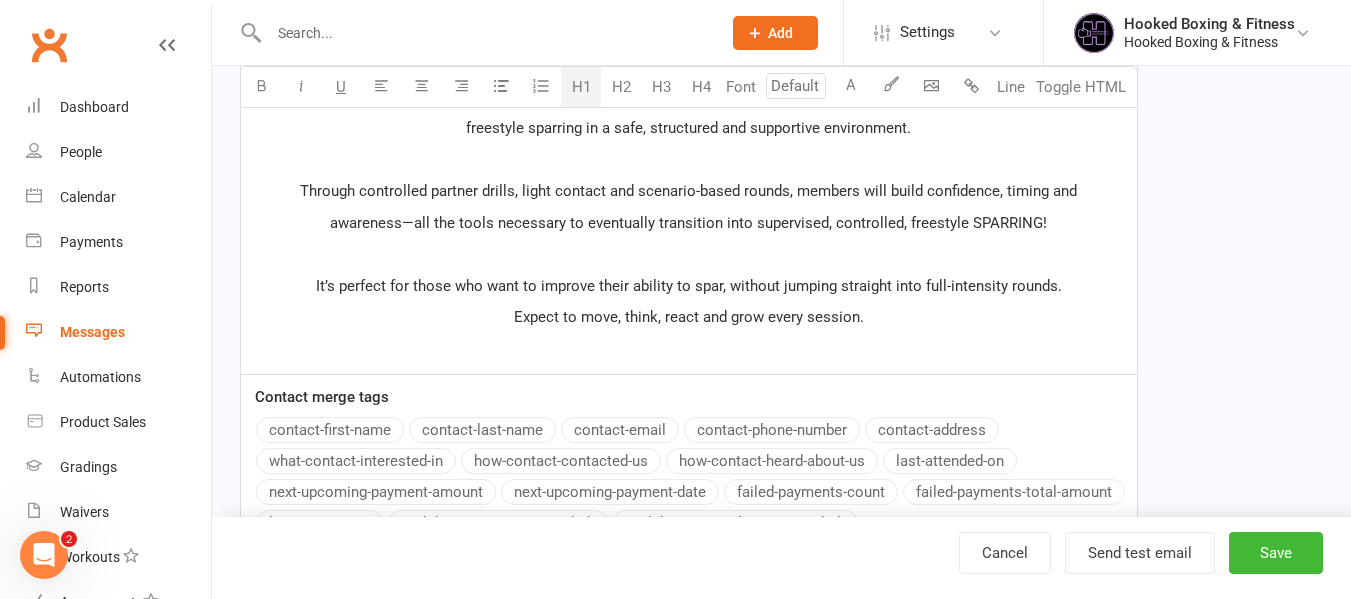 click on "Message Font U H1 H2 H3 H4 Font A Line Toggle HTML Do You🫵want to Take your Boxing to the Next Level   ﻿ This class is designed to help members develop the foundational skills needed for  freestyle sparring in a safe, structured and supportive environment. ﻿ Through controlled partner drills, light contact and scenario-based rounds, members will build confidence, timing and  awareness—all the tools necessary to eventually transition into supervised, controlled, freestyle SPARRING! ﻿ It’s perfect for those who want to improve their ability to spar, without jumping straight into full-intensity rounds. Expect to move, think, react and grow every session. ﻿ Contact merge tags contact-first-name contact-last-name contact-email contact-phone-number contact-address what-contact-interested-in how-contact-contacted-us how-contact-heard-about-us last-attended-on next-upcoming-payment-amount next-upcoming-payment-date failed-payments-count failed-payments-total-amount business-name Additional merge tags:" at bounding box center [689, 221] 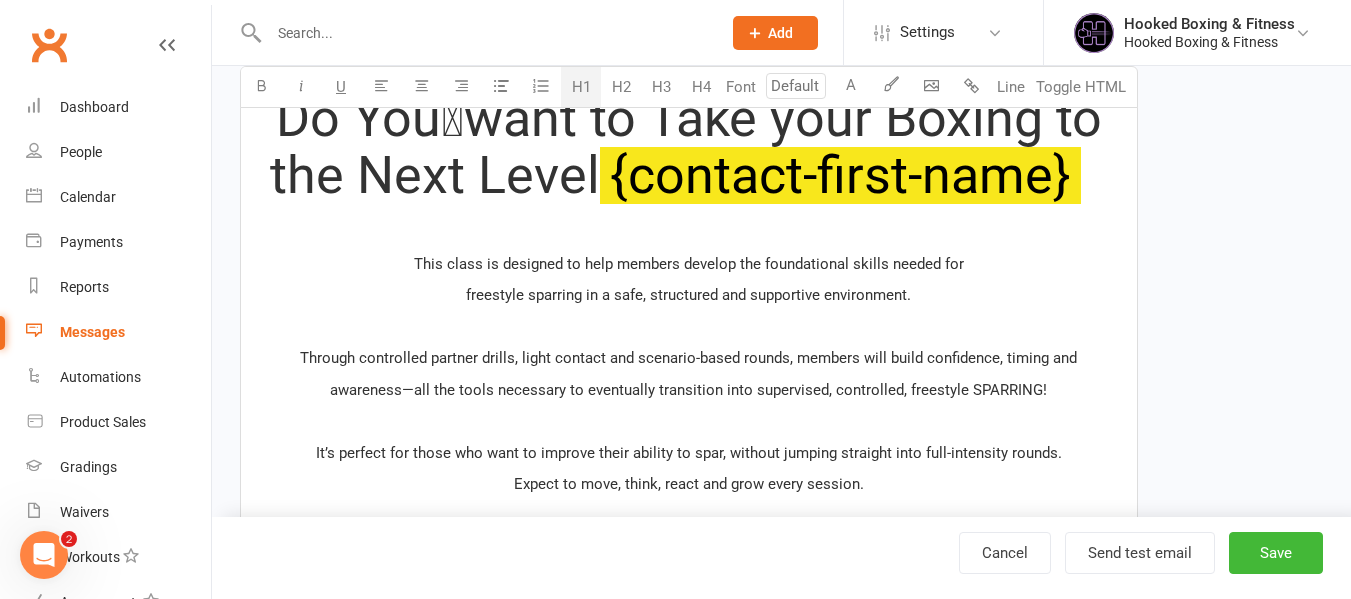 scroll, scrollTop: 400, scrollLeft: 0, axis: vertical 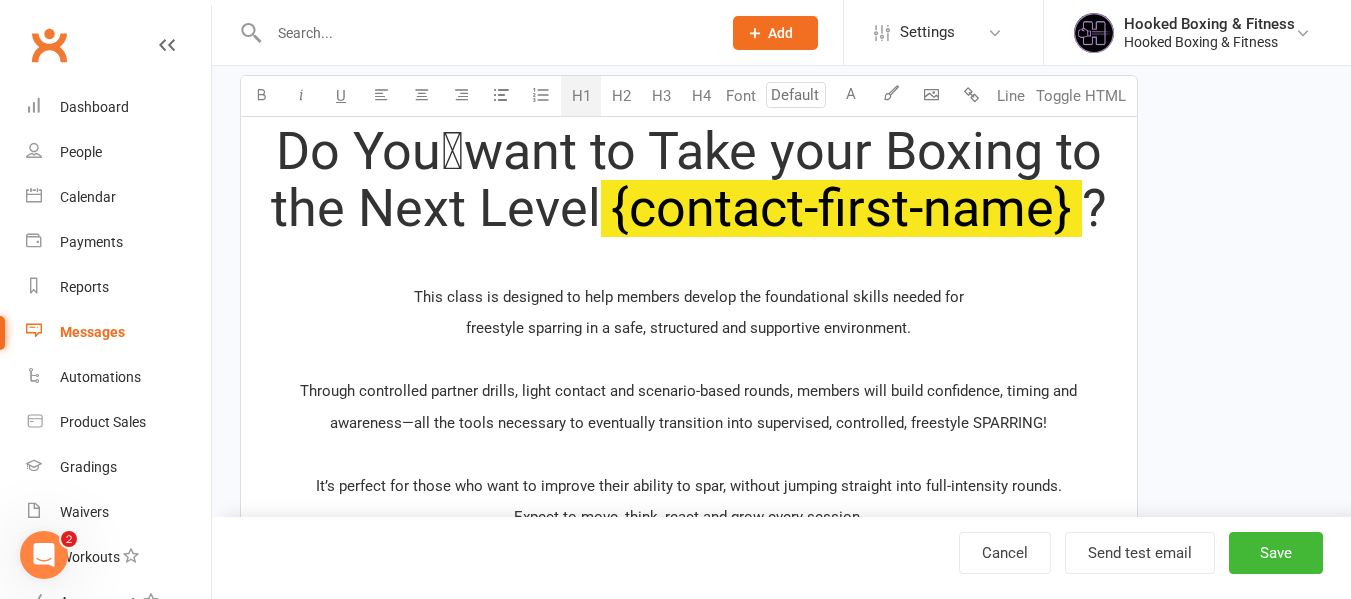click on "Do You🫵want to Take your Boxing to the Next Level" at bounding box center (693, 180) 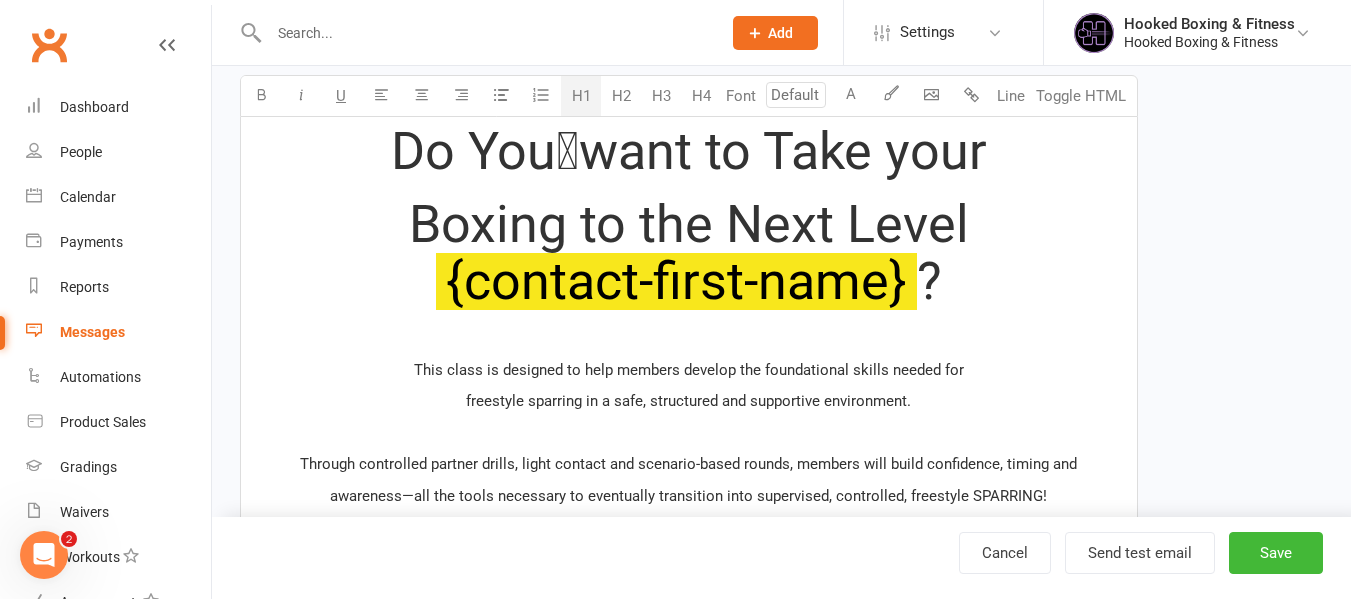 click on "Boxing to the Next Level  ﻿ {contact-first-name} ?" at bounding box center (689, 253) 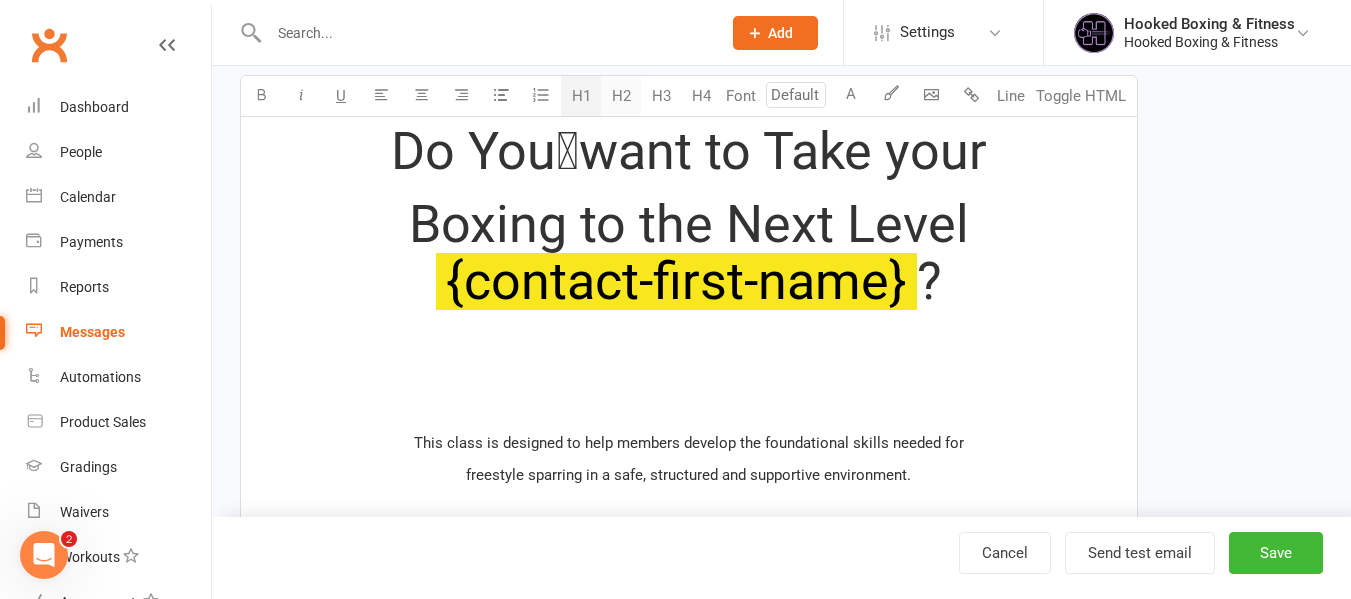 click on "H2" at bounding box center (621, 96) 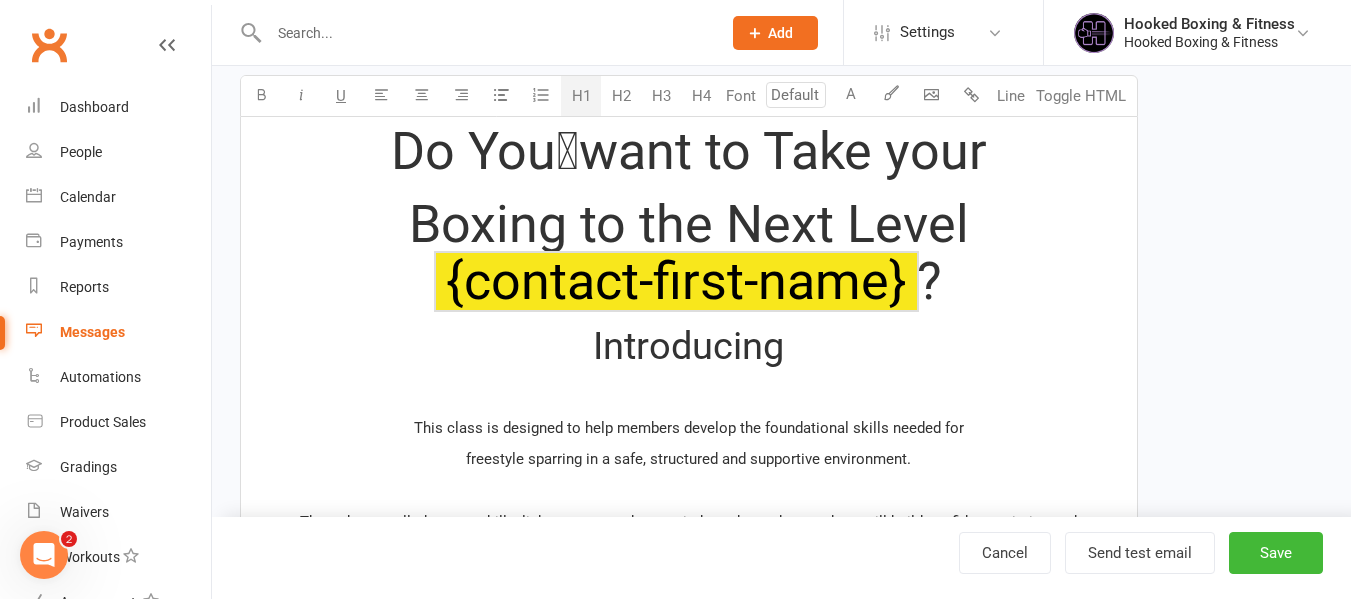 drag, startPoint x: 951, startPoint y: 278, endPoint x: 295, endPoint y: 146, distance: 669.14874 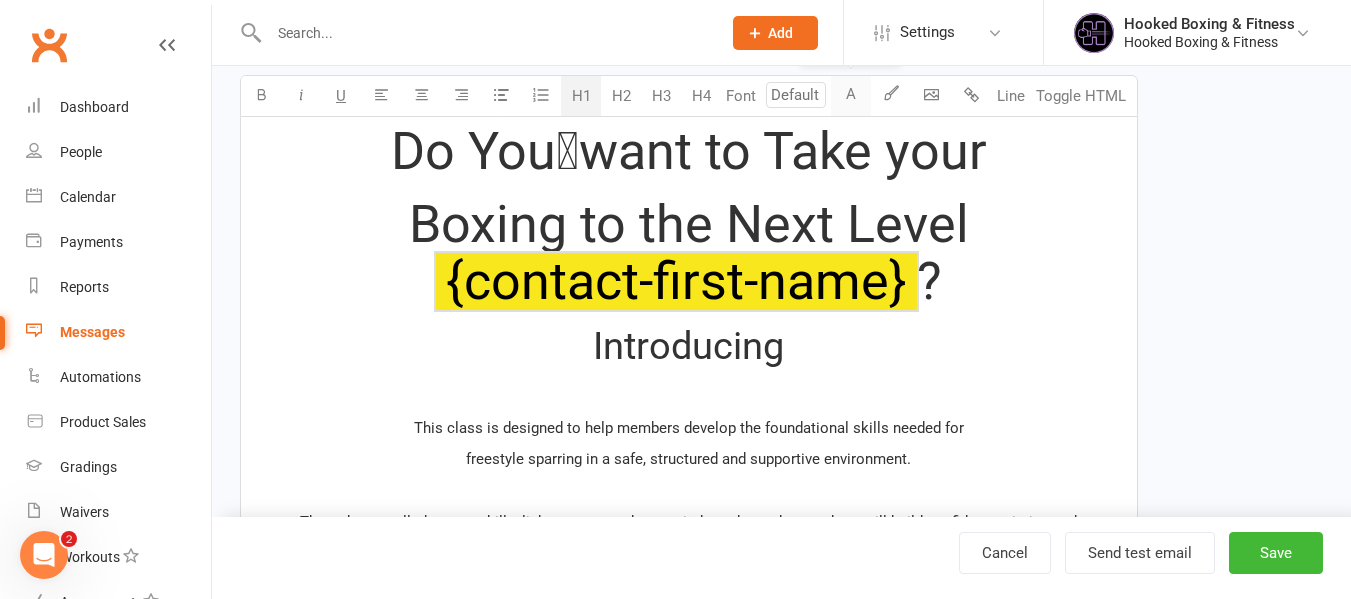 click on "A" at bounding box center [851, 96] 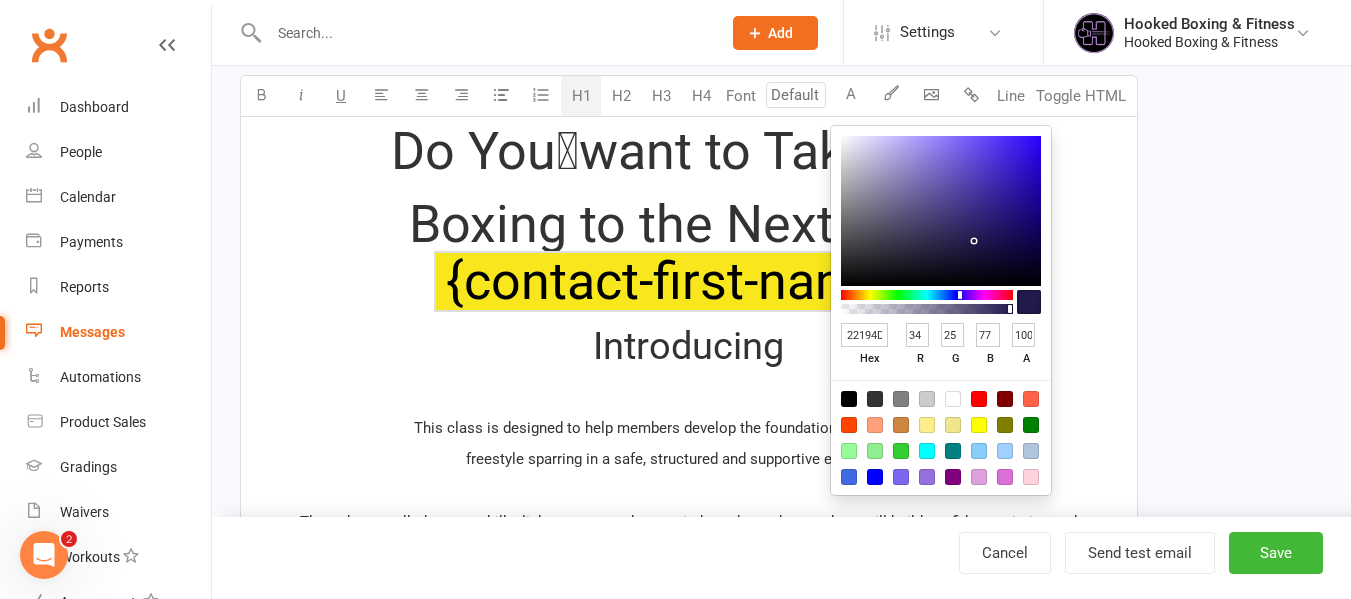 click on "22194D" at bounding box center [864, 335] 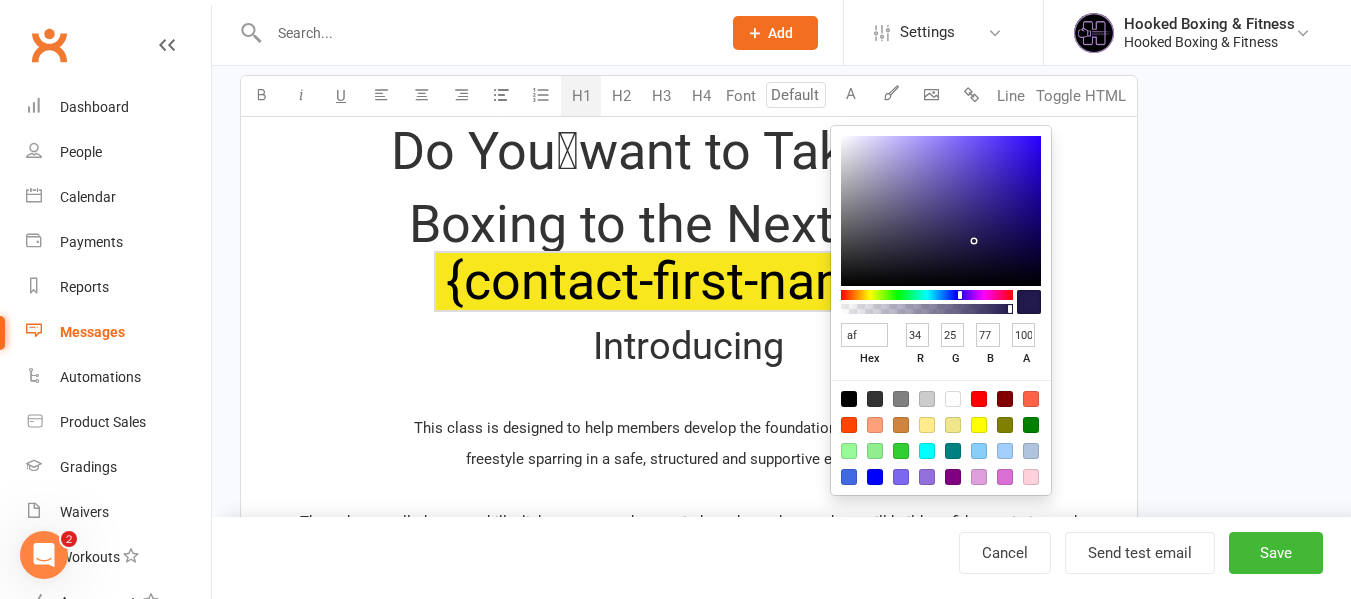 type on "af8" 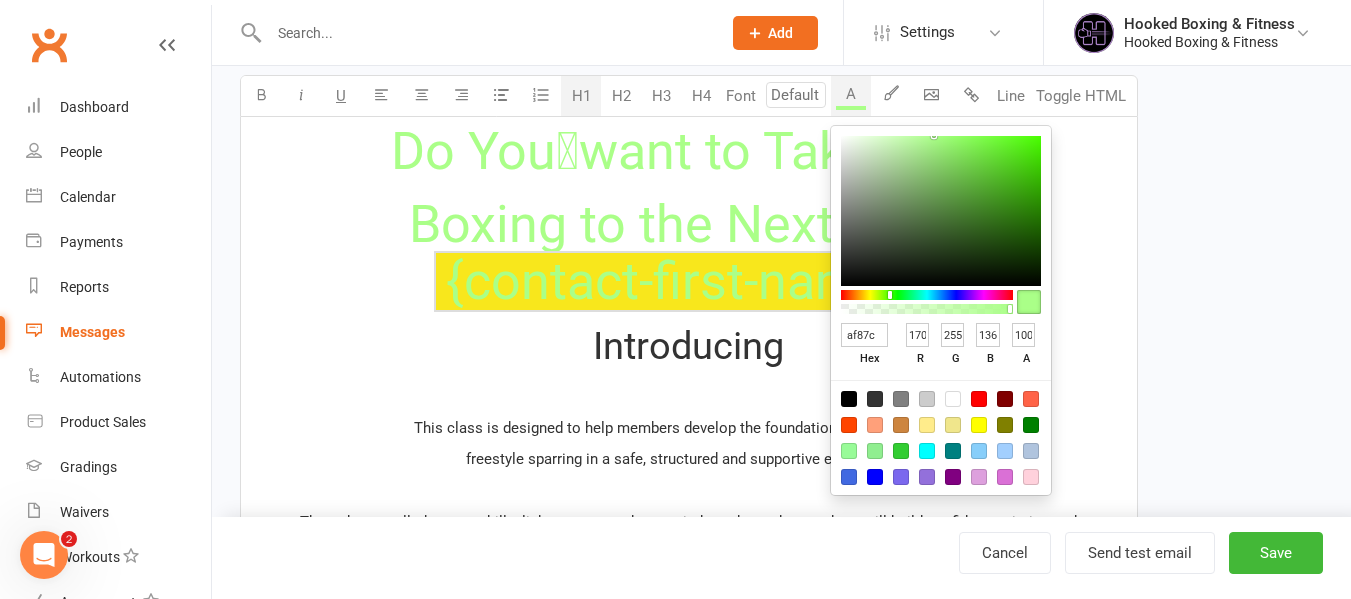type on "[ID]" 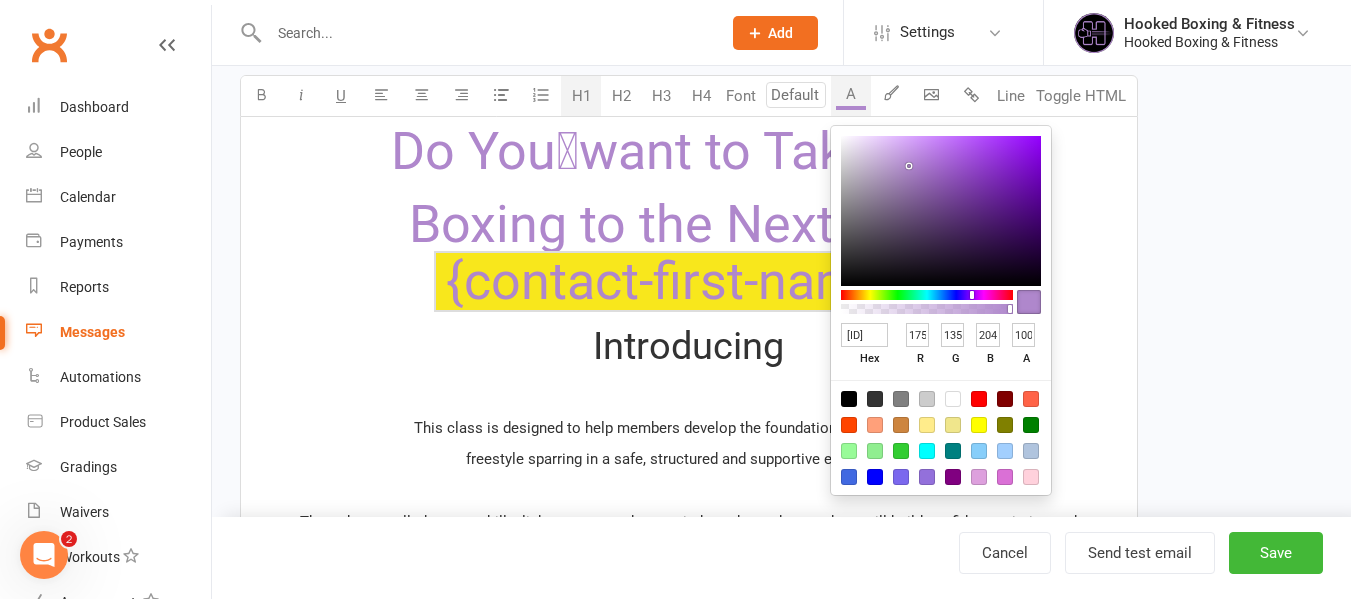 type on "[ID]" 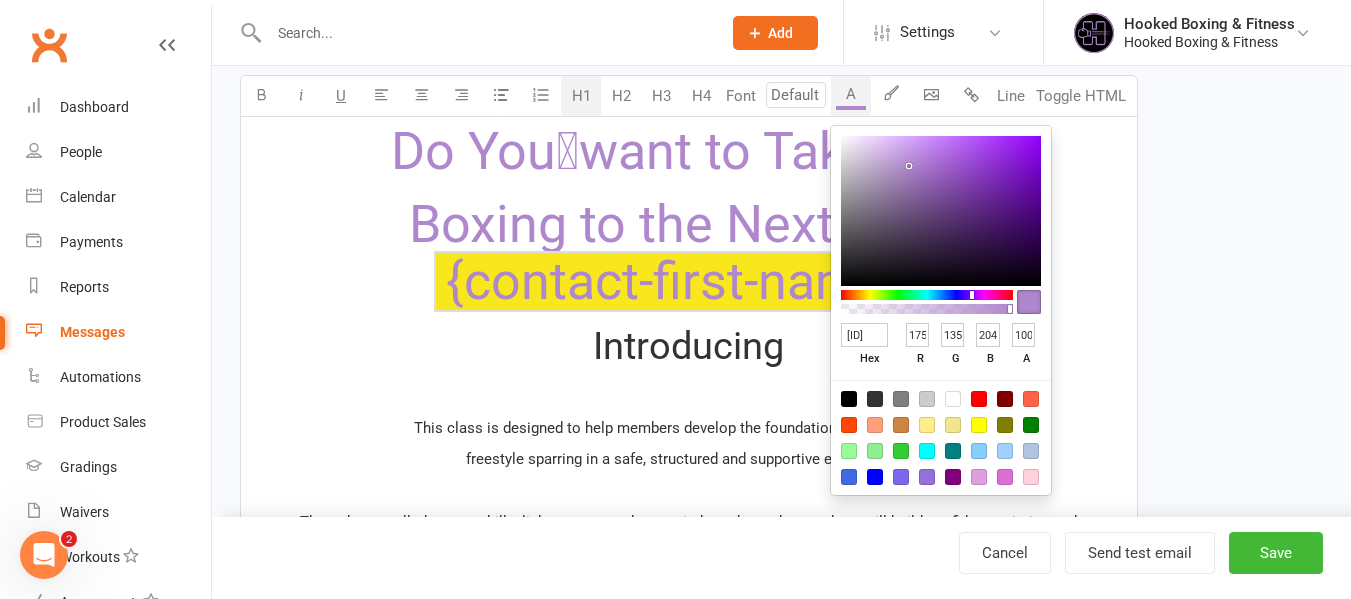 click on "Introducing" at bounding box center [688, 346] 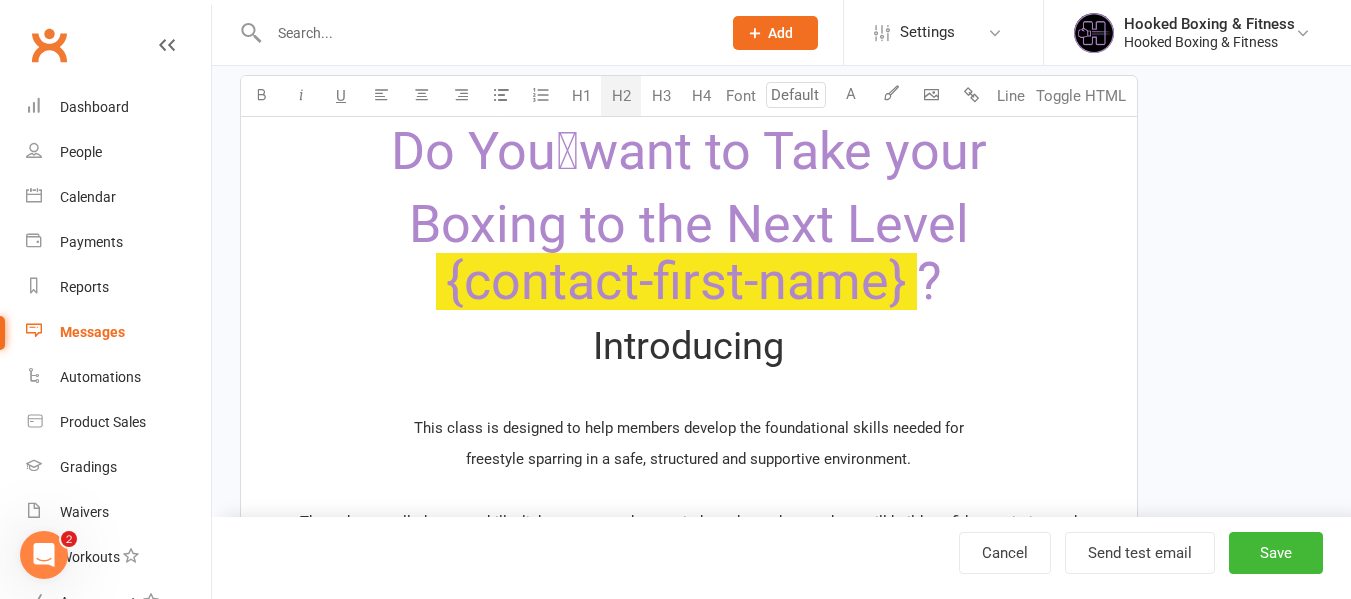 click on "Introducing" at bounding box center [688, 346] 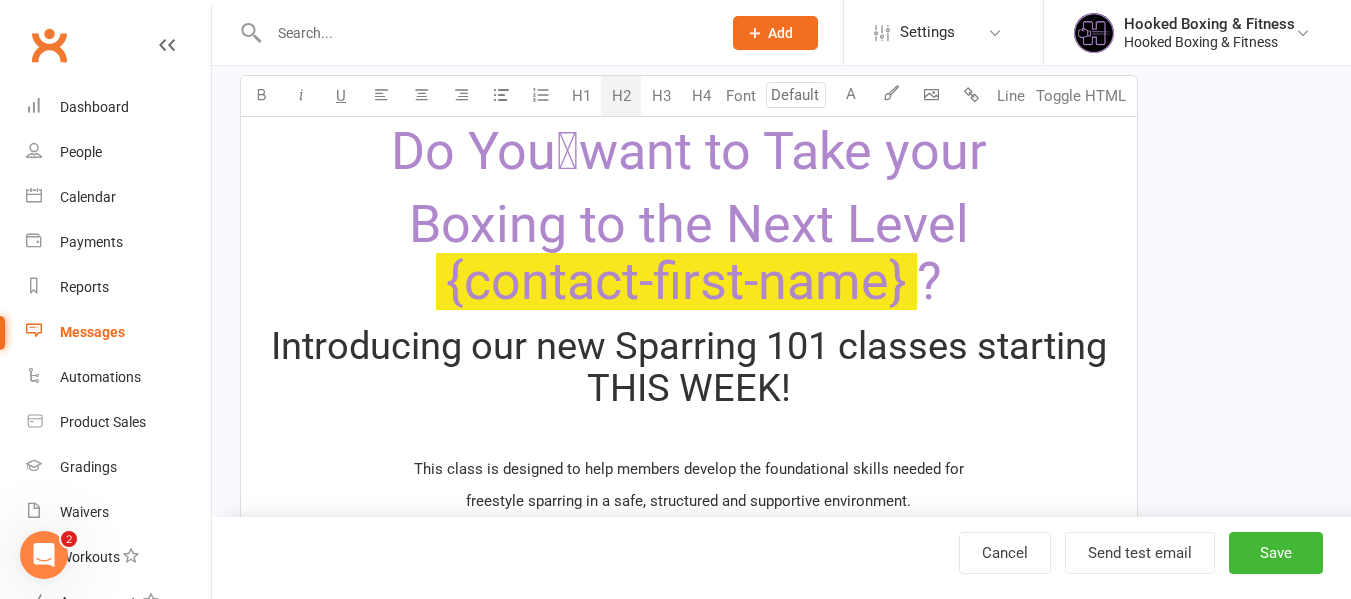 click on "Introducing our new Sparring 101 classes starting THIS WEEK!" at bounding box center [693, 367] 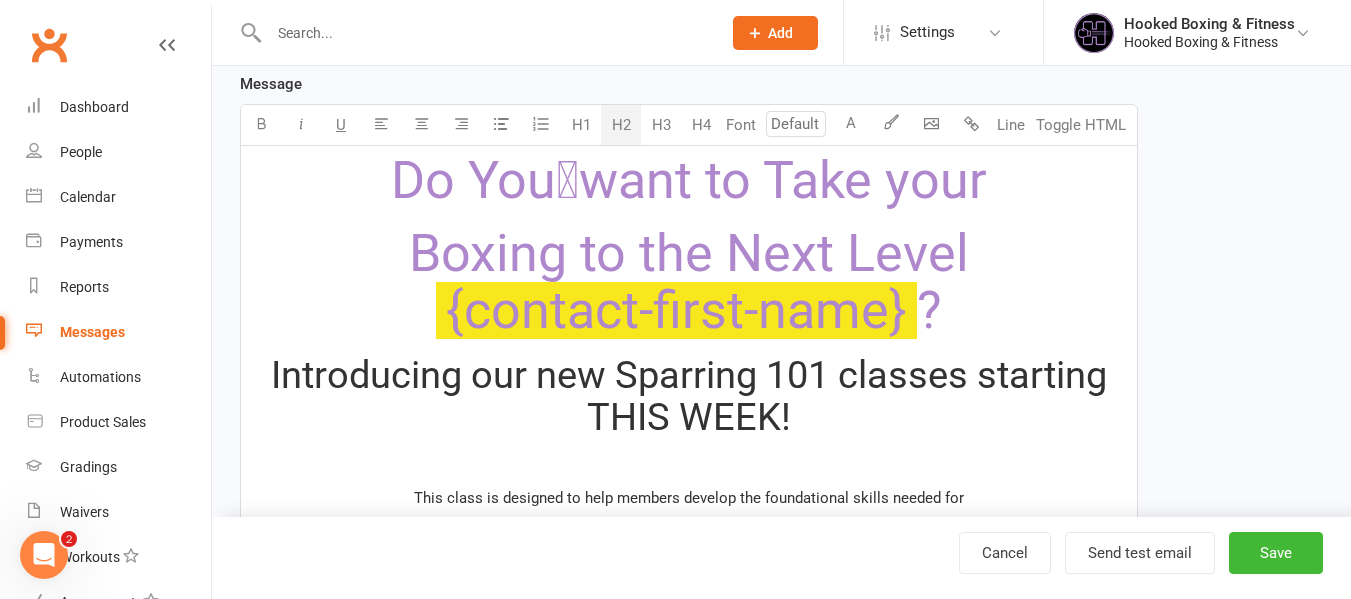 scroll, scrollTop: 400, scrollLeft: 0, axis: vertical 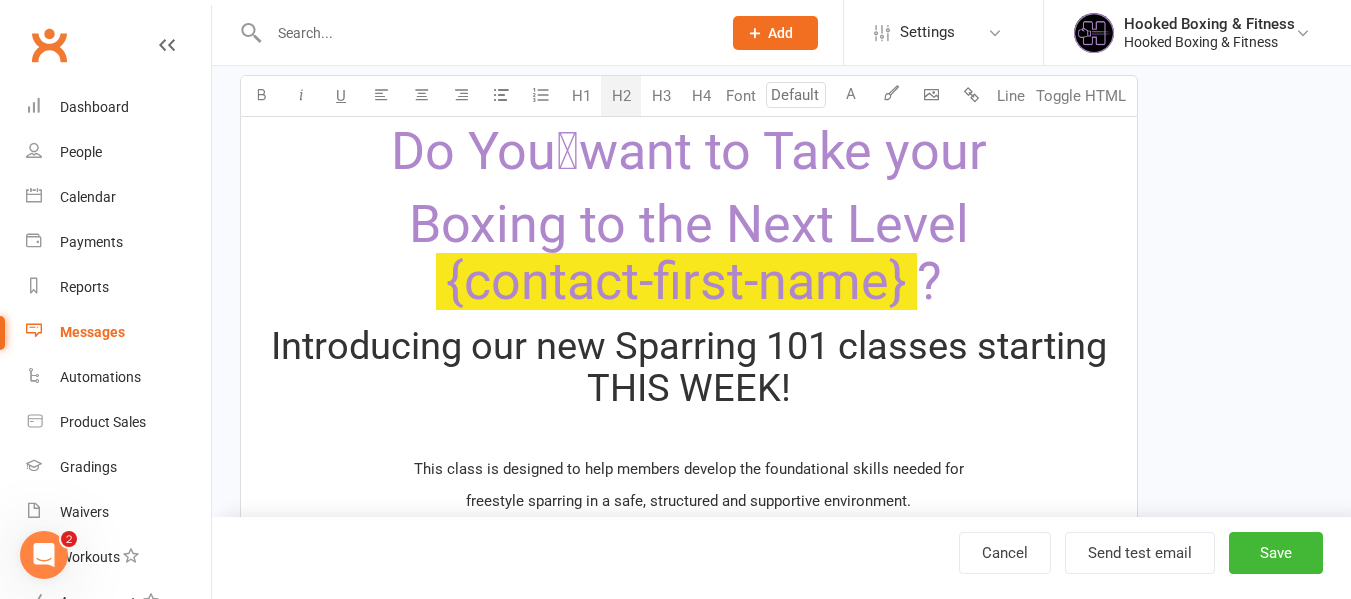 click on "Introducing our new Sparring 101 classes starting THIS WEEK!" at bounding box center [689, 368] 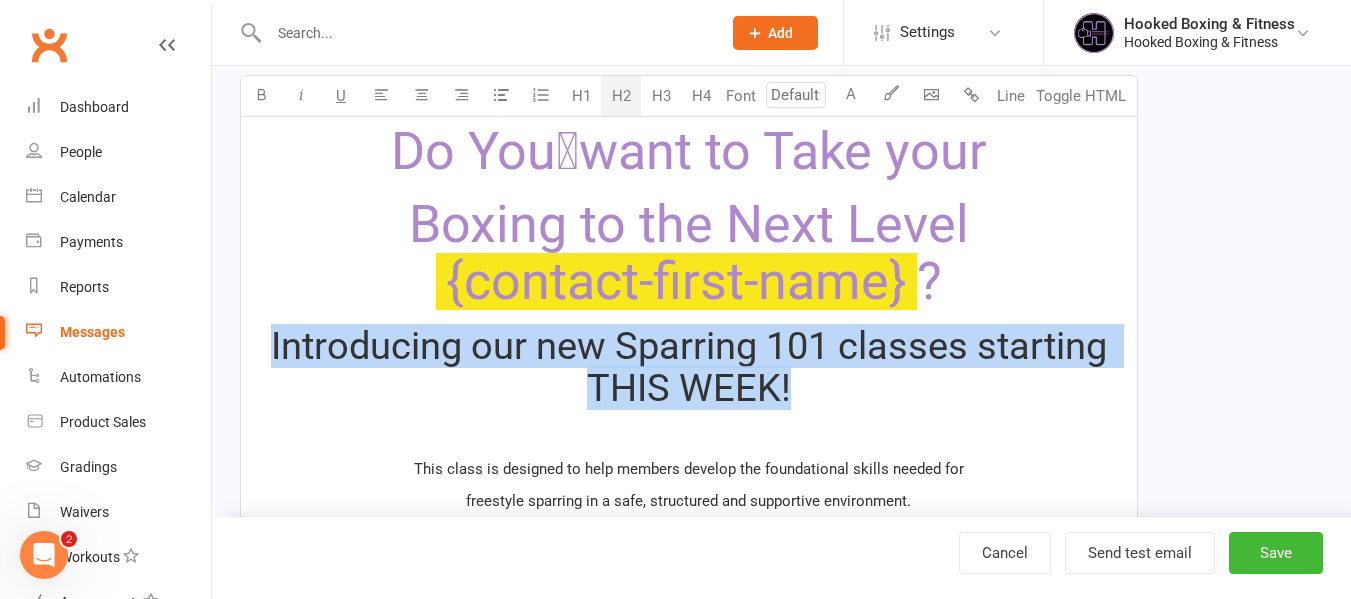 drag, startPoint x: 883, startPoint y: 403, endPoint x: 271, endPoint y: 344, distance: 614.8374 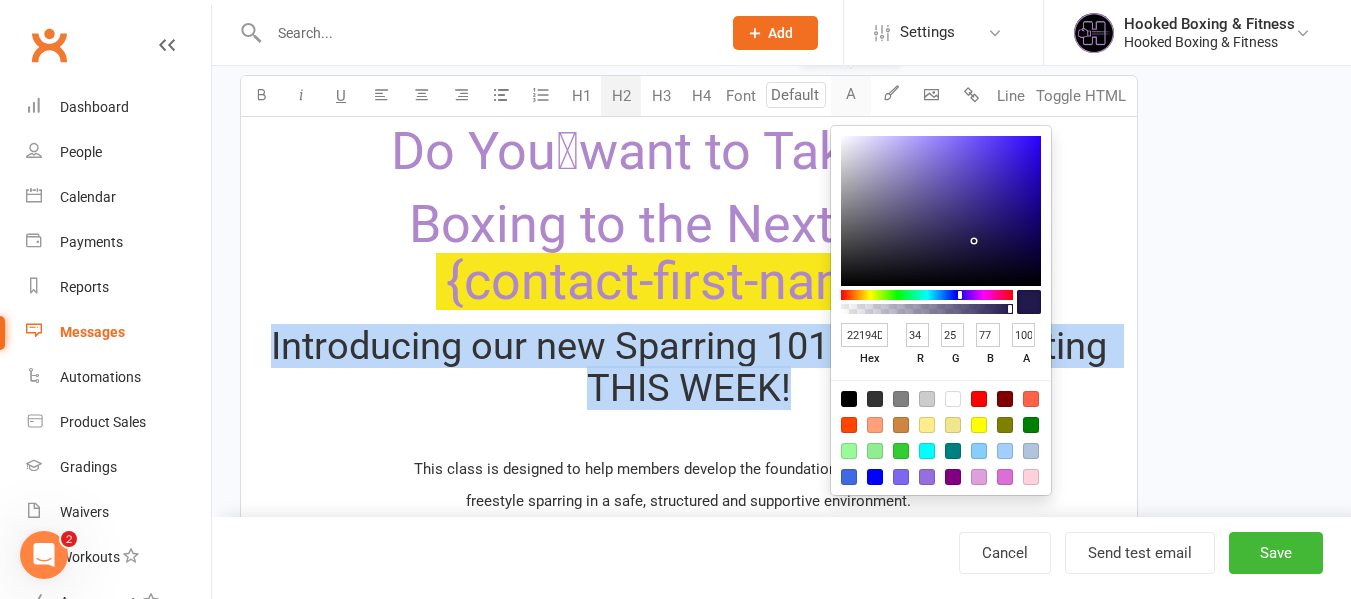 click on "A" at bounding box center [851, 96] 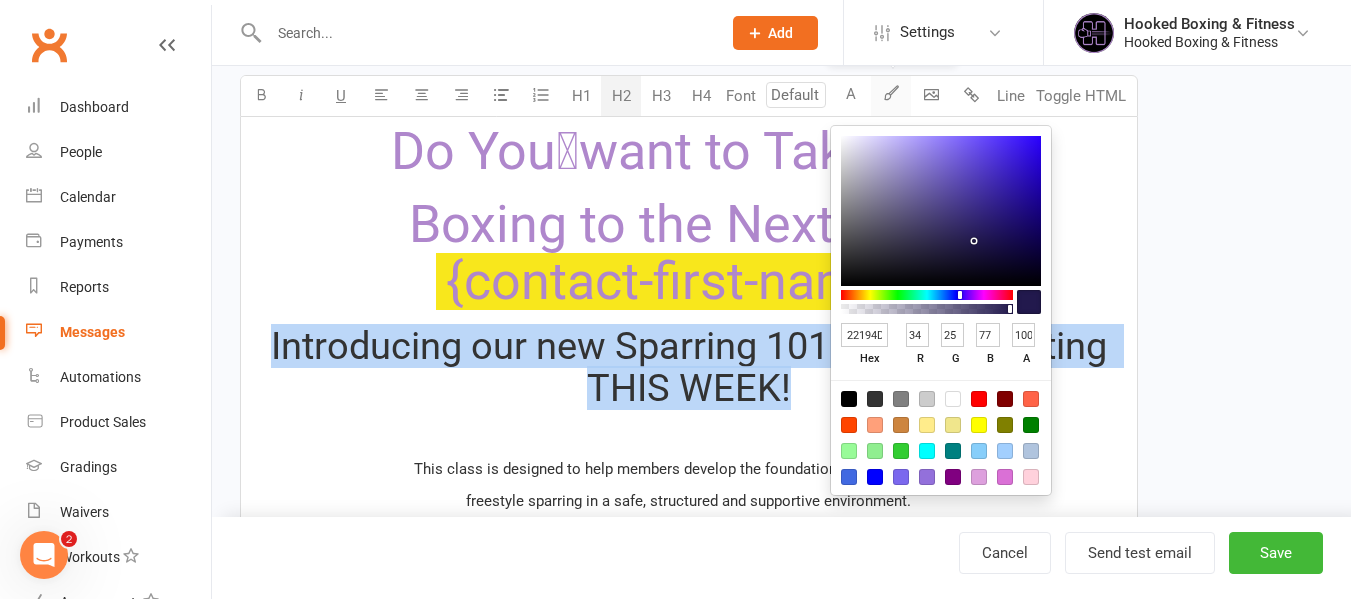 click at bounding box center [891, 96] 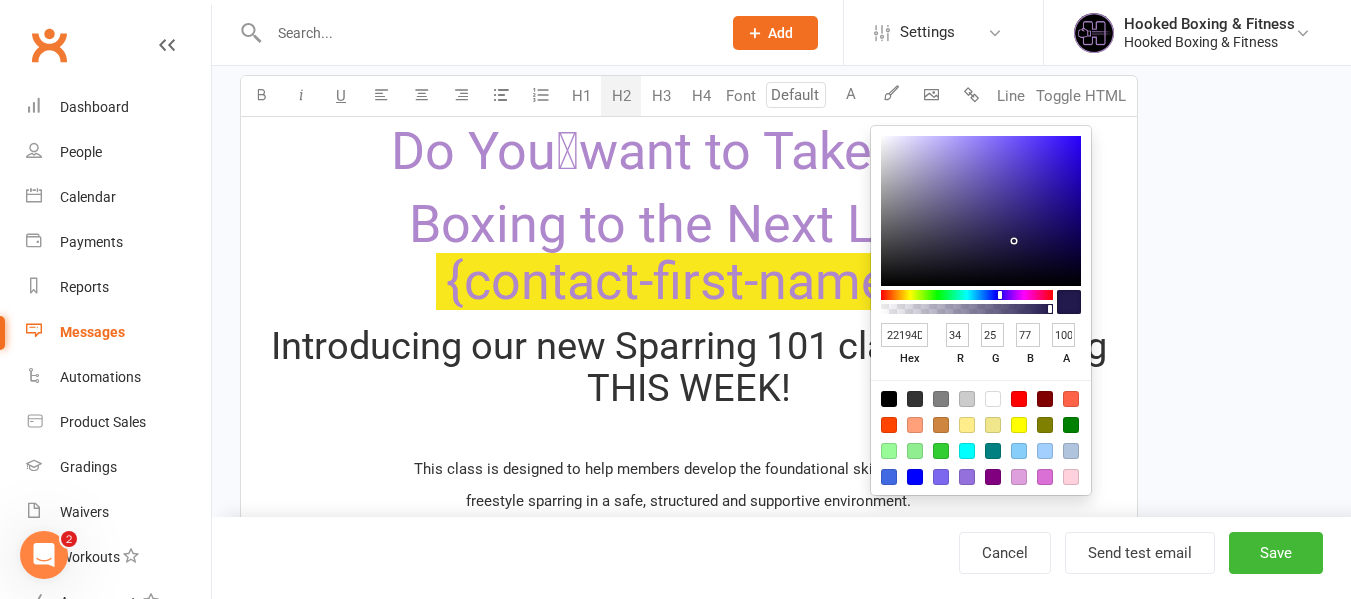 click on "22194D hex" at bounding box center [910, 347] 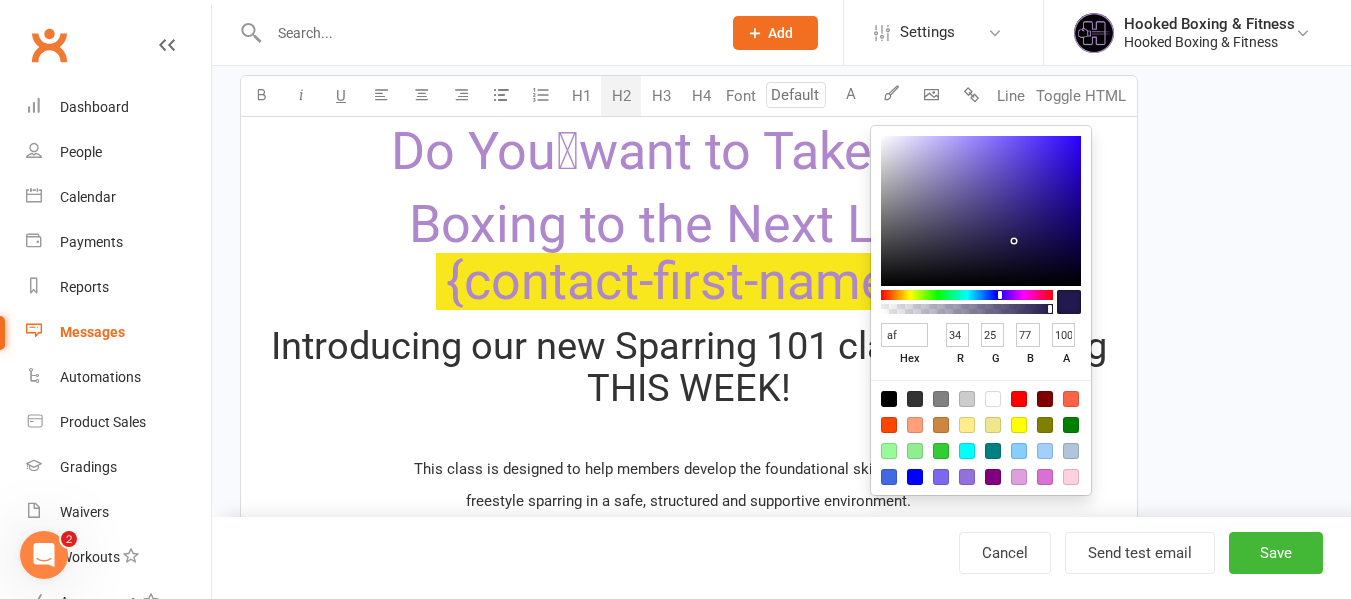 type on "af8" 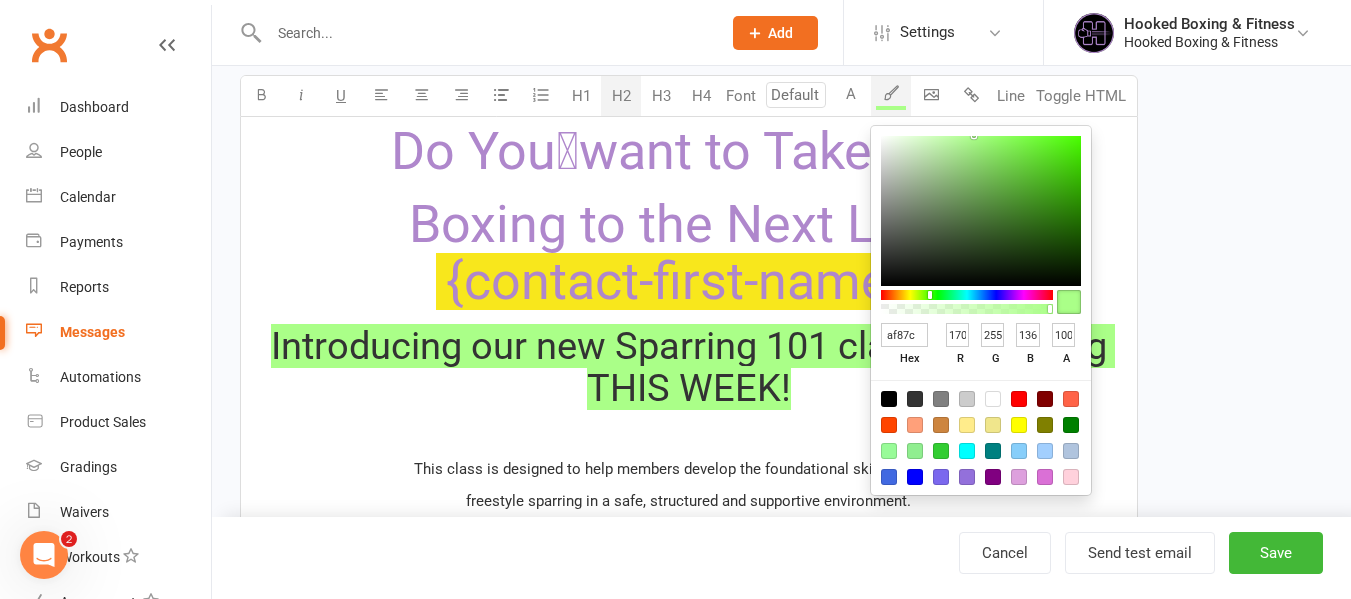 type on "[ID]" 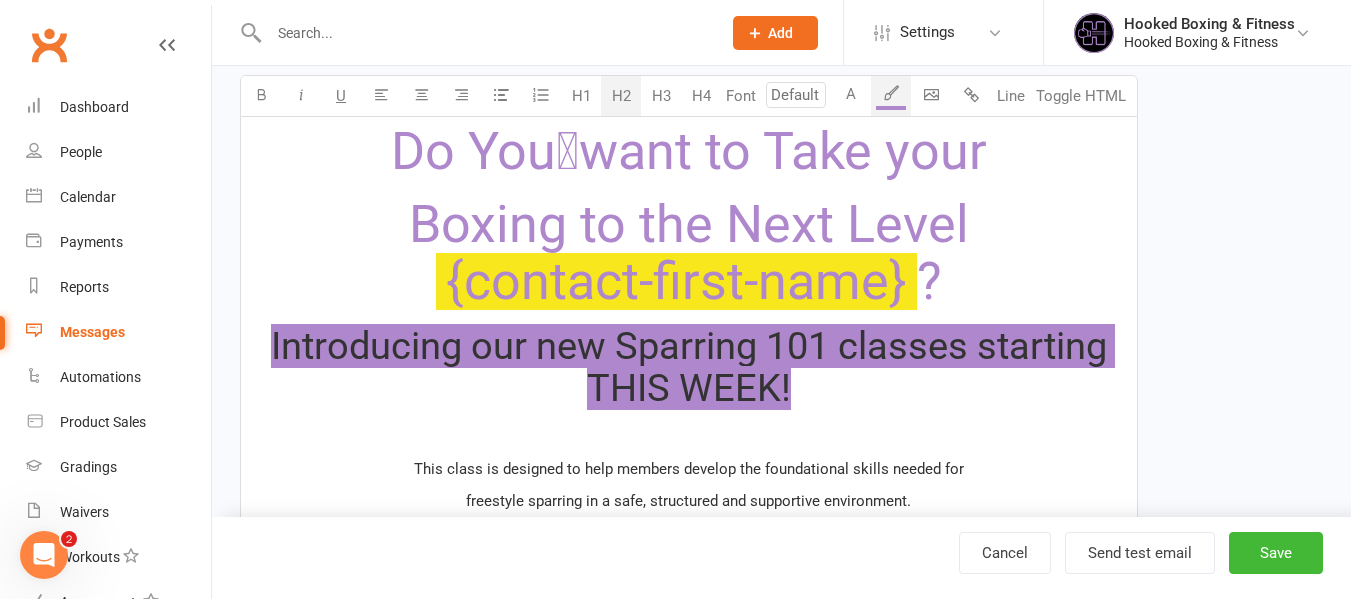 click on "Introducing our new Sparring 101 classes starting THIS WEEK!" at bounding box center (689, 368) 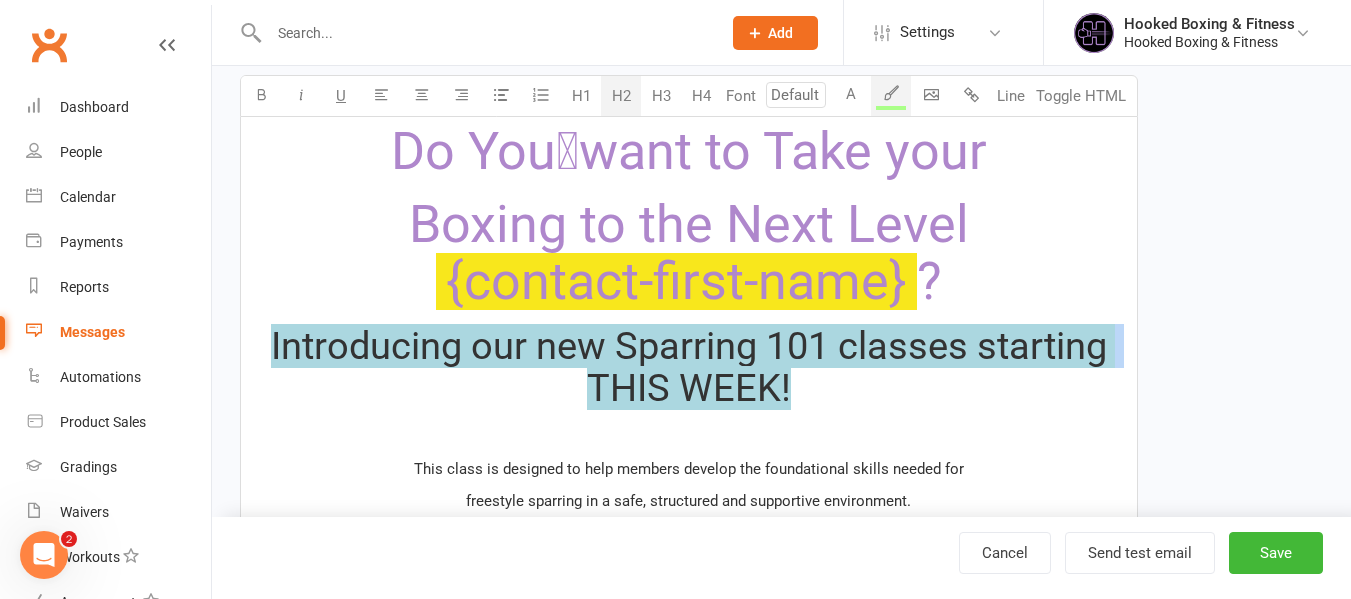 click on "Introducing our new Sparring 101 classes starting THIS WEEK!" at bounding box center [689, 368] 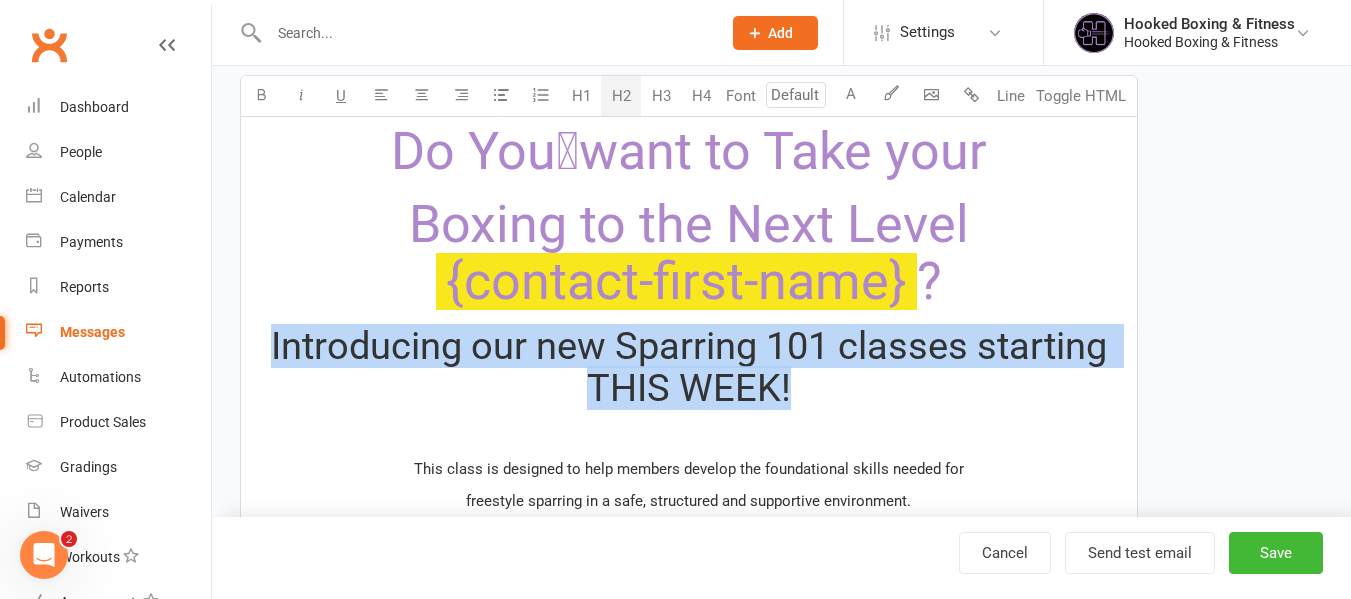 click on "Introducing our new Sparring 101 classes starting THIS WEEK!" at bounding box center [693, 367] 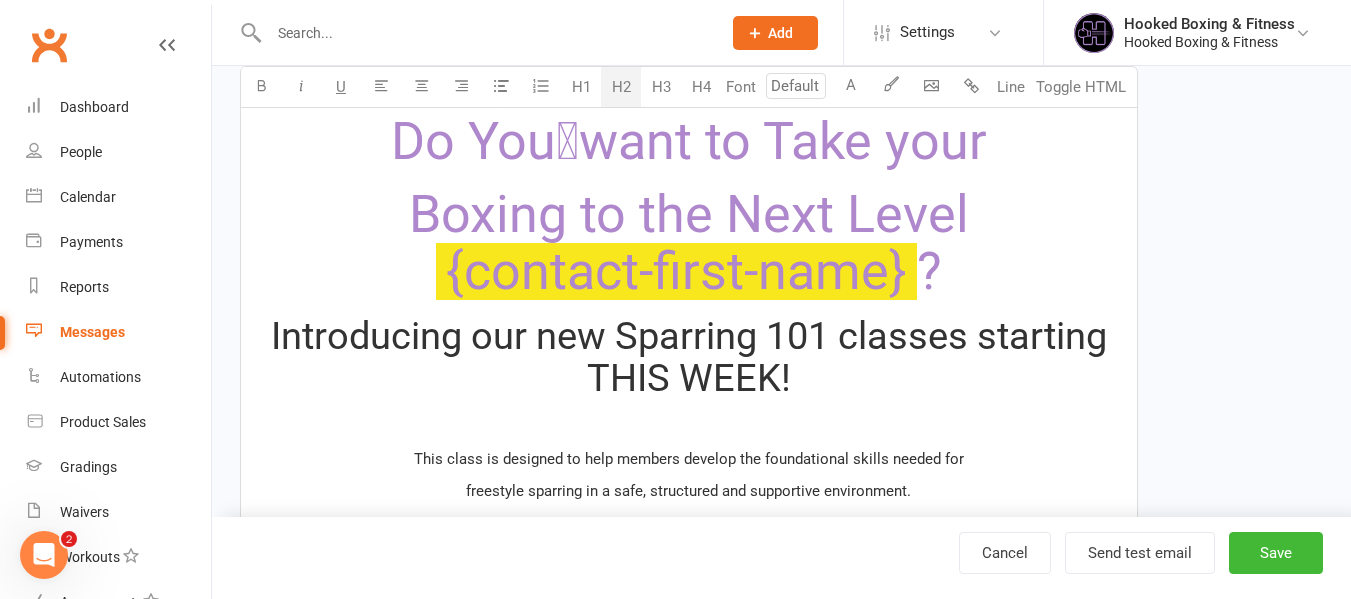scroll, scrollTop: 300, scrollLeft: 0, axis: vertical 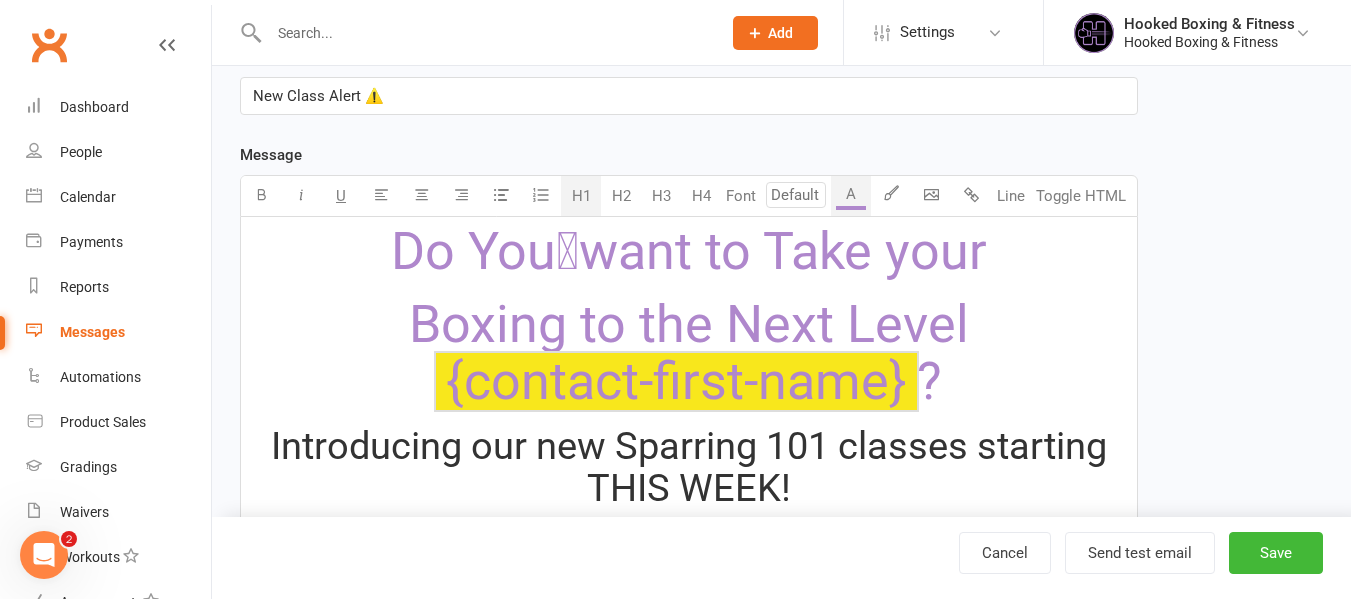 drag, startPoint x: 824, startPoint y: 364, endPoint x: 293, endPoint y: 230, distance: 547.6468 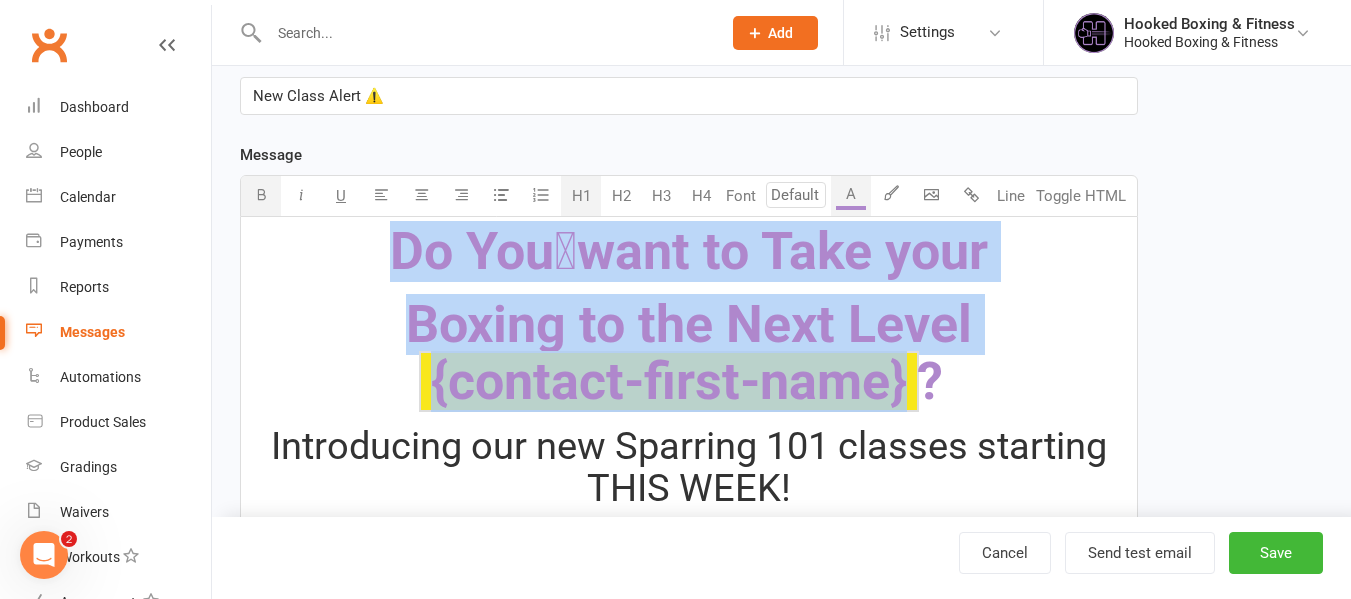click on "Boxing to the Next Level  ﻿ {contact-first-name} ?" at bounding box center (689, 353) 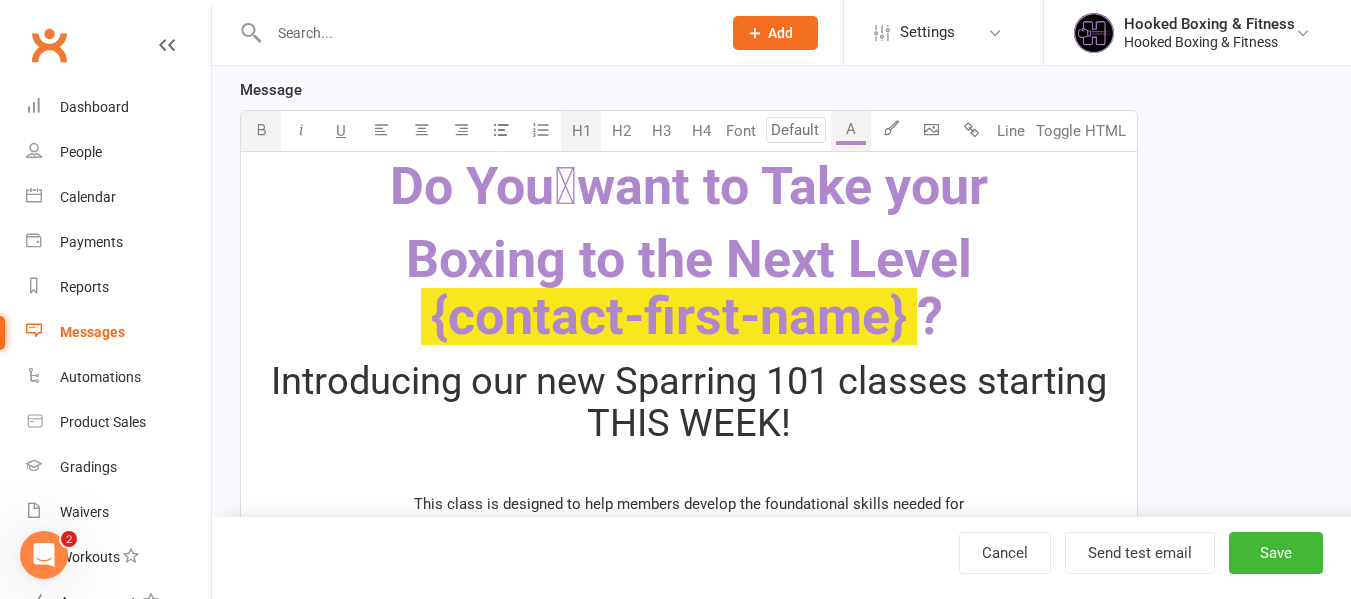 scroll, scrollTop: 400, scrollLeft: 0, axis: vertical 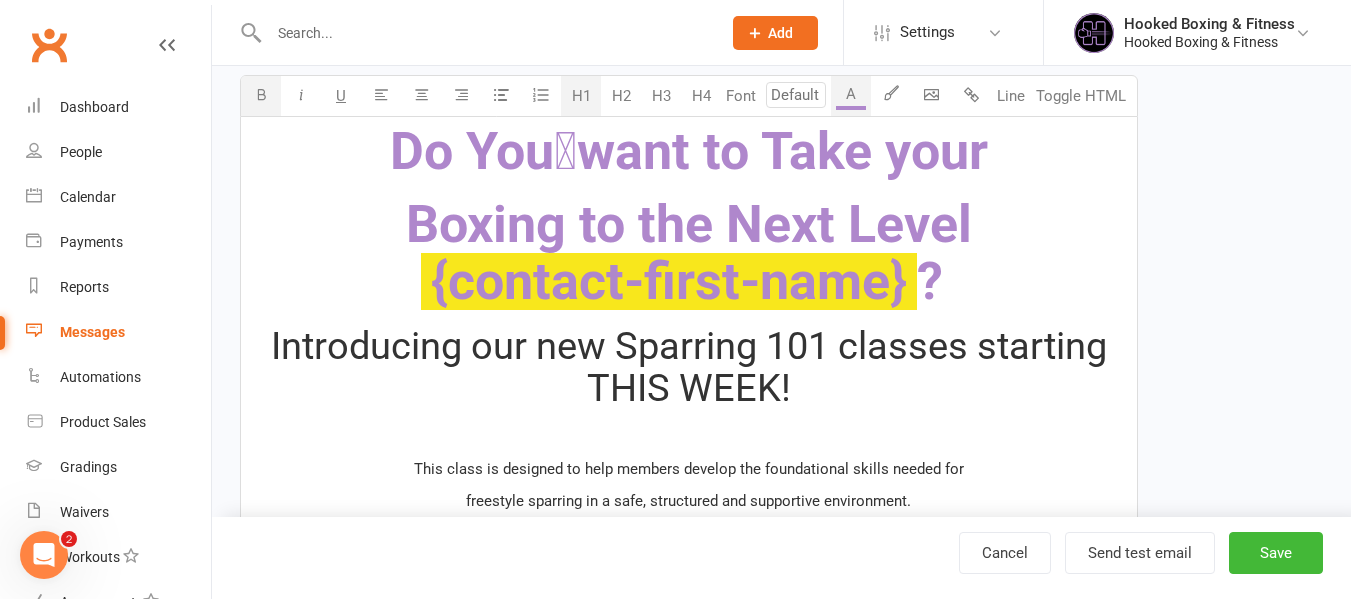 click on "Introducing our new Sparring 101 classes starting THIS WEEK!" at bounding box center (693, 367) 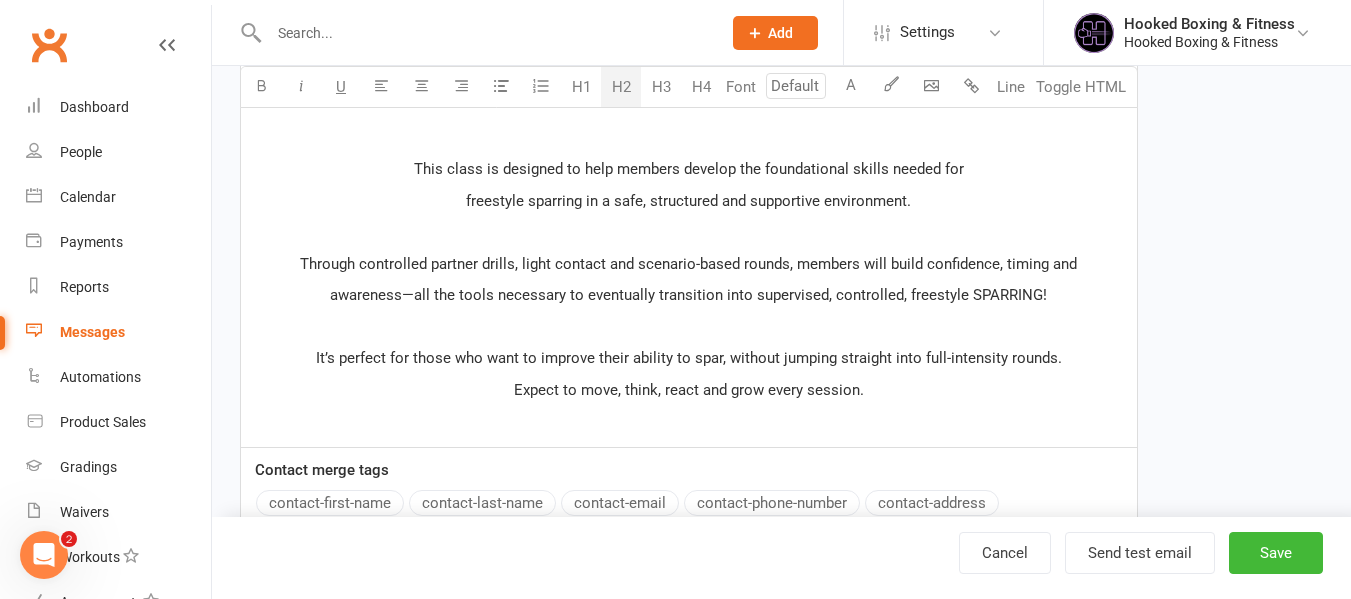 scroll, scrollTop: 600, scrollLeft: 0, axis: vertical 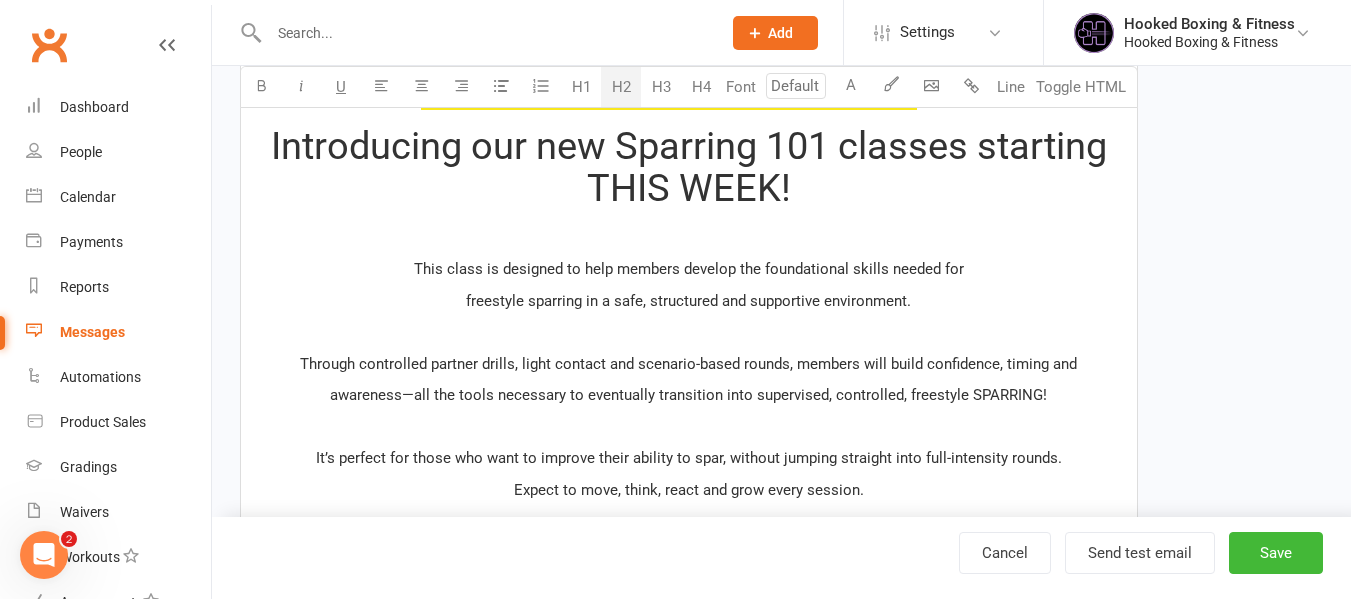 click on "﻿" at bounding box center [689, 238] 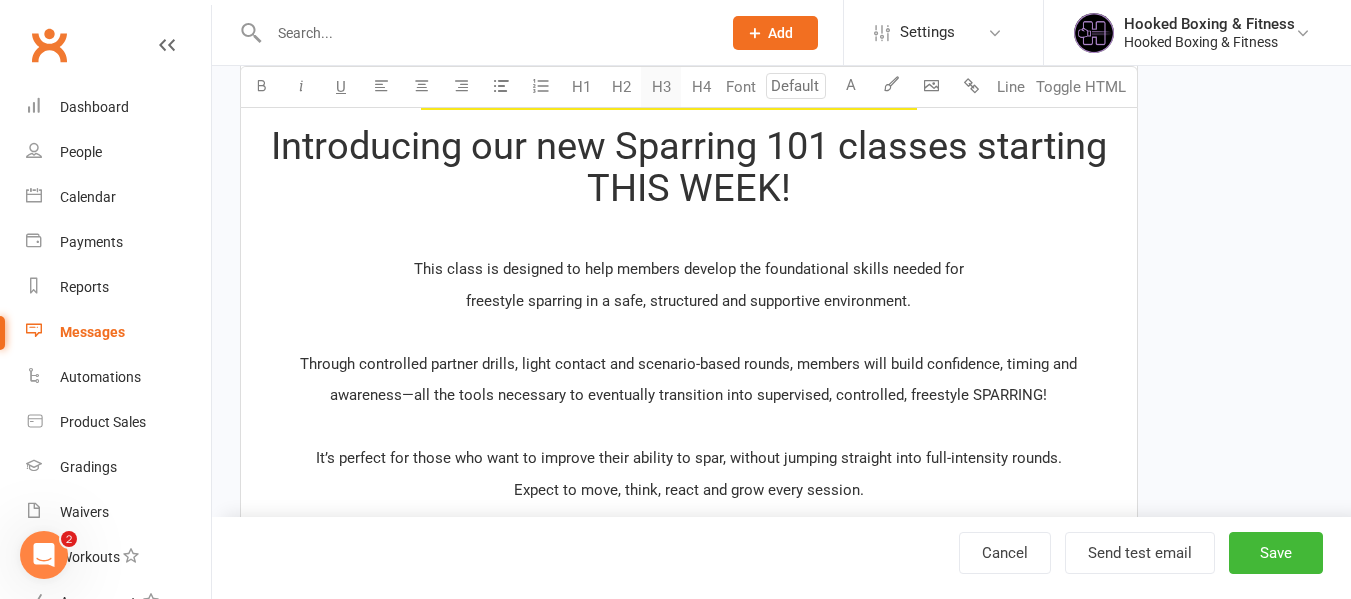 click on "H3" at bounding box center [661, 87] 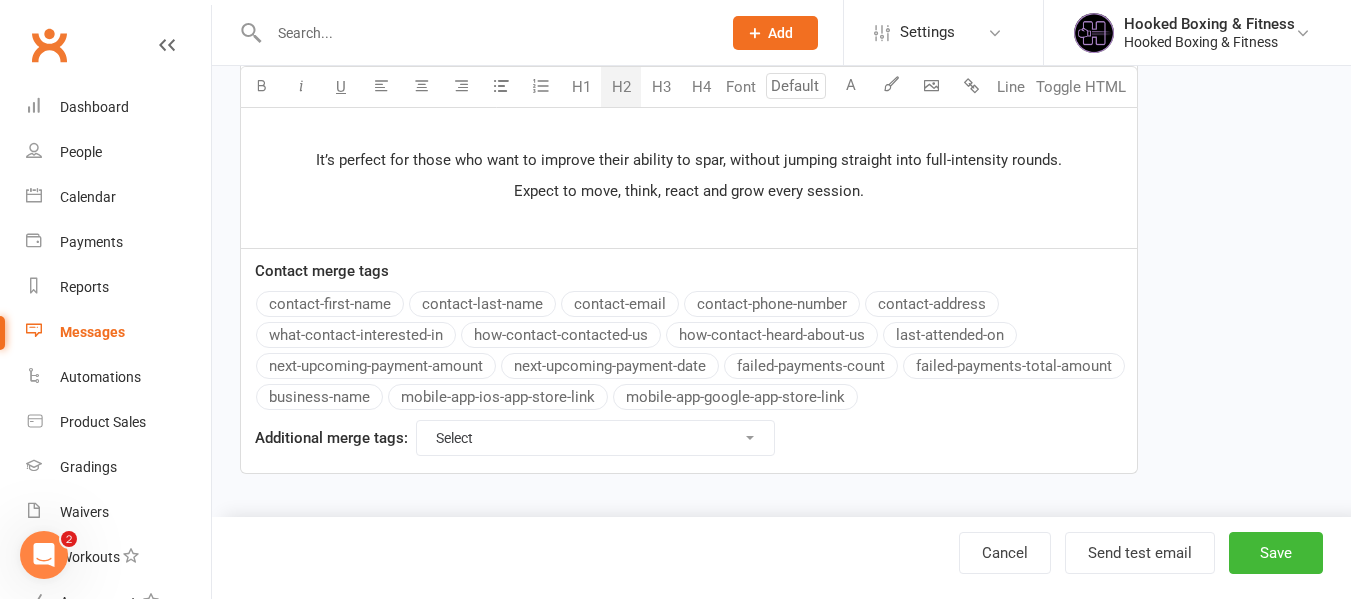 click on "Message Highlight colour U H1 H2 H3 H4 Font A Line Toggle HTML Do You🫵want to Take your Boxing to the Next Level ﻿ {contact-first-name} ? Introducing our new Sparring 101 classes starting THIS WEEK! Before You Get Intimidate ﻿ {contact-first-name} ﻿ This class is designed to help members develop the foundational skills needed for freestyle sparring in a safe, structured and supportive environment. ﻿ Through controlled partner drills, light contact and scenario-based rounds, members will build confidence, timing and awareness—all the tools necessary to eventually transition into supervised, controlled, freestyle SPARRING! ﻿ It’s perfect for those who want to improve their ability to spar, without jumping straight into full-intensity rounds. Expect to move, think, react and grow every session. ﻿ Contact merge tags contact-first-name contact-last-name contact-email contact-phone-number contact-address what-contact-interested-in how-contact-contacted-us how-contact-heard-about-us Select" at bounding box center [689, -4] 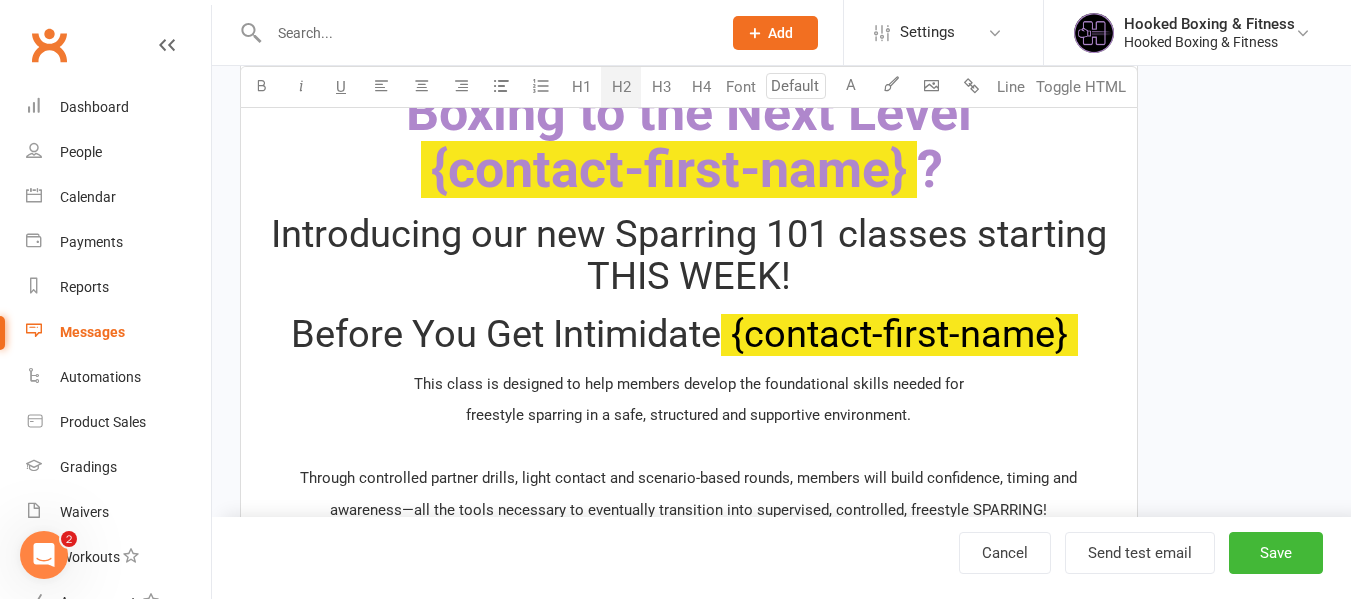 scroll, scrollTop: 546, scrollLeft: 0, axis: vertical 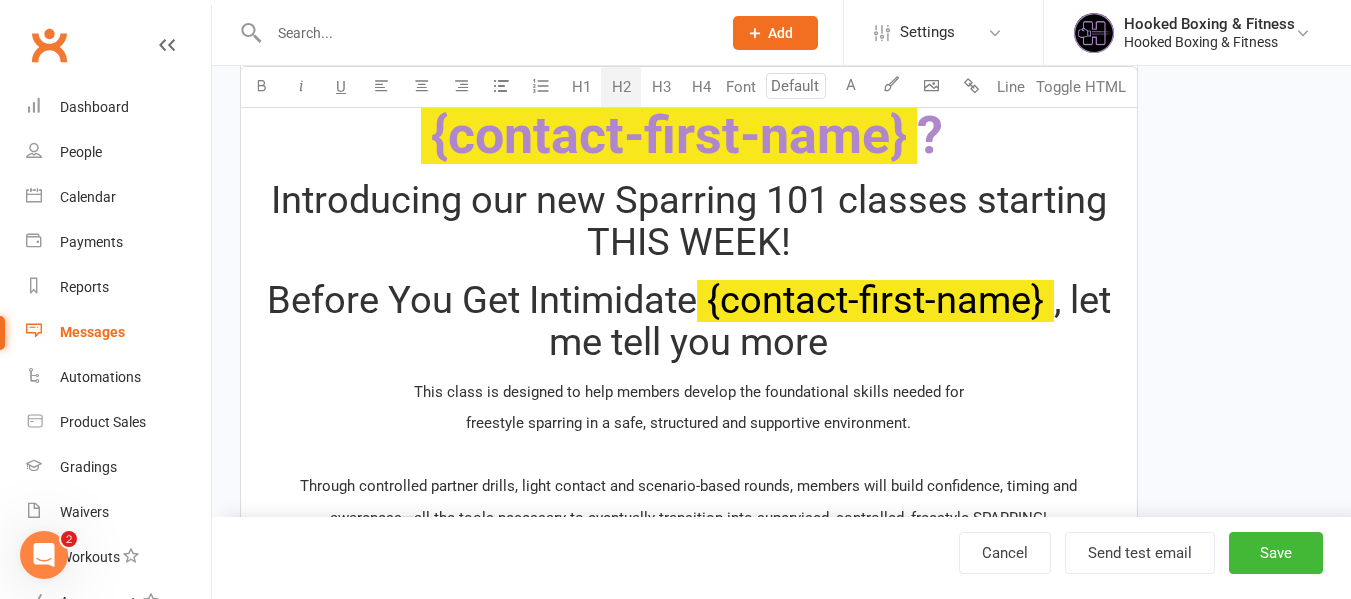 click on ", let me tell you more" at bounding box center [834, 321] 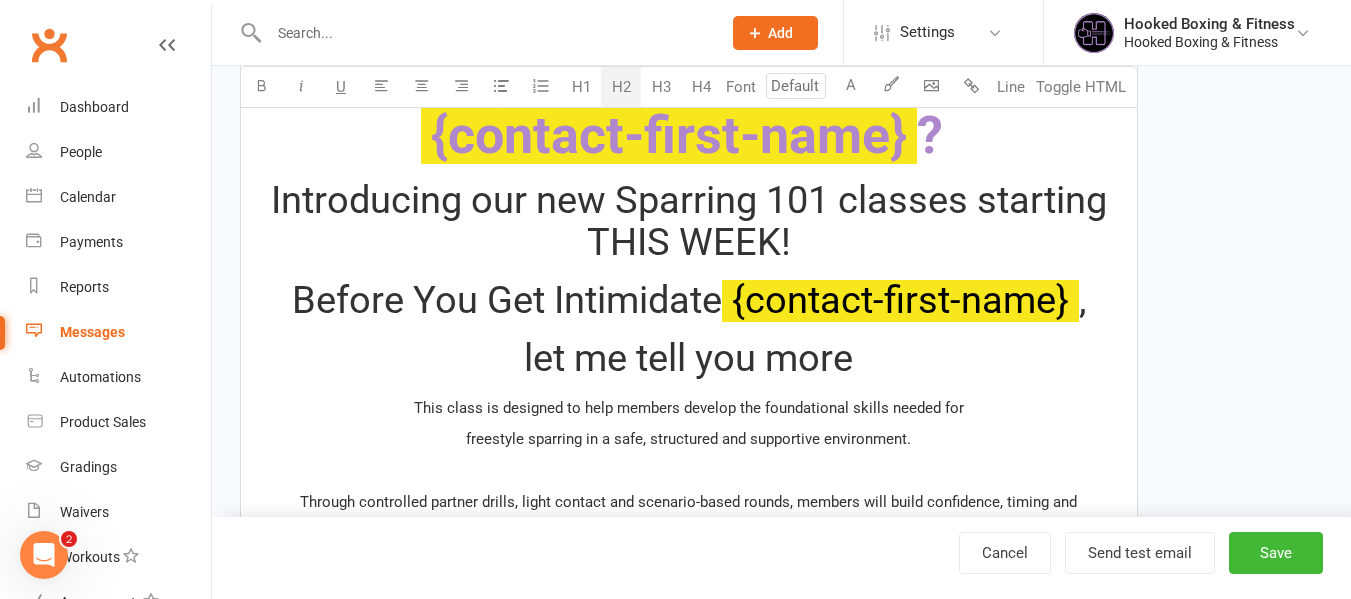 click on "let me tell you more" at bounding box center [689, 359] 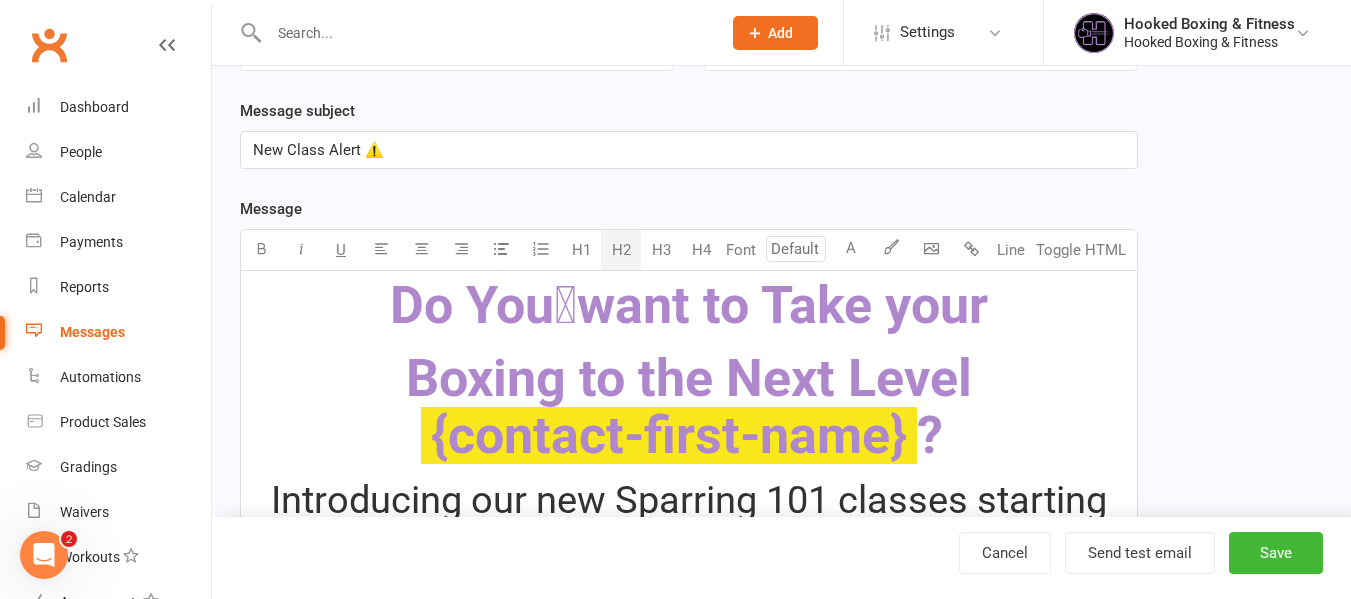 scroll, scrollTop: 646, scrollLeft: 0, axis: vertical 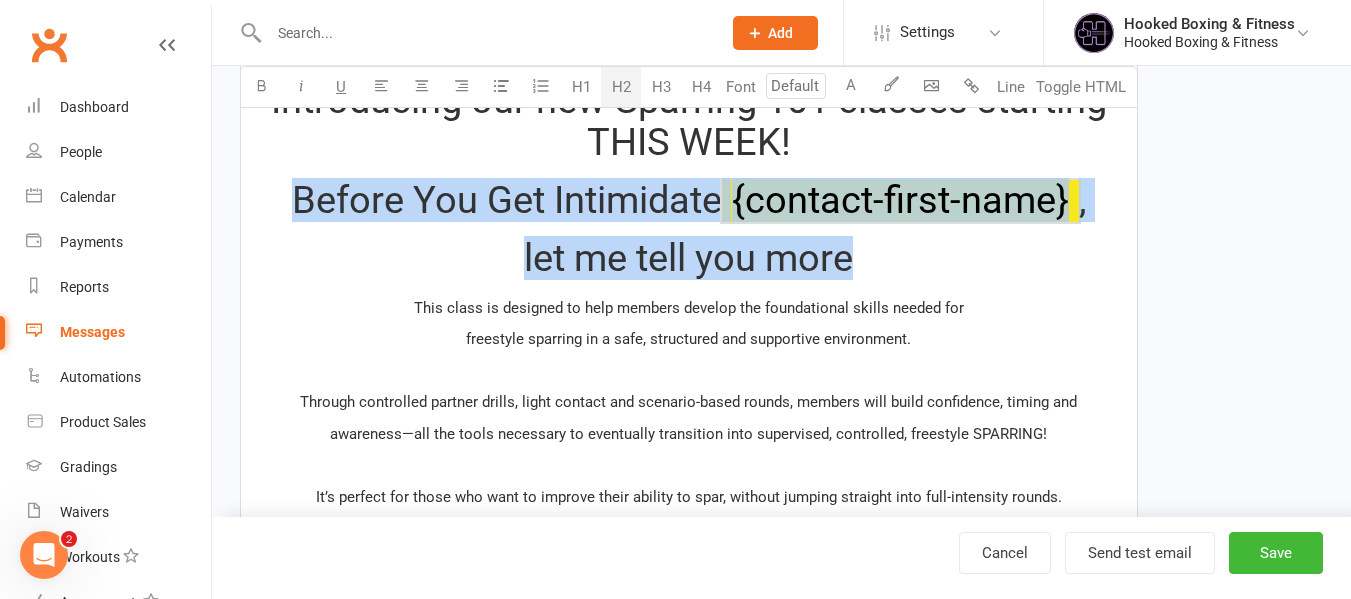 drag, startPoint x: 801, startPoint y: 251, endPoint x: 218, endPoint y: 183, distance: 586.9523 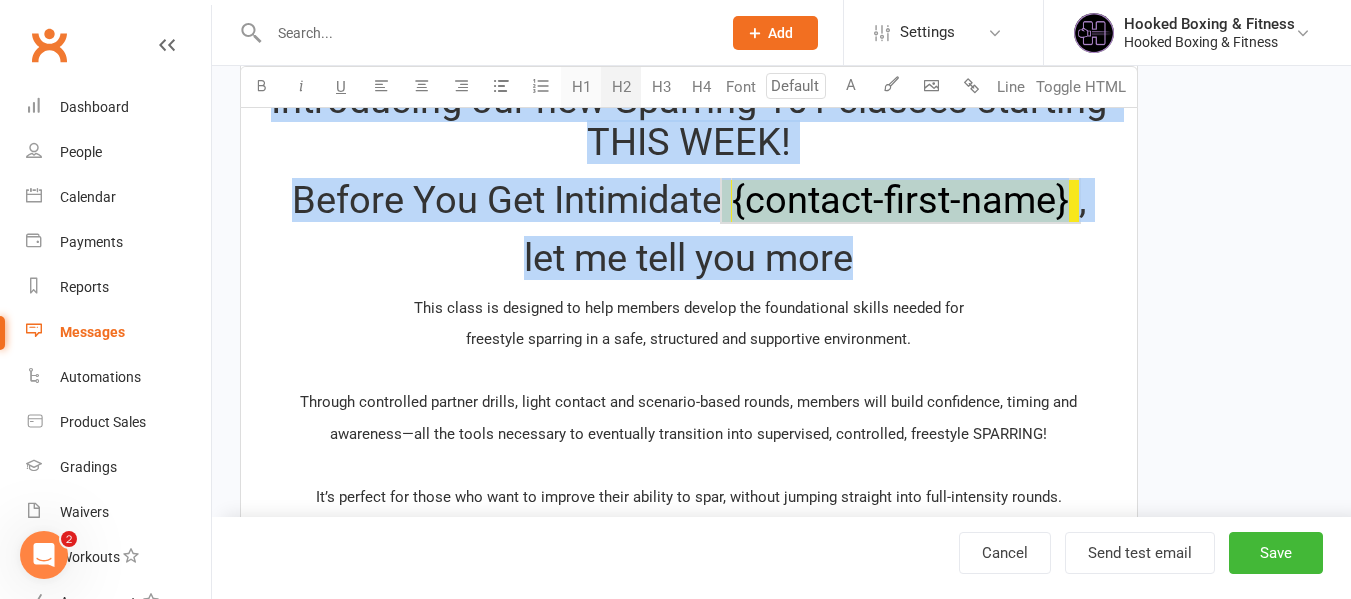click on "H1" at bounding box center (581, 87) 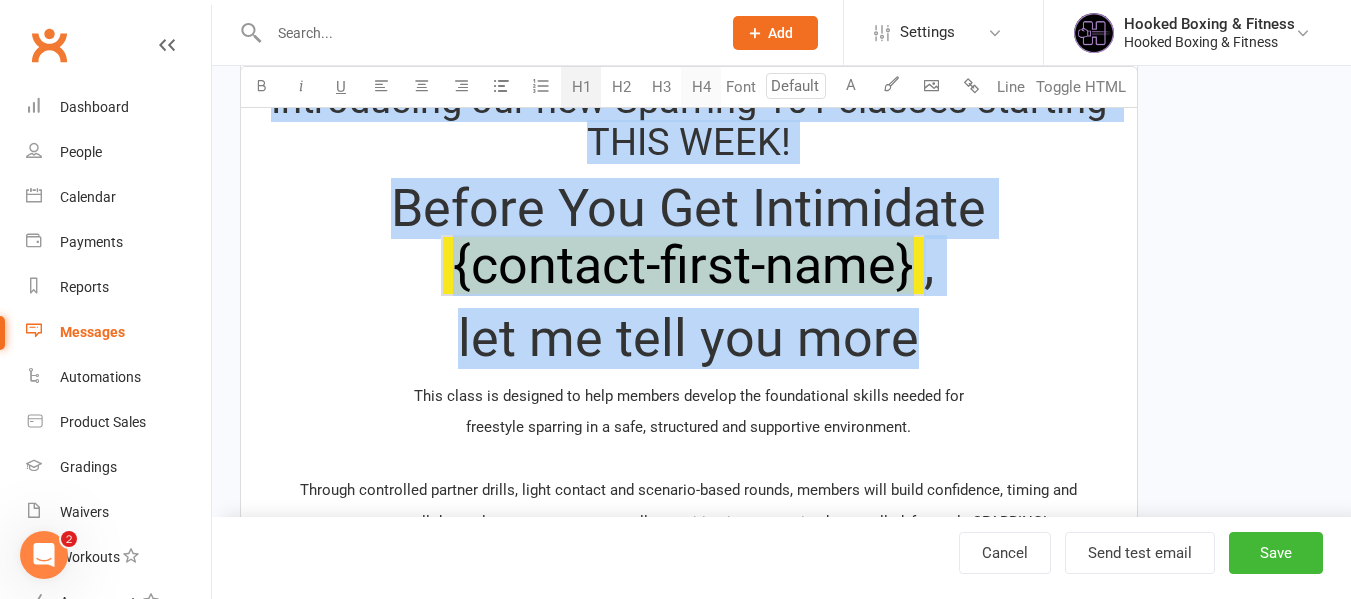 click on "H4" at bounding box center [701, 87] 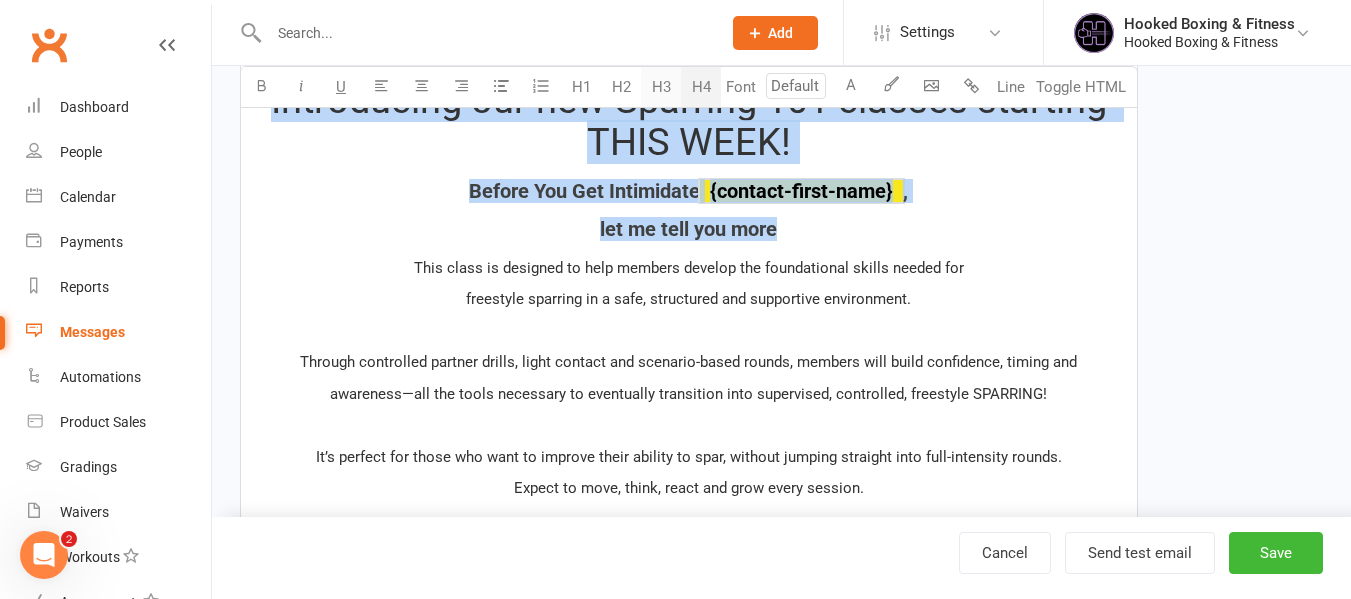 click on "H3" at bounding box center (661, 87) 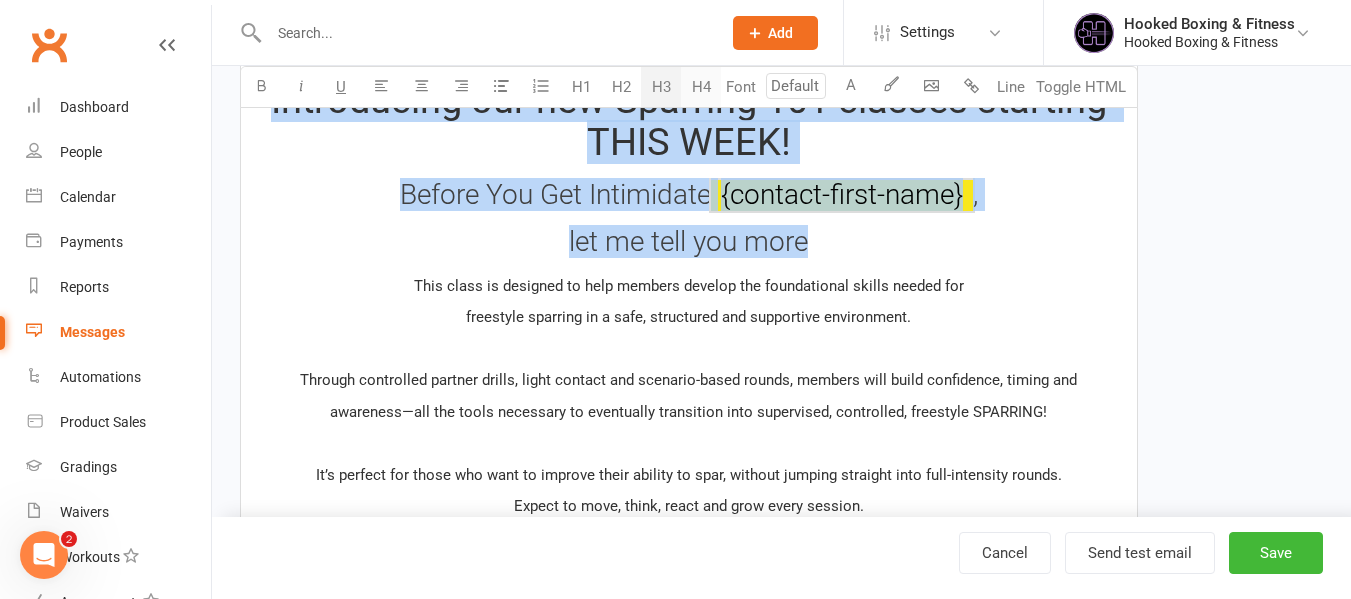 click on "H4" at bounding box center (701, 87) 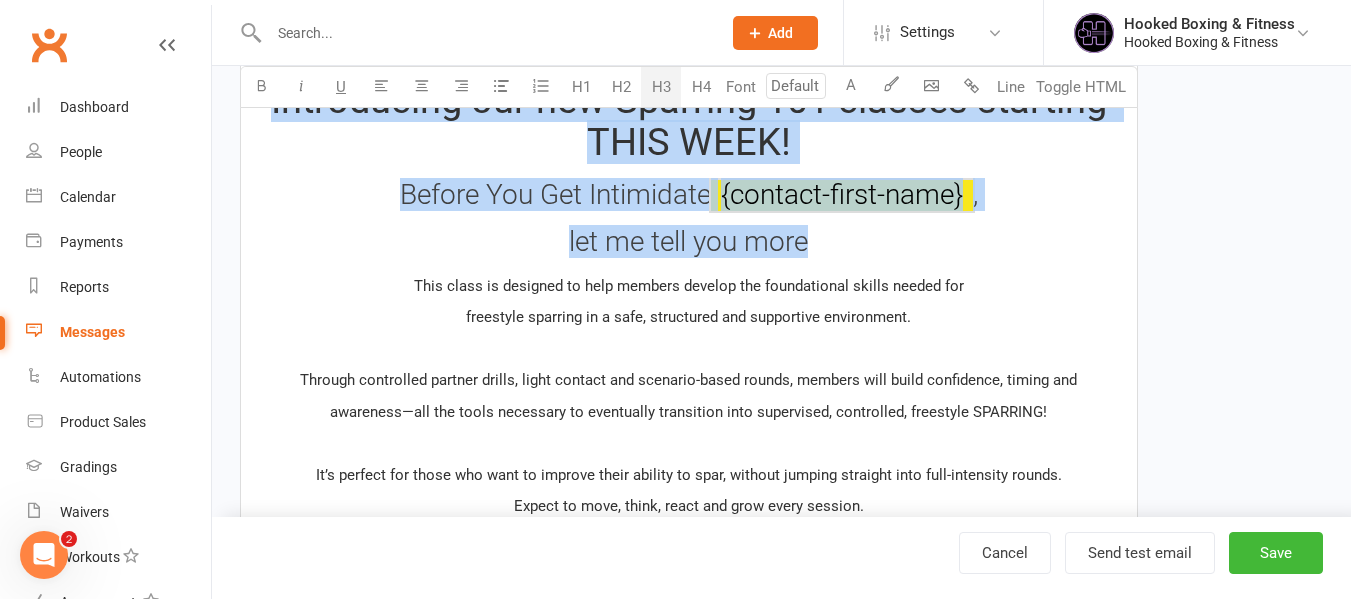 click on "H3" at bounding box center [661, 87] 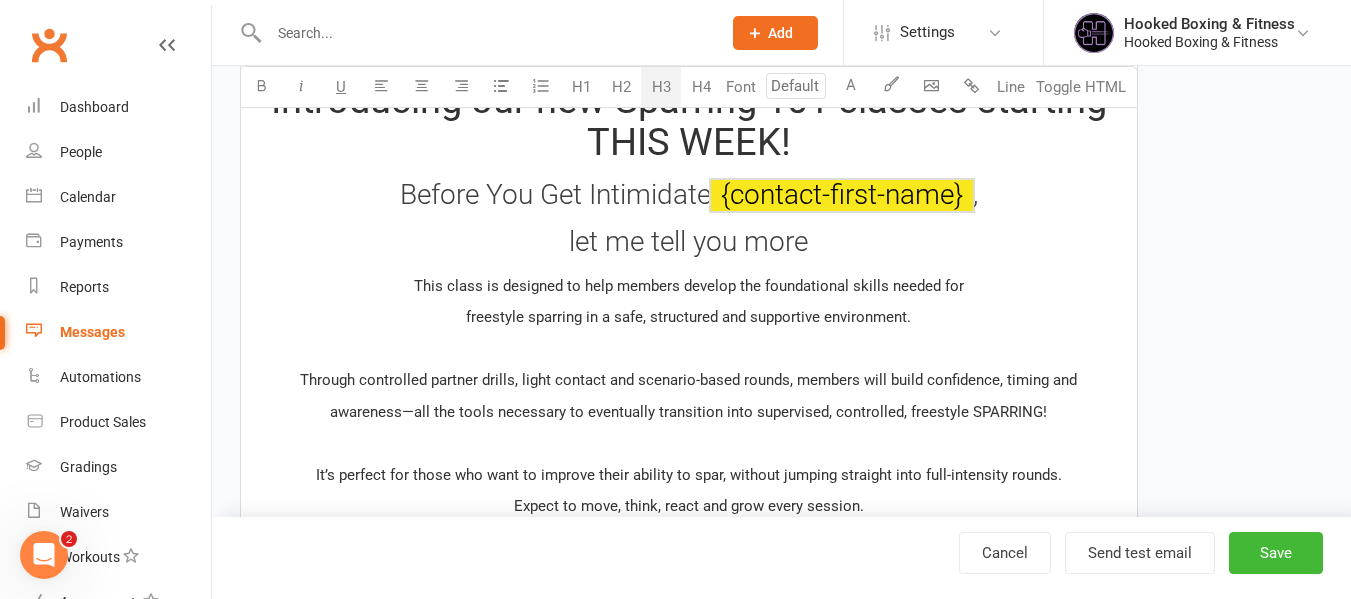 click on "freestyle sparring in a safe, structured and supportive environment." at bounding box center (689, 317) 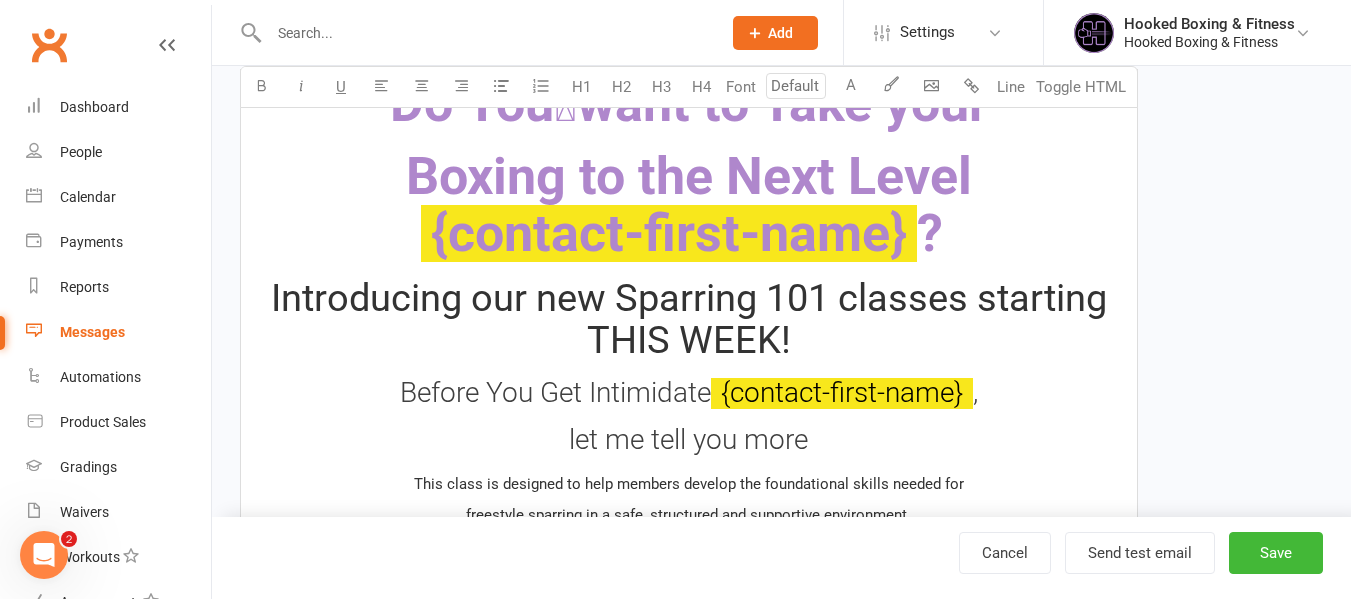 scroll, scrollTop: 446, scrollLeft: 0, axis: vertical 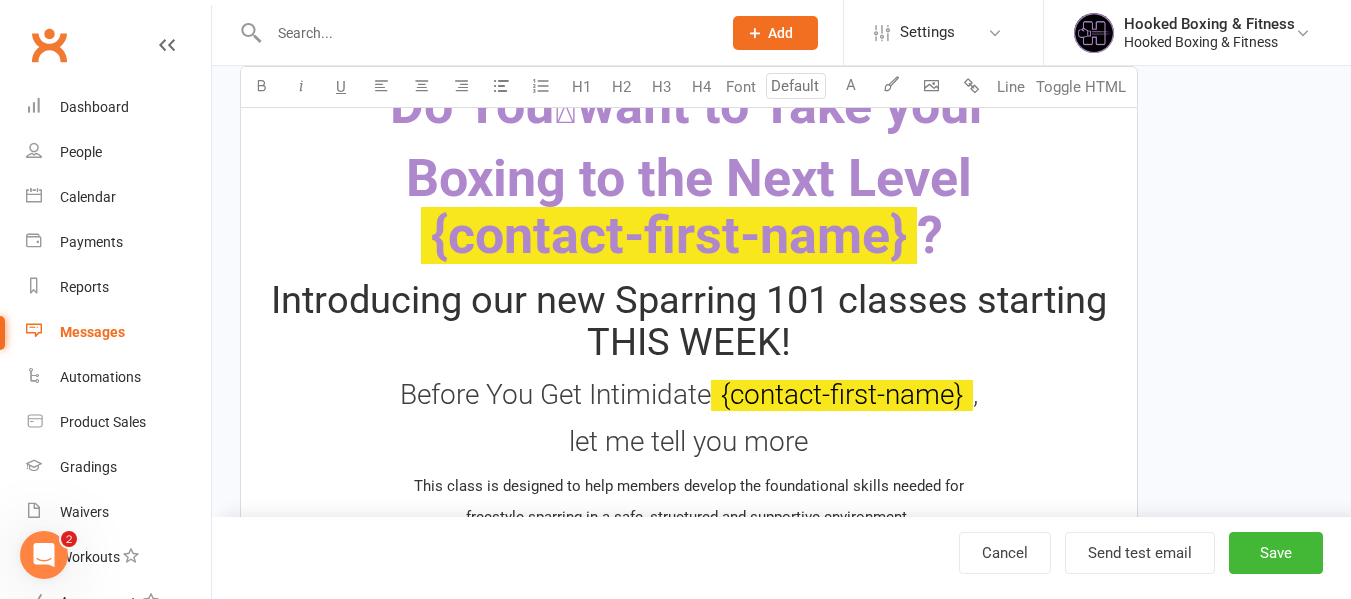 click on "Before You Get Intimidate" at bounding box center (555, 394) 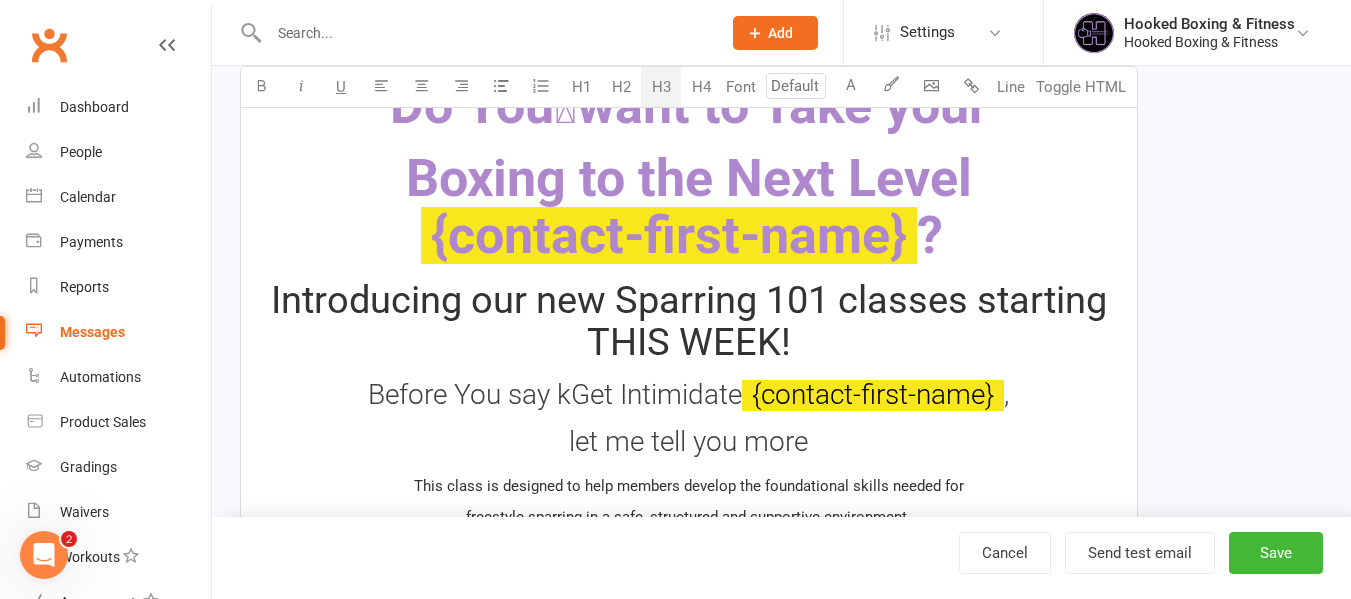 click on "Before You say kGet Intimidate  ﻿ {contact-first-name} ," at bounding box center [689, 395] 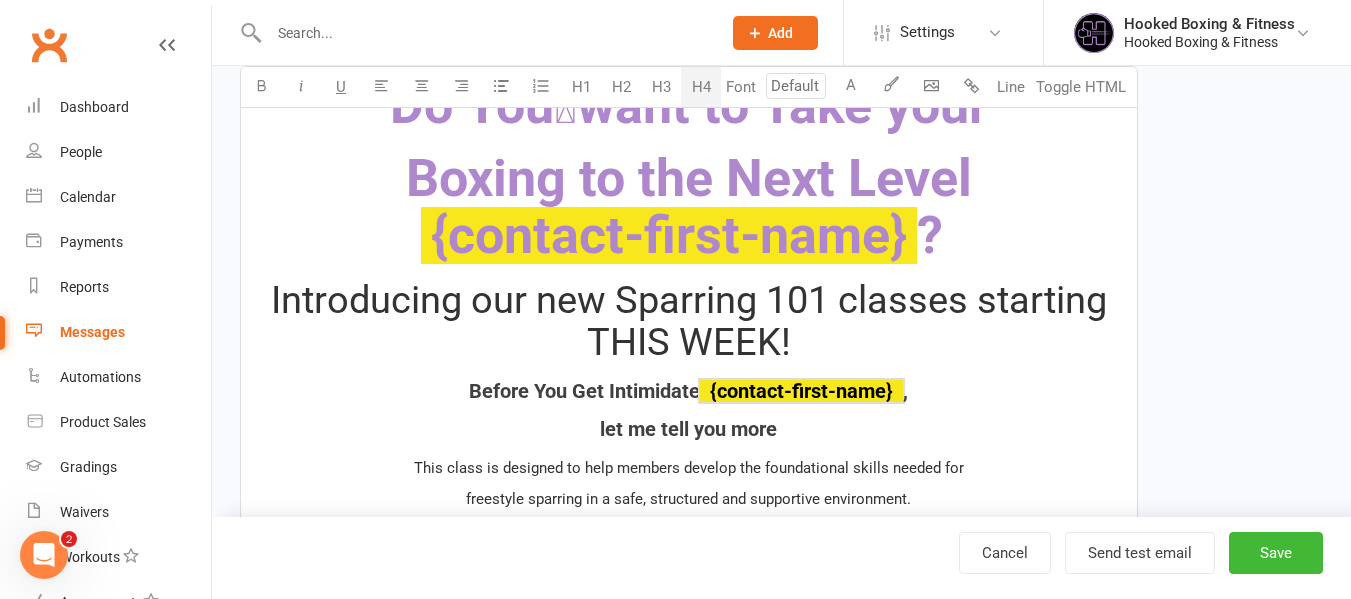 click on "Do You🫵want to Take your  Boxing to the Next Level  ﻿ {contact-first-name} ?    Introducing our new Sparring 101 classes starting THIS WEEK! Before You Get Intimidate  ﻿ {contact-first-name} ,  let me tell you more This class is designed to help members develop the foundational skills needed for  freestyle sparring in a safe, structured and supportive environment. ﻿ Through controlled partner drills, light contact and scenario-based rounds, members will build confidence, timing and  awareness—all the tools necessary to eventually transition into supervised, controlled, freestyle SPARRING! ﻿ It’s perfect for those who want to improve their ability to spar, without jumping straight into full-intensity rounds. Expect to move, think, react and grow every session. ﻿" at bounding box center (689, 408) 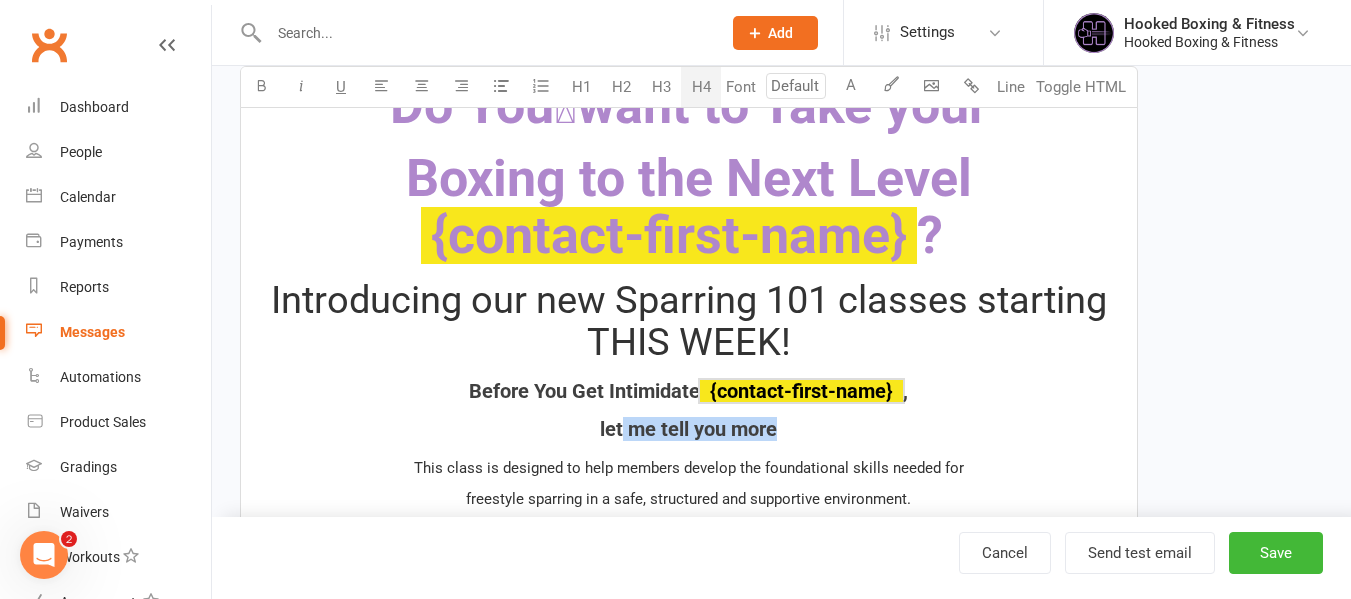 drag, startPoint x: 805, startPoint y: 428, endPoint x: 623, endPoint y: 416, distance: 182.39517 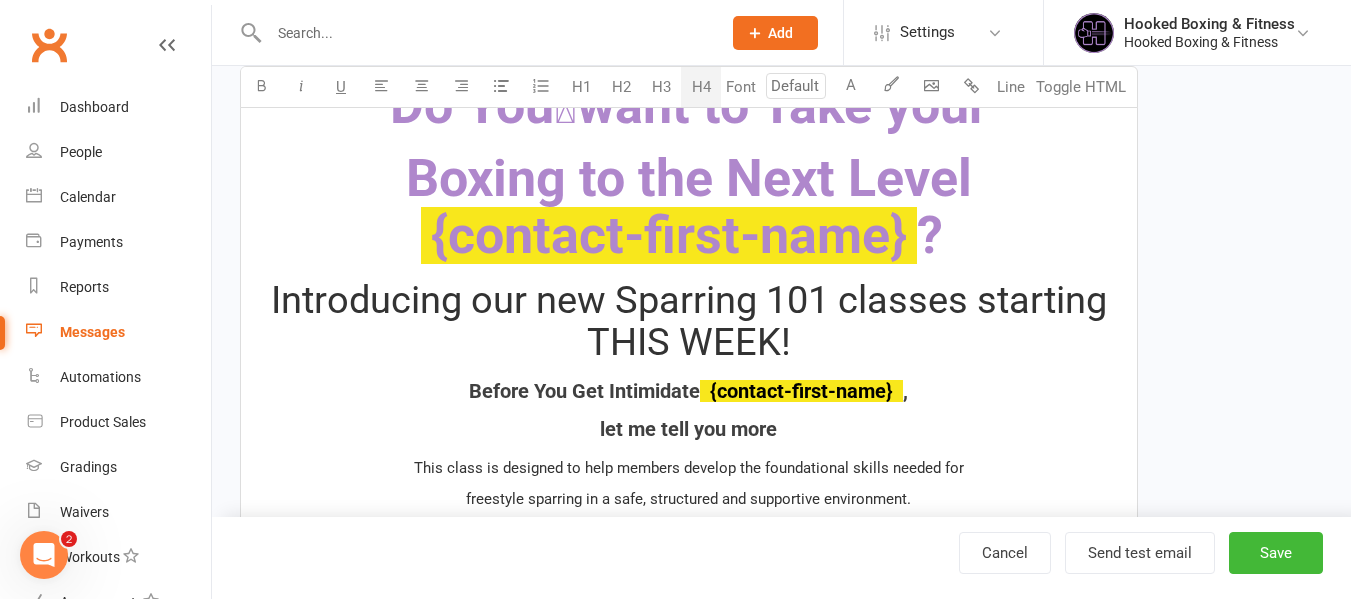 click on "Before You Get Intimidate" at bounding box center (584, 391) 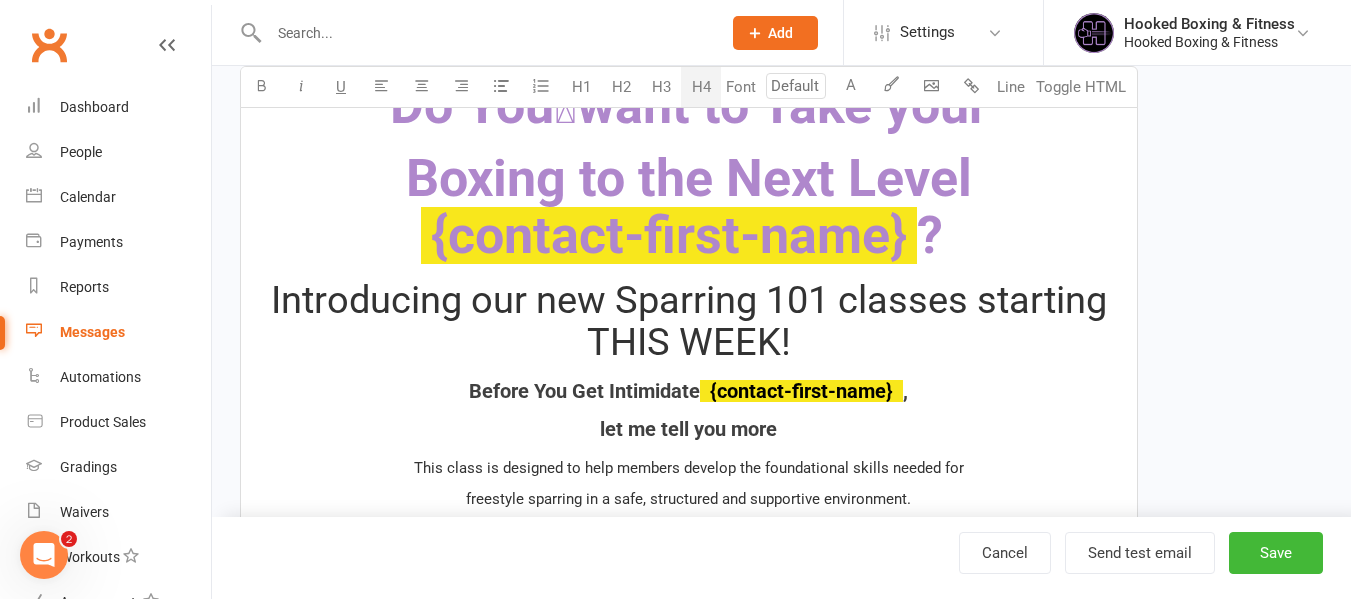 click on "Before You Get Intimidate" at bounding box center (584, 391) 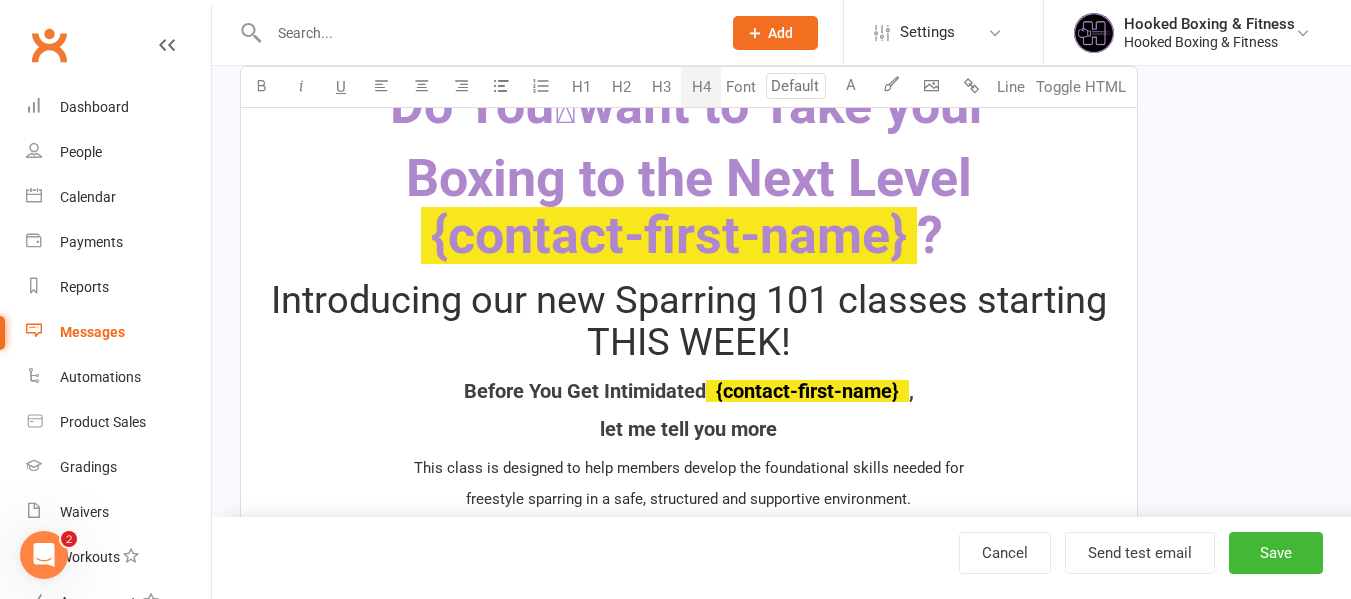 click on "let me tell you more" at bounding box center [688, 429] 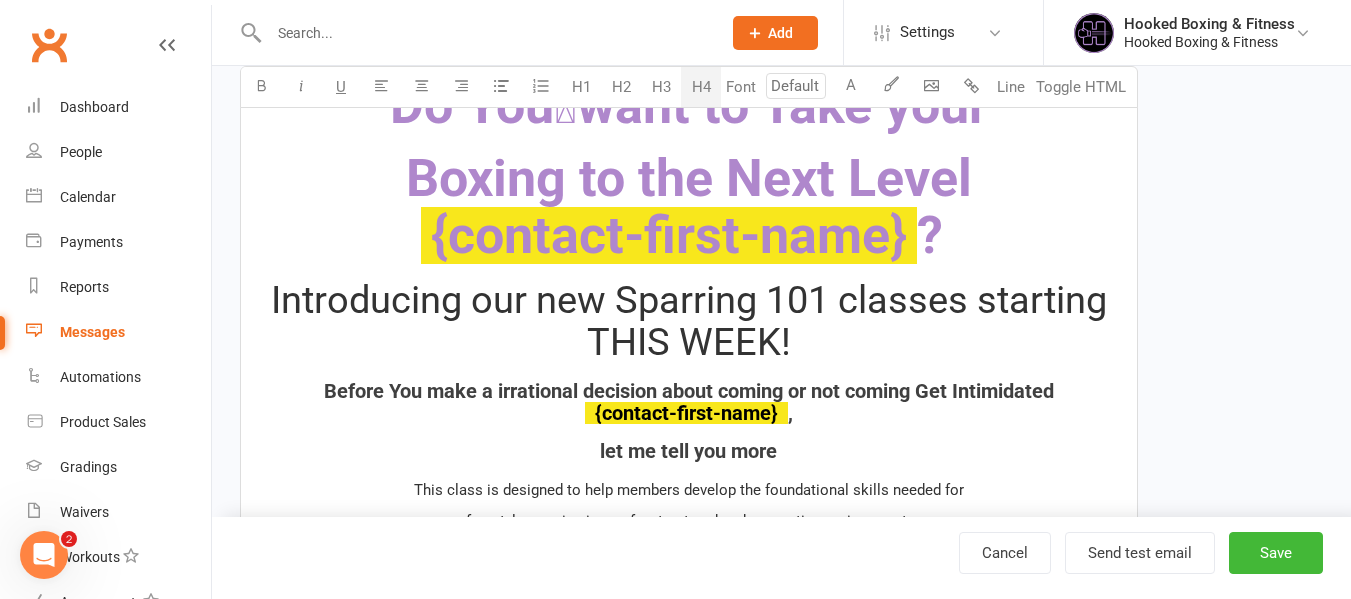 click on "Before You make a irrational decision about coming or not coming Get Intimidated" at bounding box center [689, 391] 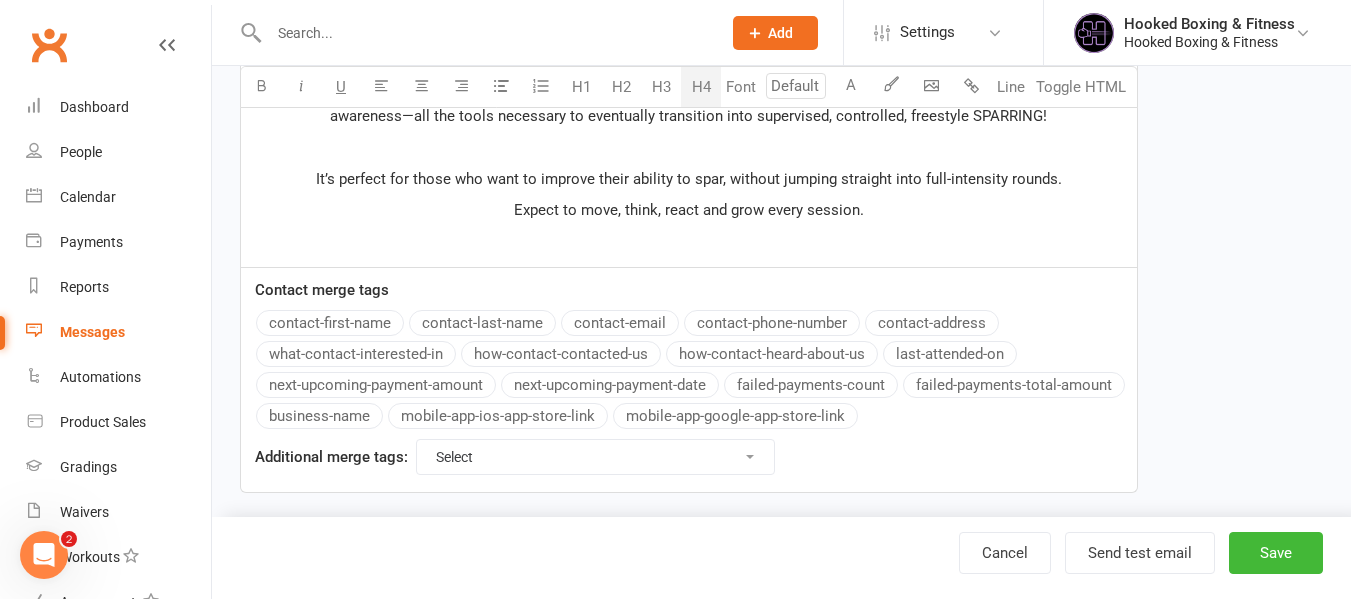 click on "Message Highlight colour U H1 H2 H3 H4 Font A Line Toggle HTML Do You🫵want to Take your  Boxing to the Next Level  ﻿ {contact-first-name} ?    Introducing our new Sparring 101 classes starting THIS WEEK! efore You make a irrational decision about coming or not coming Get Intimidated  ﻿ {contact-first-name} ,  let me tell you more This class is designed to help members develop the foundational skills needed for  freestyle sparring in a safe, structured and supportive environment. ﻿ Through controlled partner drills, light contact and scenario-based rounds, members will build confidence, timing and  awareness—all the tools necessary to eventually transition into supervised, controlled, freestyle SPARRING! ﻿ It’s perfect for those who want to improve their ability to spar, without jumping straight into full-intensity rounds. Expect to move, think, react and grow every session. ﻿ Contact merge tags contact-first-name contact-last-name contact-email contact-phone-number contact-address Select" at bounding box center (689, -5) 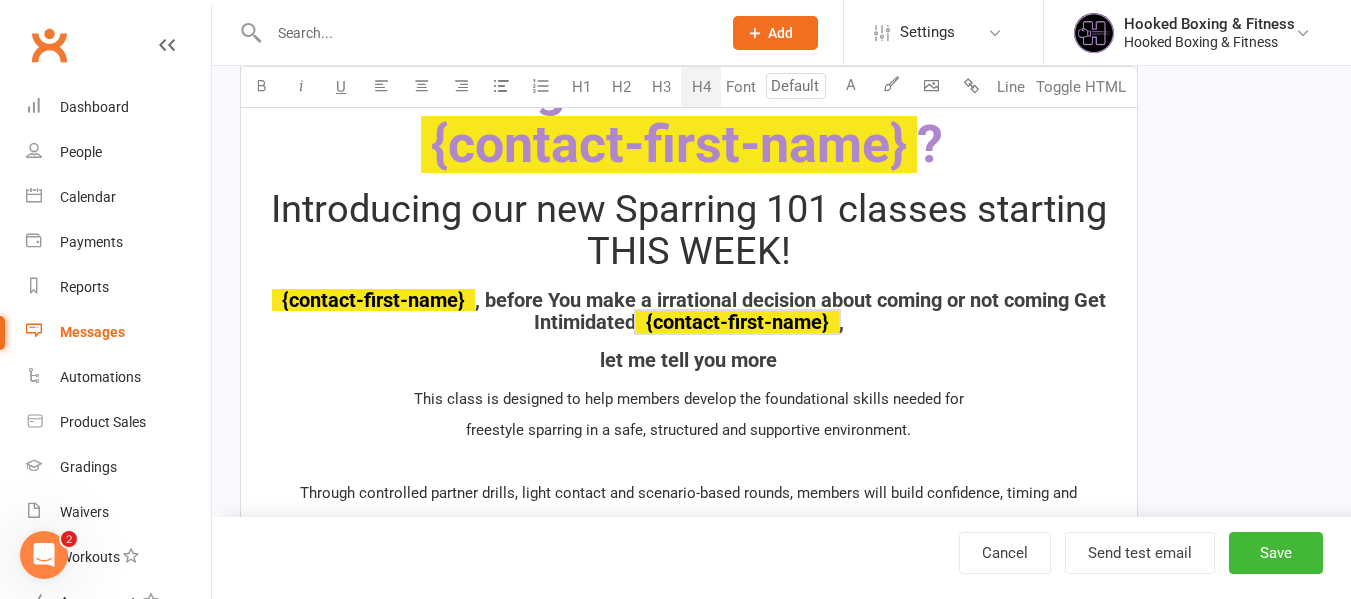 drag, startPoint x: 1011, startPoint y: 300, endPoint x: 940, endPoint y: 326, distance: 75.61085 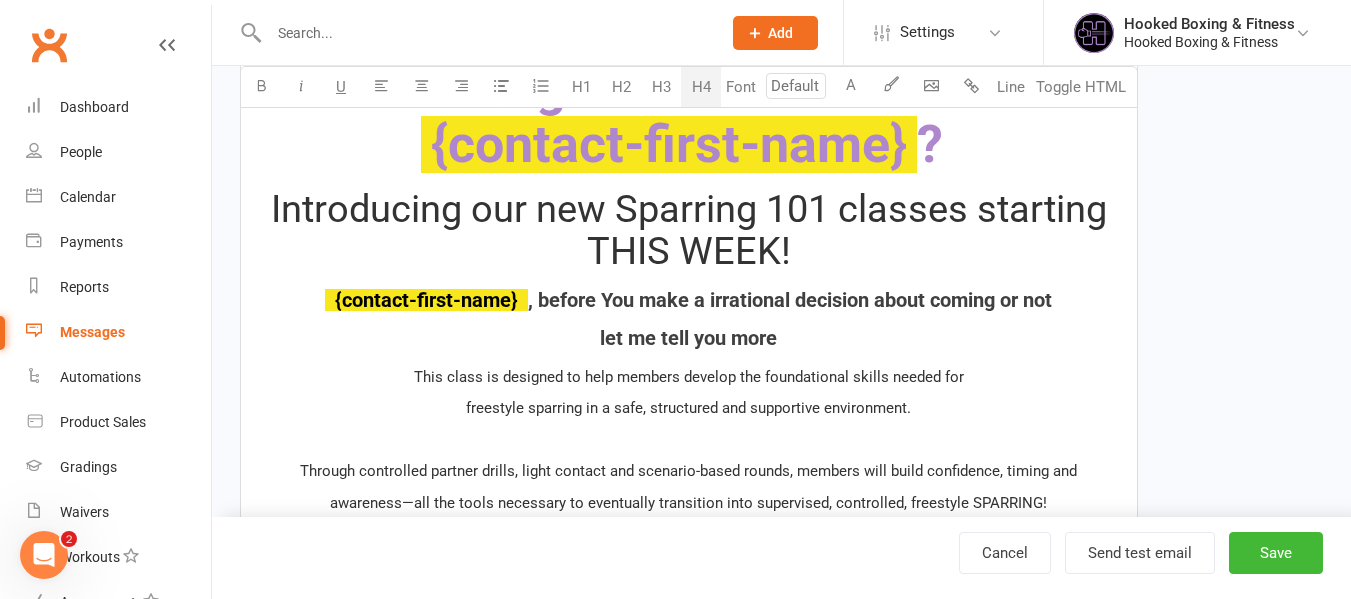 click on ", before You make a irrational decision about coming or not" at bounding box center [790, 300] 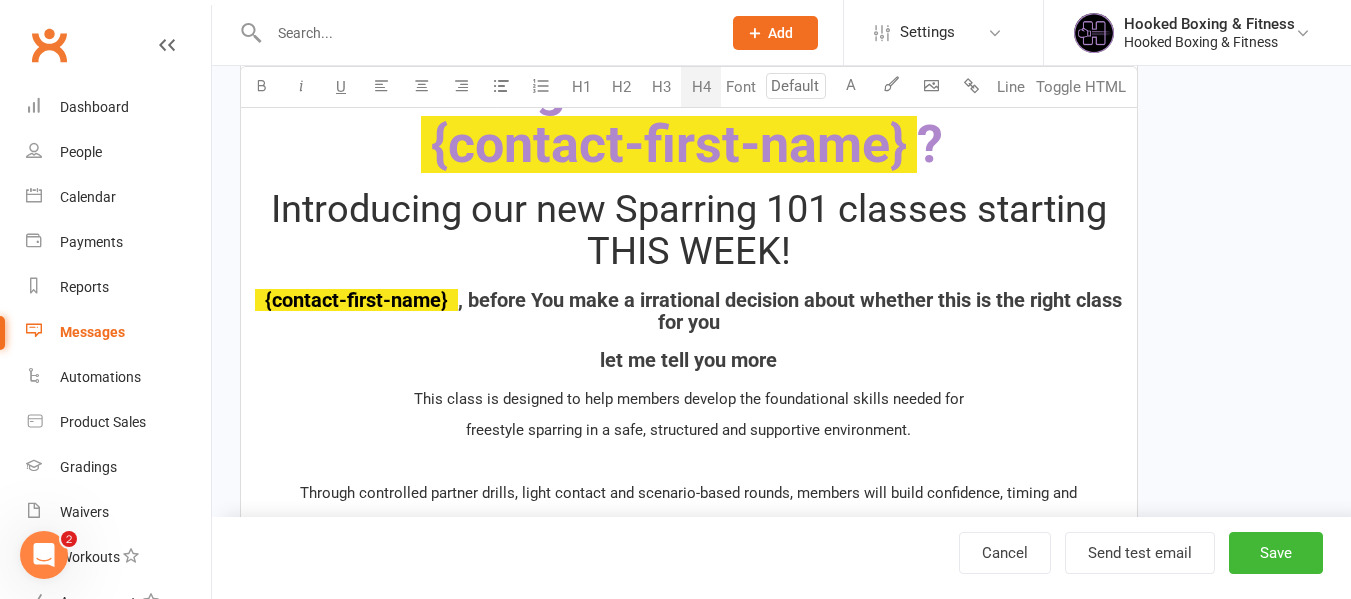 click on ", before You make a irrational decision about whether this is the right class for you" at bounding box center [792, 311] 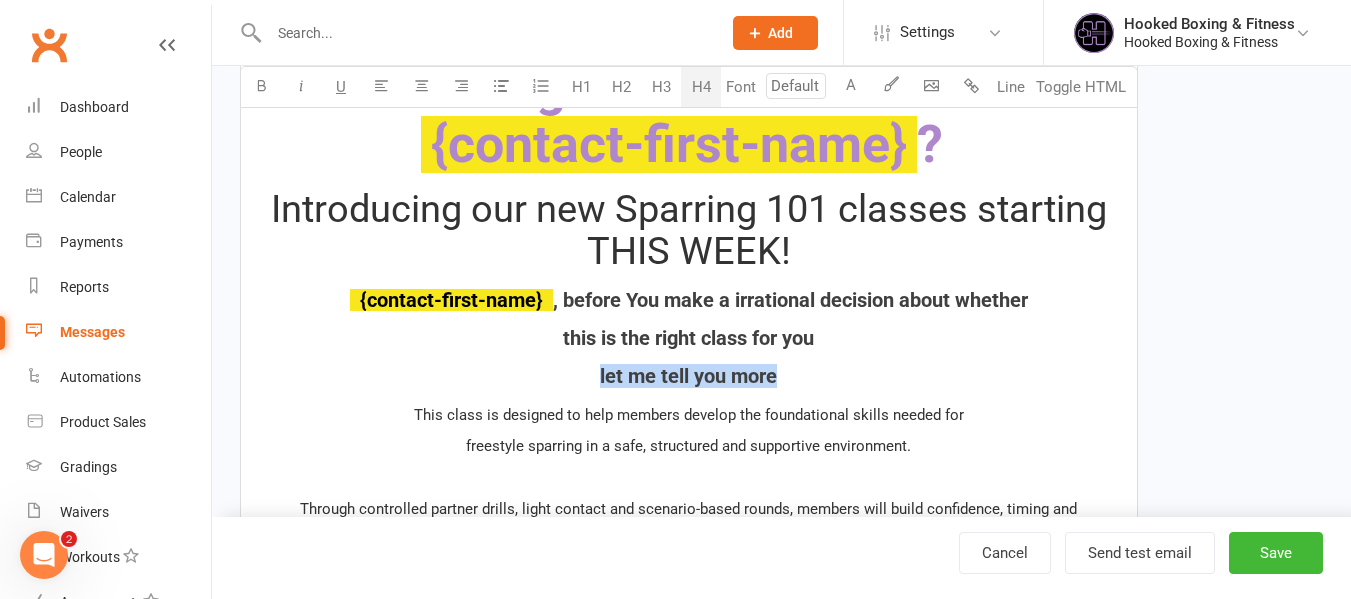 drag, startPoint x: 763, startPoint y: 376, endPoint x: 574, endPoint y: 377, distance: 189.00264 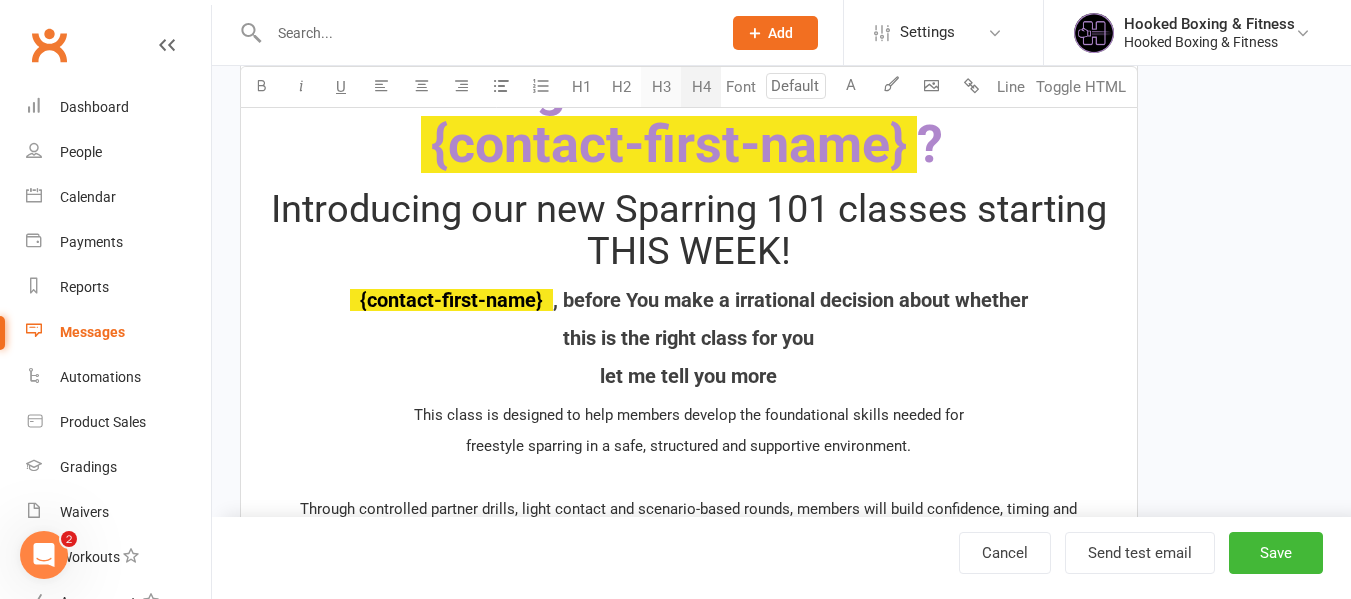 click on "H3" at bounding box center (661, 87) 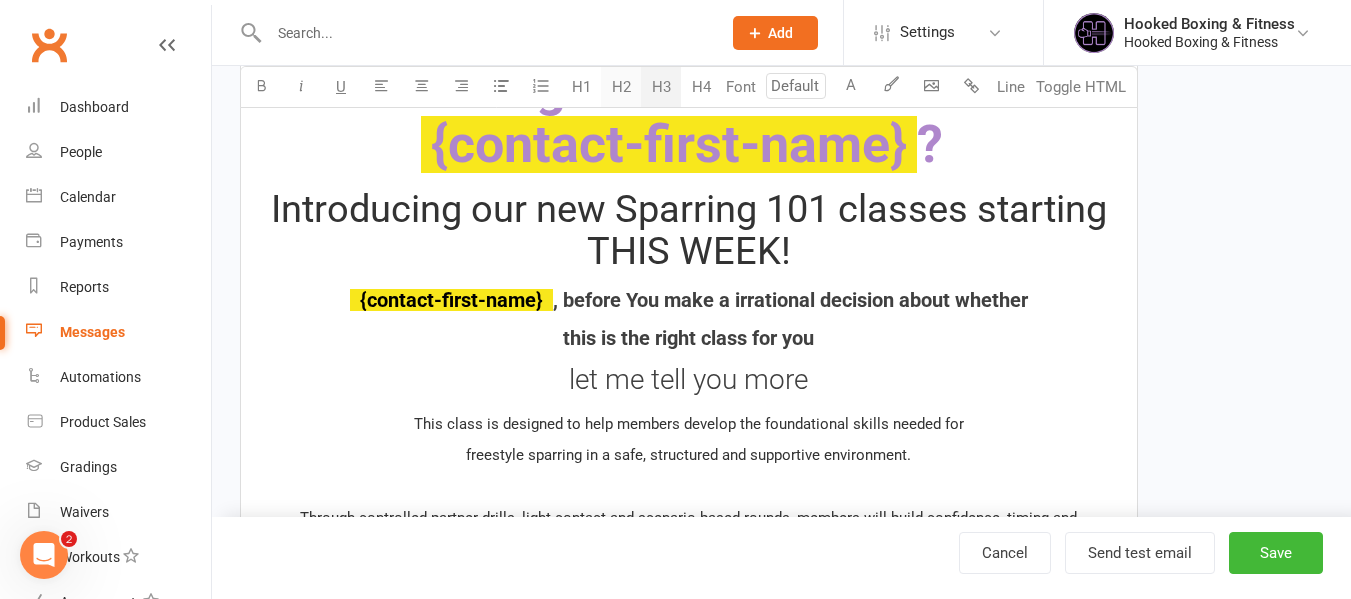click on "H2" at bounding box center [621, 87] 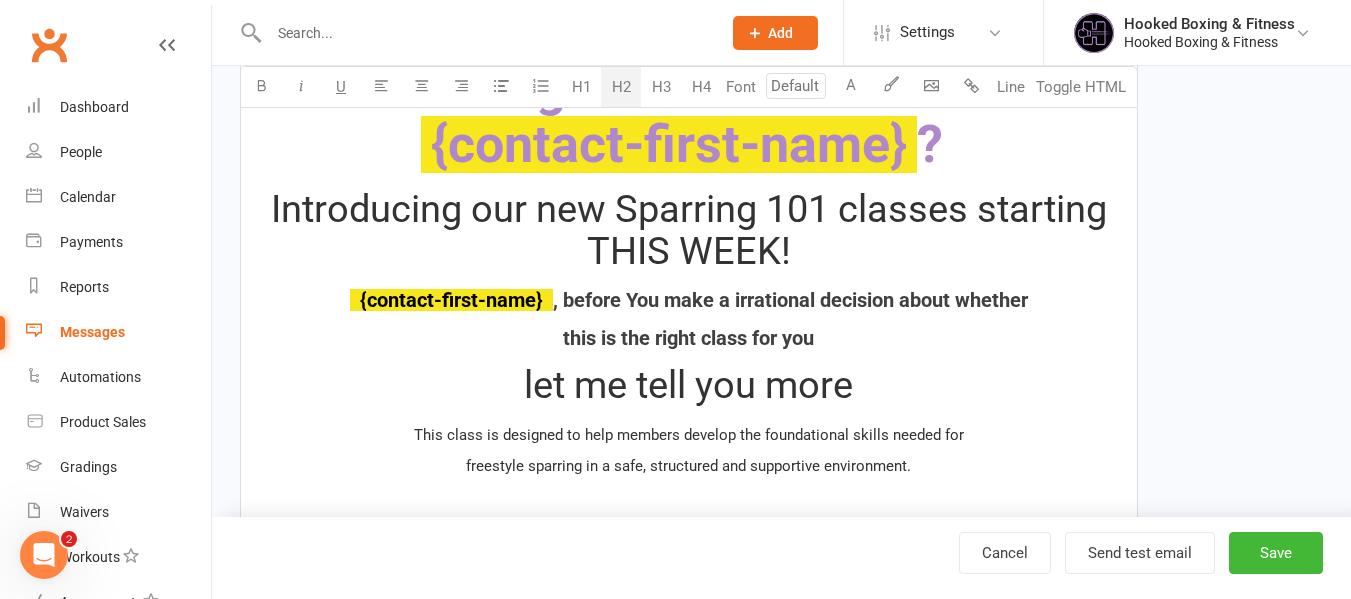 click on "let me tell you more" at bounding box center [689, 386] 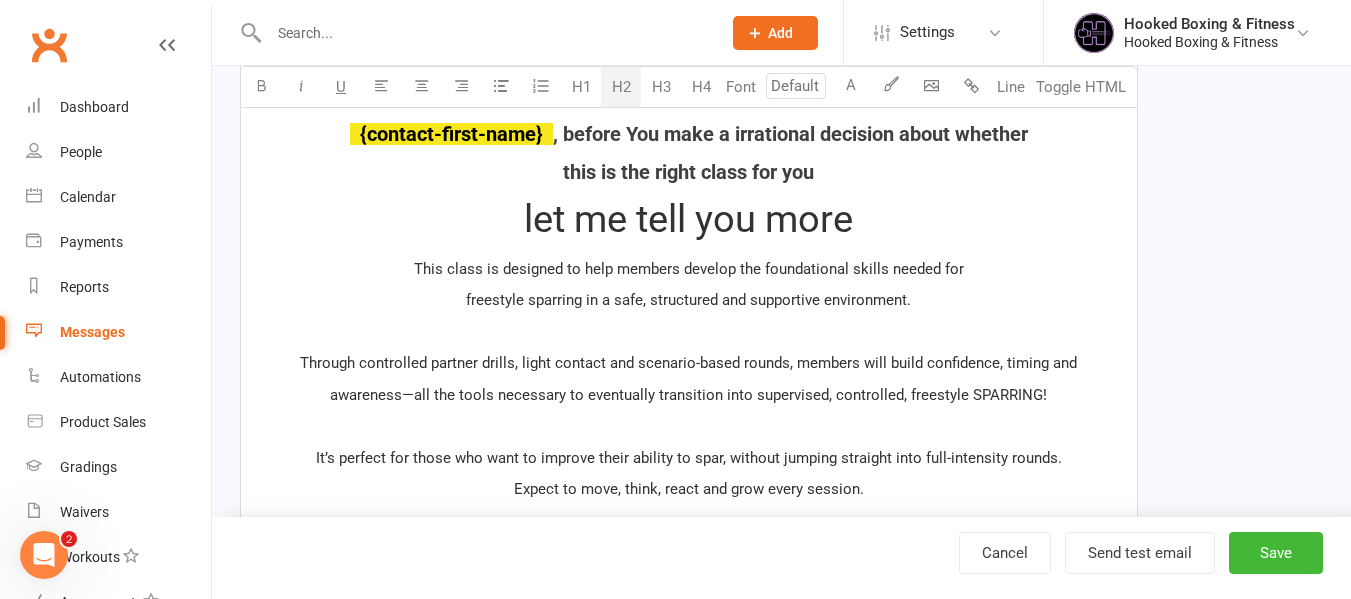 scroll, scrollTop: 737, scrollLeft: 0, axis: vertical 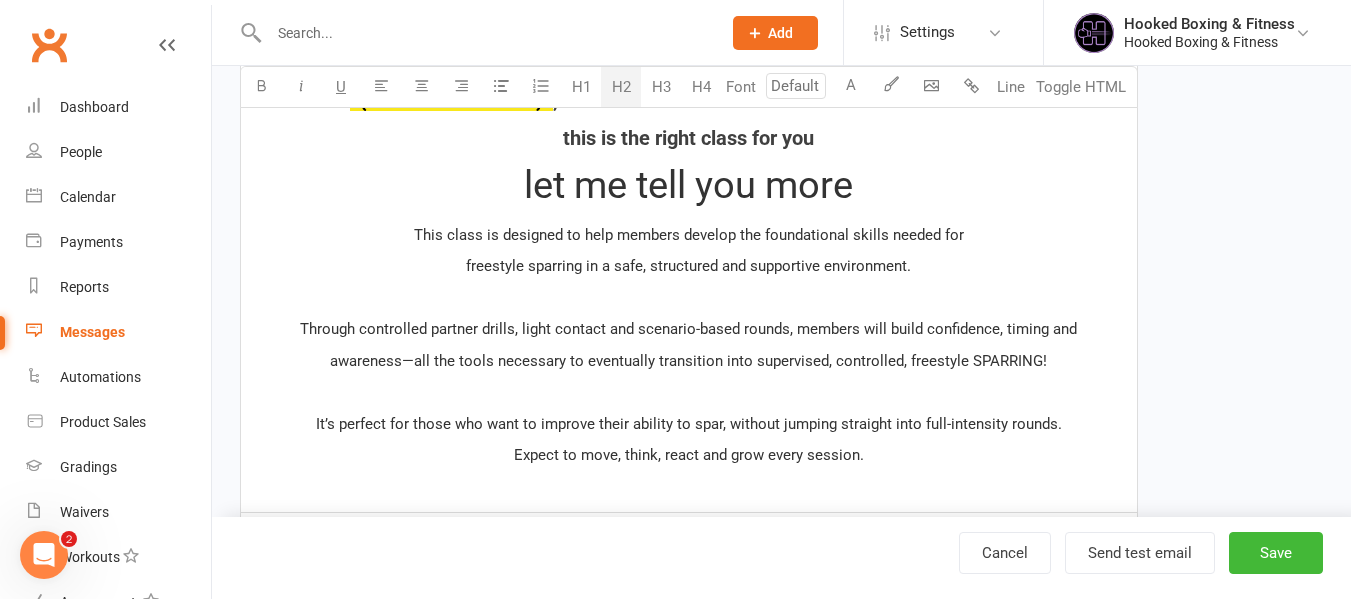 click on "freestyle sparring in a safe, structured and supportive environment." at bounding box center (688, 266) 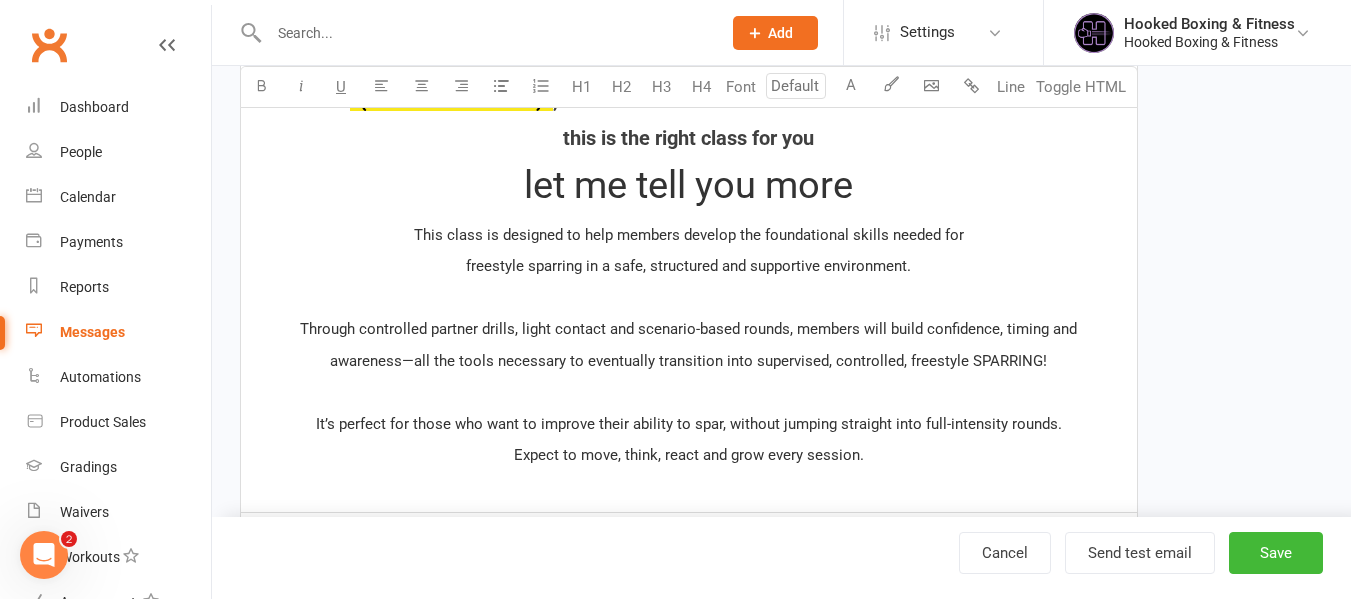 click on "This class is designed to help members develop the foundational skills needed for" at bounding box center (689, 235) 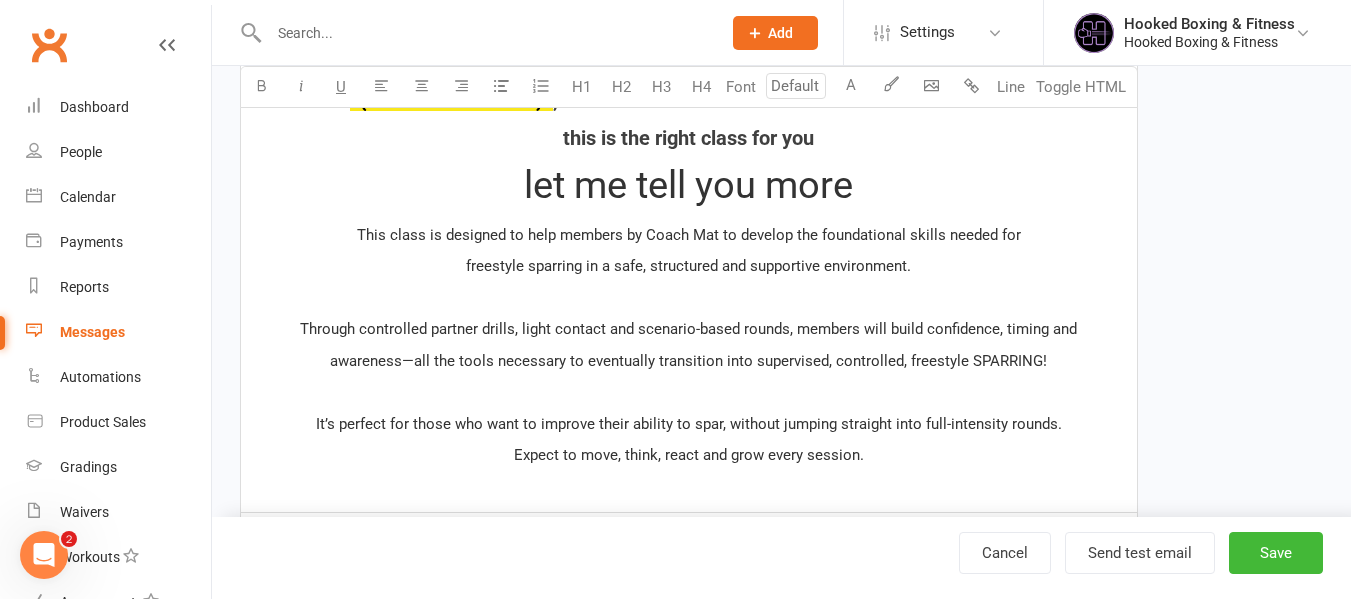 click on "Do You🫵want to Take your Boxing to the Next Level ﻿ {contact-first-name} ? Introducing our new Sparring 101 classes starting THIS WEEK! ﻿ ﻿ {contact-first-name} , before you decide whether this is the right class for you let me tell you more This class is designed to help members by Coach Mat to develop the foundational skills needed for freestyle sparring in a safe, structured and supportive environment. ﻿ Through controlled partner drills, light contact and scenario-based rounds, members will build confidence, timing and awareness—all the tools necessary to eventually transition into supervised, controlled, freestyle SPARRING! ﻿ It’s perfect for those who want to improve their ability to spar, without jumping straight into full-intensity rounds. Expect to move, think, react and grow every session. ﻿" at bounding box center [689, 146] 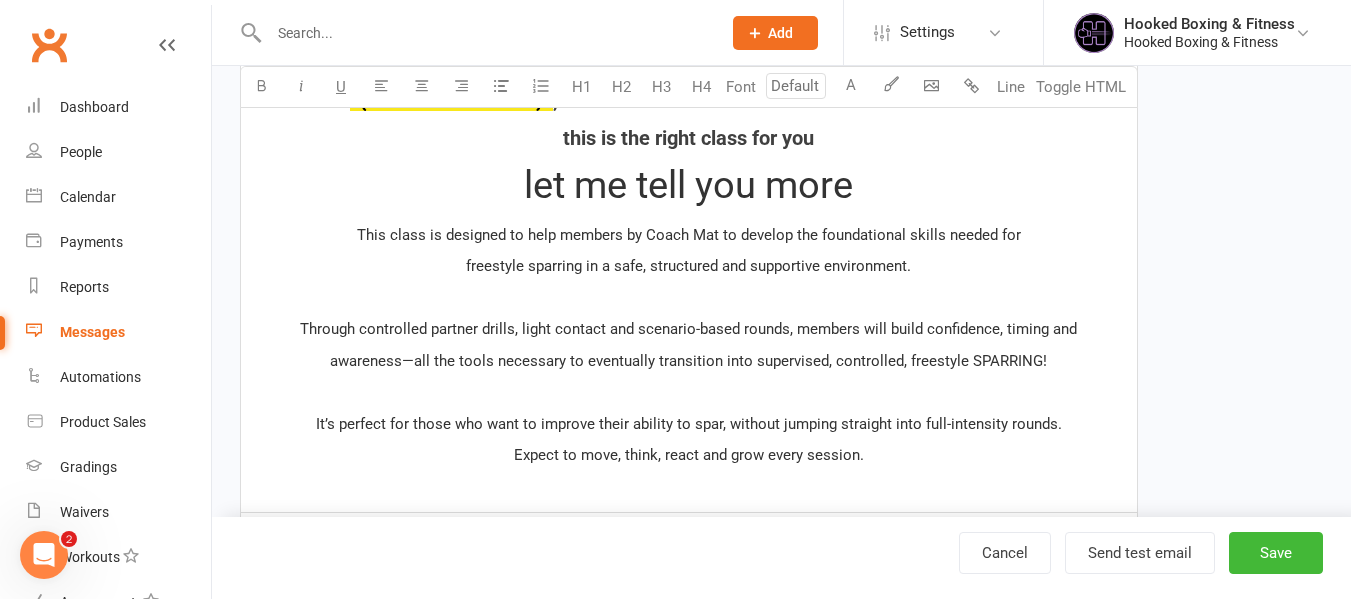 click on "freestyle sparring in a safe, structured and supportive environment." at bounding box center (689, 266) 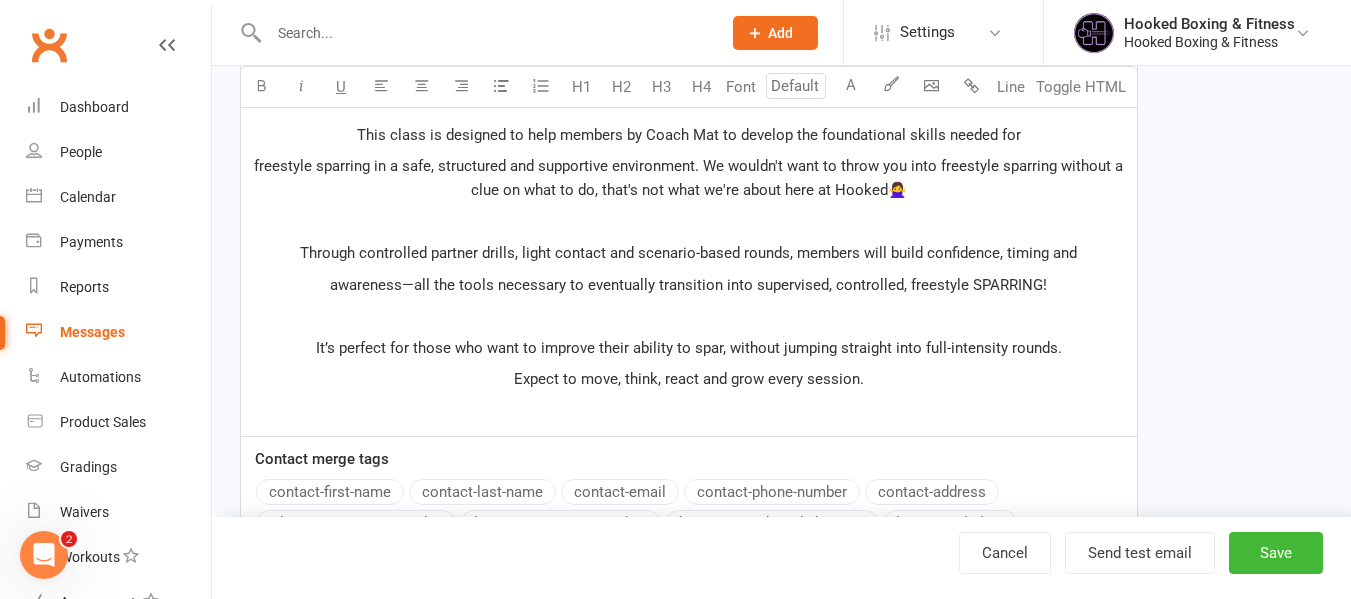 scroll, scrollTop: 737, scrollLeft: 0, axis: vertical 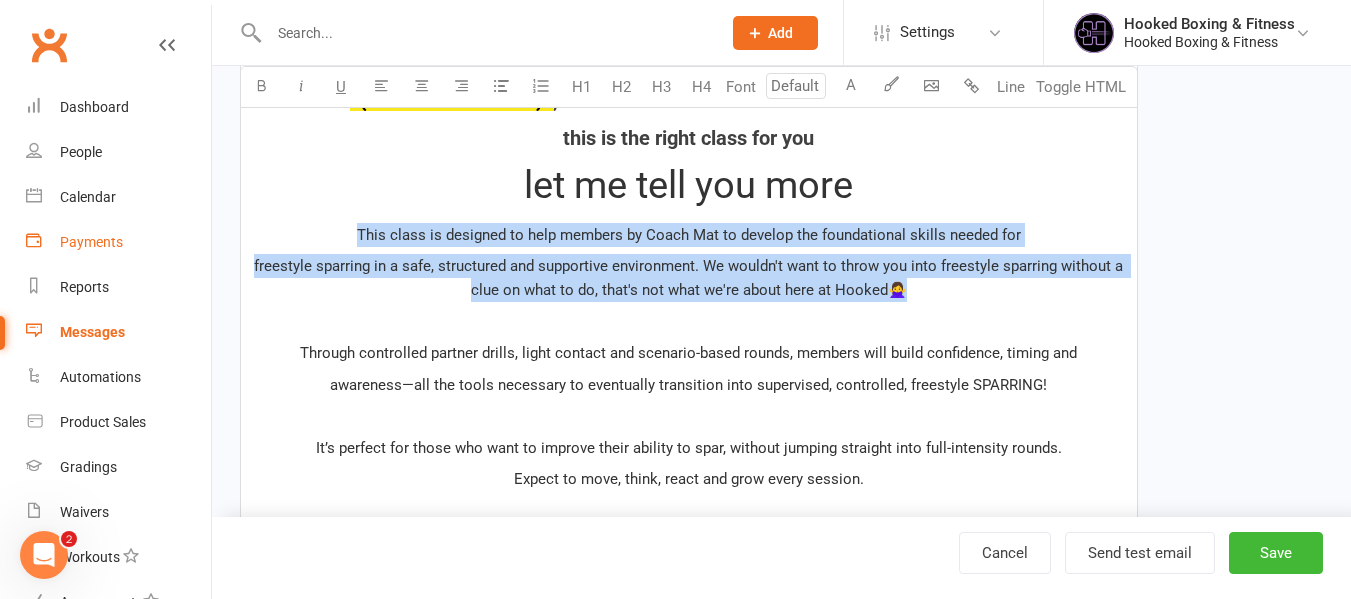 drag, startPoint x: 935, startPoint y: 291, endPoint x: 173, endPoint y: 225, distance: 764.8529 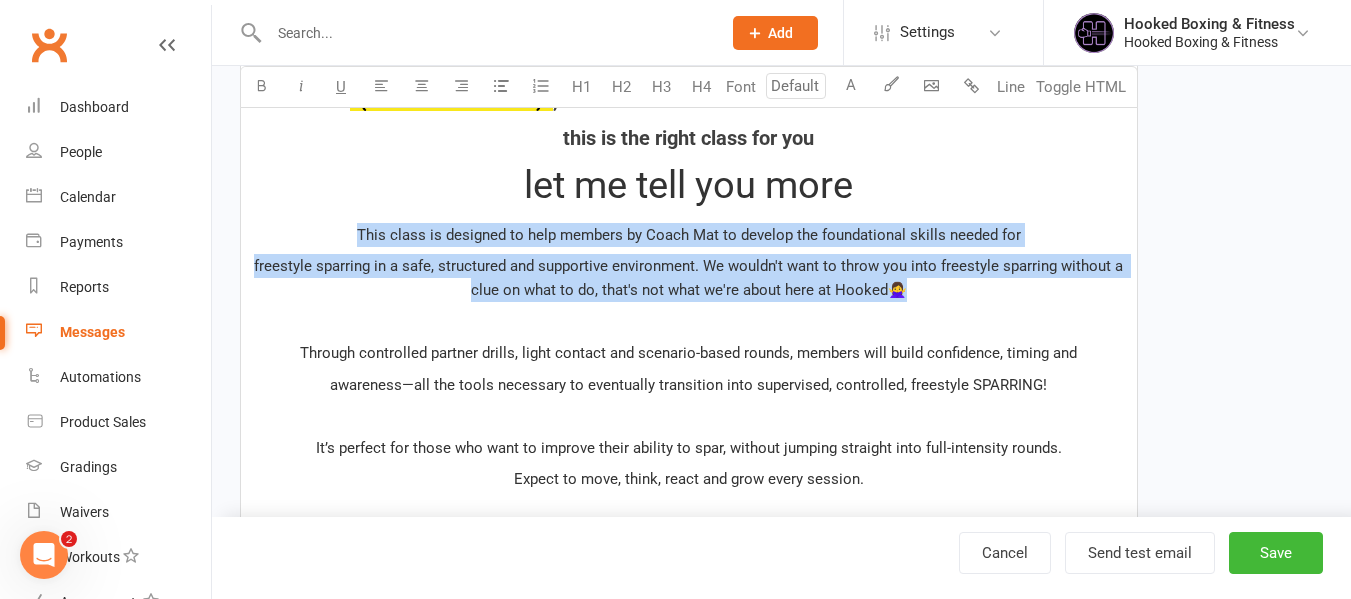 copy on "This class is designed to help members by Coach [PERSON] to develop the foundational skills needed for  freestyle sparring in a safe, structured and supportive environment. We wouldn't want to throw you into freestyle sparring without a clue on what to do, that's not what we're about here at Hooked🙅‍♀️" 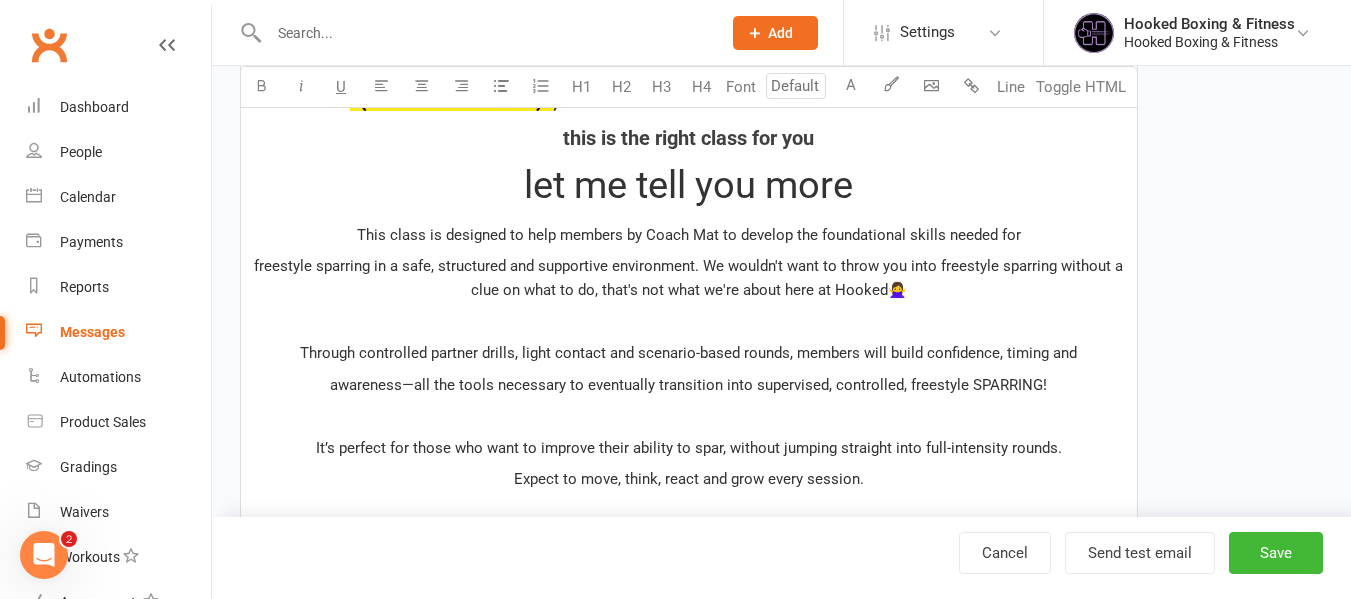 click on "Through controlled partner drills, light contact and scenario-based rounds, members will build confidence, timing and" at bounding box center (689, 353) 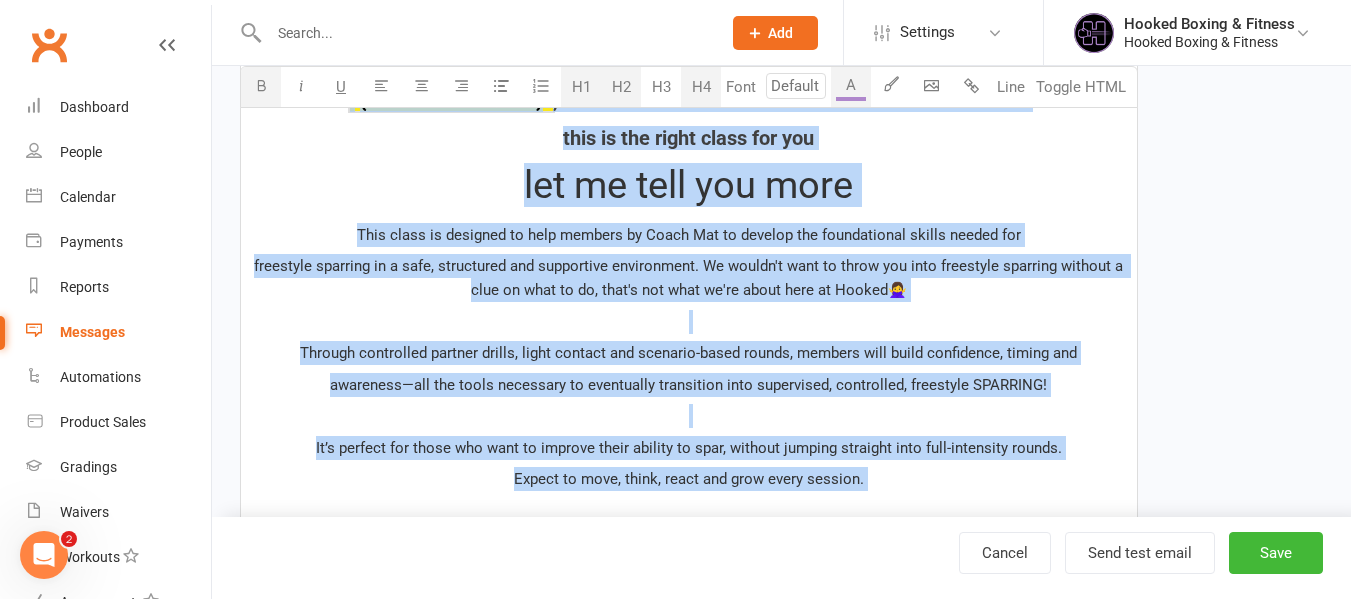 copy on "Do You🫵want to Take your  Boxing to the Next Level  ﻿ [NAME] ?    Introducing our new Sparring 101 classes starting THIS WEEK! ﻿ ﻿ [NAME] , before You make a irrational decision about whether  this is the right class for you let me tell you more This class is designed to help members by Coach Mat to develop the foundational skills needed for  freestyle sparring in a safe, structured and supportive environment. We wouldn't want to throw you into freestyle sparring without a clue on what to do, that's not what we're about here at Hooked🙅‍♀️ ﻿ Through controlled partner drills, light contact and scenario-based rounds, members will build confidence, timing and  awareness—all the tools necessary to eventually transition into supervised, controlled, freestyle SPARRING! ﻿ It’s perfect for those who want to improve their ability to spar, without jumping straight into full-intensity rounds. Expect to move, think, react and grow every session. ﻿" 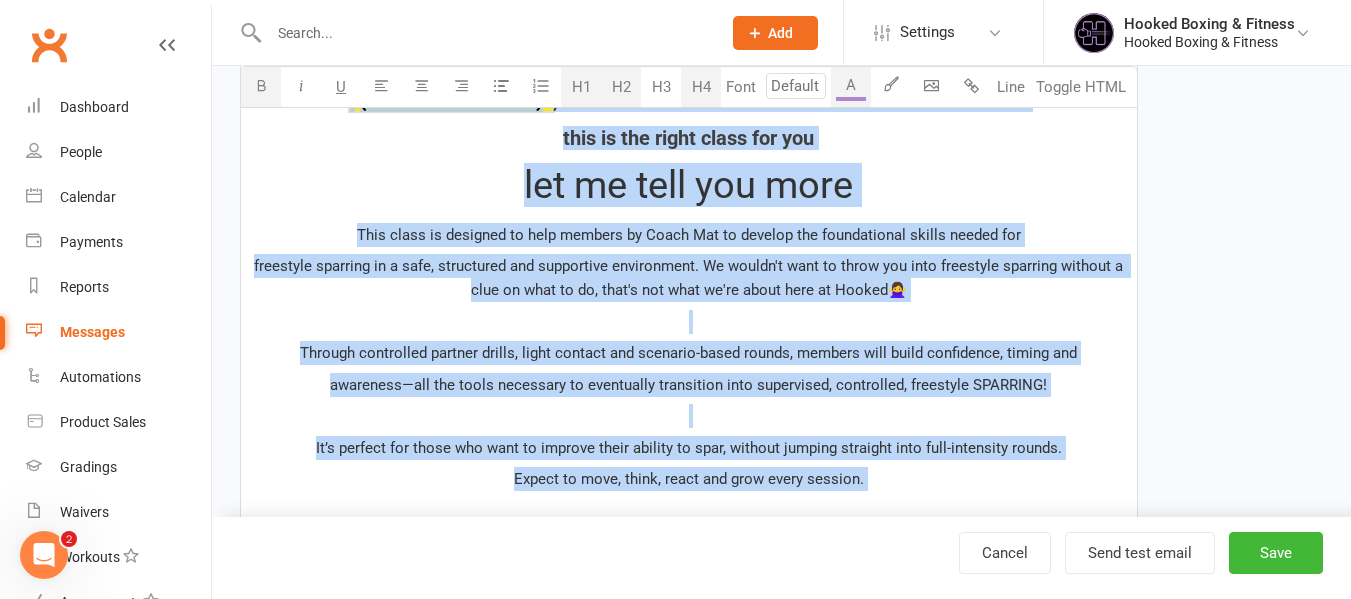 click on "Through controlled partner drills, light contact and scenario-based rounds, members will build confidence, timing and" at bounding box center (689, 353) 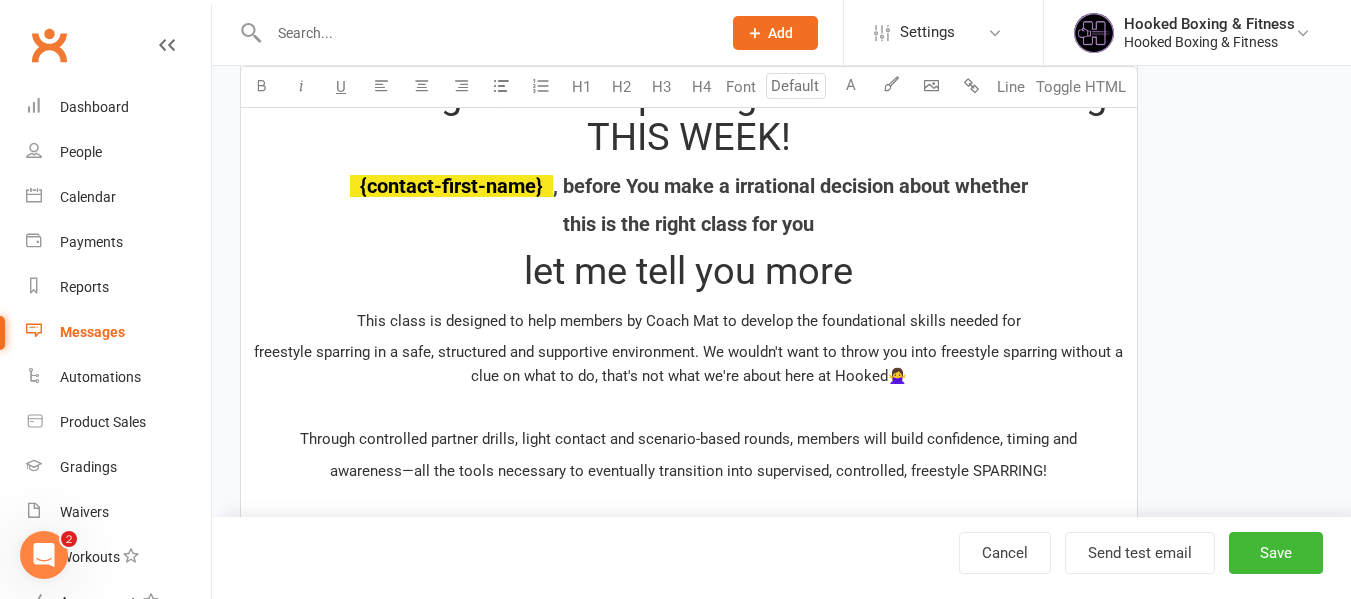 scroll, scrollTop: 537, scrollLeft: 0, axis: vertical 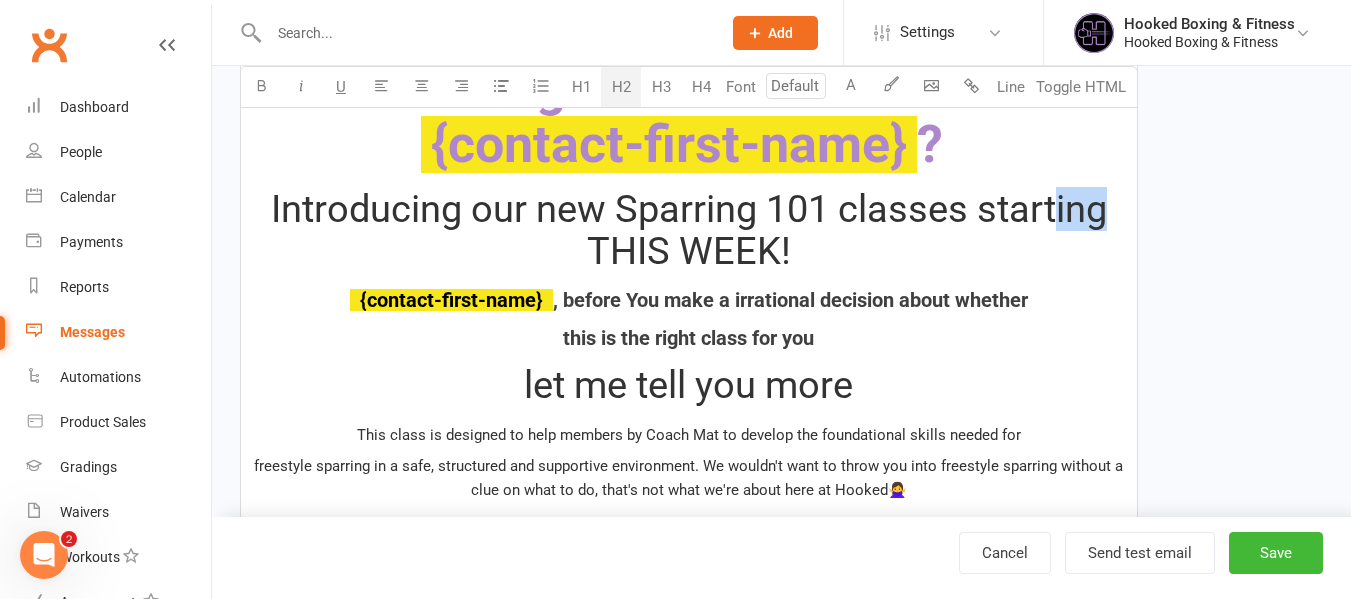 drag, startPoint x: 1059, startPoint y: 204, endPoint x: 1102, endPoint y: 195, distance: 43.931767 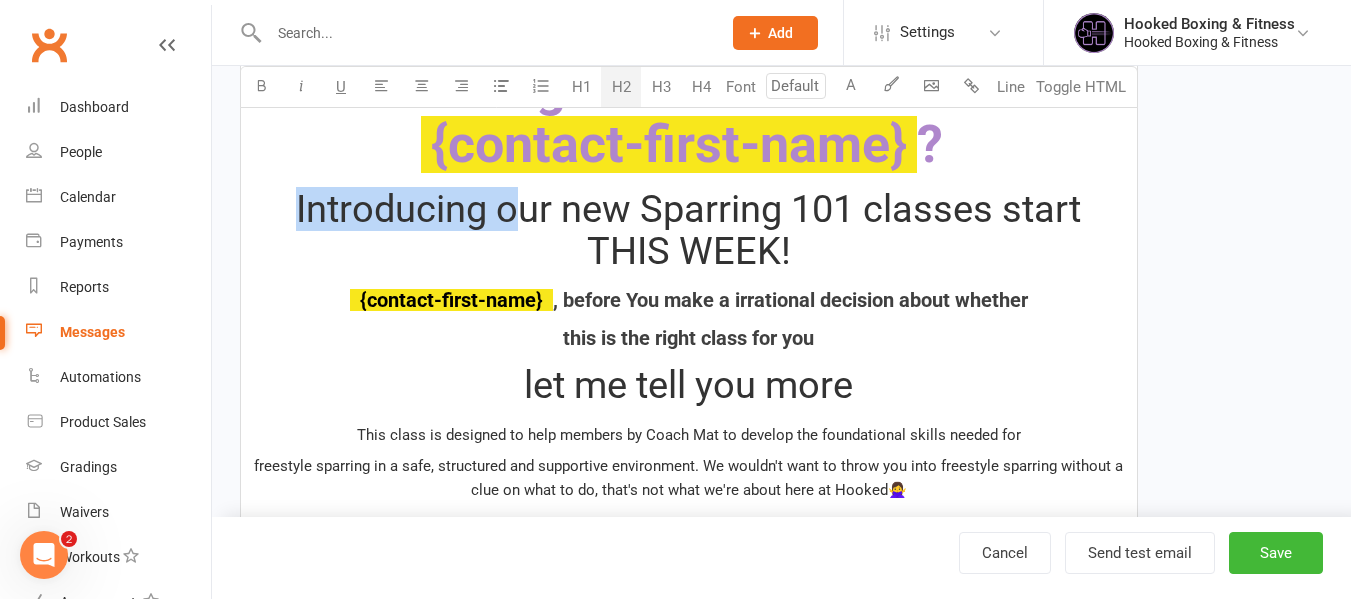 drag, startPoint x: 514, startPoint y: 205, endPoint x: 280, endPoint y: 223, distance: 234.69128 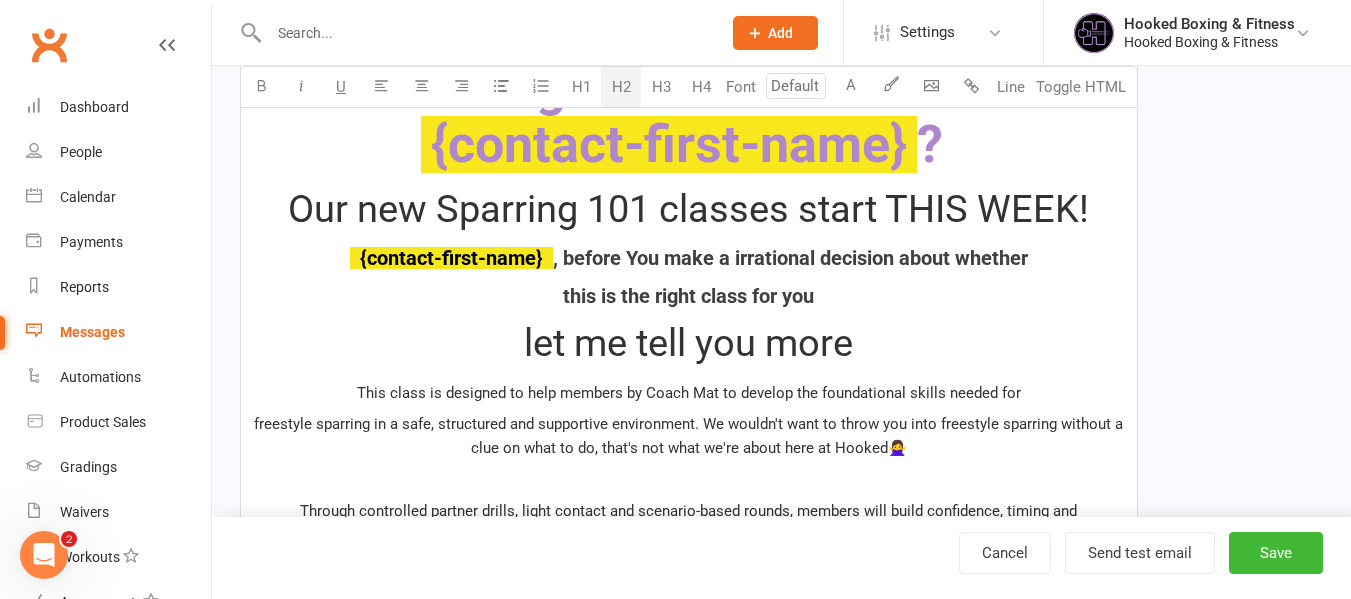 click on "Our new Sparring 101 classes start THIS WEEK!" at bounding box center (688, 209) 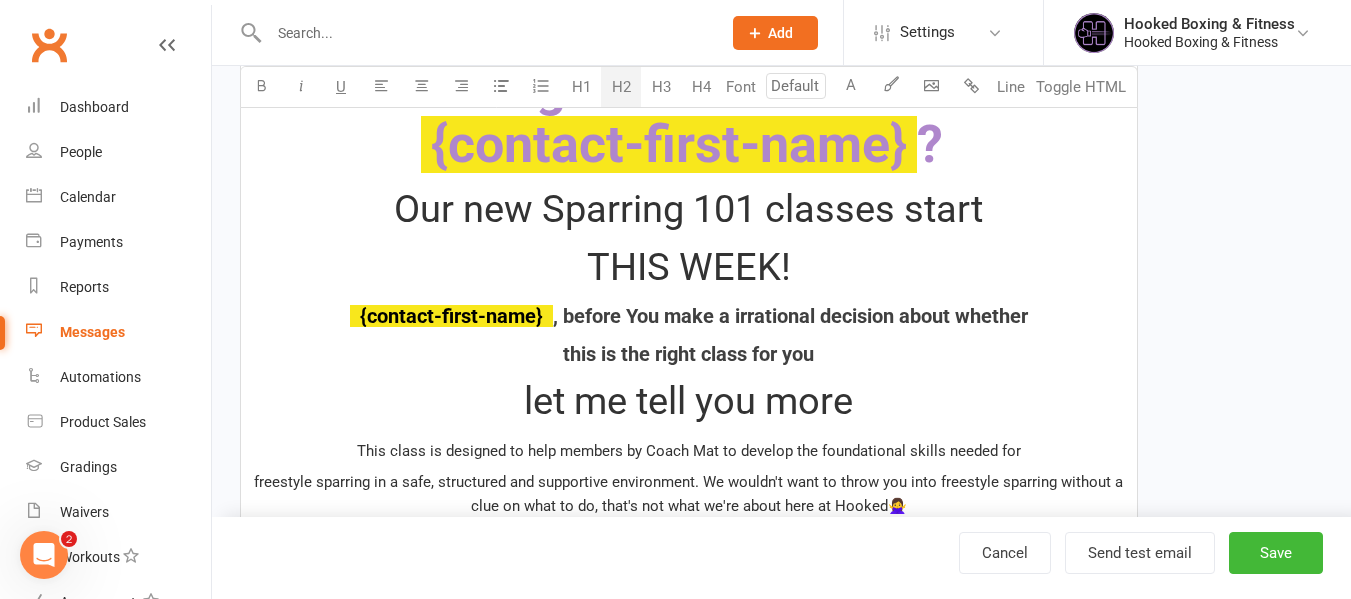 click on ", before You make a irrational decision about whether" at bounding box center [790, 316] 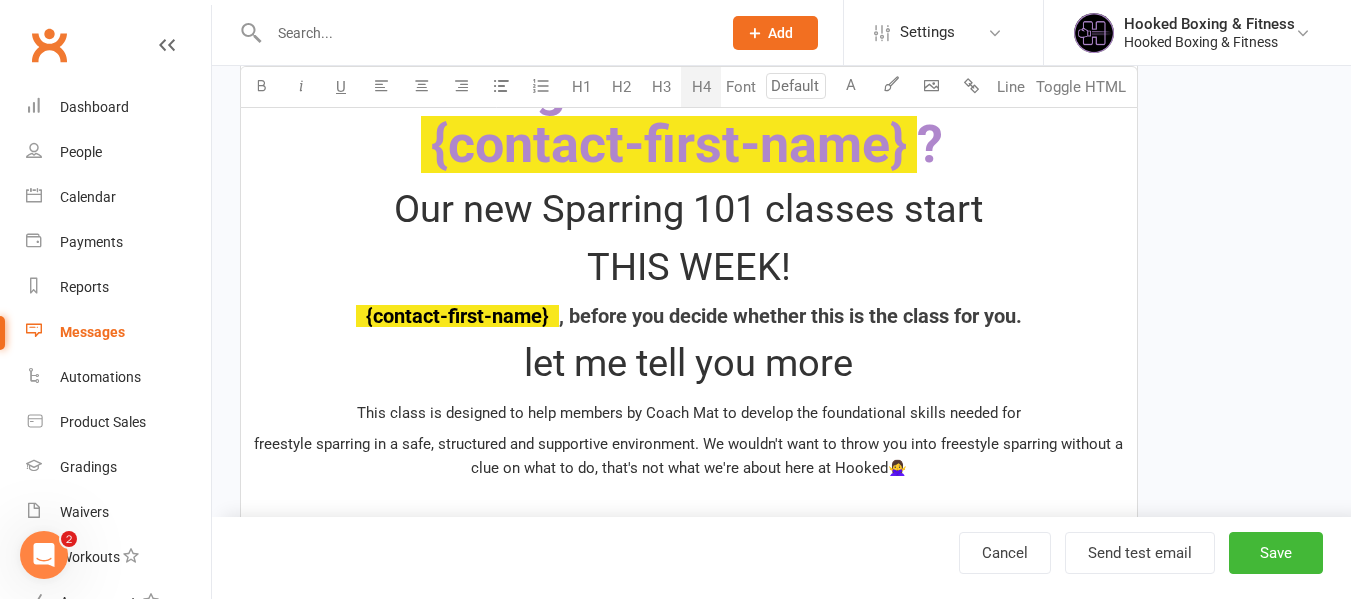 click on "let me tell you more" at bounding box center (688, 363) 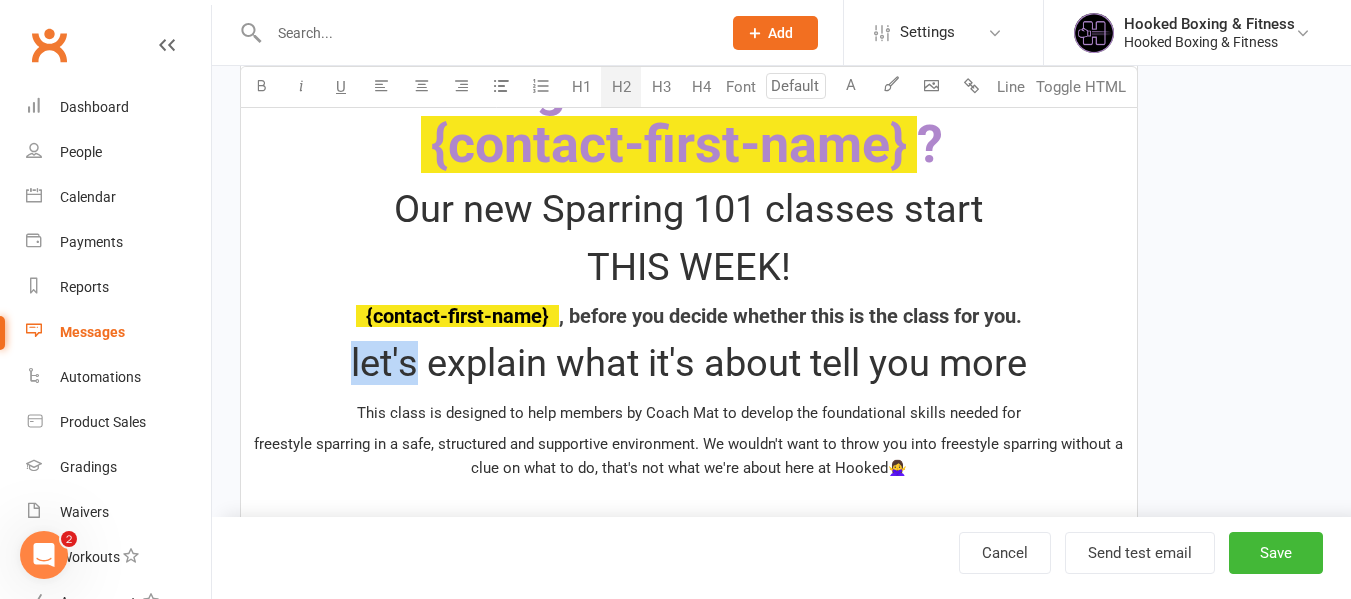 drag, startPoint x: 415, startPoint y: 371, endPoint x: 353, endPoint y: 362, distance: 62.649822 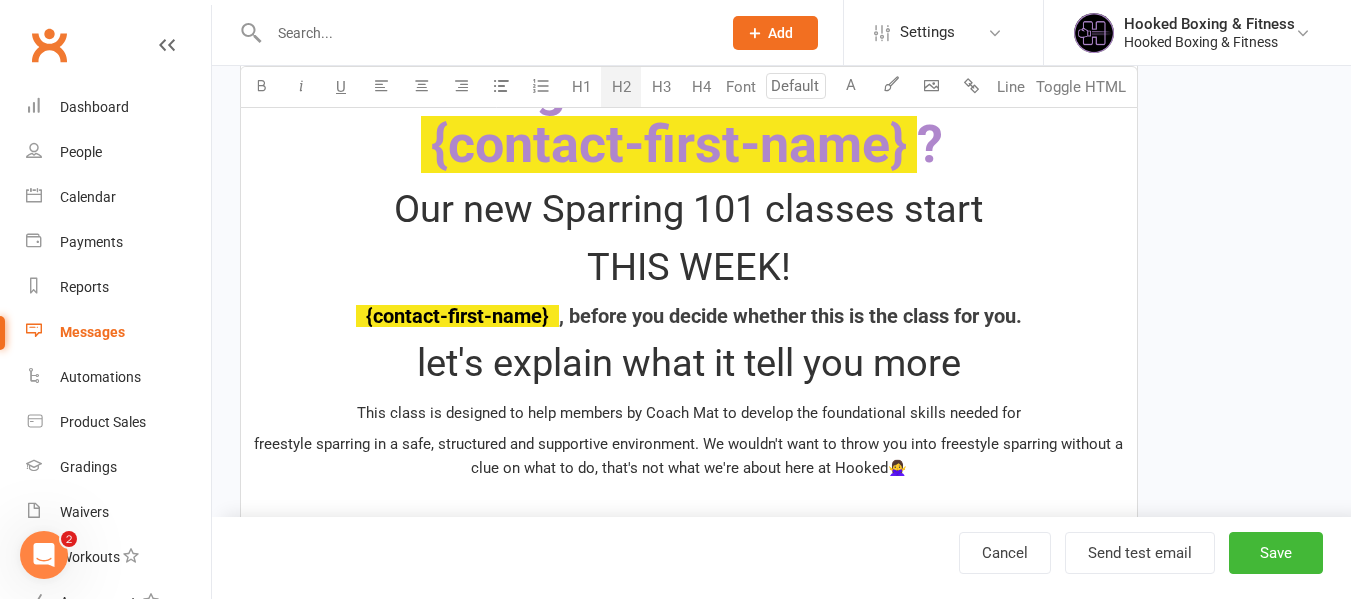 click on "let's explain what it tell you more" at bounding box center [689, 364] 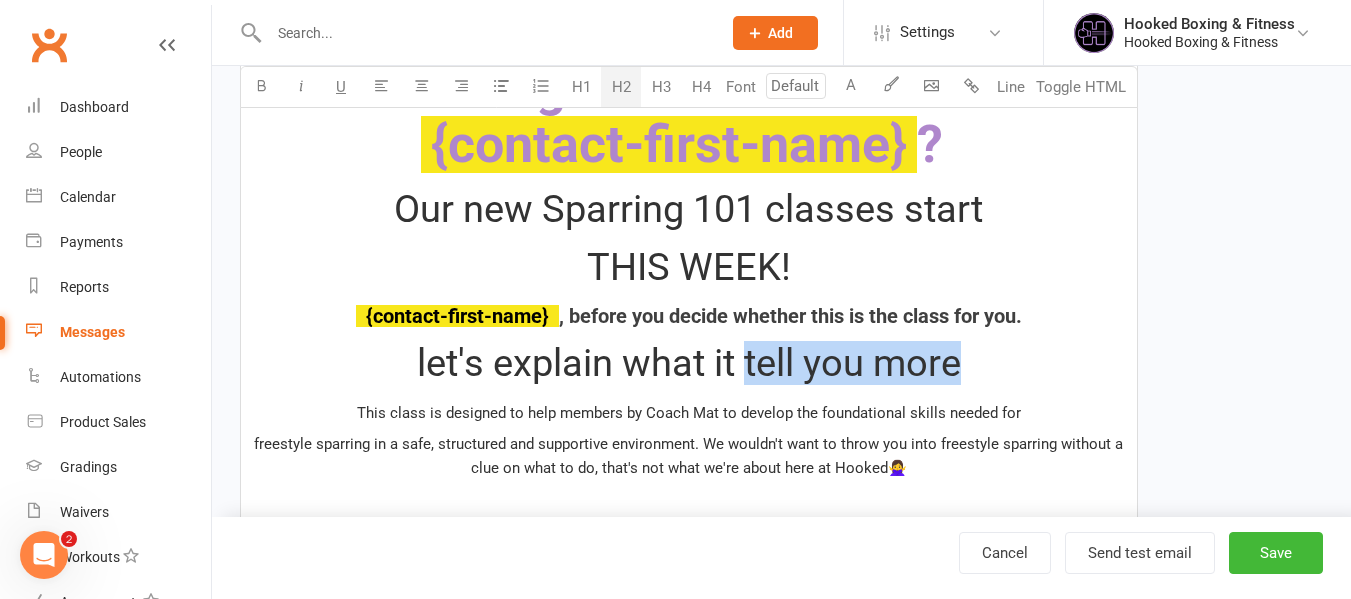 drag, startPoint x: 897, startPoint y: 363, endPoint x: 742, endPoint y: 368, distance: 155.08063 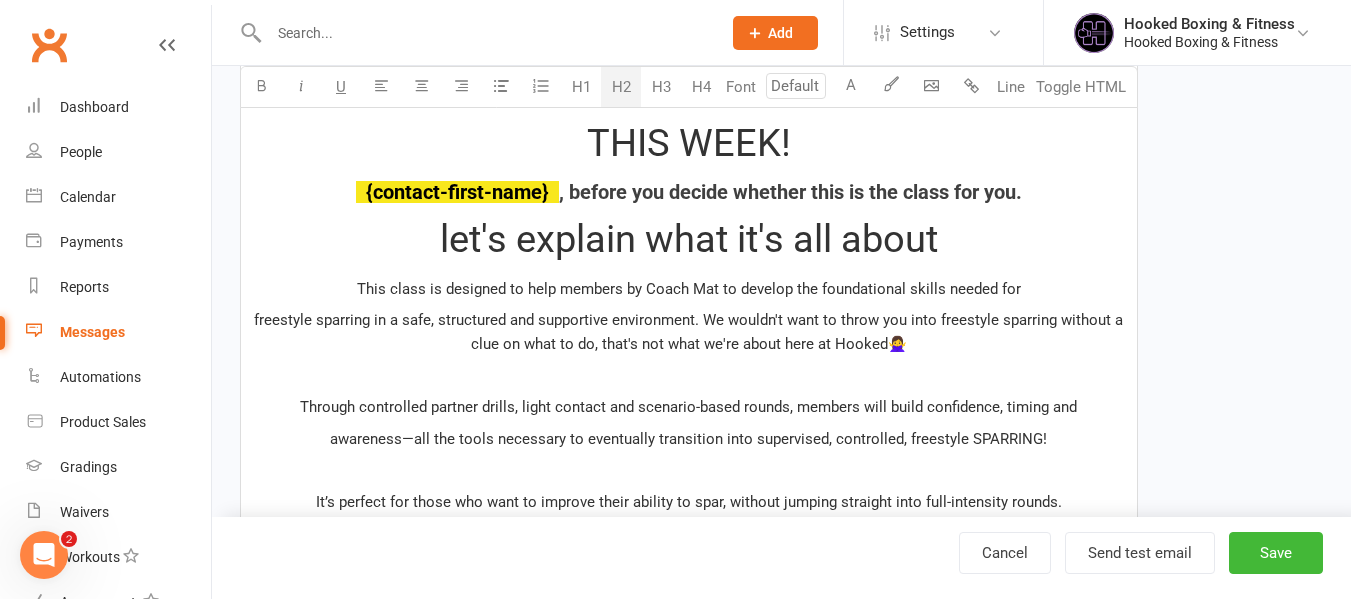 scroll, scrollTop: 737, scrollLeft: 0, axis: vertical 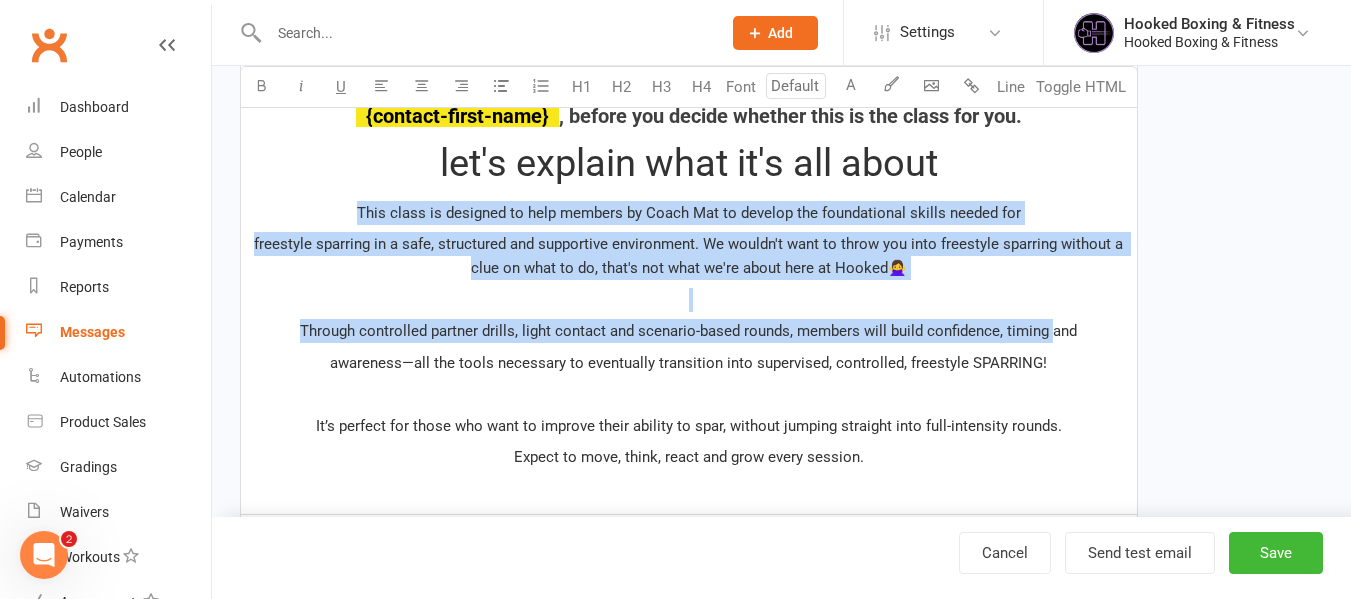 drag, startPoint x: 813, startPoint y: 317, endPoint x: 1050, endPoint y: 312, distance: 237.05273 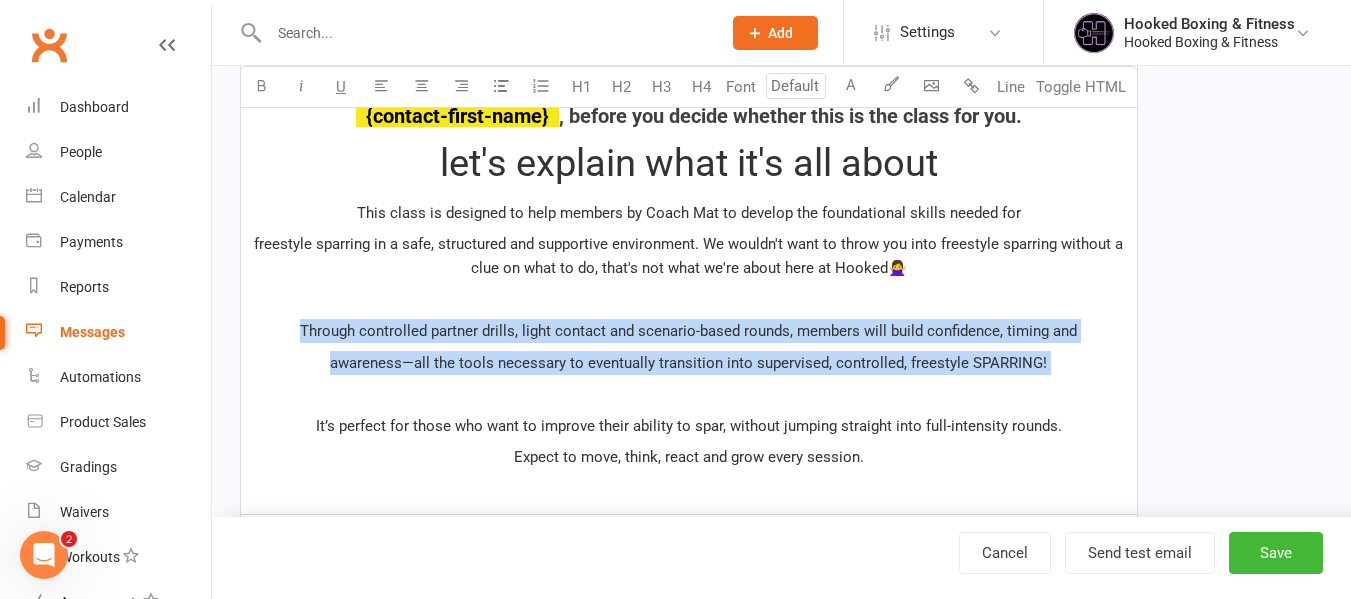 drag, startPoint x: 301, startPoint y: 335, endPoint x: 823, endPoint y: 385, distance: 524.38916 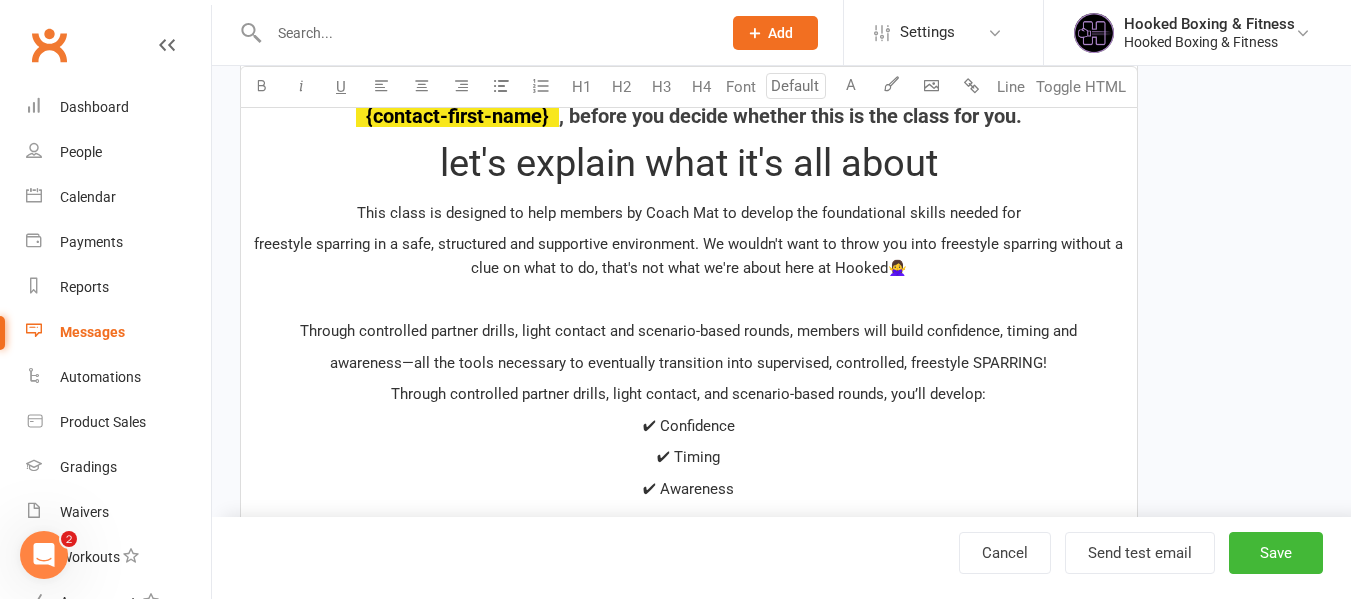scroll, scrollTop: 1084, scrollLeft: 0, axis: vertical 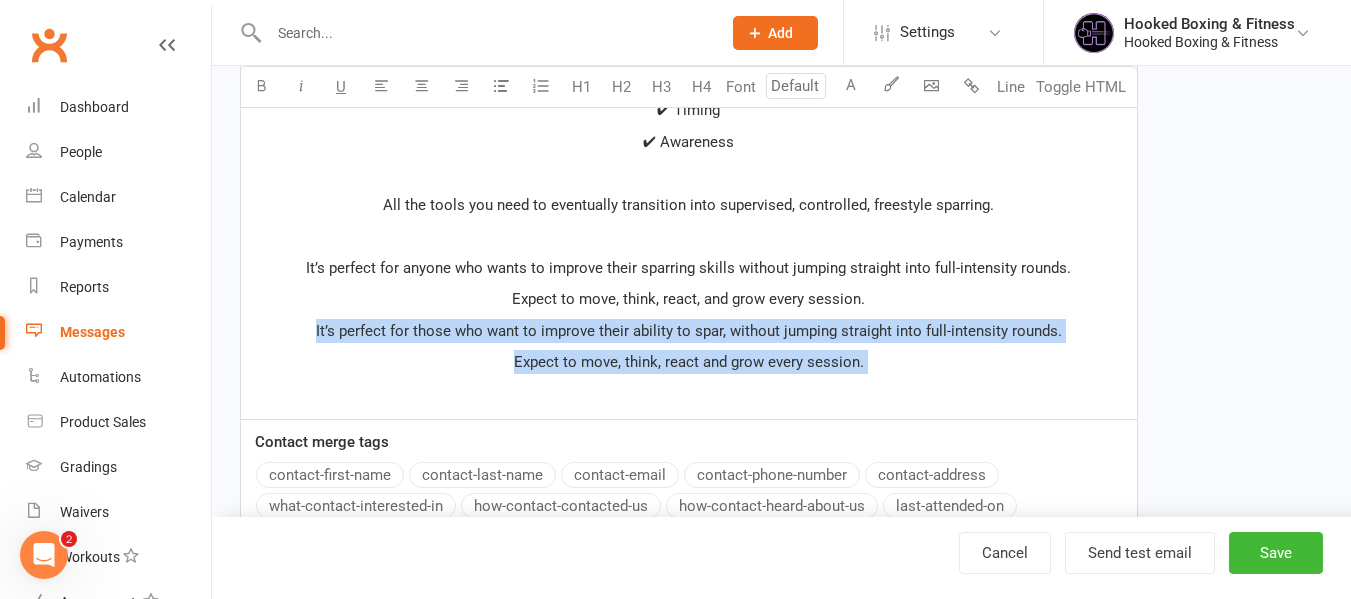 drag, startPoint x: 846, startPoint y: 375, endPoint x: 209, endPoint y: 318, distance: 639.54517 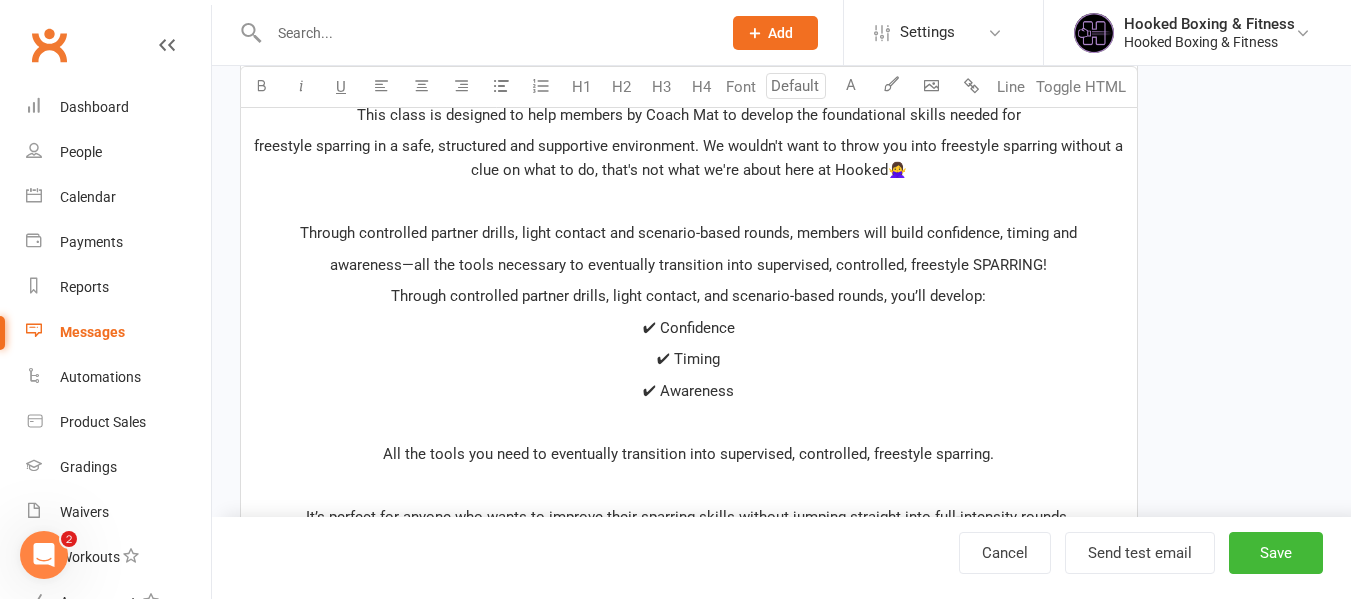 scroll, scrollTop: 784, scrollLeft: 0, axis: vertical 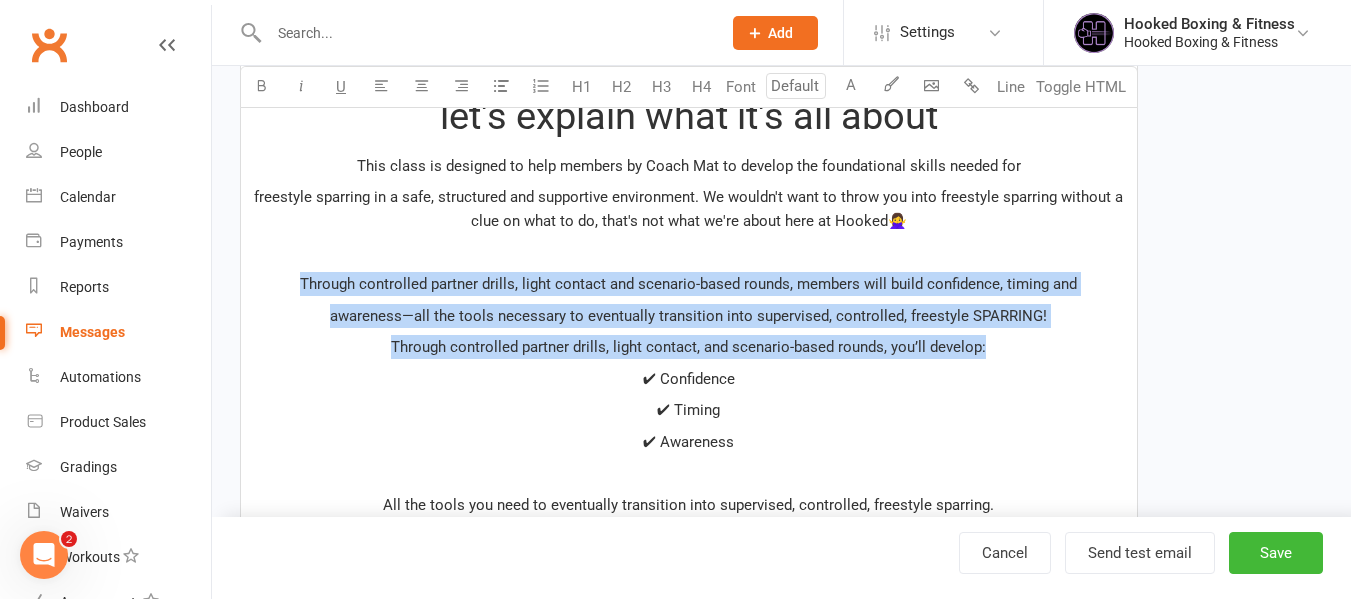 drag, startPoint x: 282, startPoint y: 285, endPoint x: 1011, endPoint y: 342, distance: 731.225 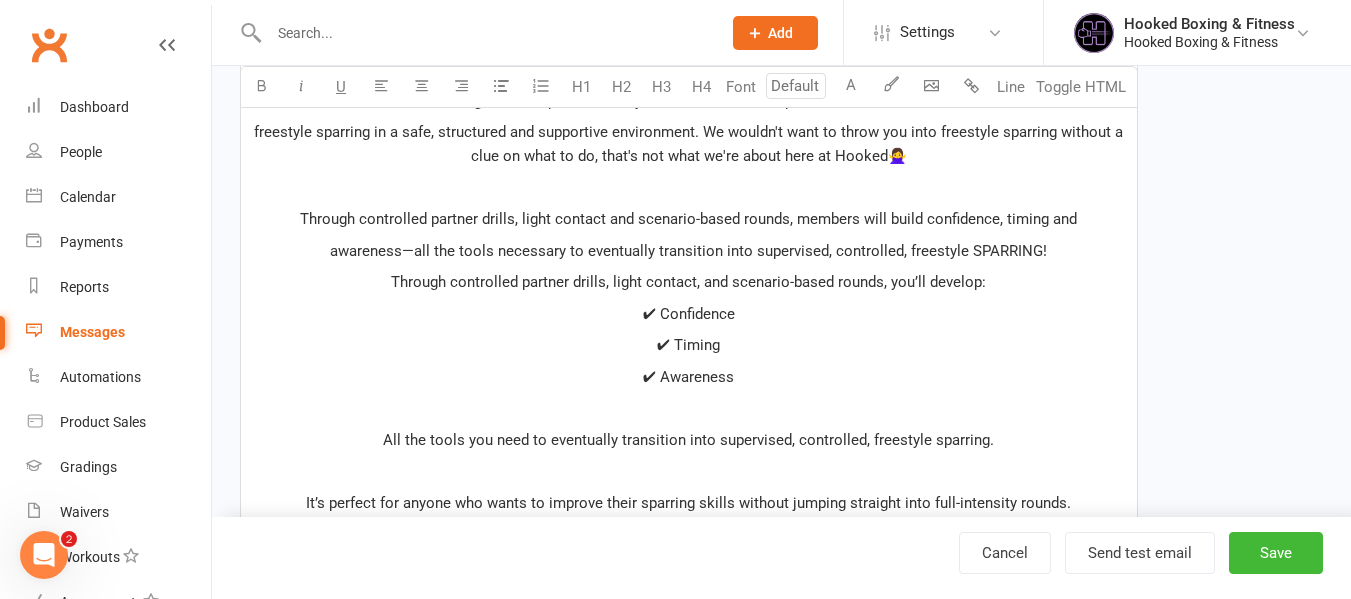 scroll, scrollTop: 884, scrollLeft: 0, axis: vertical 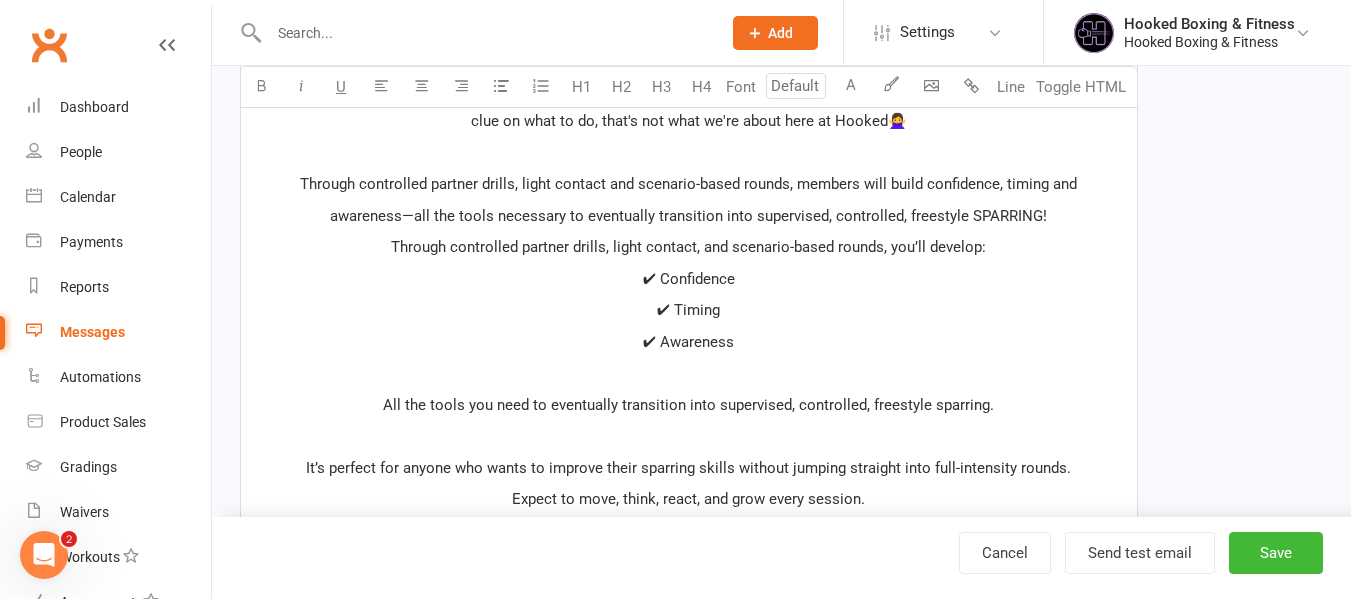 click on "﻿" at bounding box center [689, 373] 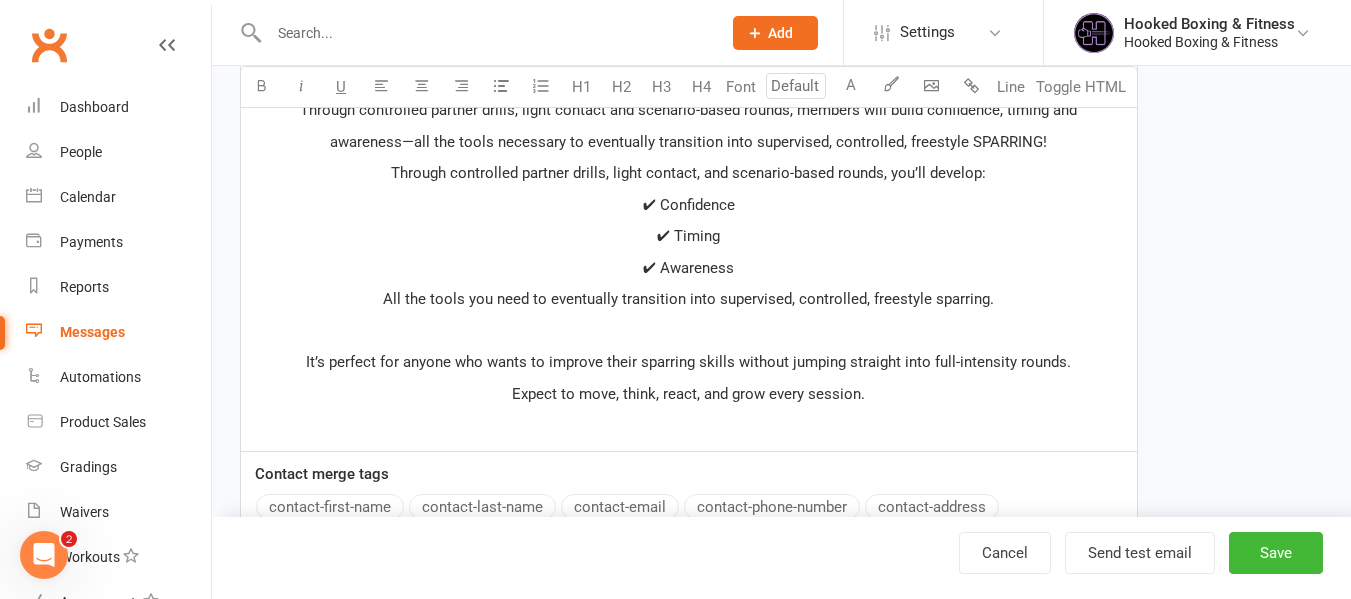 scroll, scrollTop: 1084, scrollLeft: 0, axis: vertical 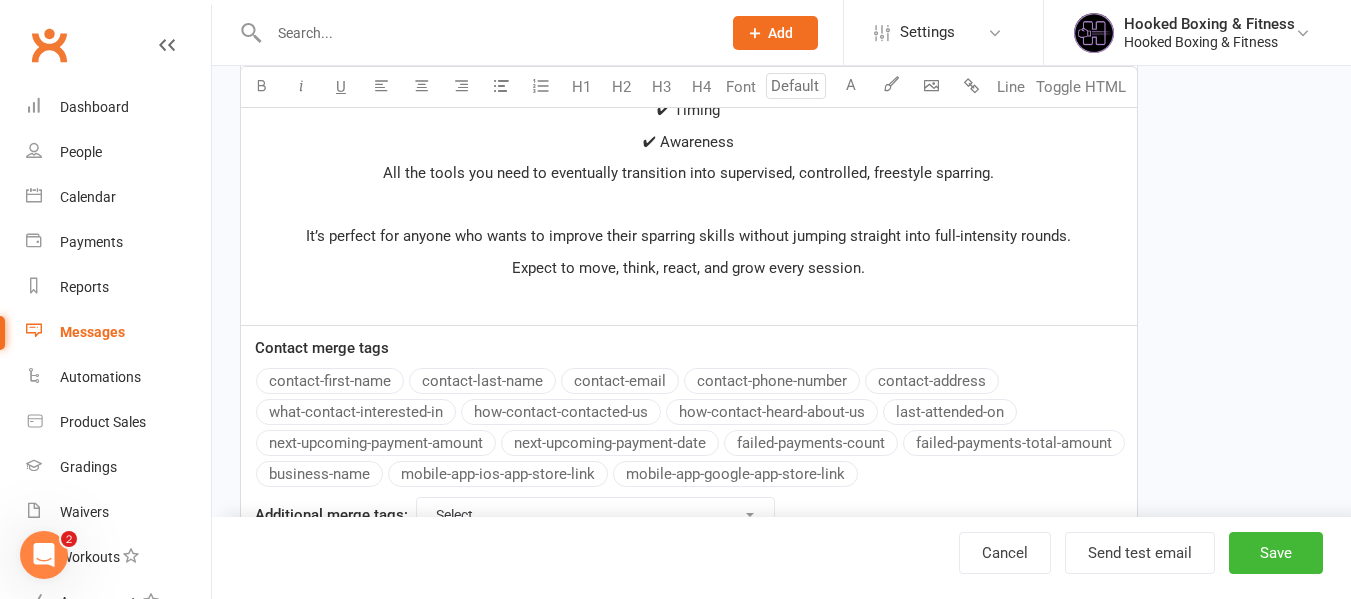 click on "﻿" at bounding box center (689, 299) 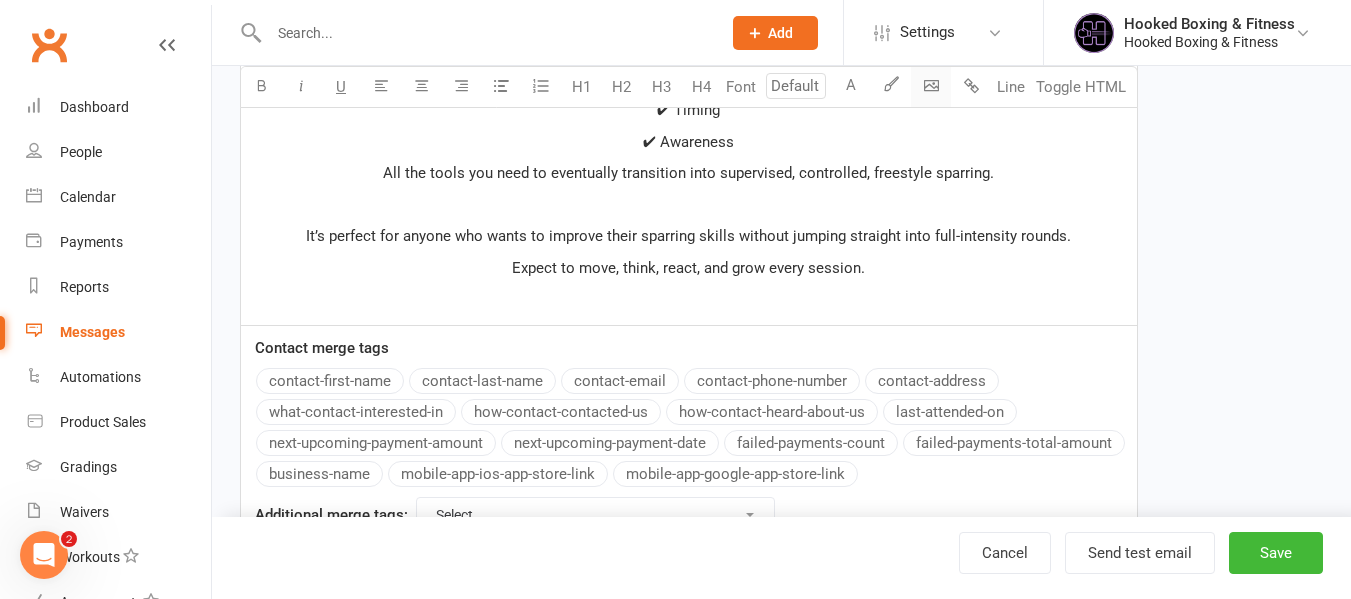 click on "General attendance Roll call Class check-in Signed in successfully from linked account. × × 1 events booked successfully. Last booking: Aug 7, 2025. × ×" at bounding box center [675, -242] 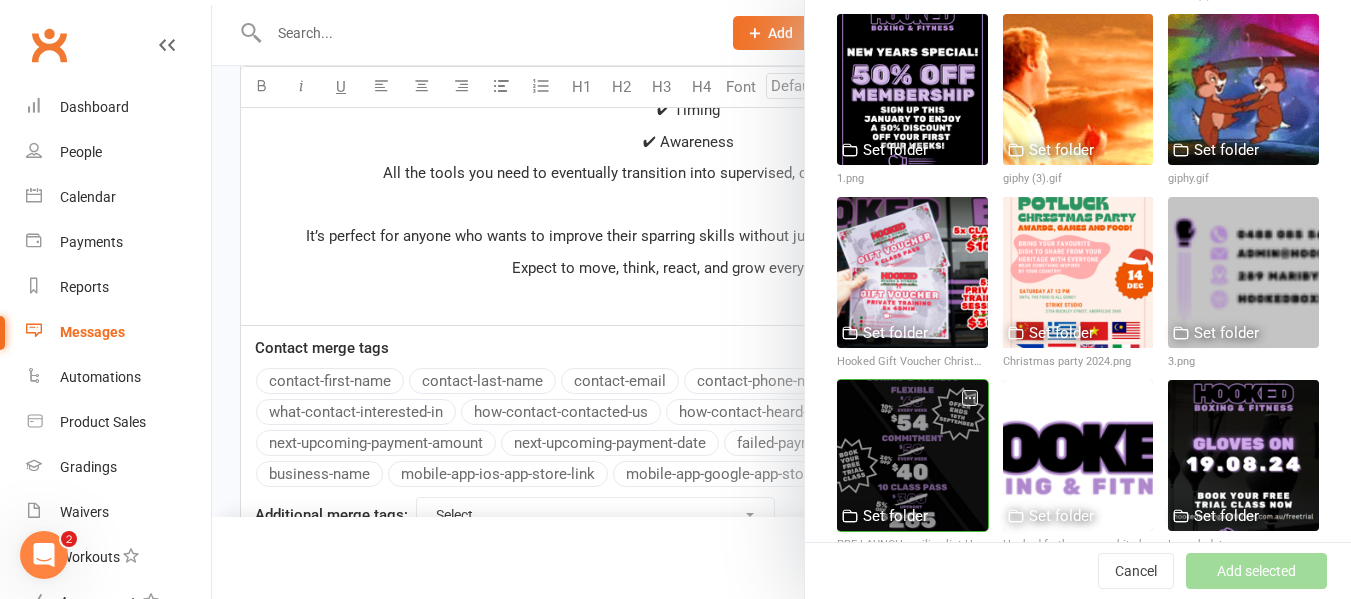 scroll, scrollTop: 2290, scrollLeft: 0, axis: vertical 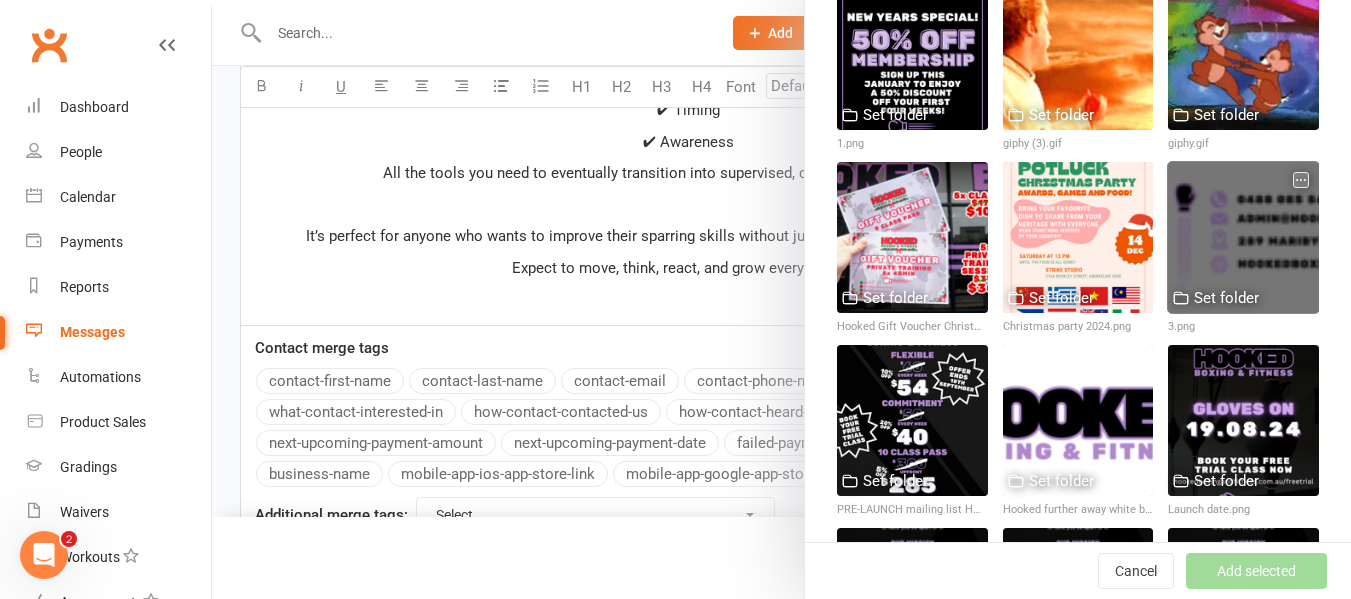 click at bounding box center [1243, 237] 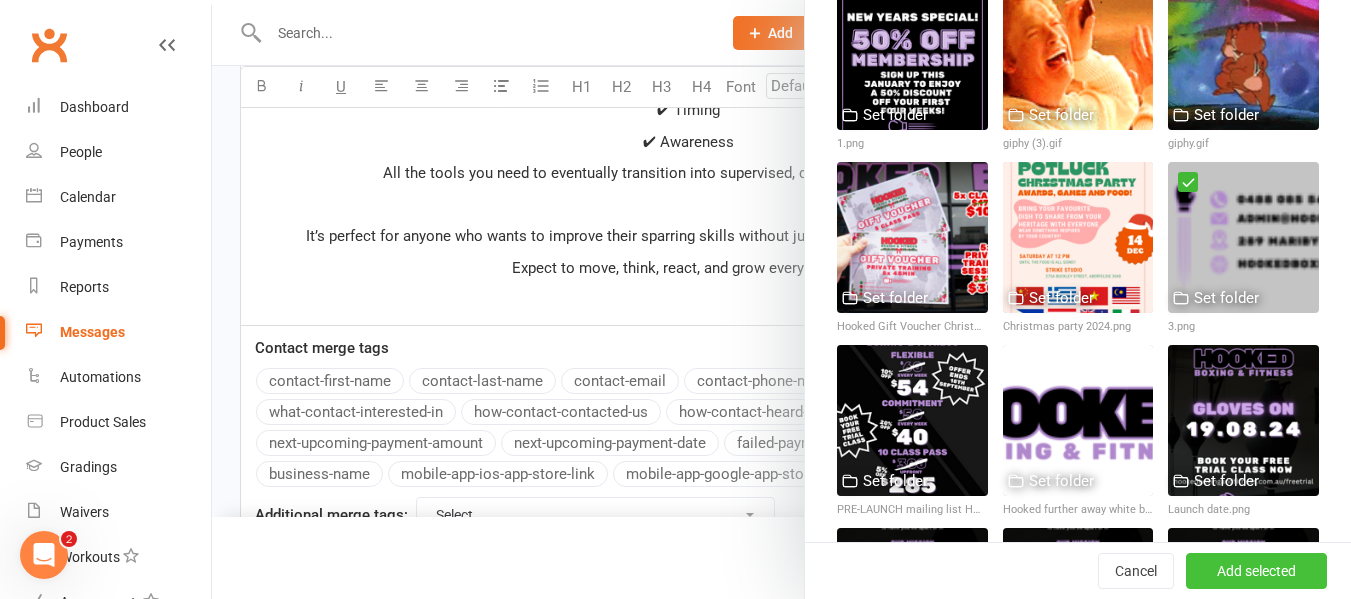 click on "Add selected" at bounding box center (1256, 571) 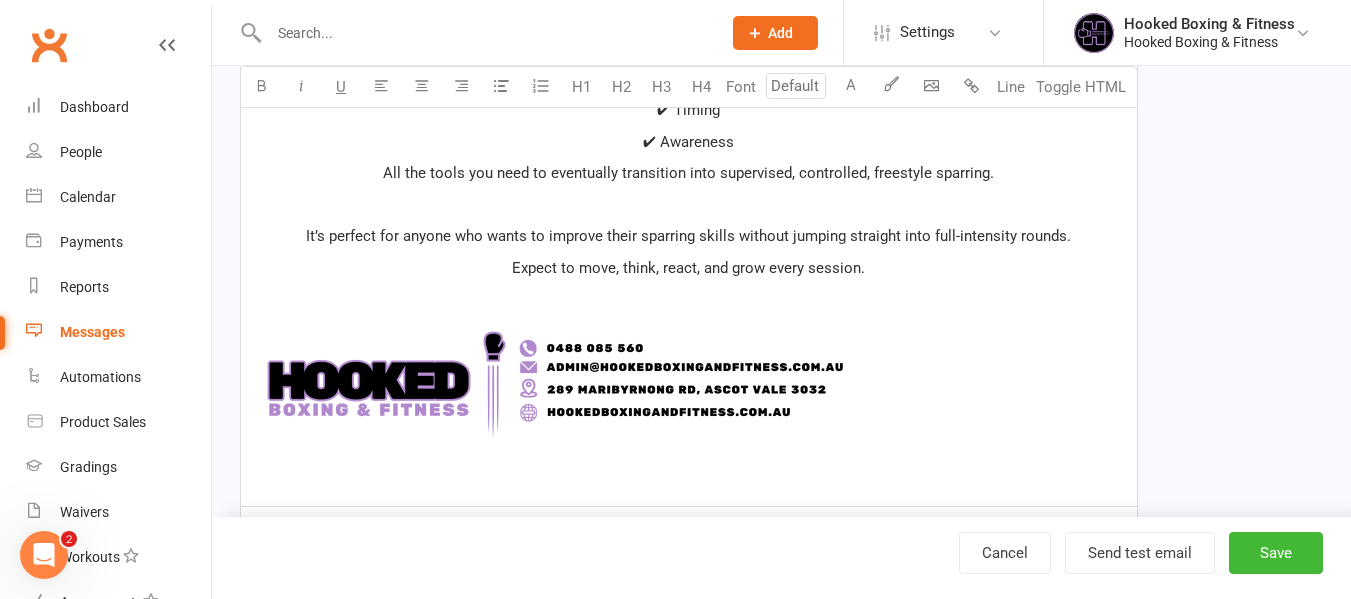 click on "﻿" at bounding box center (689, 389) 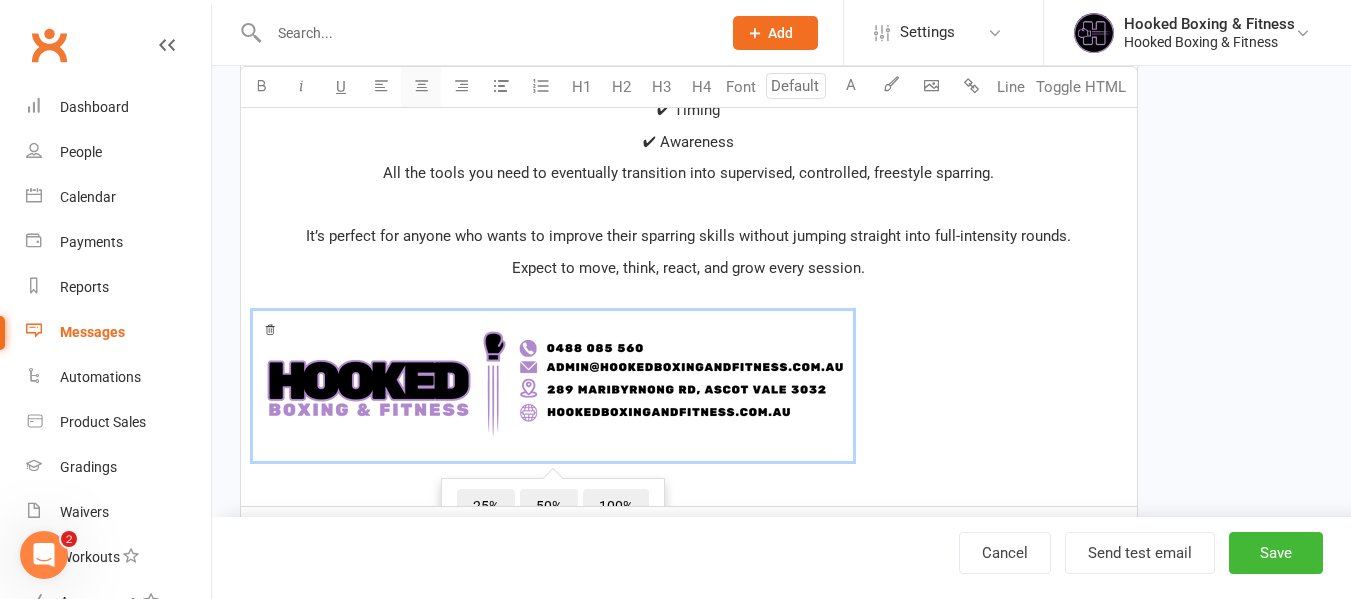 click at bounding box center (421, 85) 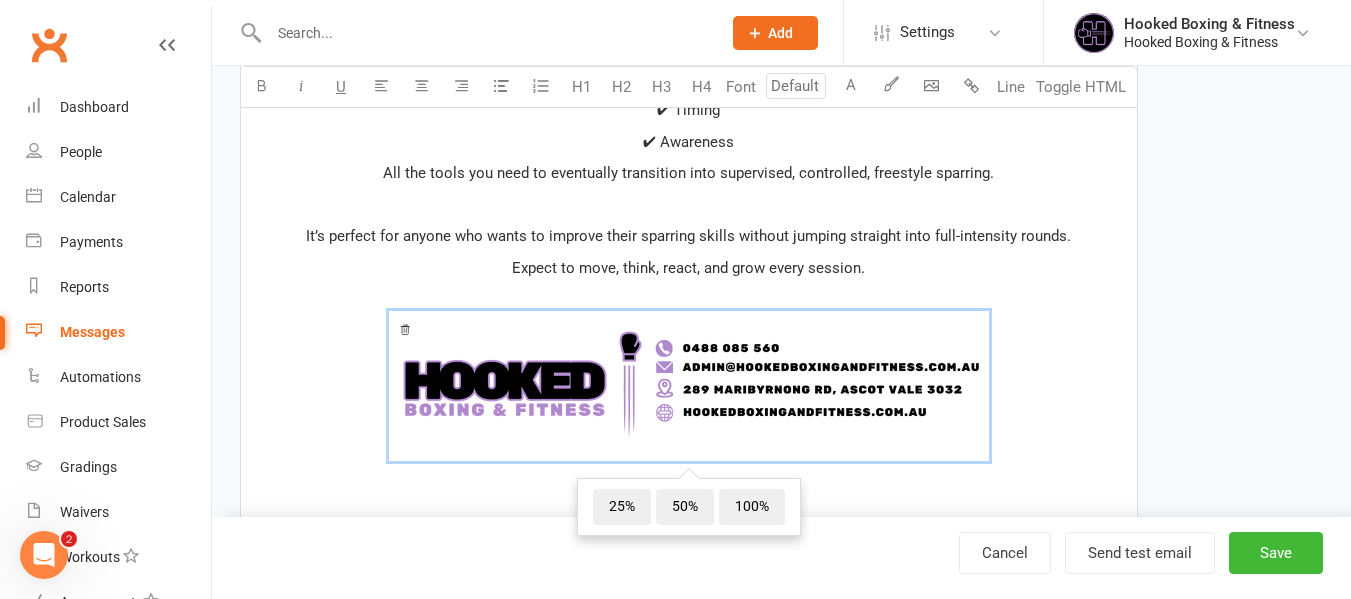 click on "﻿ ﻿ 25% 50% 100% ﻿" at bounding box center (689, 389) 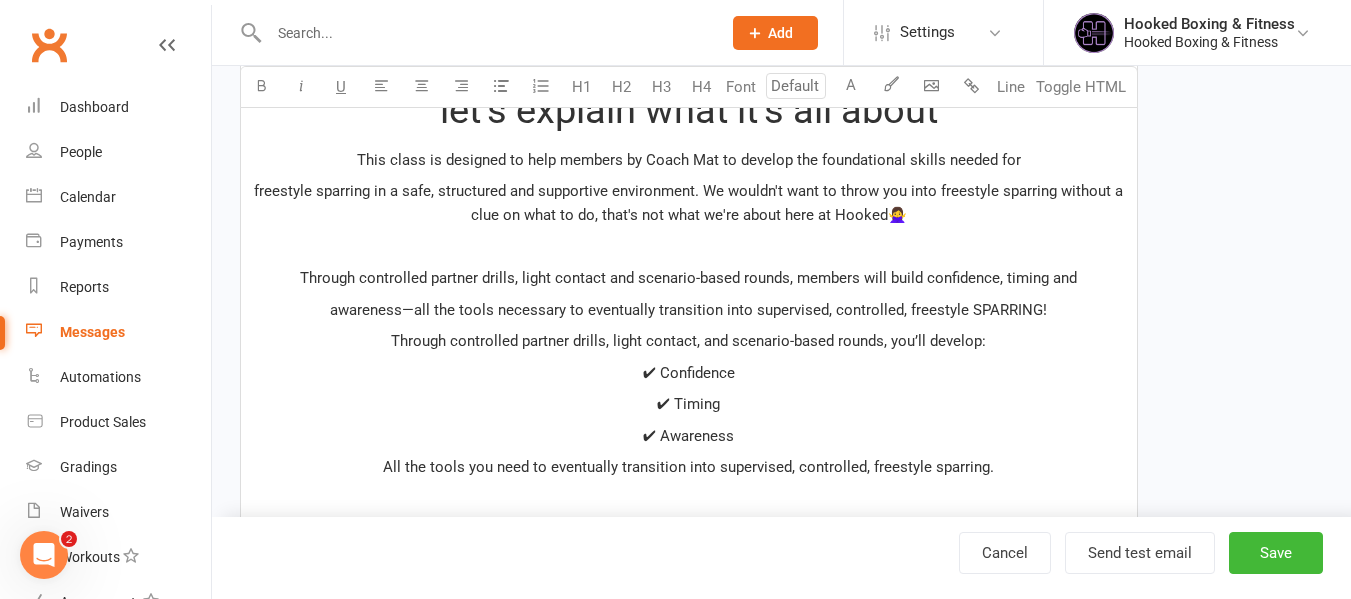 scroll, scrollTop: 784, scrollLeft: 0, axis: vertical 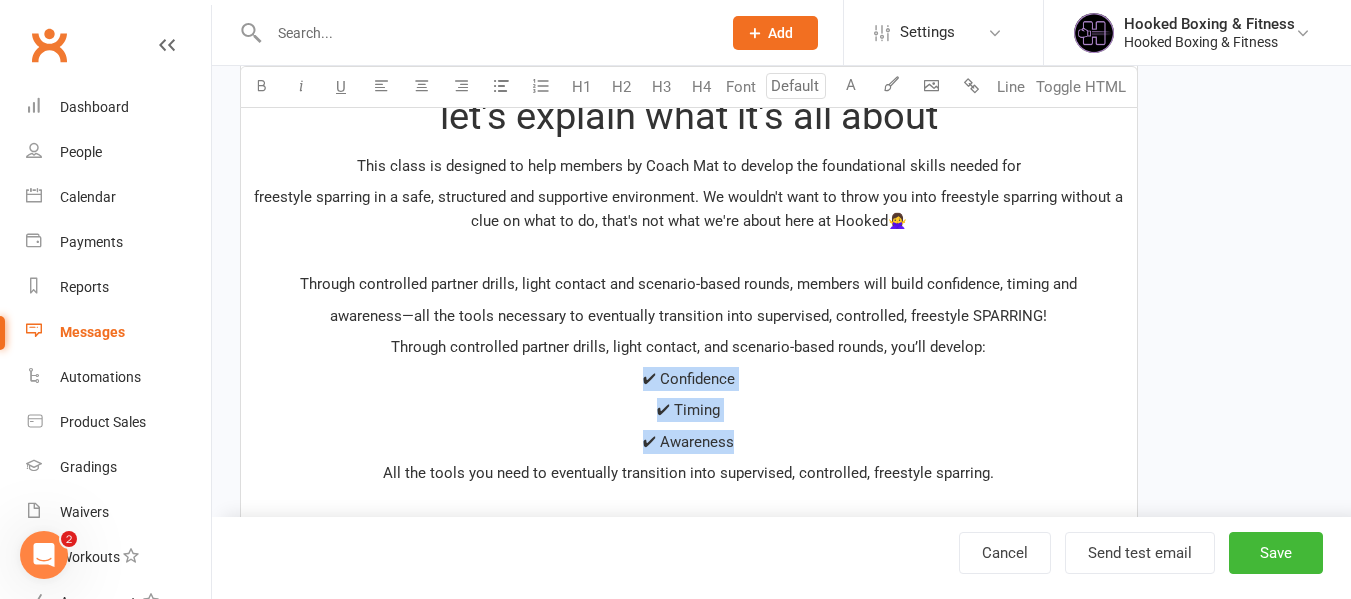 drag, startPoint x: 743, startPoint y: 430, endPoint x: 585, endPoint y: 382, distance: 165.13025 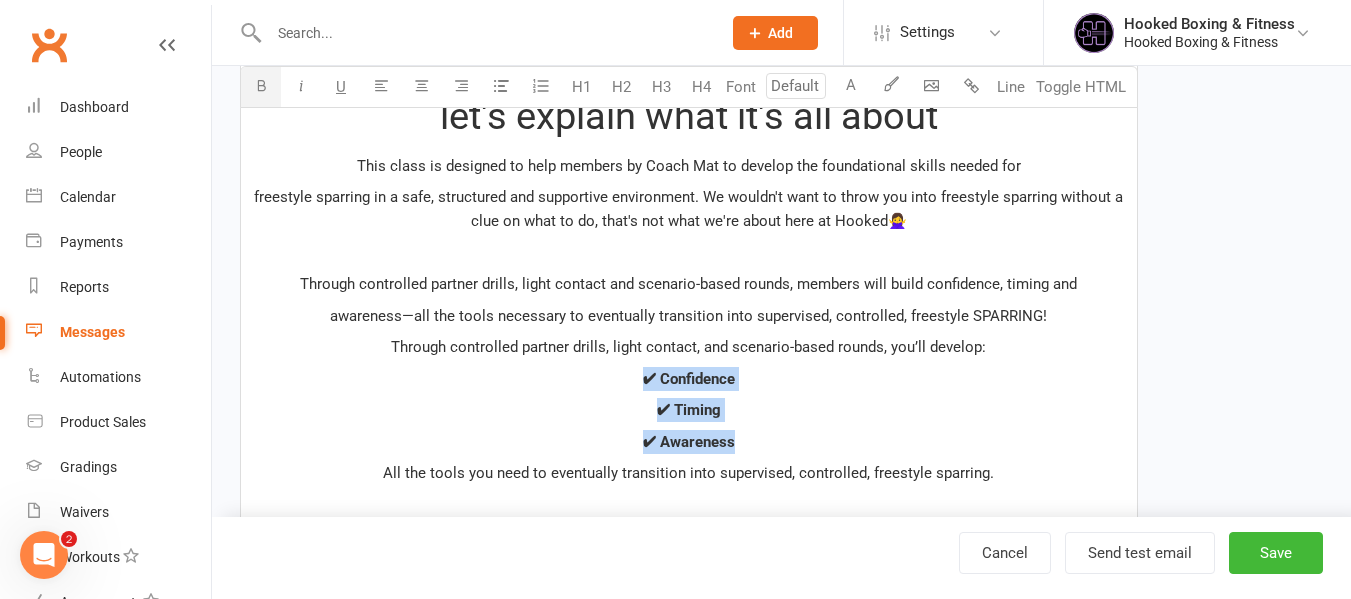 click on "✔ Confidence" at bounding box center (689, 379) 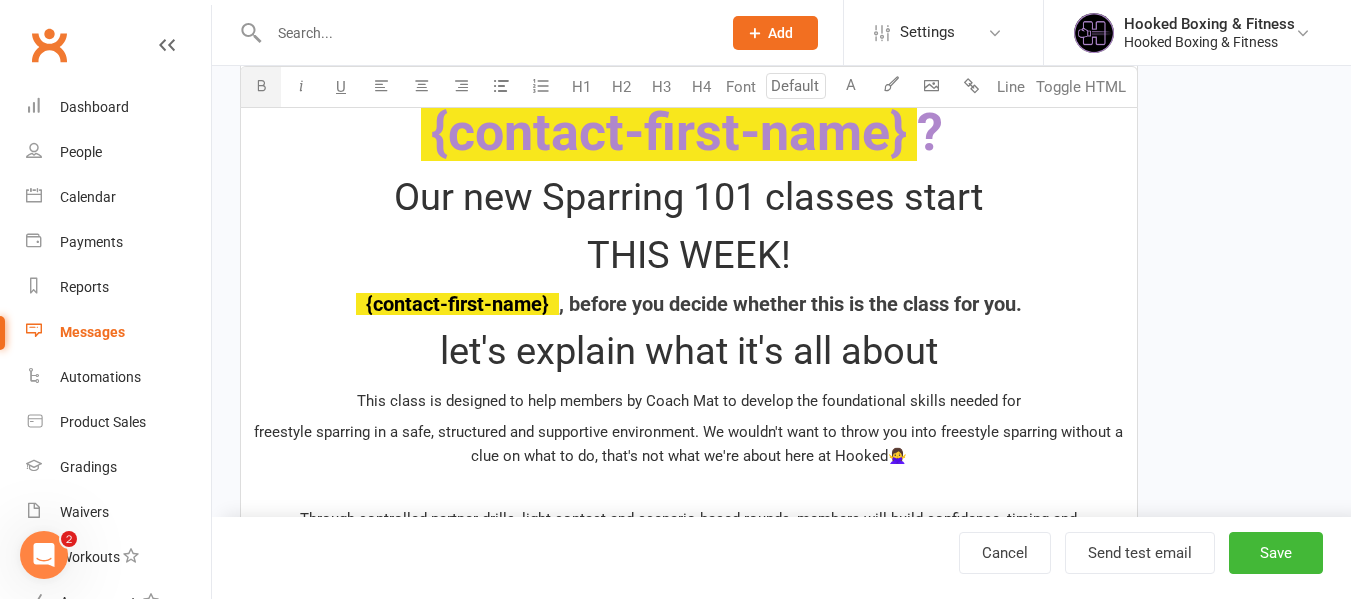 scroll, scrollTop: 584, scrollLeft: 0, axis: vertical 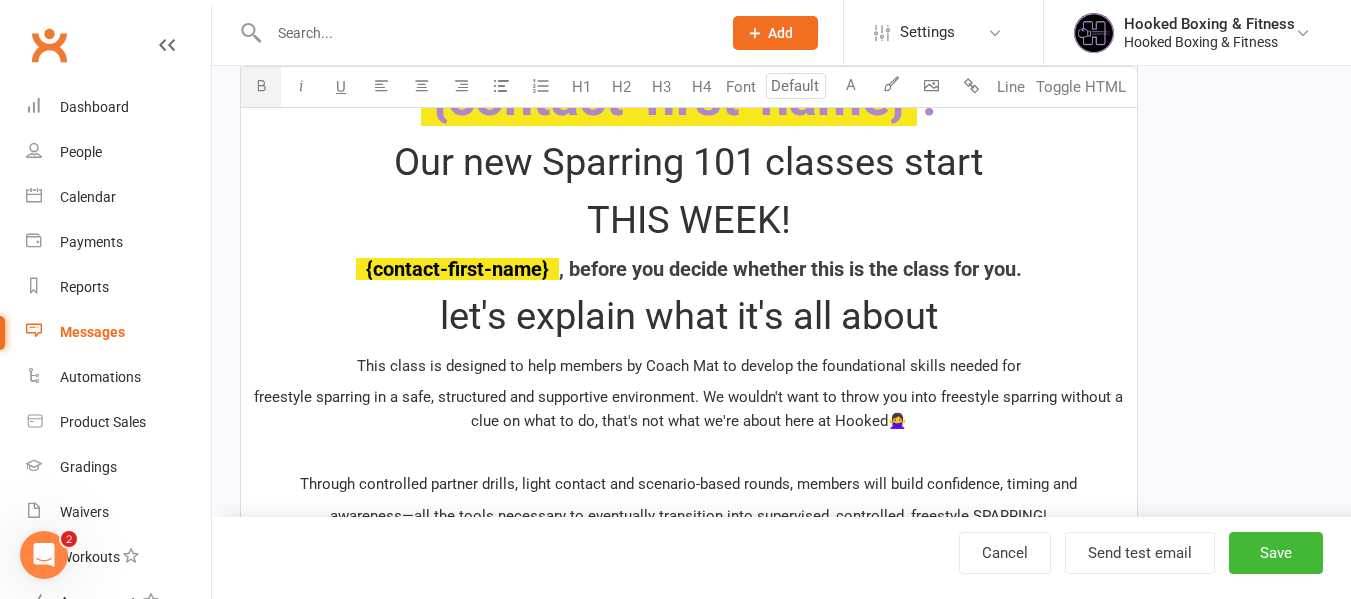 click on "let's explain what it's all about" at bounding box center [689, 317] 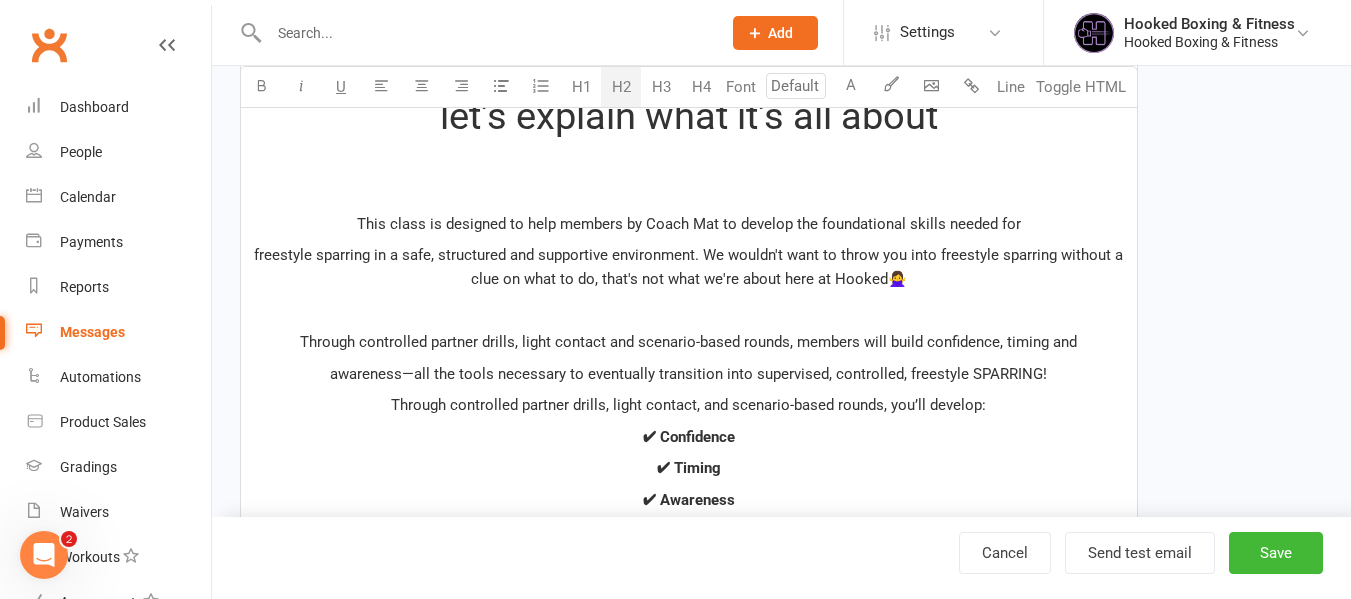 scroll, scrollTop: 684, scrollLeft: 0, axis: vertical 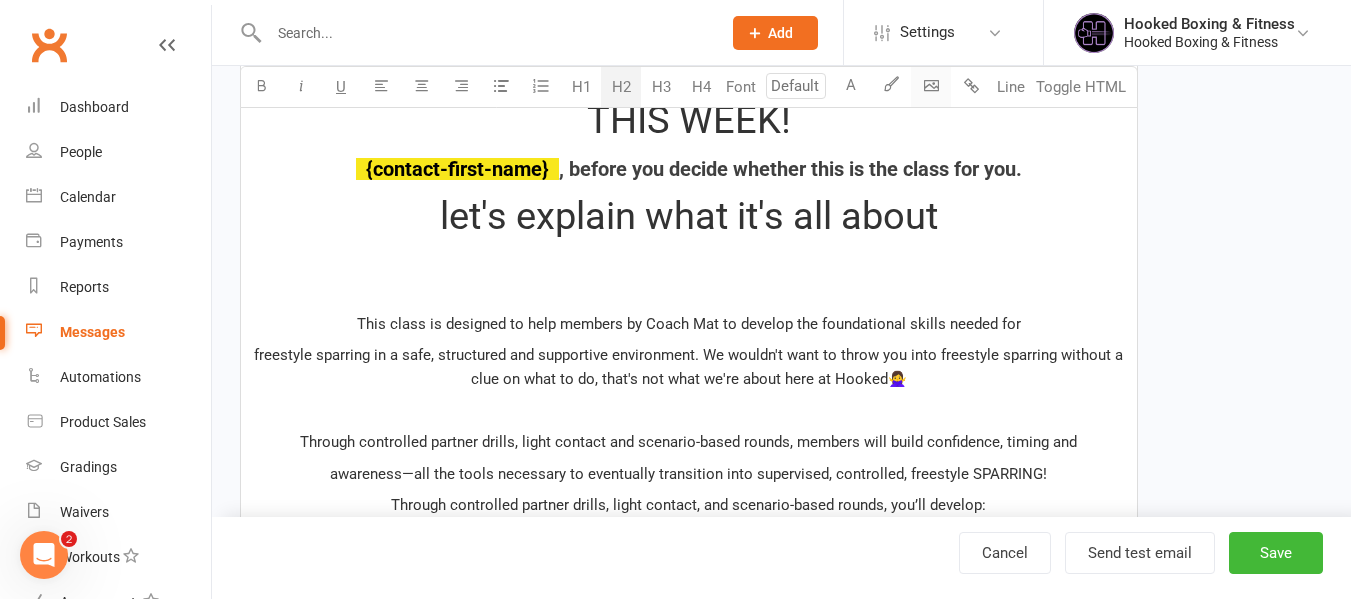 click on "General attendance Roll call Class check-in Signed in successfully from linked account. × × 1 events booked successfully. Last booking: Aug 7, 2025. × ×" at bounding box center (675, 309) 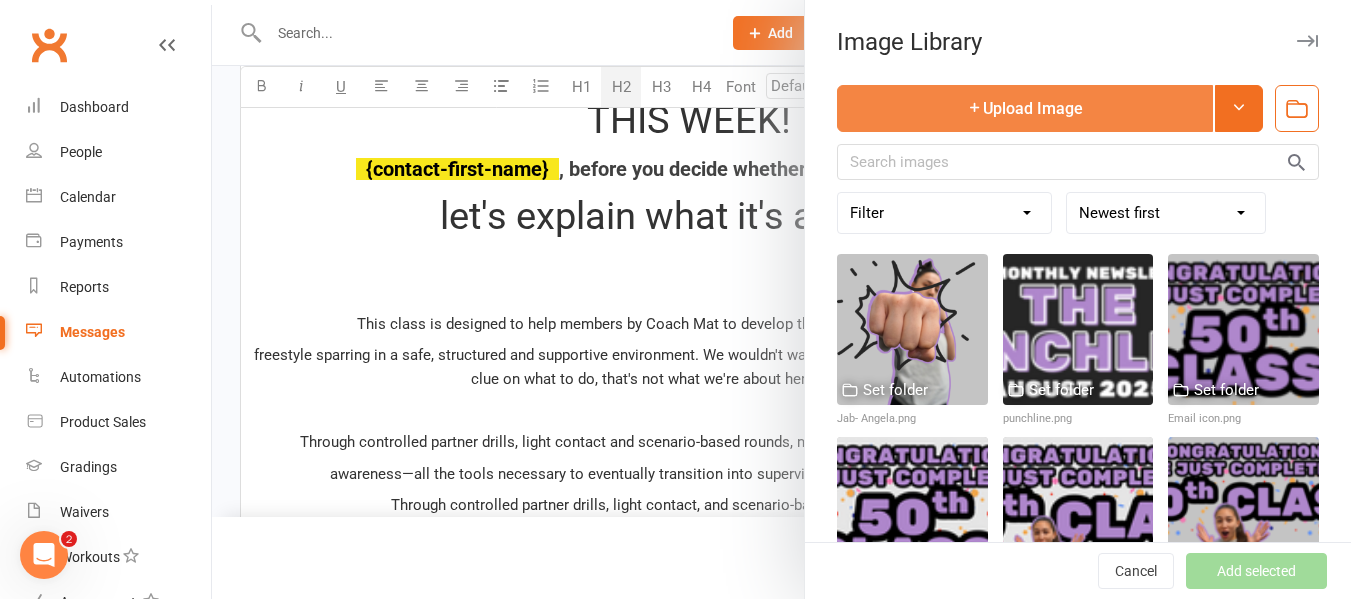 click on "Upload Image" at bounding box center (1025, 108) 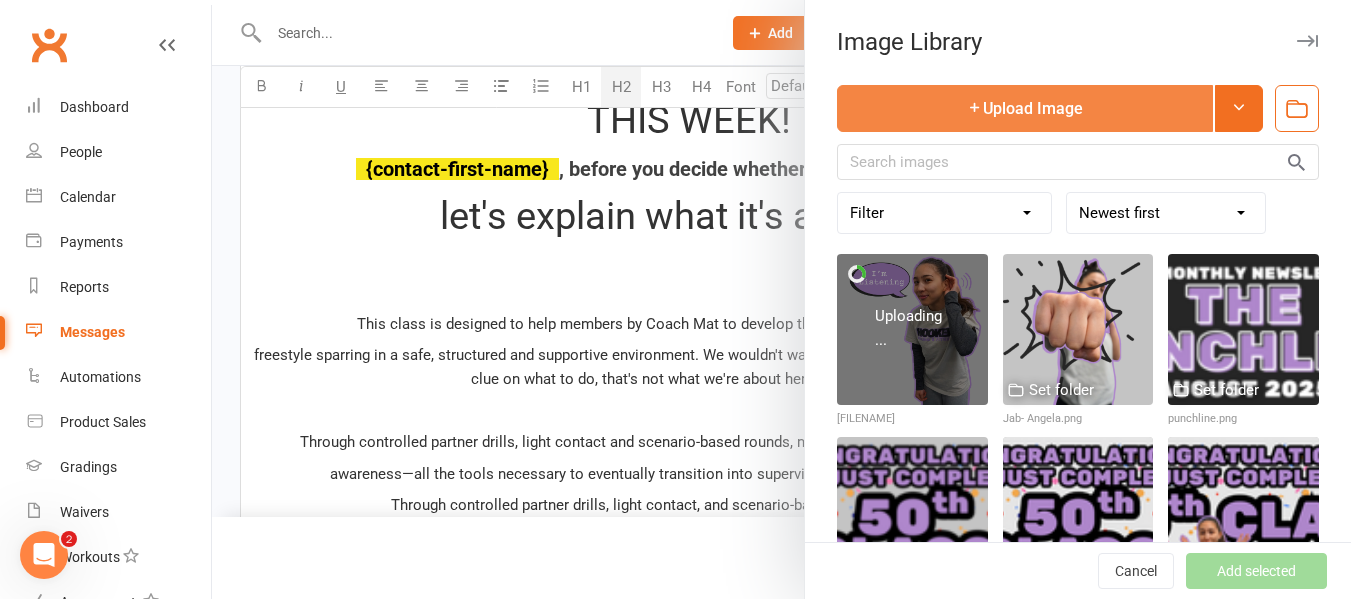 click on "Upload Image" at bounding box center (1025, 108) 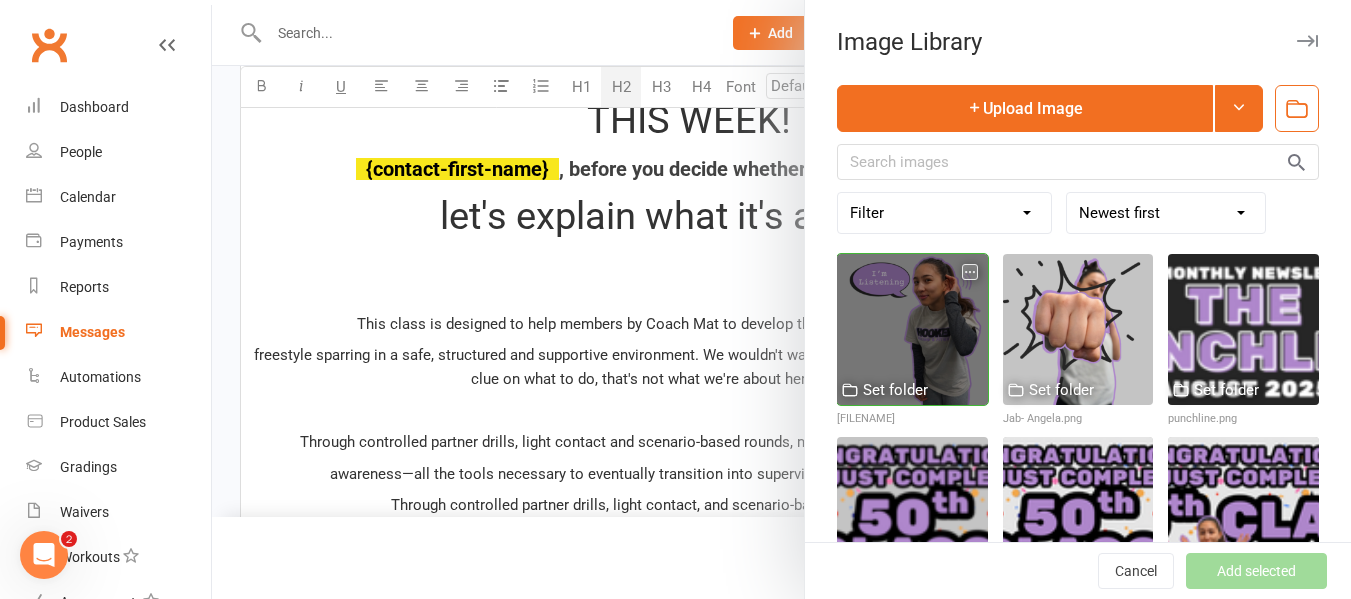 click at bounding box center [912, 329] 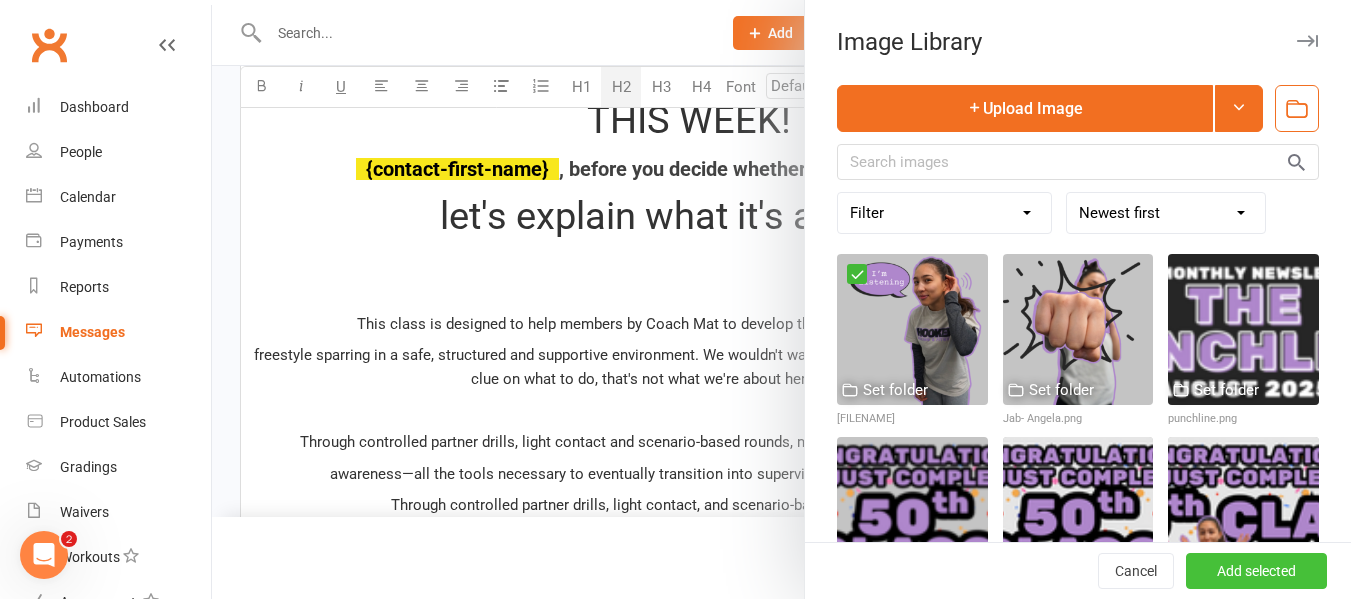 click on "Add selected" at bounding box center [1256, 571] 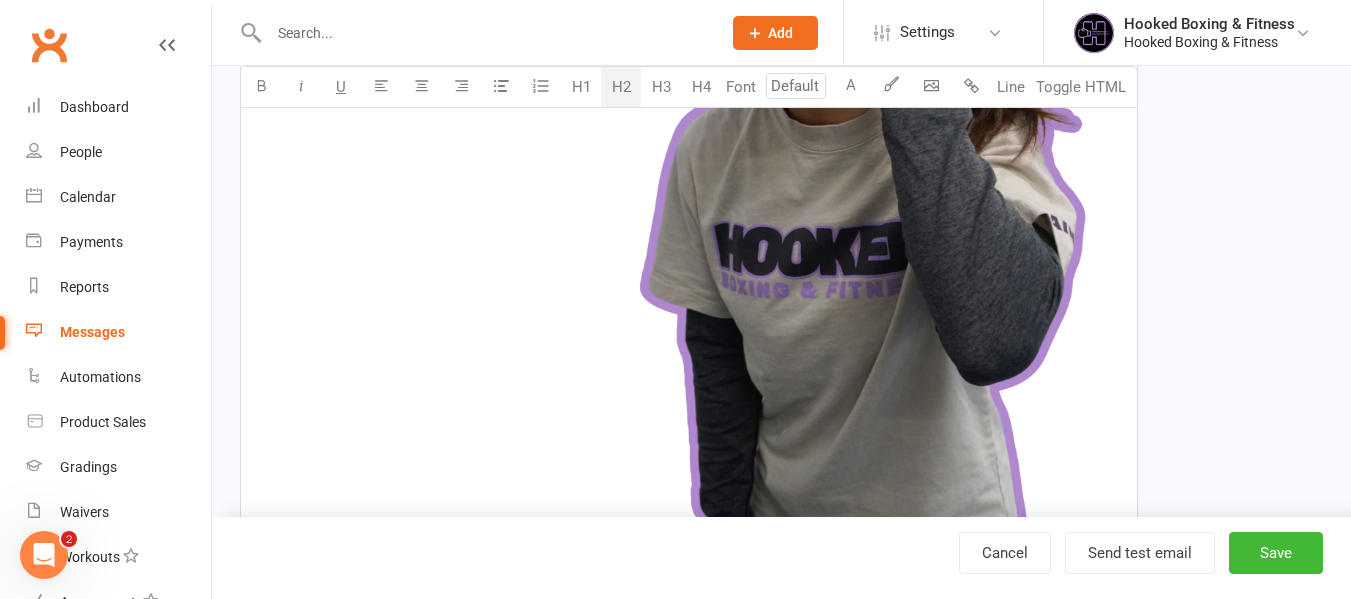click at bounding box center (689, 232) 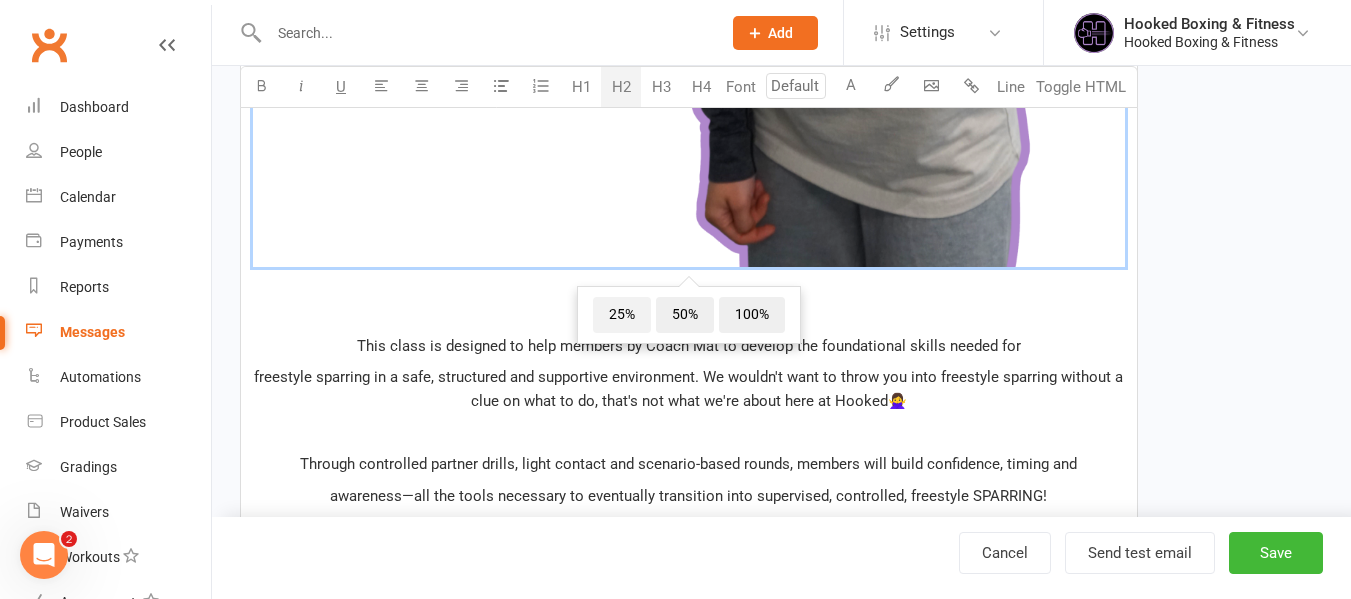 click on "25%" at bounding box center [622, 315] 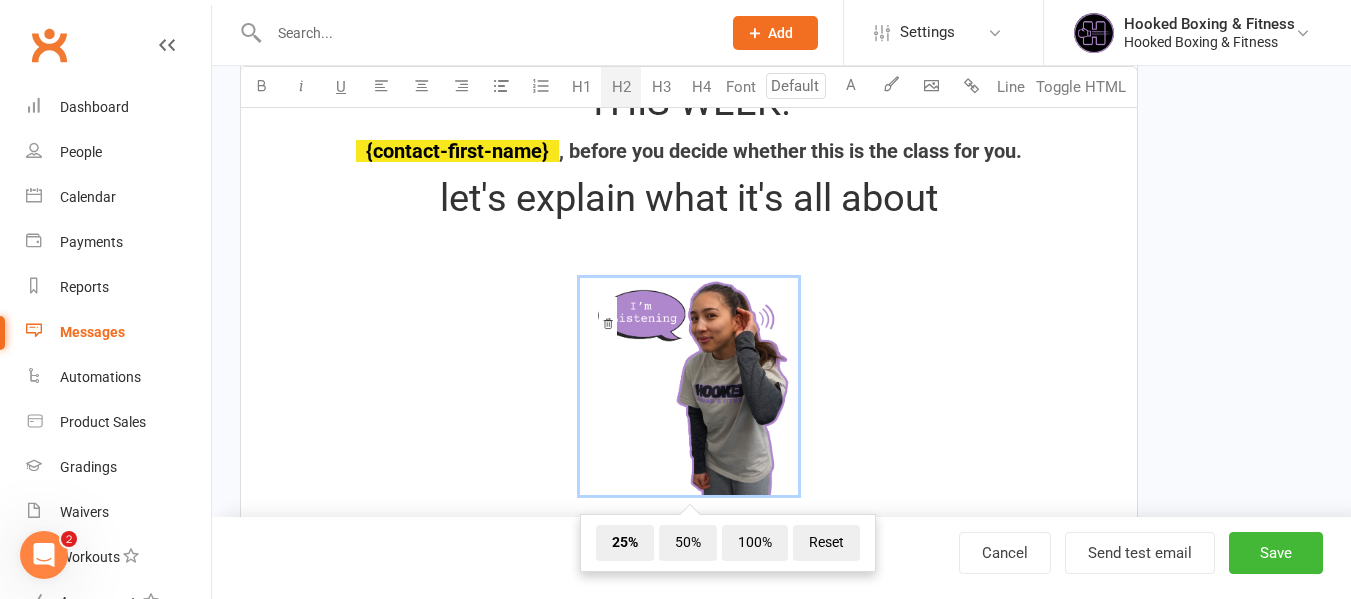 scroll, scrollTop: 884, scrollLeft: 0, axis: vertical 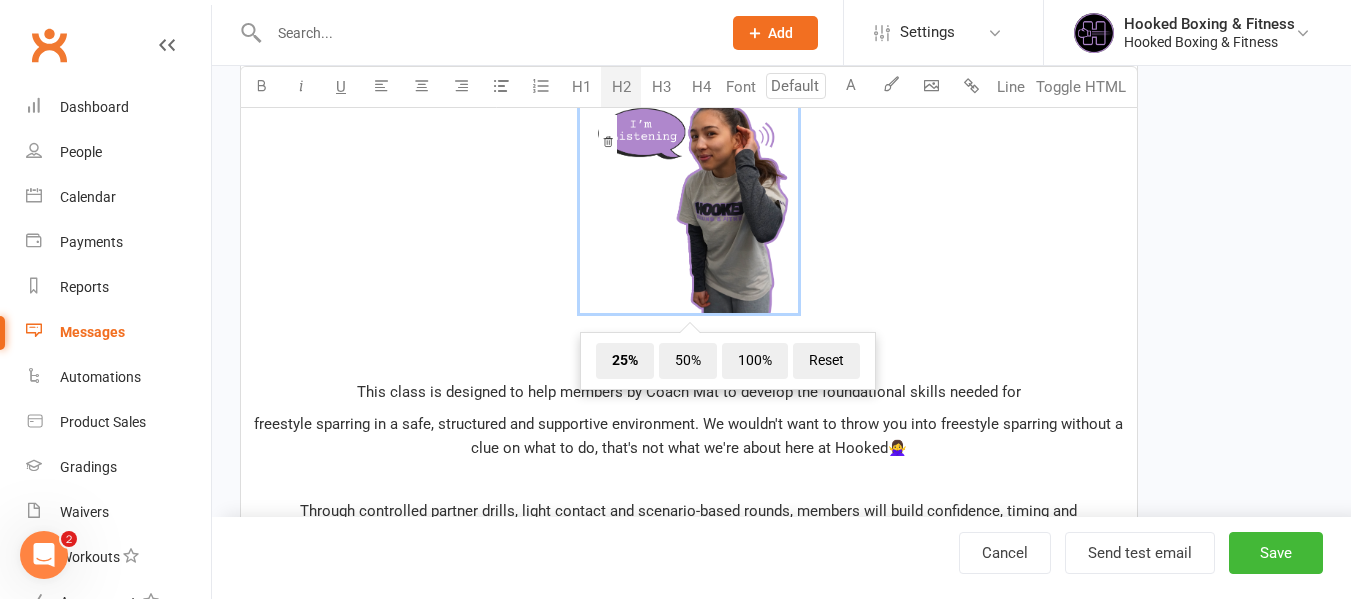 click on "﻿ 25% 50% 100% Reset" at bounding box center [689, 209] 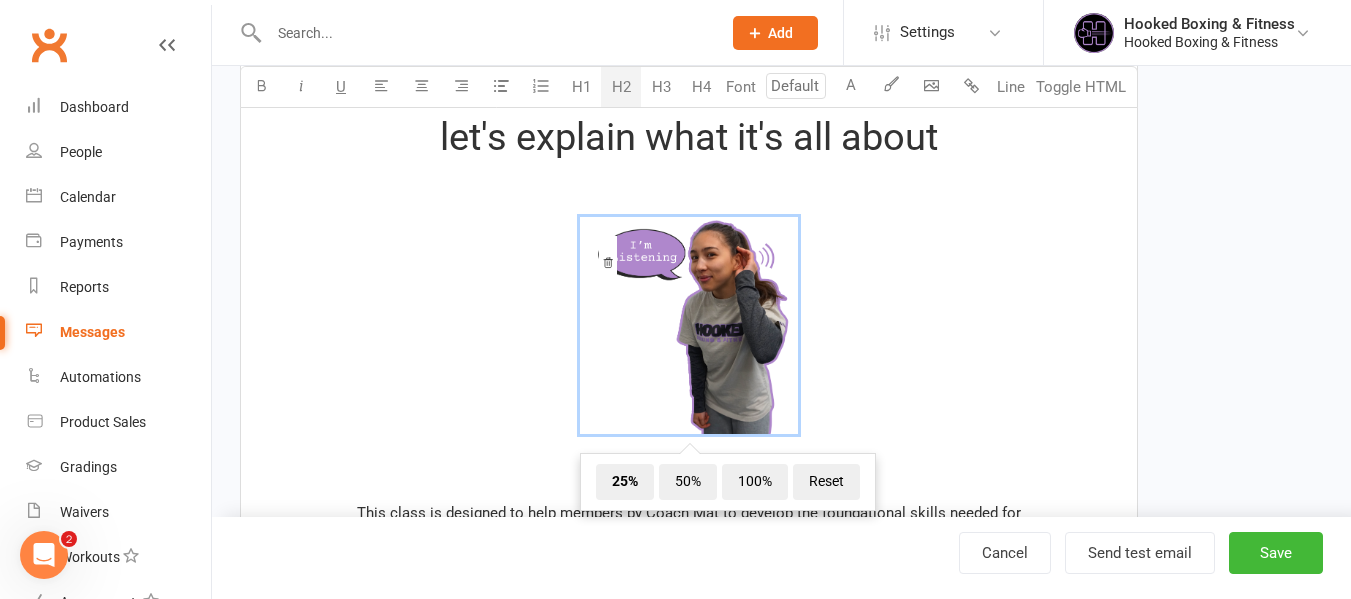 scroll, scrollTop: 484, scrollLeft: 0, axis: vertical 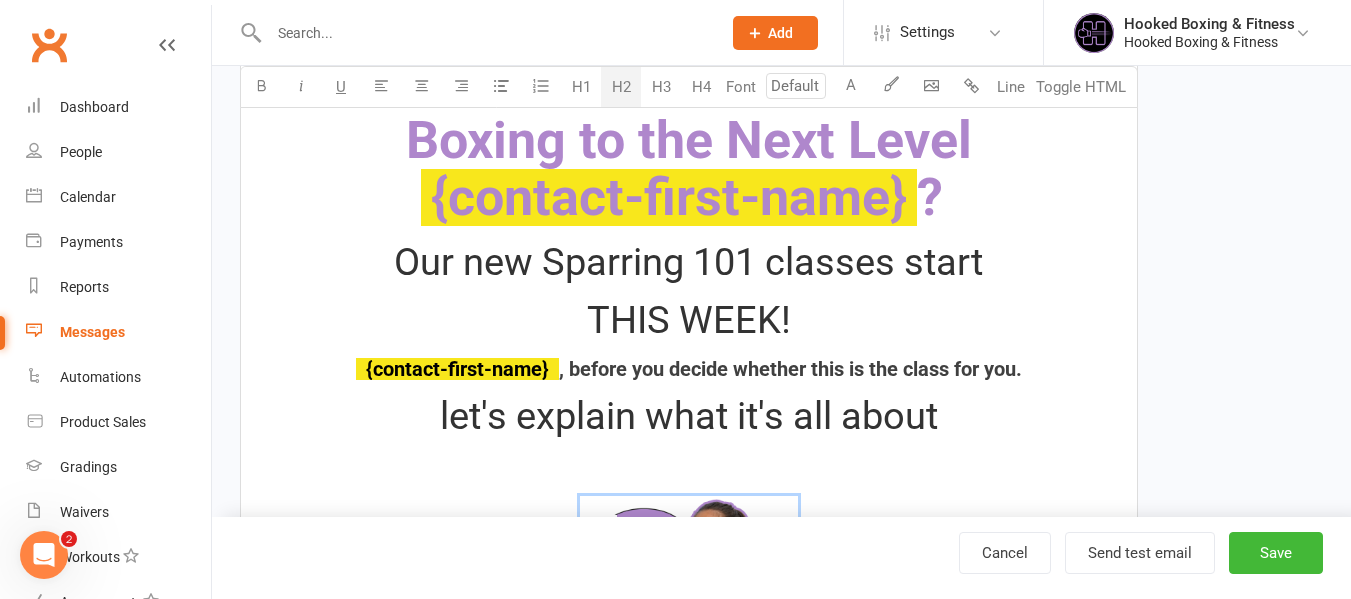 click on "let's explain what it's all about" at bounding box center [689, 416] 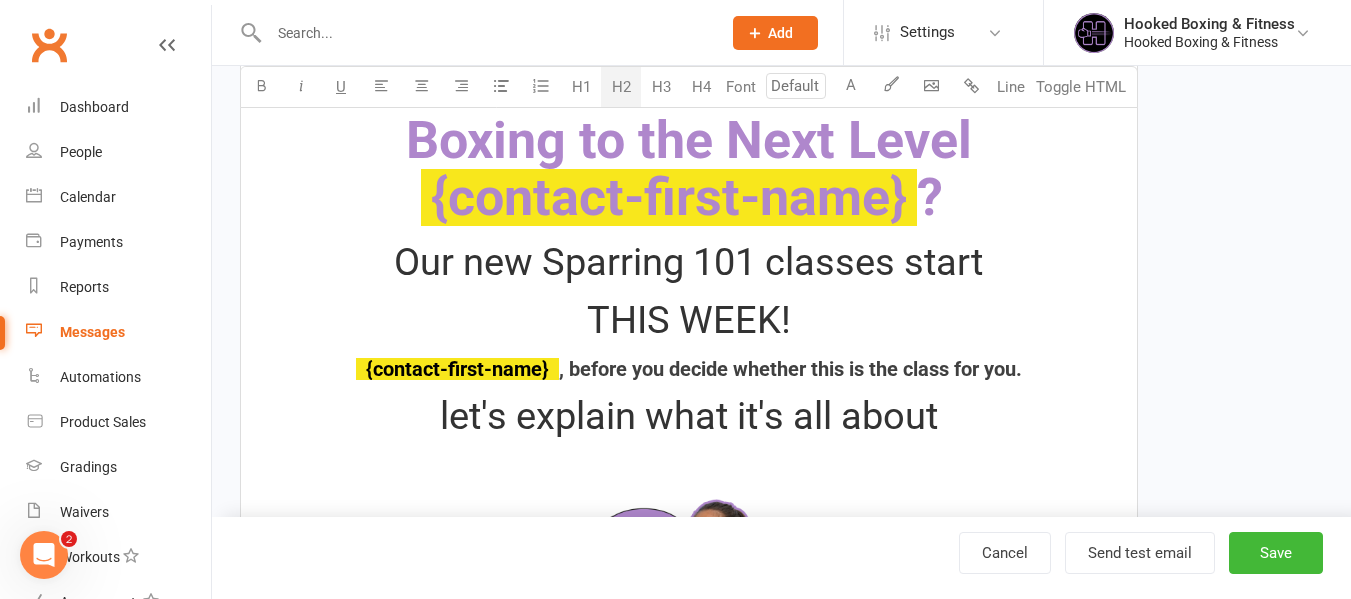 click on "﻿ ﻿ ﻿" at bounding box center (689, 609) 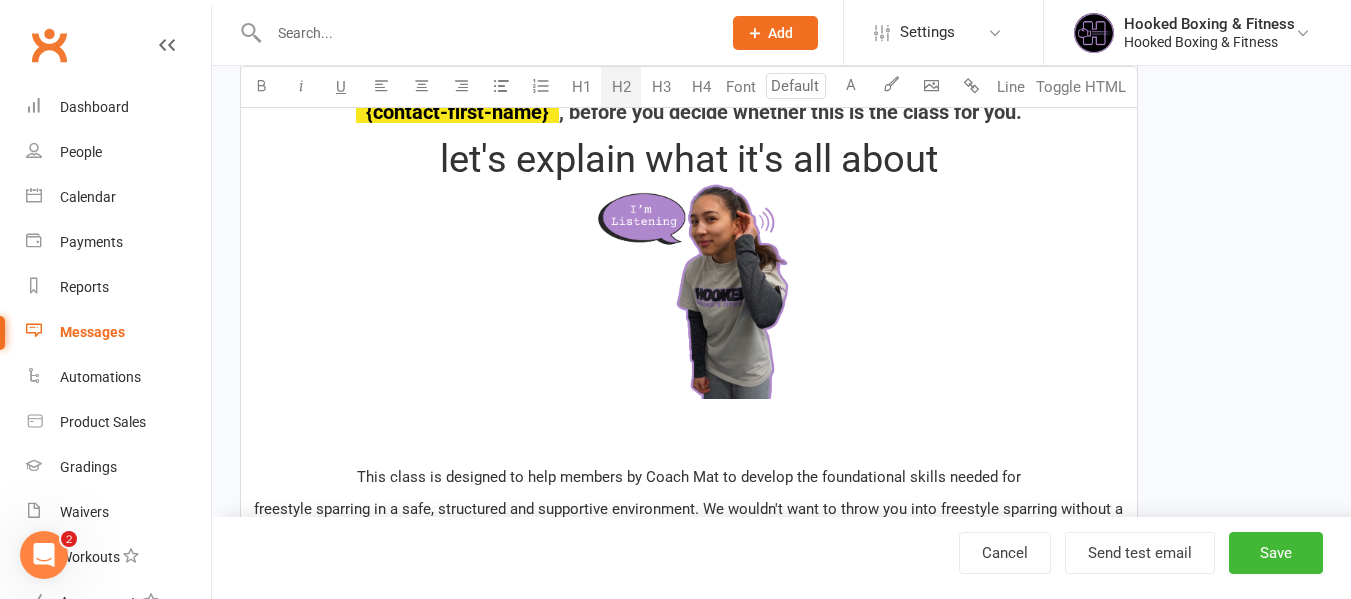 scroll, scrollTop: 784, scrollLeft: 0, axis: vertical 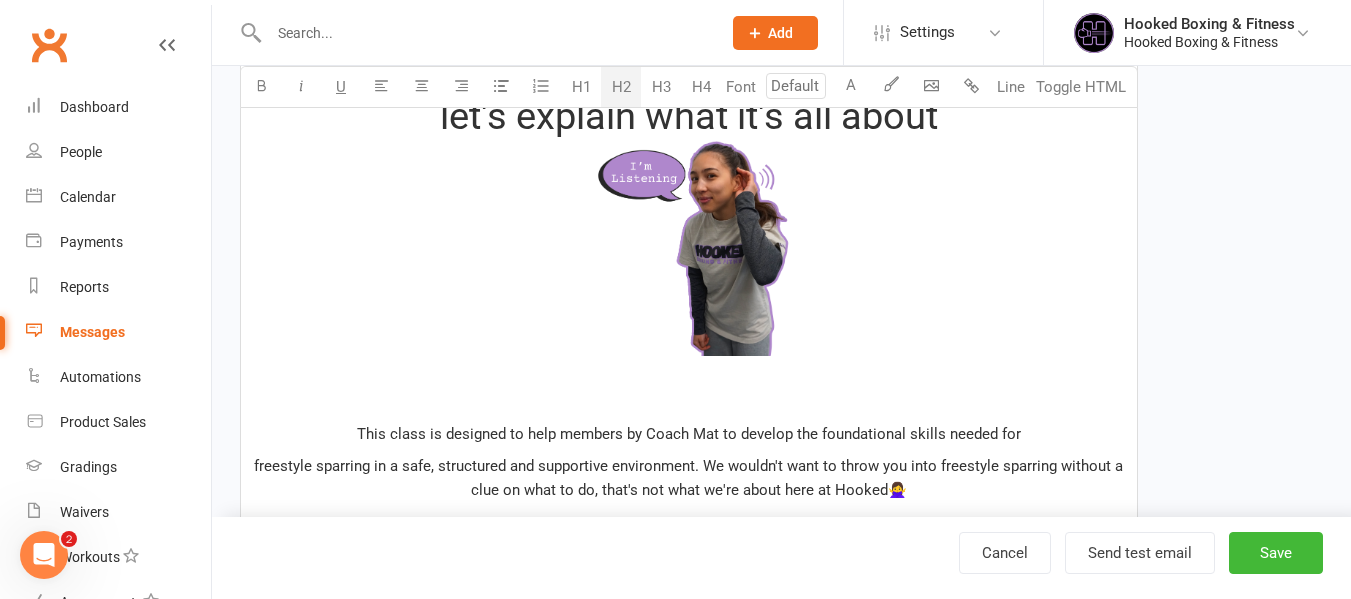 click on "Do You🫵want to Take your  Boxing to the Next Level  ﻿ [NAME] ?    Our new Sparring 101 classes start THIS WEEK! ﻿ ﻿ [NAME] , before you decide whether this is the class for you. let's explain what it's all about ﻿ ﻿ This class is designed to help members by Coach Mat to develop the foundational skills needed for  freestyle sparring in a safe, structured and supportive environment. We wouldn't want to throw you into freestyle sparring without a clue on what to do, that's not what we're about here at Hooked🙅‍♀️ ﻿ Through controlled partner drills, light contact and scenario-based rounds, members will build confidence, timing and  awareness—all the tools necessary to eventually transition into supervised, controlled, freestyle SPARRING! Through controlled partner drills, light contact, and scenario-based rounds, you’ll develop: ✔ Confidence ✔ Timing ✔ Awareness ﻿ Expect to move, think, react, and grow every session. ﻿ ﻿ ﻿ ﻿ ﻿" at bounding box center (689, 435) 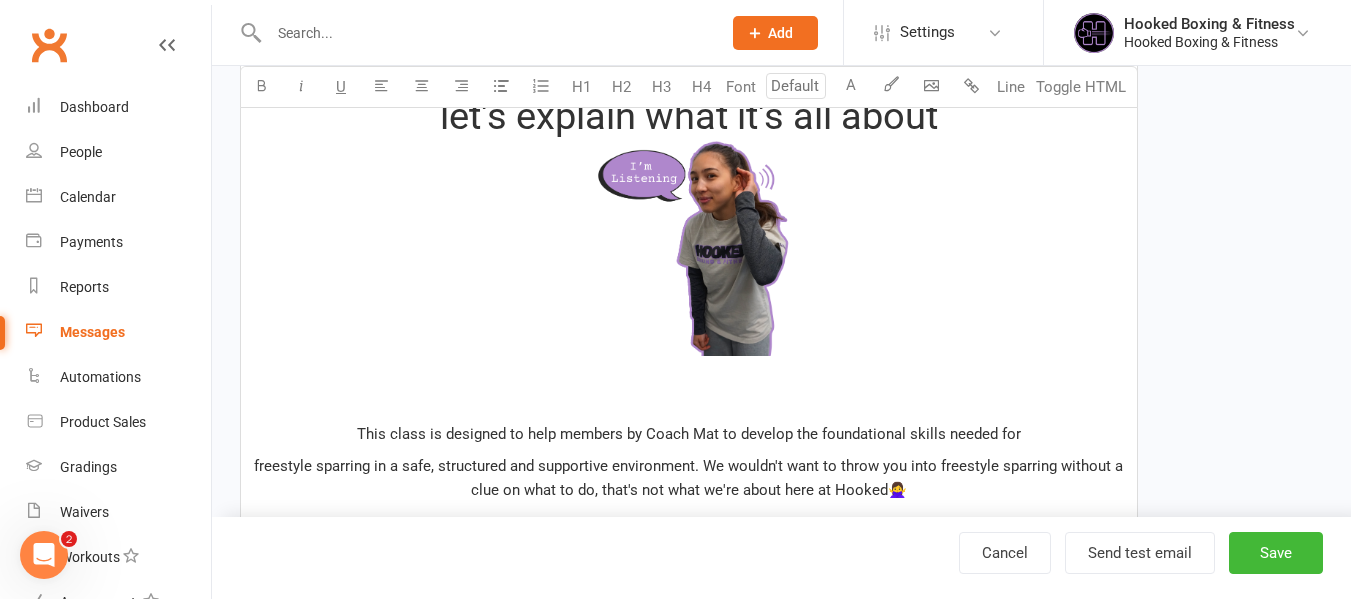 click on "This class is designed to help members by Coach Mat to develop the foundational skills needed for" at bounding box center (689, 434) 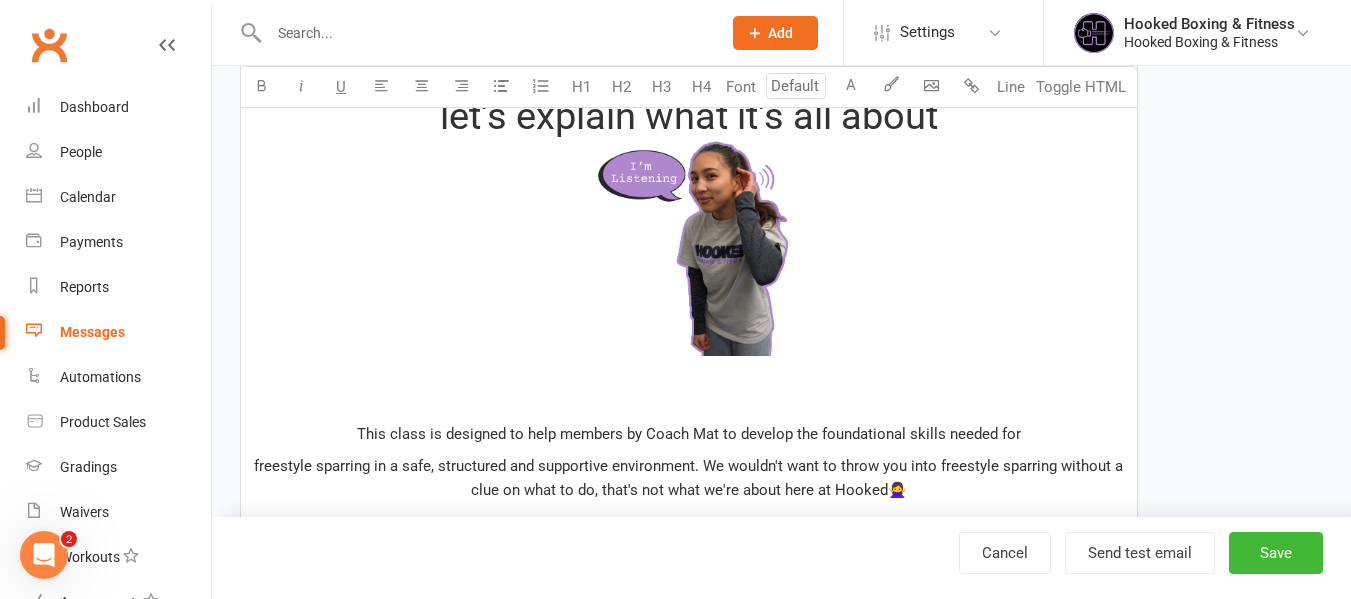 click on "let's explain what it's all about ﻿ ﻿" at bounding box center (689, 251) 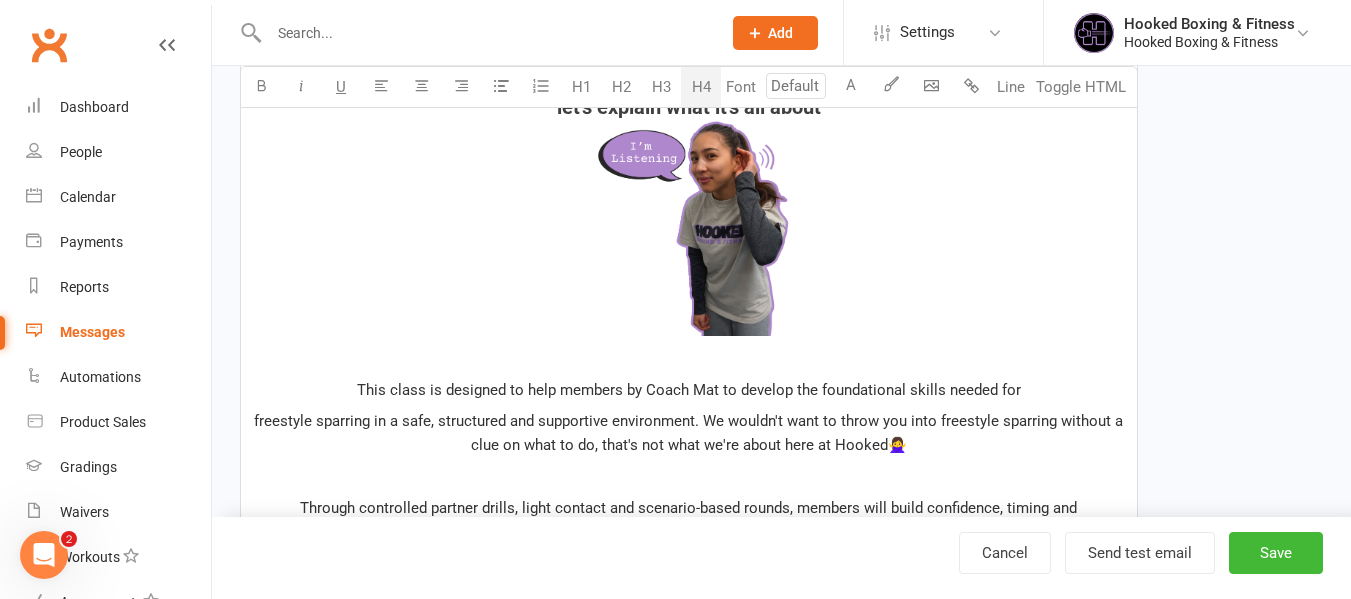 click on "H4" at bounding box center (701, 87) 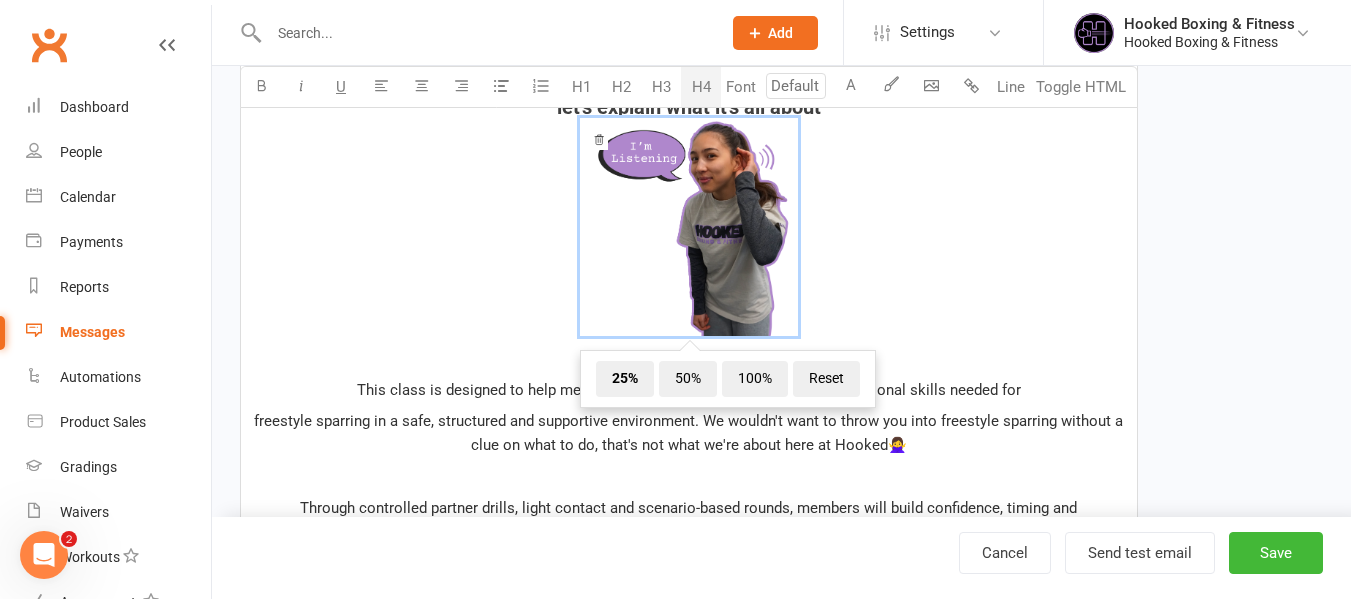 click on "﻿ 25% 50% 100% Reset" at bounding box center [689, 229] 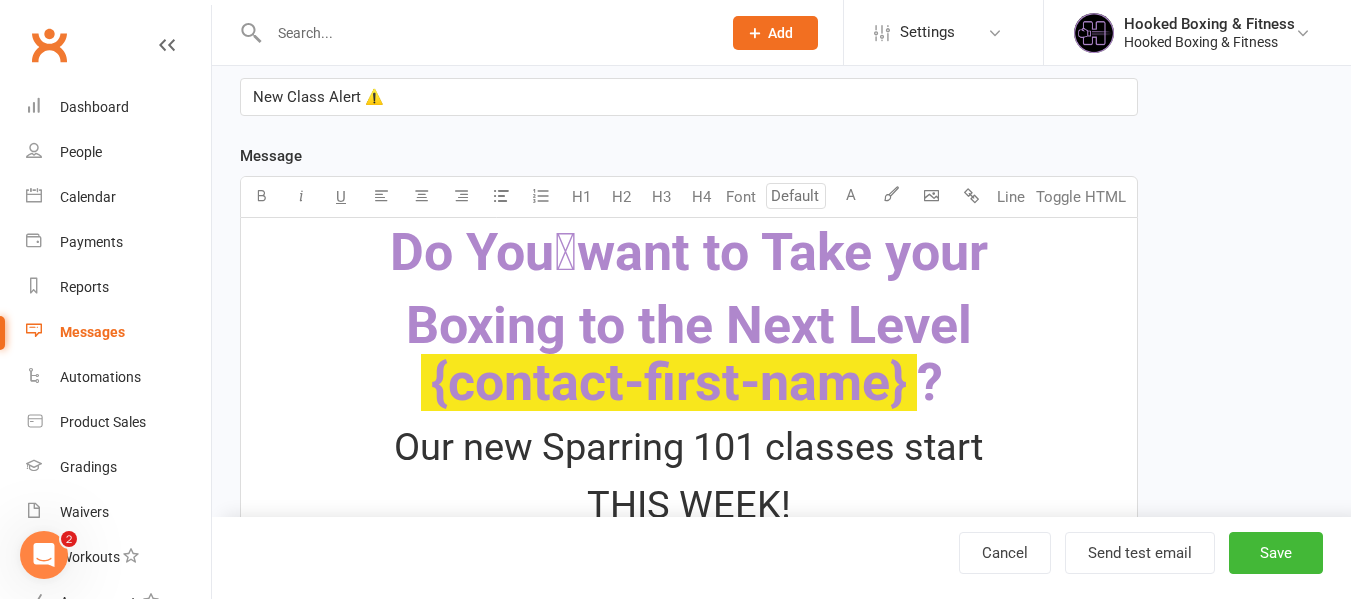 scroll, scrollTop: 284, scrollLeft: 0, axis: vertical 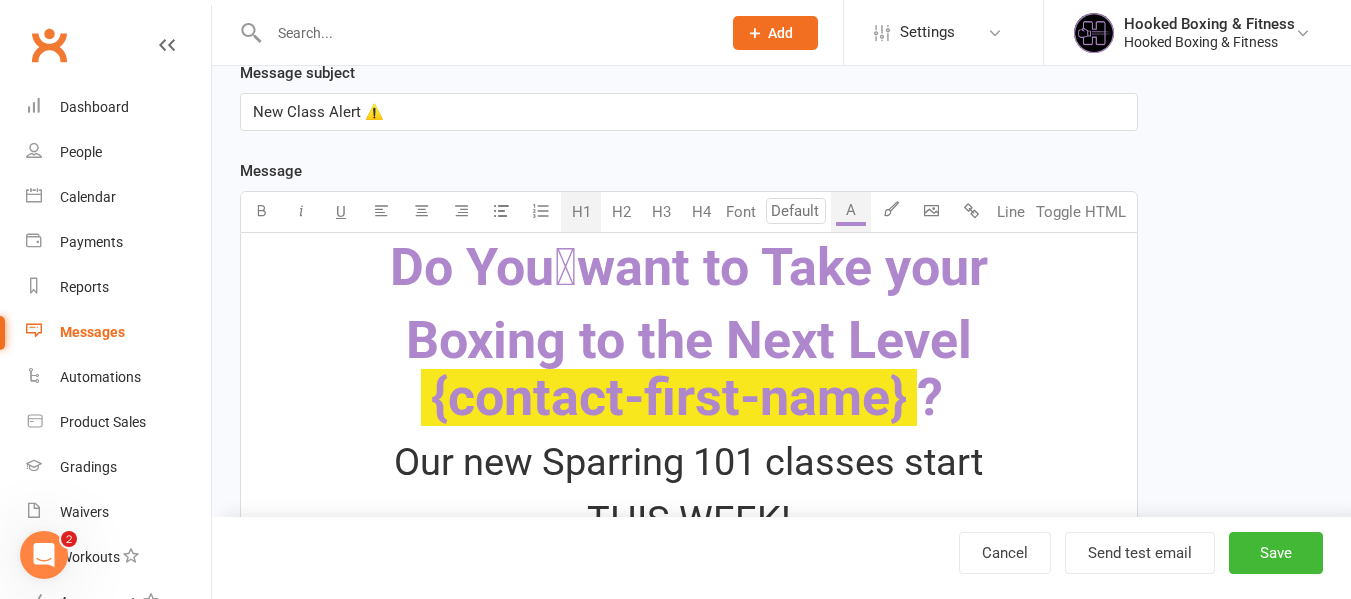 click on "Boxing to the Next Level  ﻿ {contact-first-name} ?" at bounding box center [689, 369] 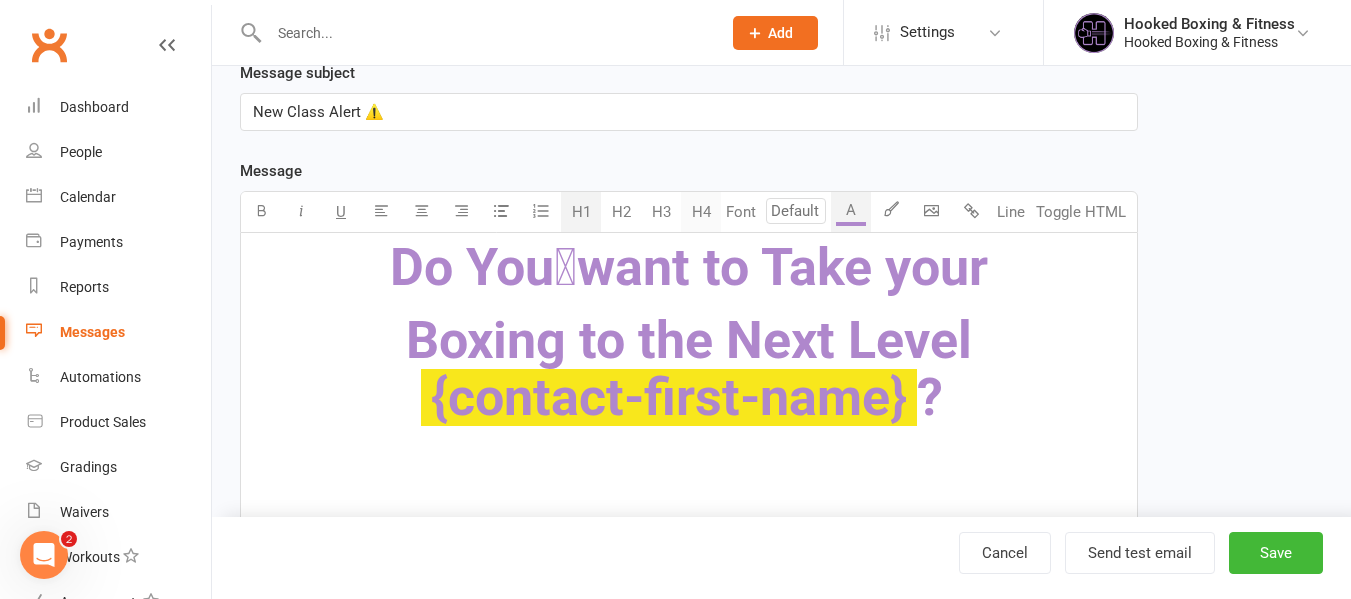 click on "H4" at bounding box center [701, 212] 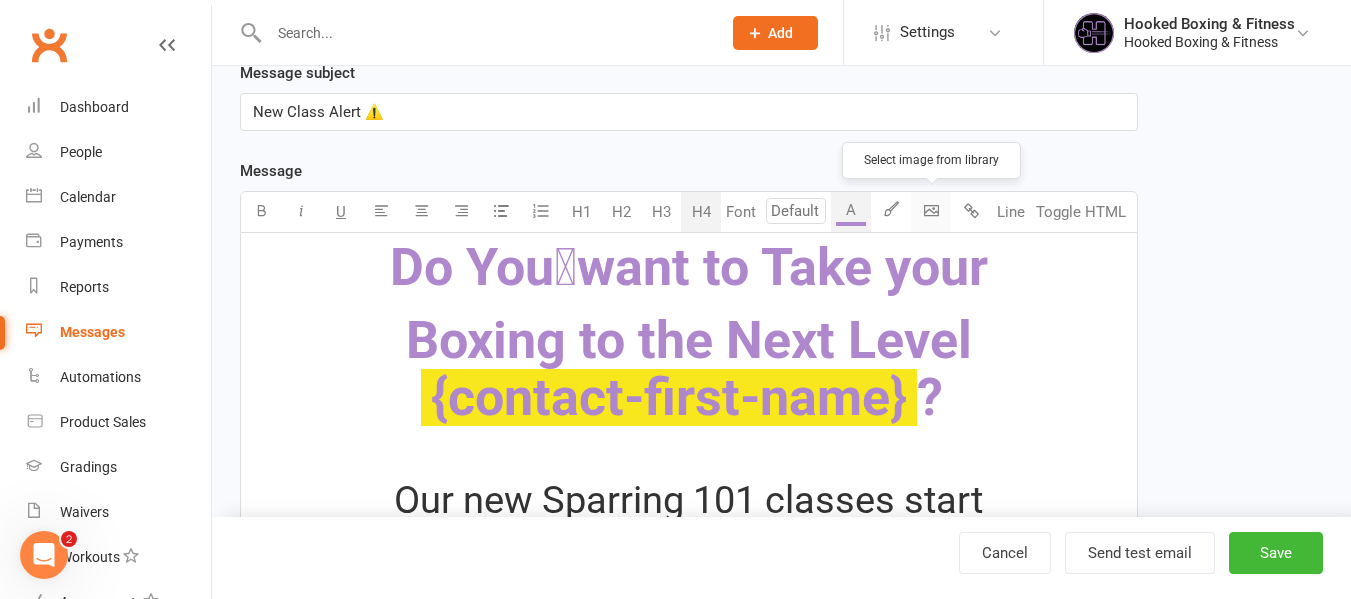 click on "General attendance Roll call Class check-in Signed in successfully from linked account. × × 1 events booked successfully. Last booking: Aug 7, 2025. × ×" at bounding box center (675, 811) 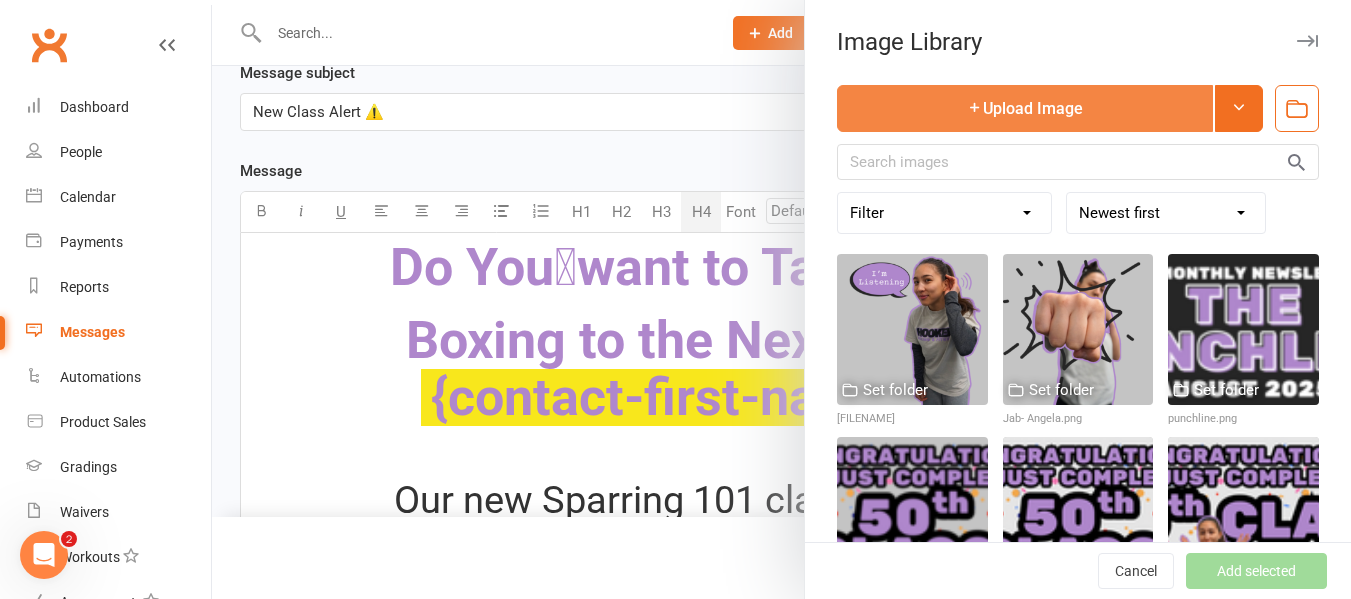 click on "Upload Image" at bounding box center (1025, 108) 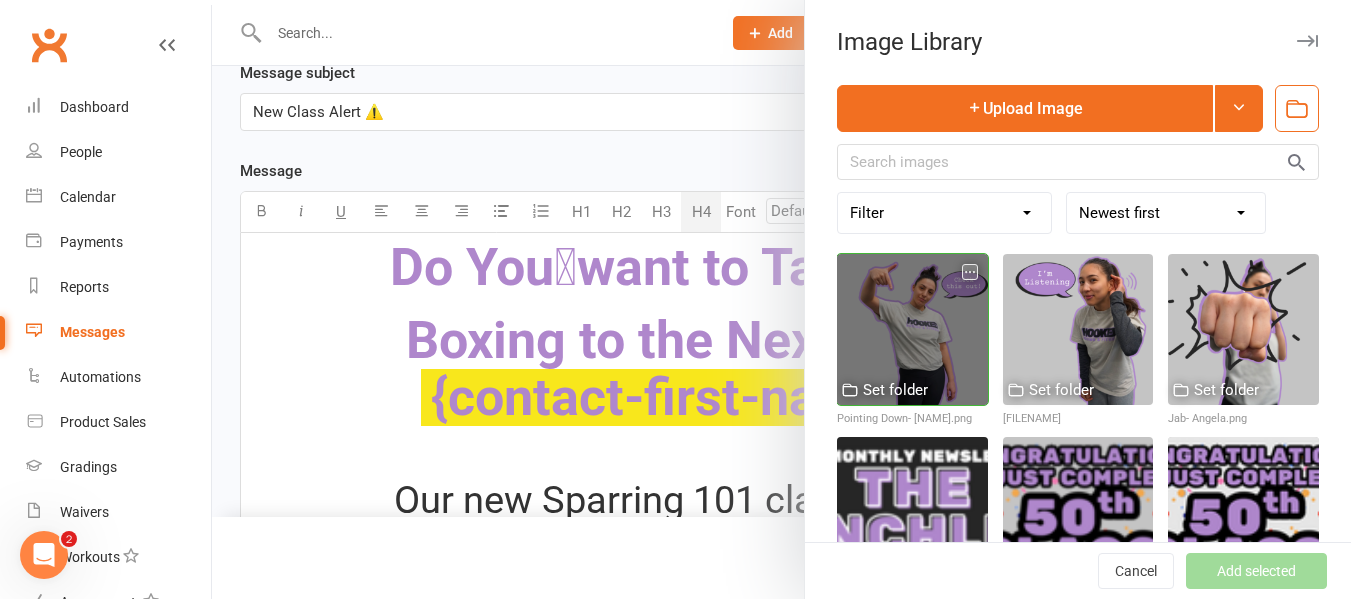 click at bounding box center [912, 329] 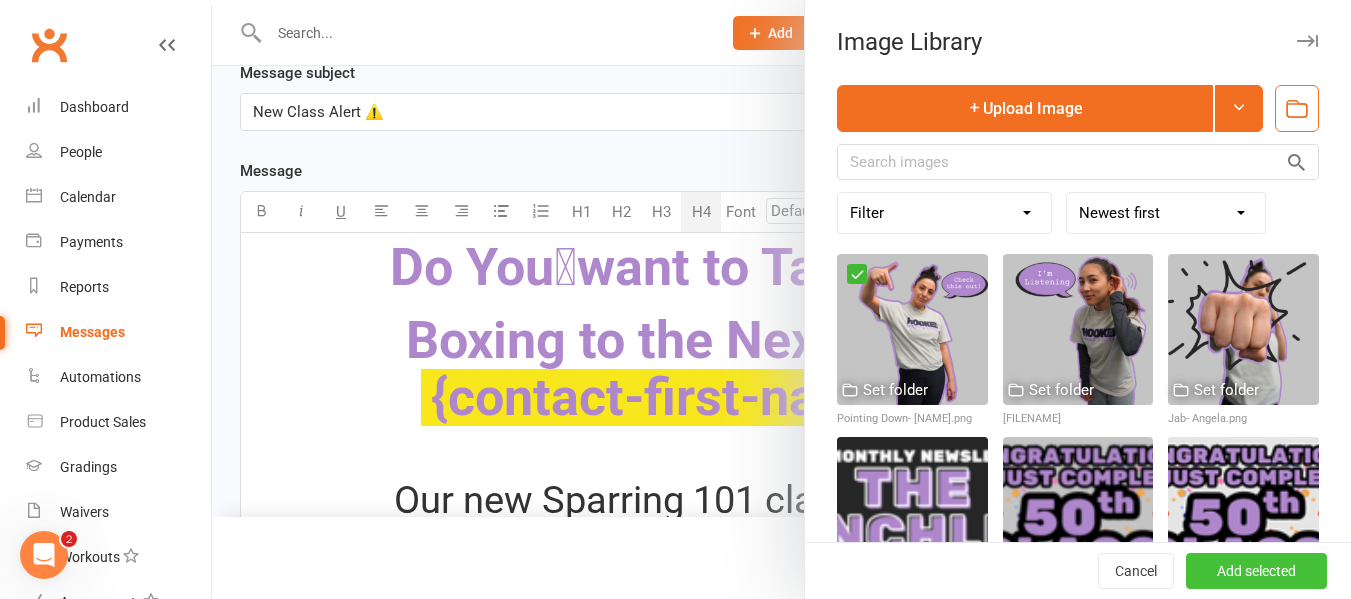 click on "Add selected" at bounding box center (1256, 571) 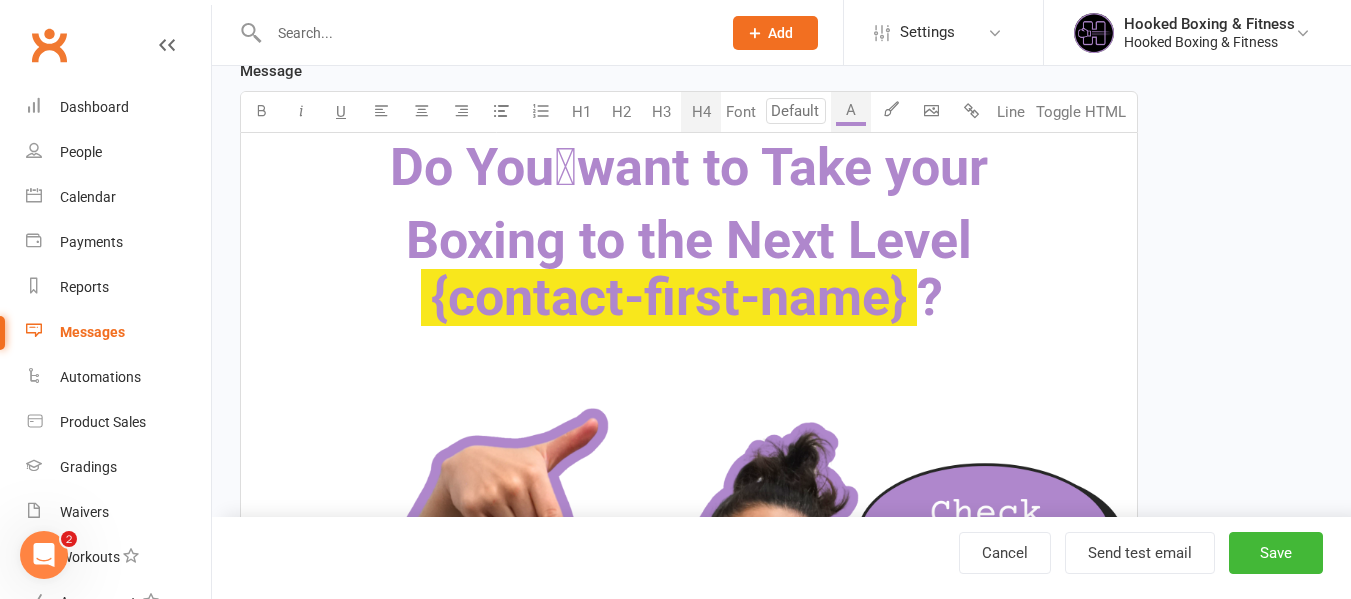 scroll, scrollTop: 584, scrollLeft: 0, axis: vertical 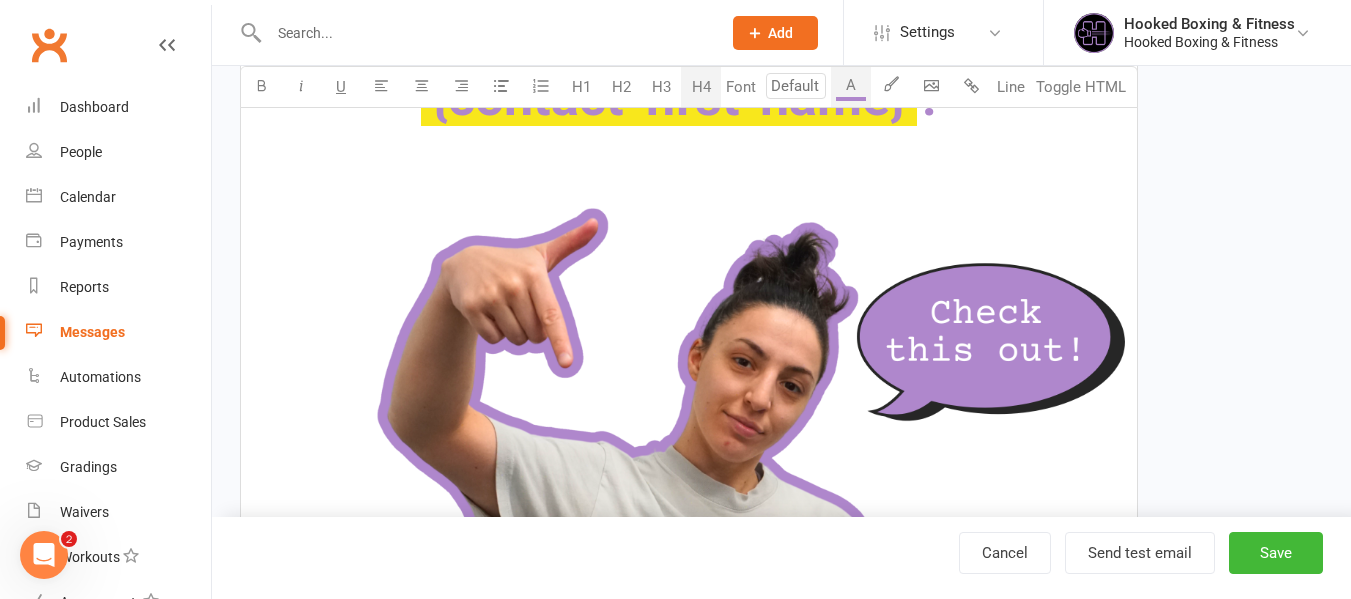click at bounding box center [689, 600] 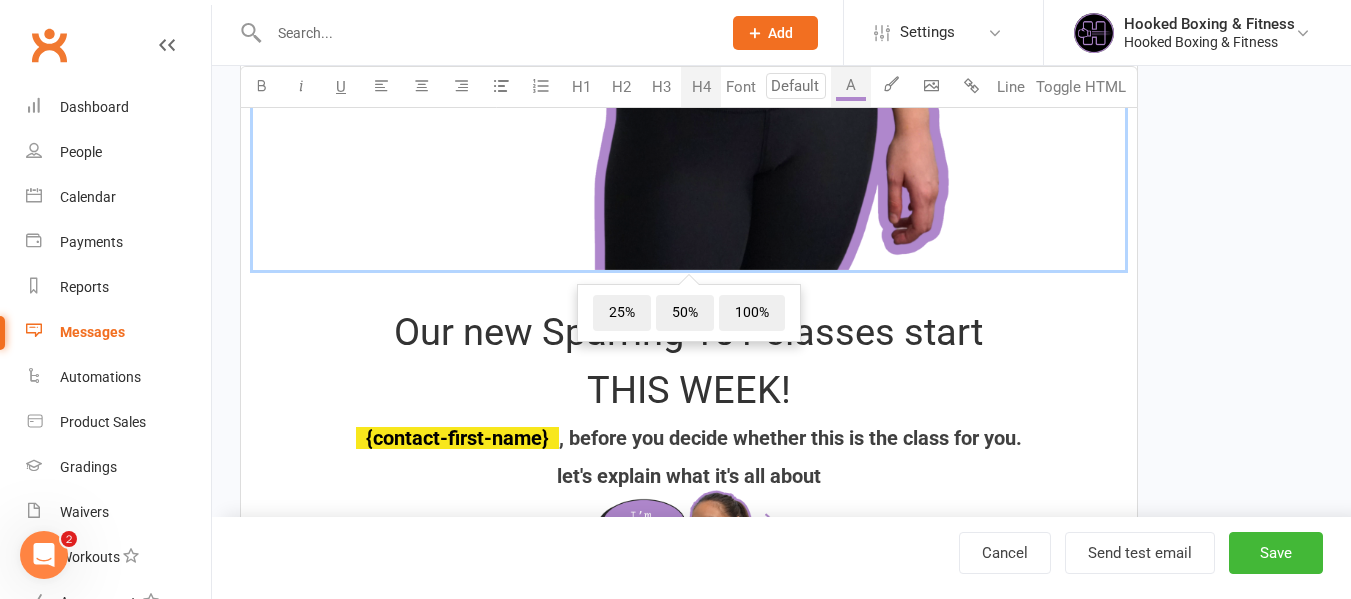 scroll, scrollTop: 1384, scrollLeft: 0, axis: vertical 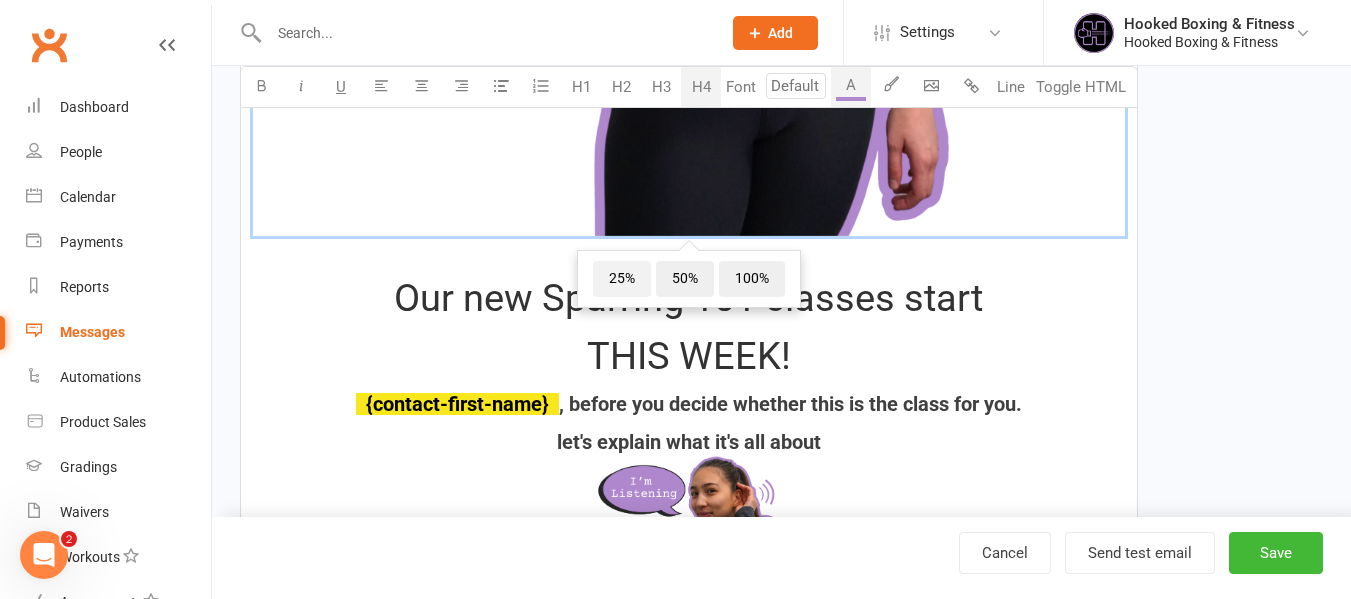 click on "25%" at bounding box center [622, 279] 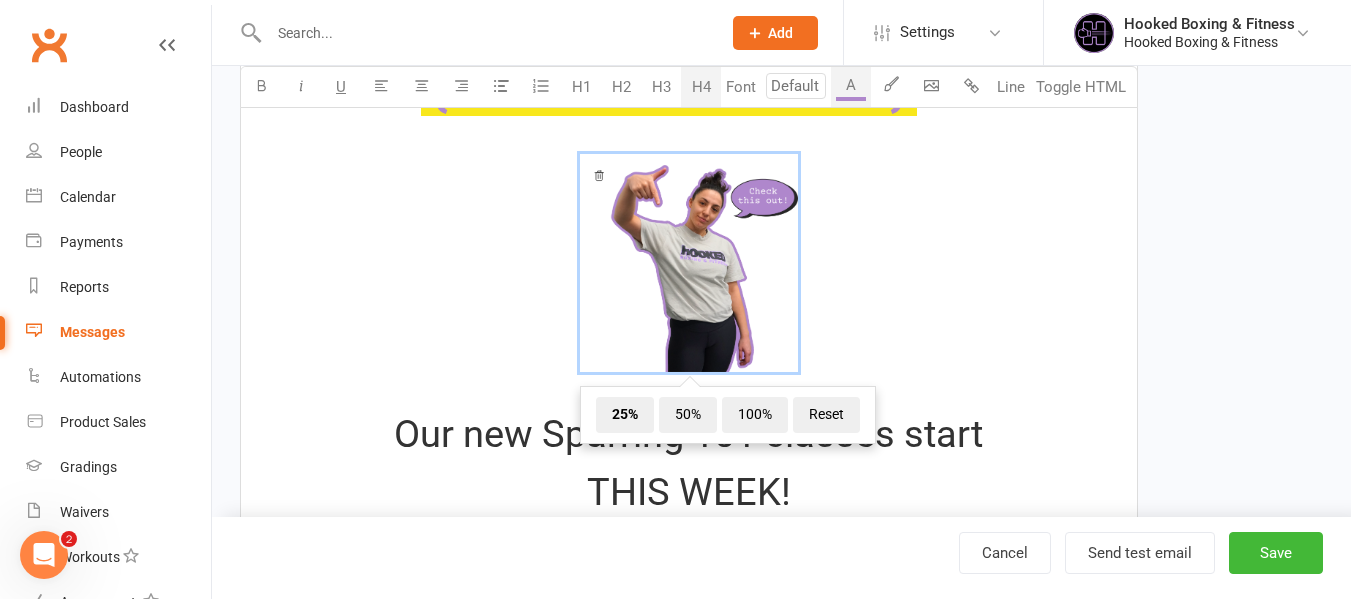 scroll, scrollTop: 584, scrollLeft: 0, axis: vertical 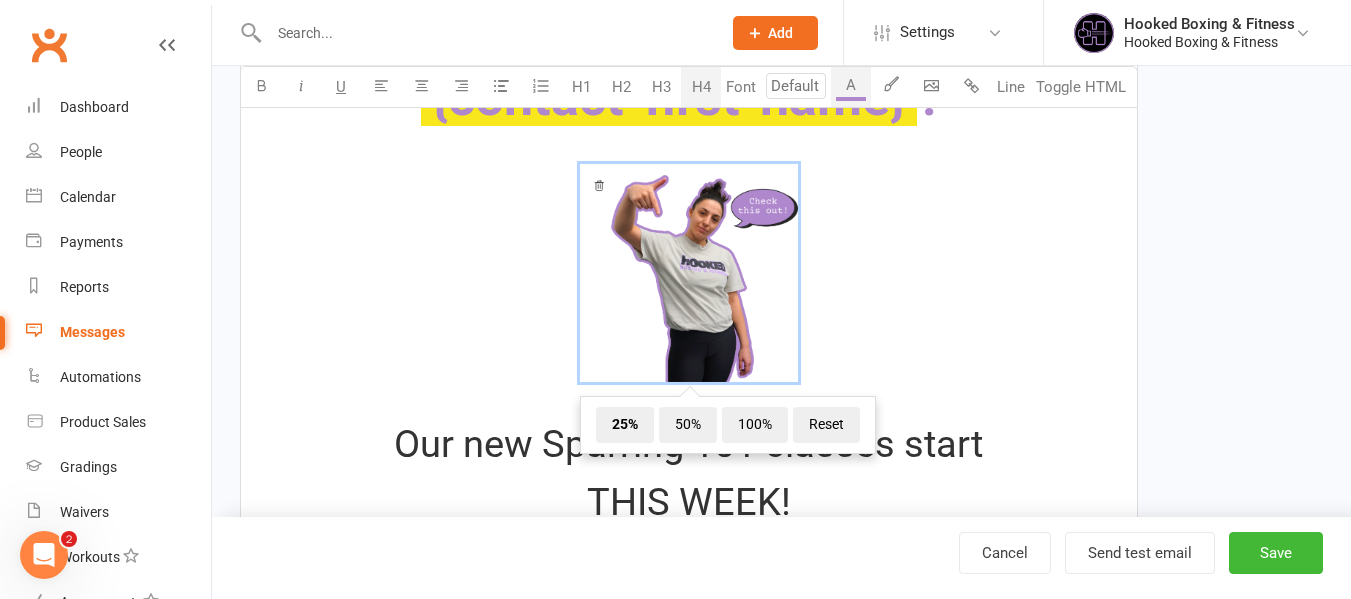 click on "﻿ 25% 50% 100% Reset" at bounding box center [689, 275] 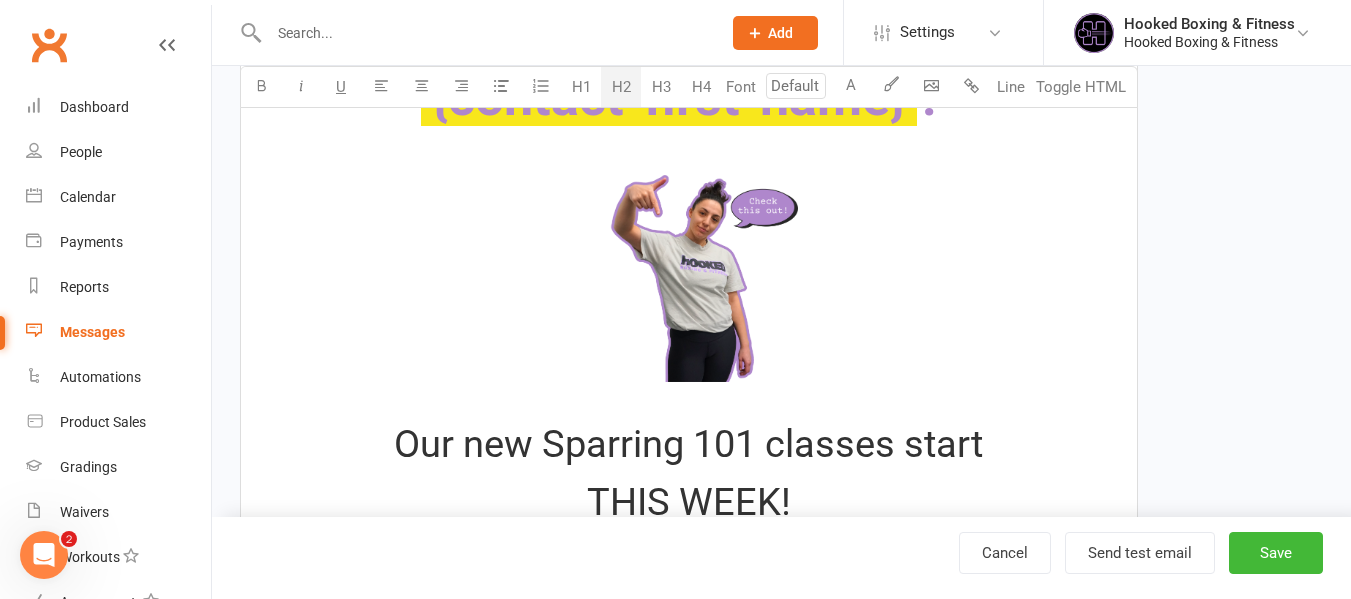 click on "Our new Sparring 101 classes start" at bounding box center [688, 444] 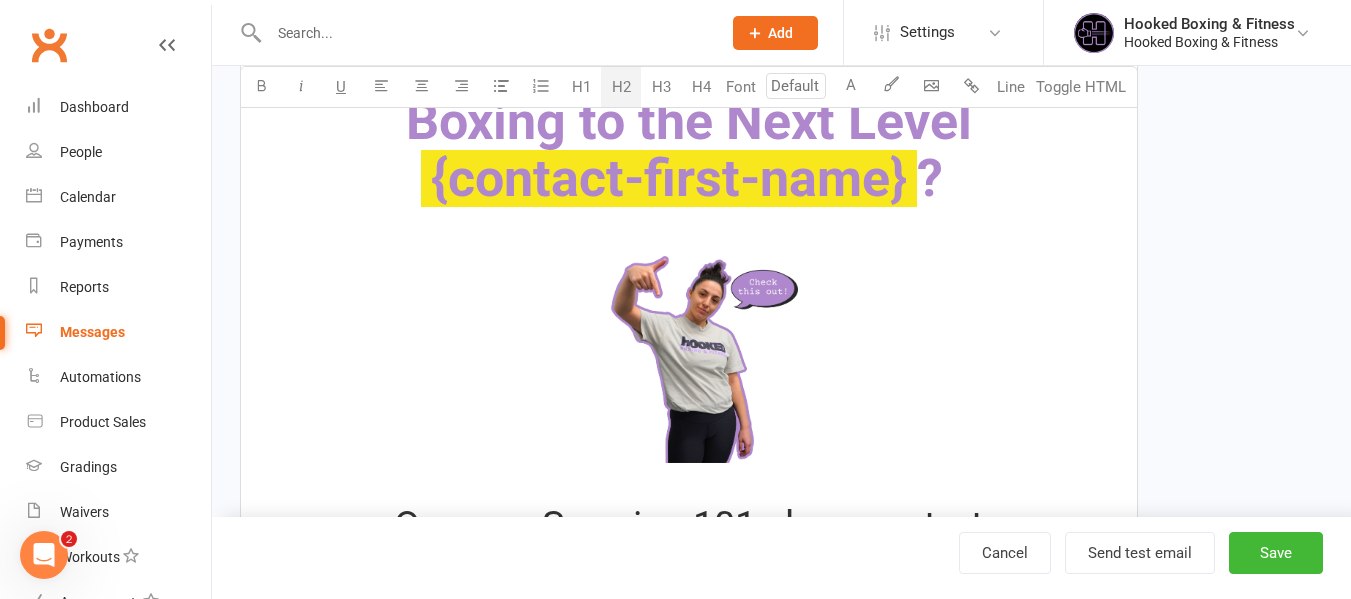scroll, scrollTop: 484, scrollLeft: 0, axis: vertical 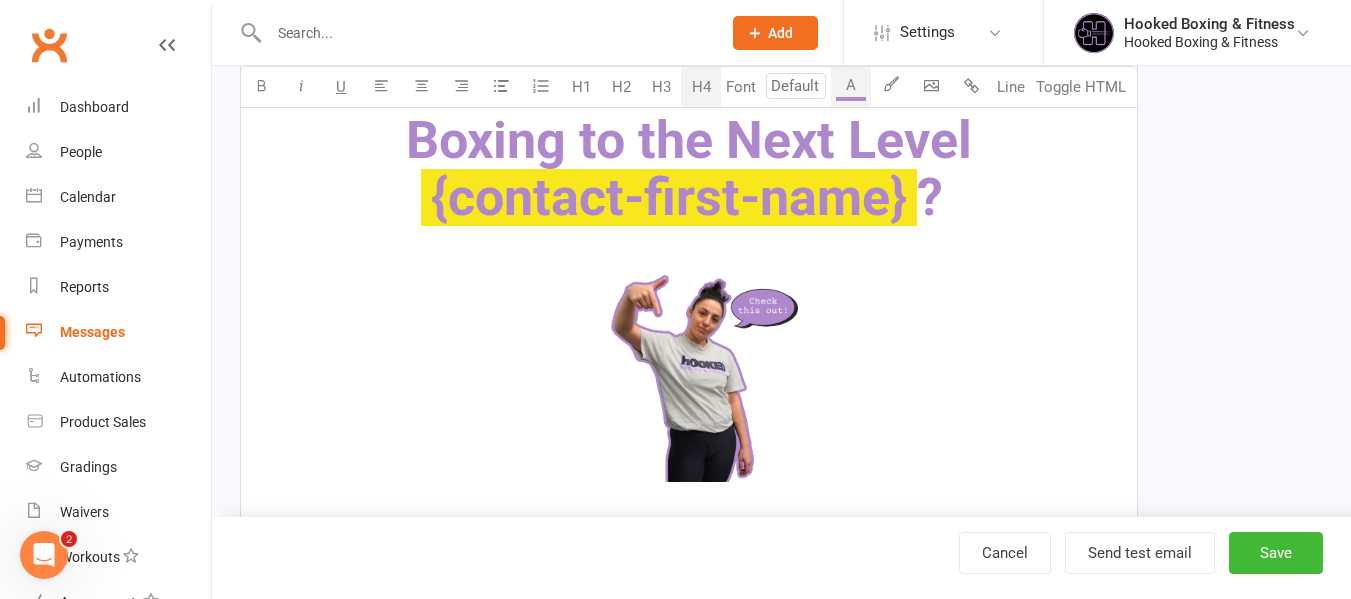 click on "﻿ ﻿ ﻿" at bounding box center (689, 375) 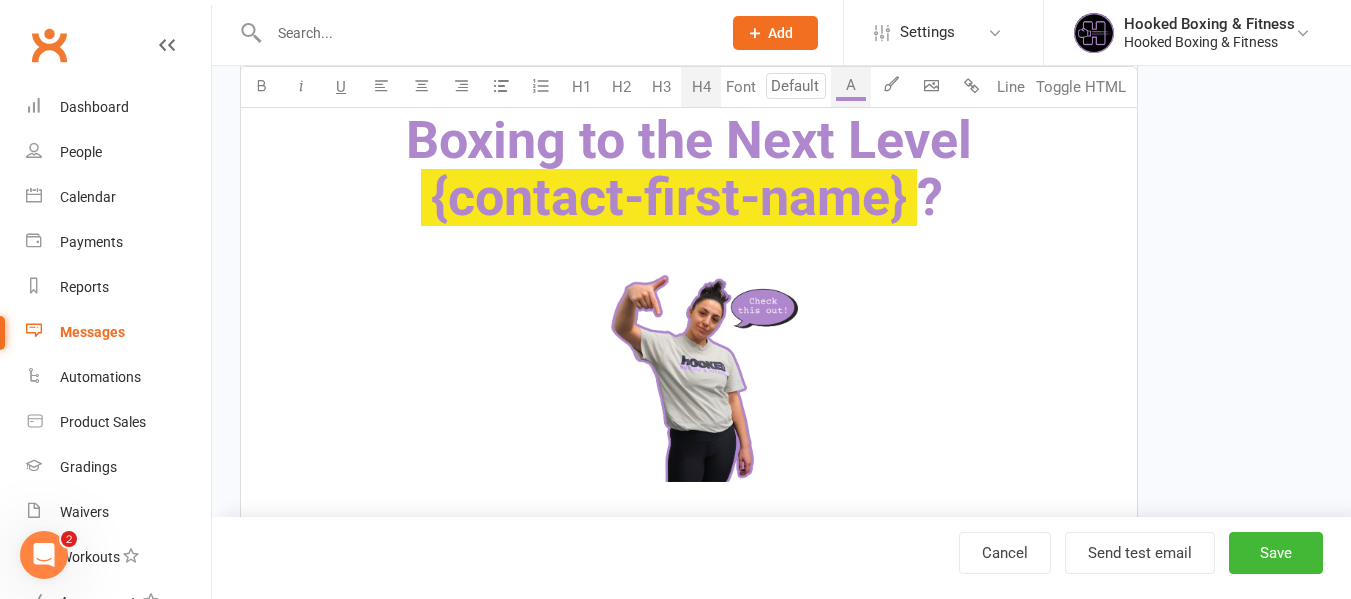 click on "﻿" at bounding box center (689, 375) 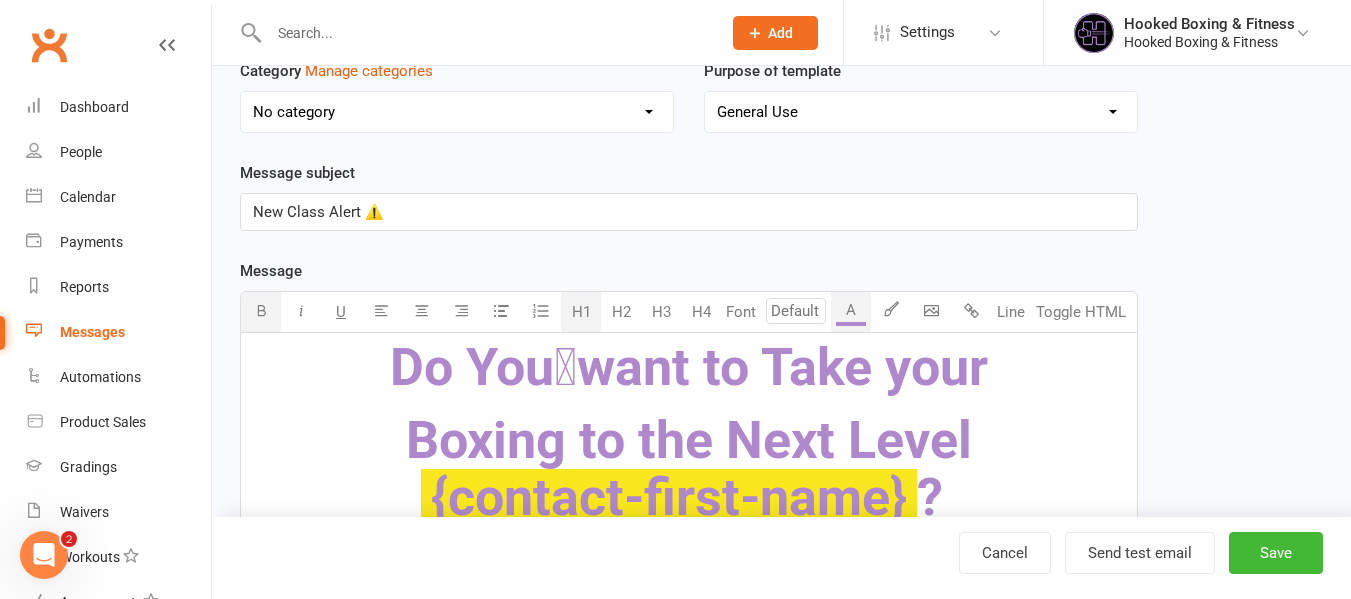 click on "Do You🫵want to Take your Boxing to the Next Level ﻿ [FIRST] ? ﻿ ﻿ ﻿ Our new Sparring 101 classes start THIS WEEK! ﻿ ﻿ [FIRST] , before you decide whether this is the class for you. let's explain what it's all about ﻿ ﻿ This class is designed to help members by Coach Mat to develop the foundational skills needed for freestyle sparring in a safe, structured and supportive environment. We wouldn't want to throw you into freestyle sparring without a clue on what to do, that's not what we're about here at Hooked🙅‍♀️ ﻿ Through controlled partner drills, light contact and scenario-based rounds, members will build confidence, timing and awareness—all the tools necessary to eventually transition into supervised, controlled, freestyle SPARRING! Through controlled partner drills, light contact, and scenario-based rounds, you’ll develop: ✔ Confidence ✔ Timing ✔ Awareness ﻿ Expect to move, think, react, and grow every session. ﻿ ﻿ ﻿ ﻿ ﻿" at bounding box center [689, 1154] 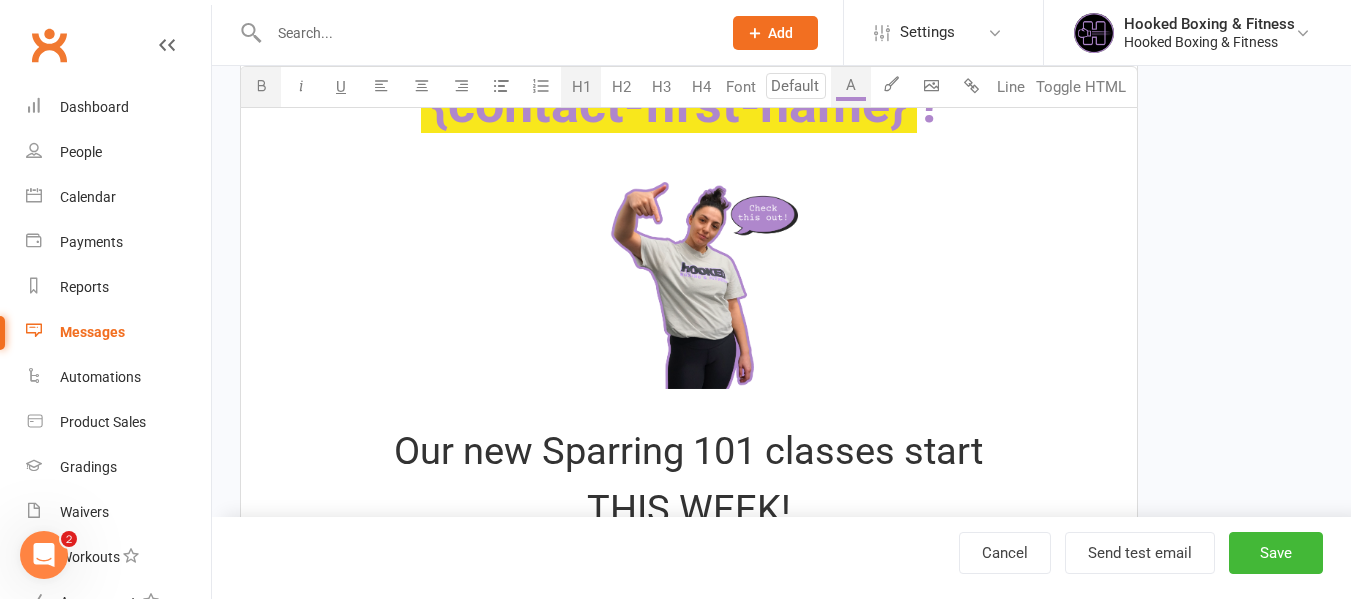 scroll, scrollTop: 584, scrollLeft: 0, axis: vertical 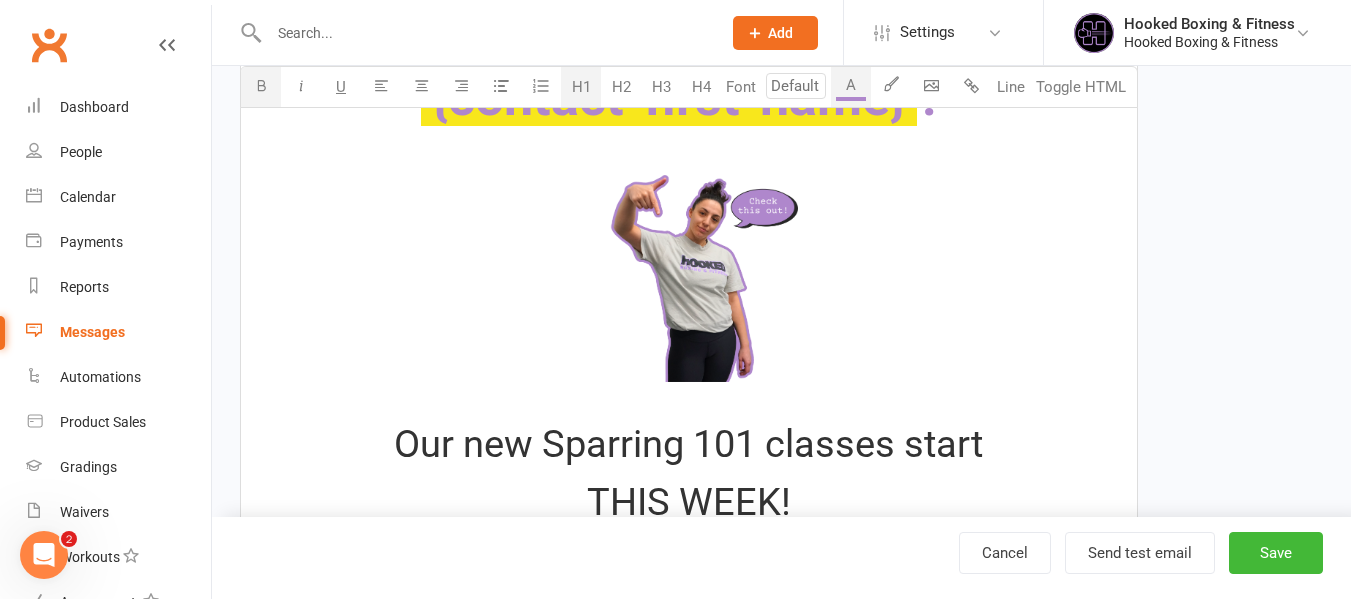 click on "﻿ ﻿ ﻿" at bounding box center [689, 275] 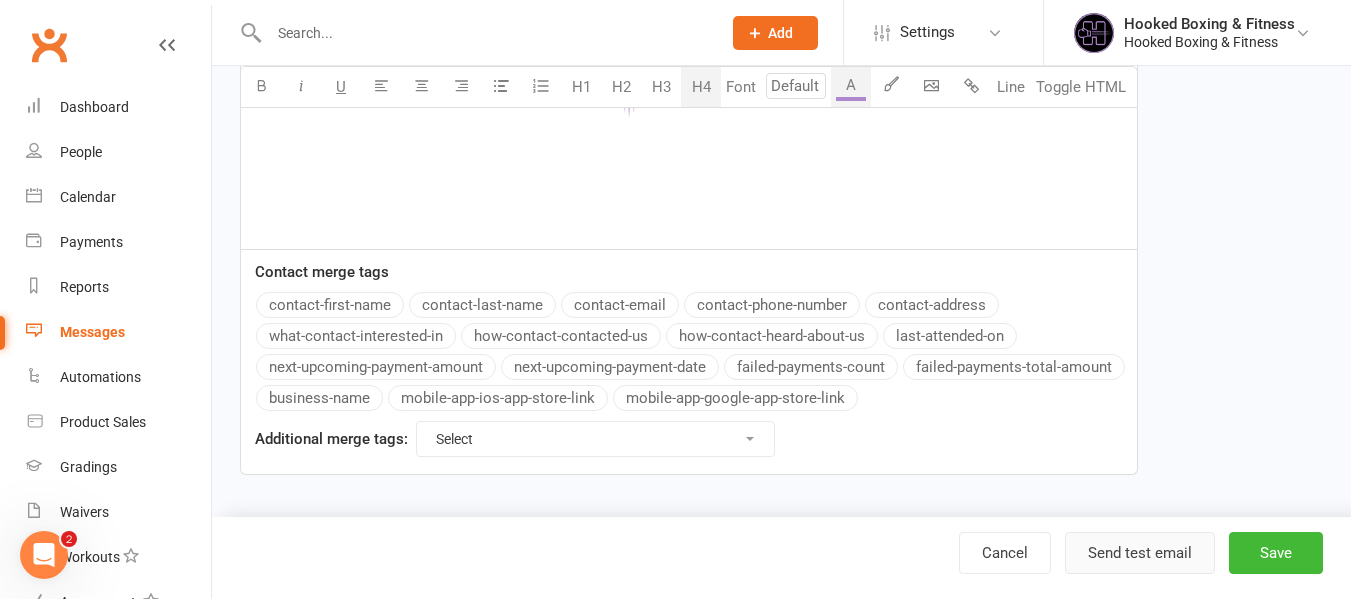 click on "Send test email" at bounding box center [1140, 553] 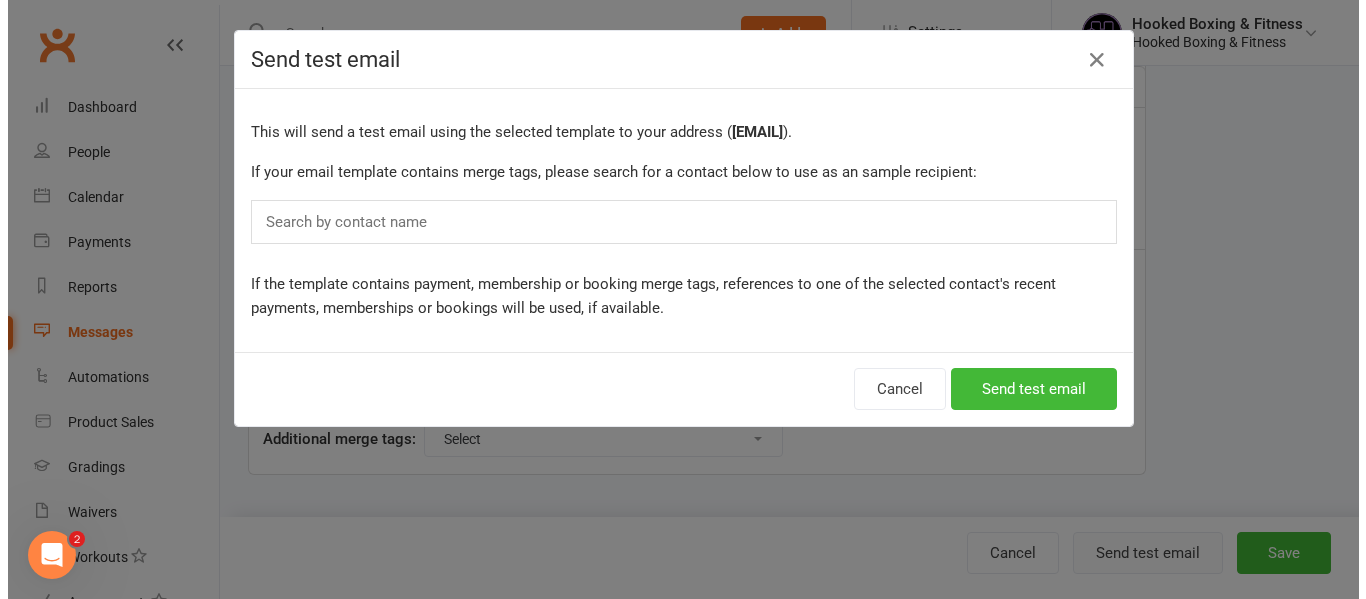 scroll, scrollTop: 1916, scrollLeft: 0, axis: vertical 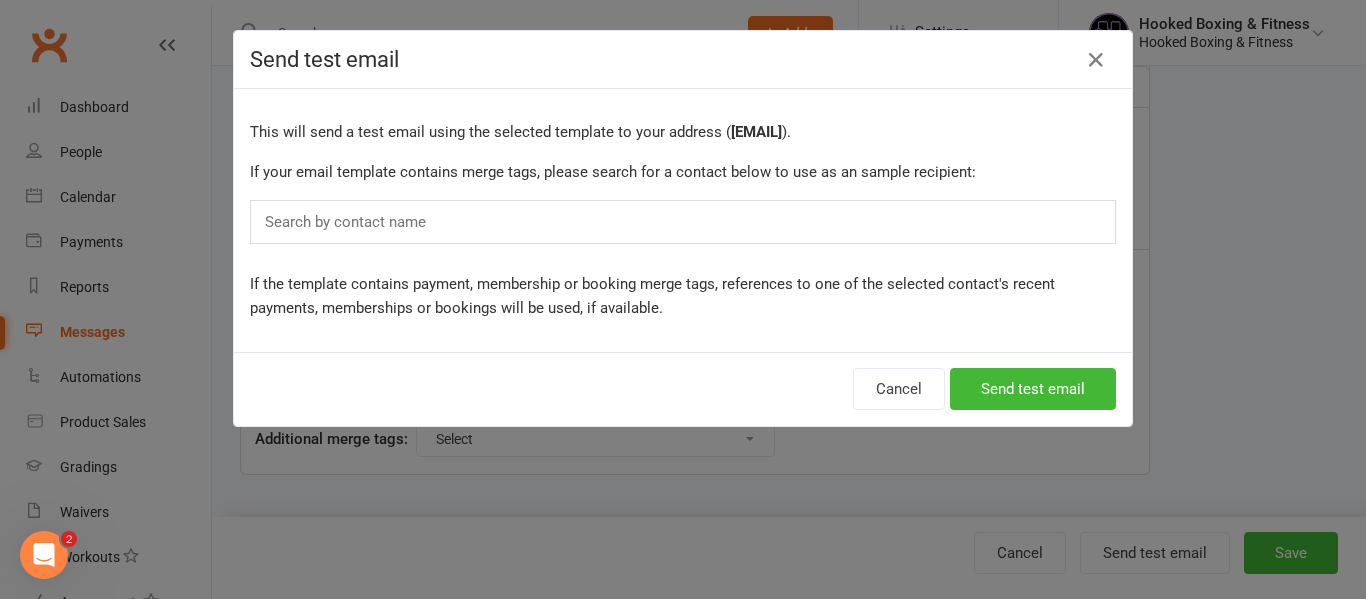 click on "Search by contact name" at bounding box center (683, 222) 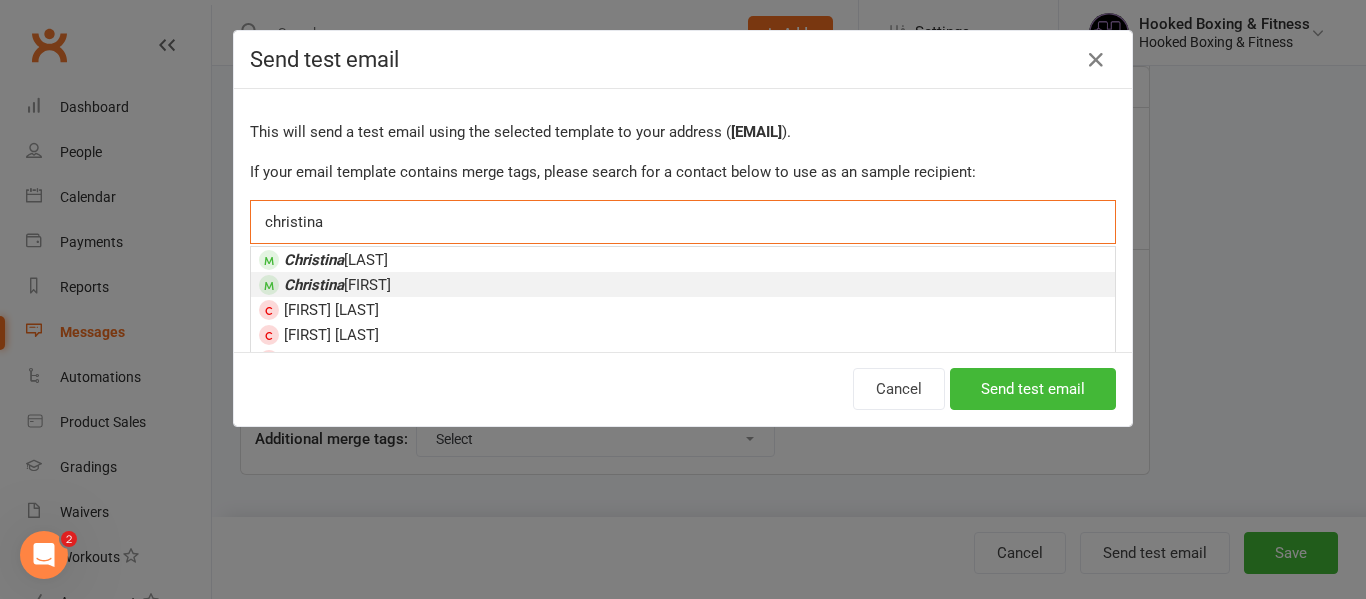 type on "christina" 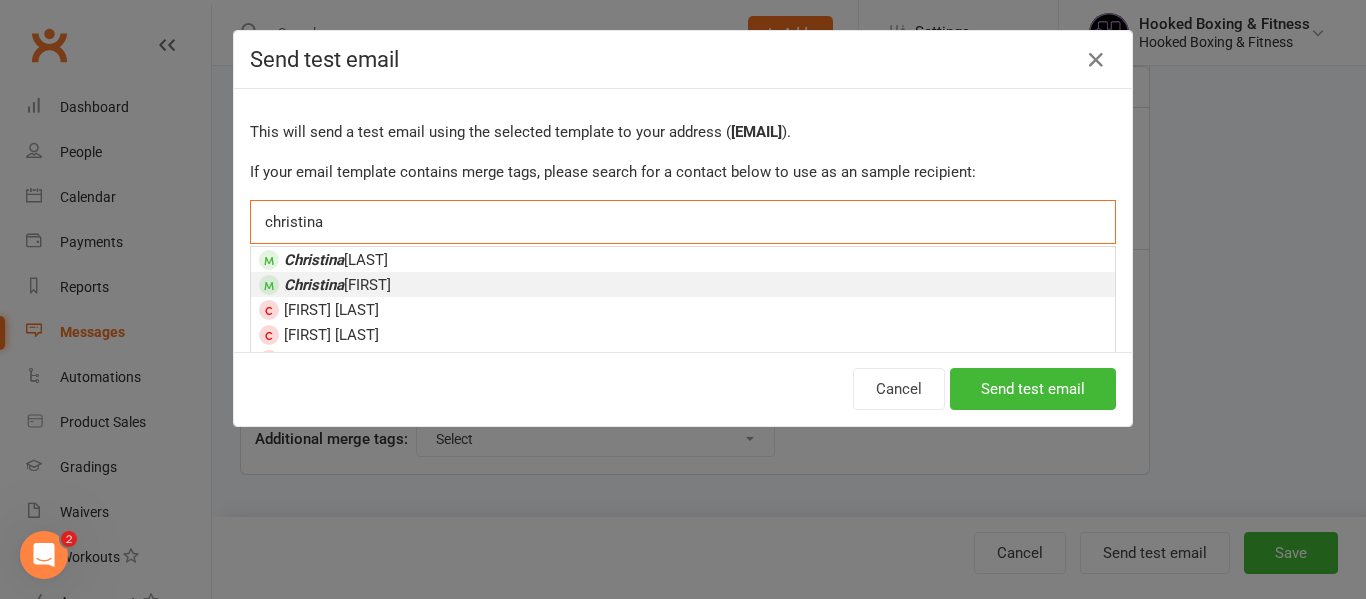 click on "[FIRST] [LAST]" at bounding box center [683, 284] 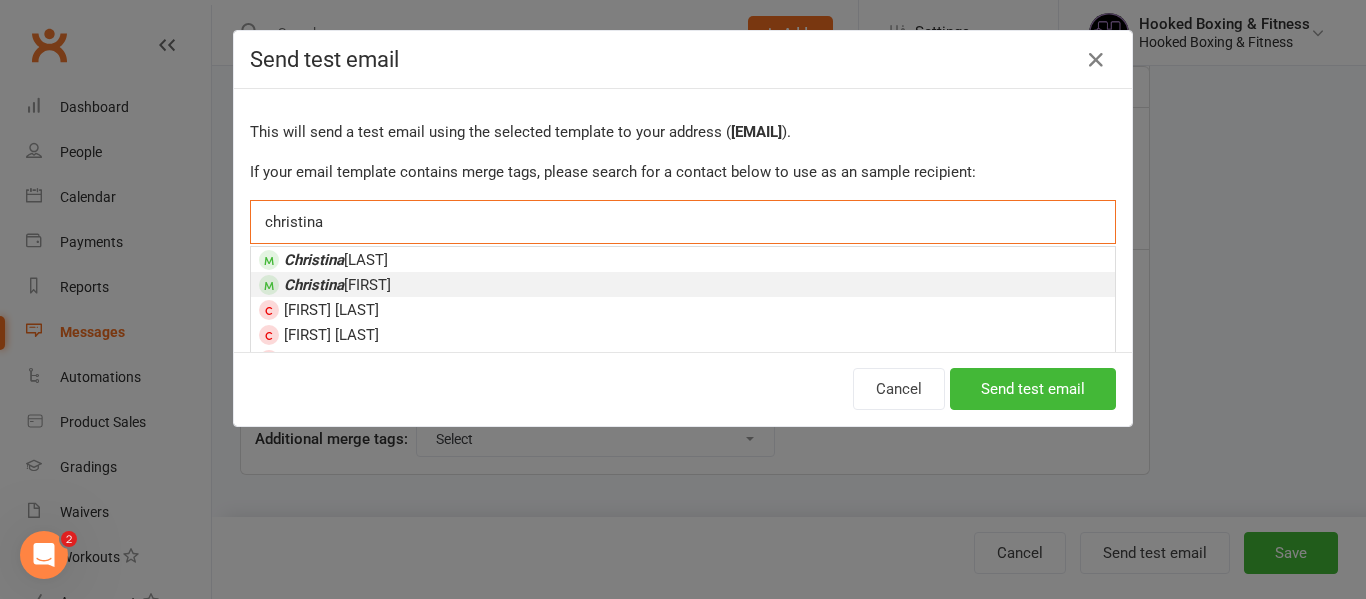 type 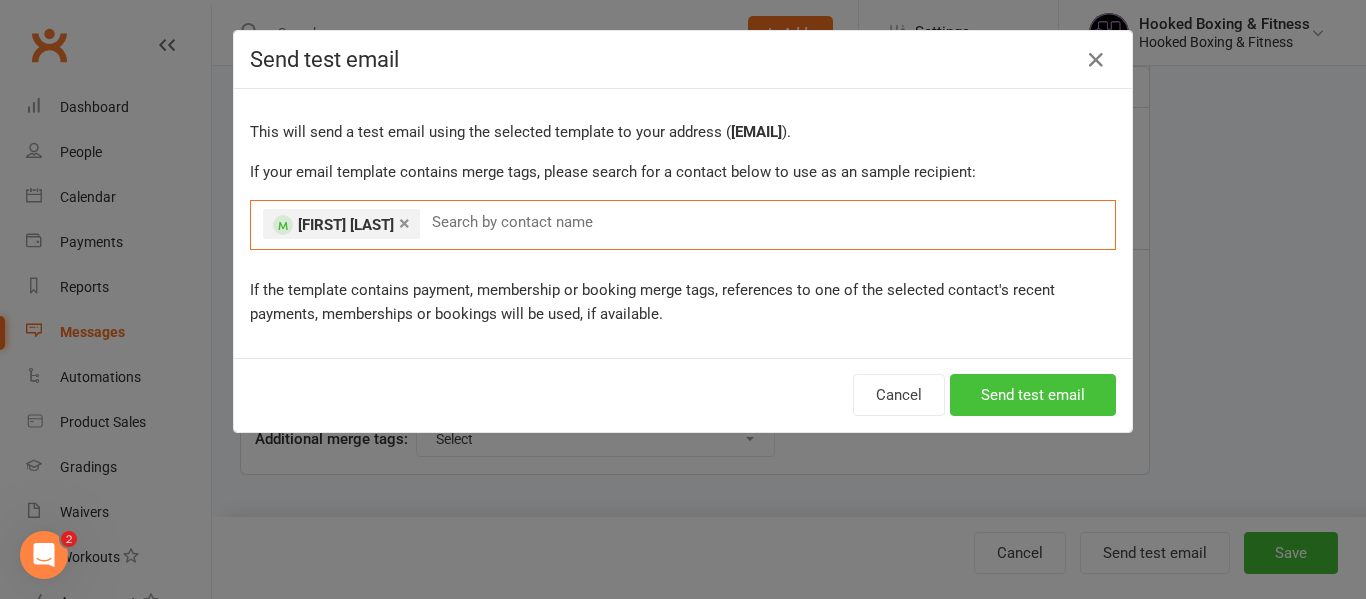 click on "Send test email" at bounding box center [1033, 395] 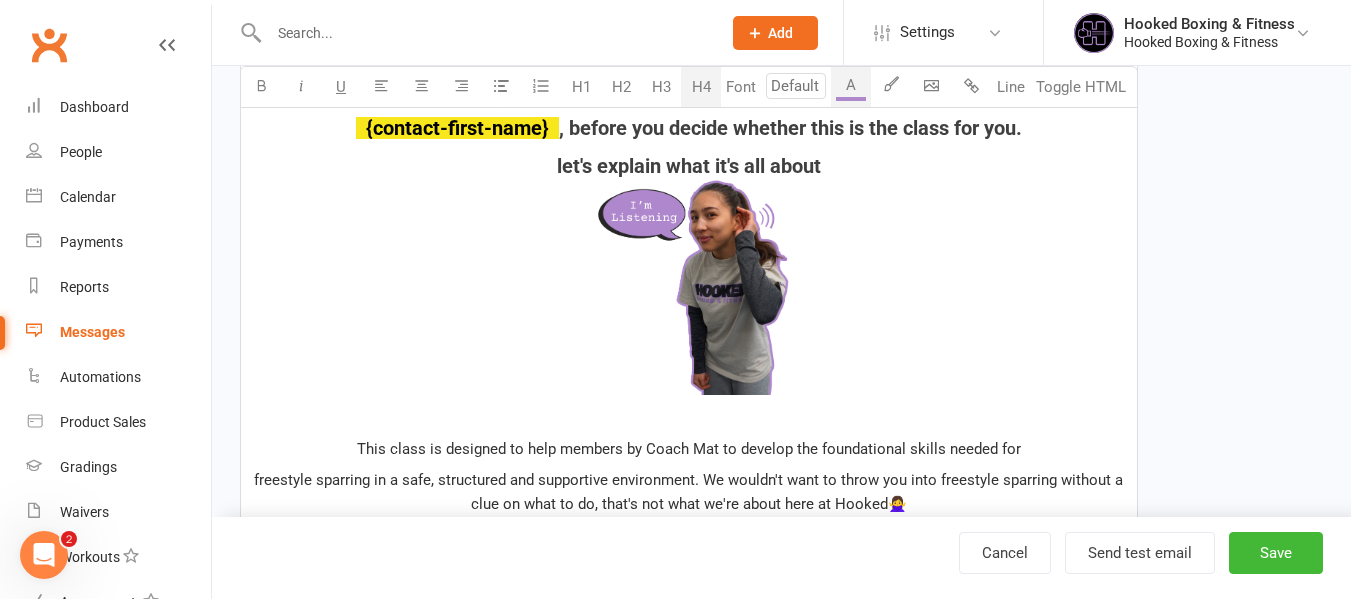 scroll, scrollTop: 1010, scrollLeft: 0, axis: vertical 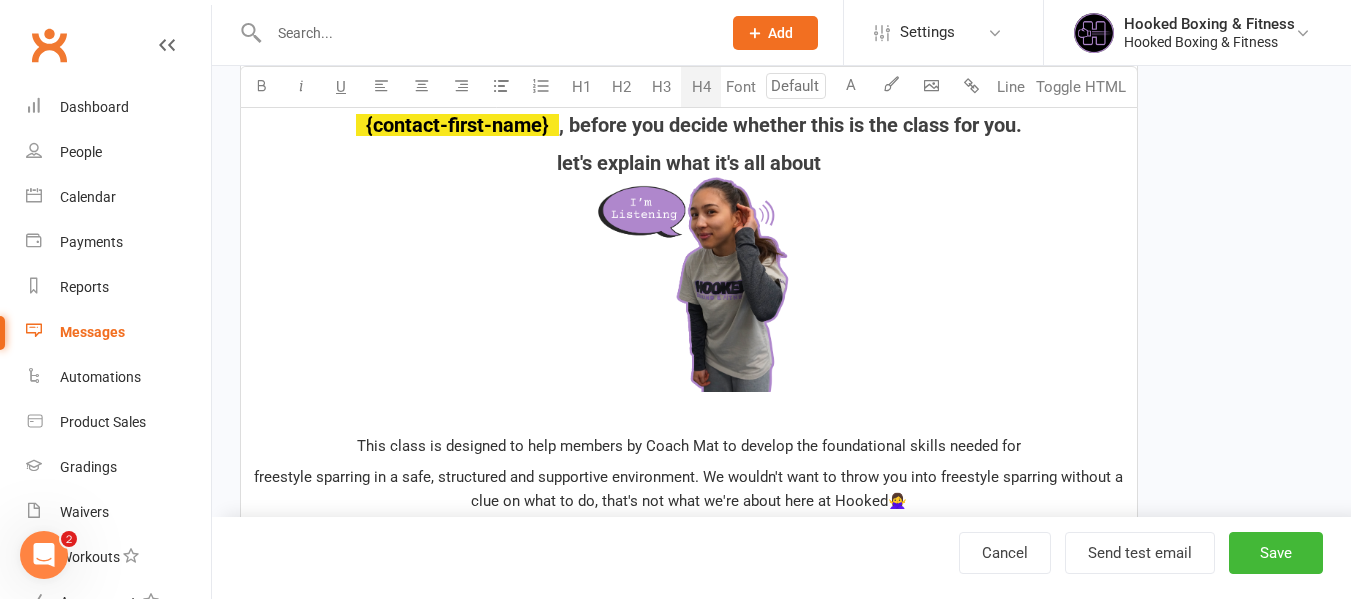 click on "let's explain what it's all about ﻿ ﻿" at bounding box center [689, 285] 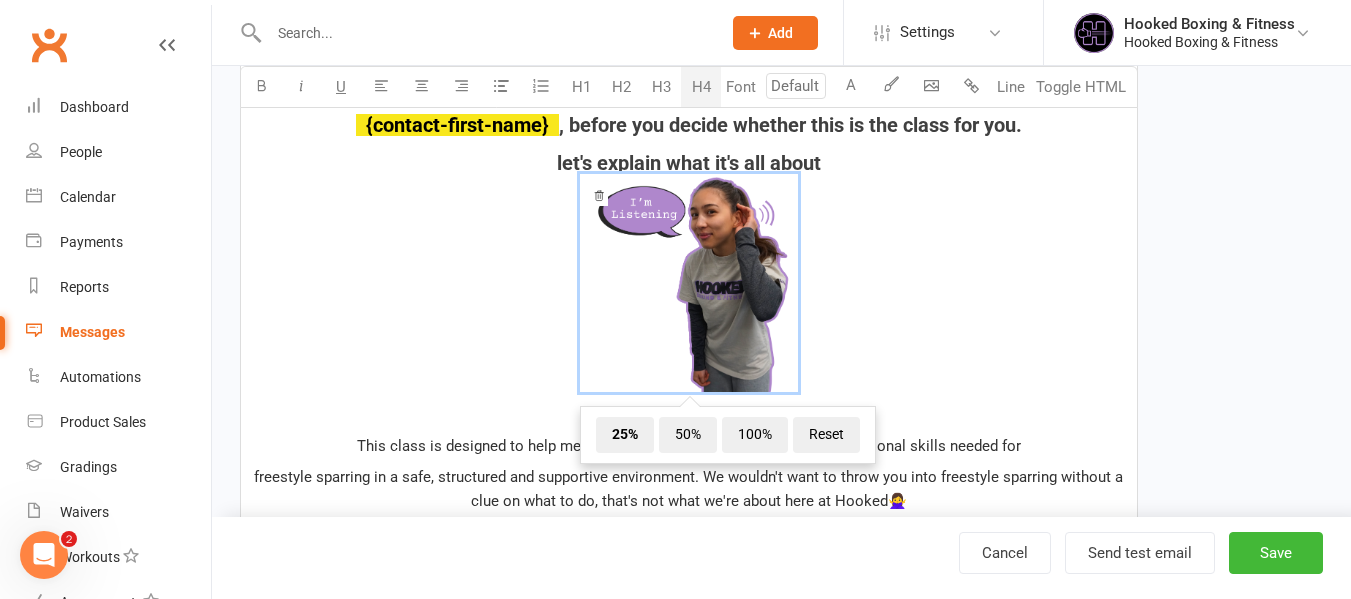 click on "let's explain what it's all about ﻿ 25% 50% 100% Reset ﻿" at bounding box center (689, 285) 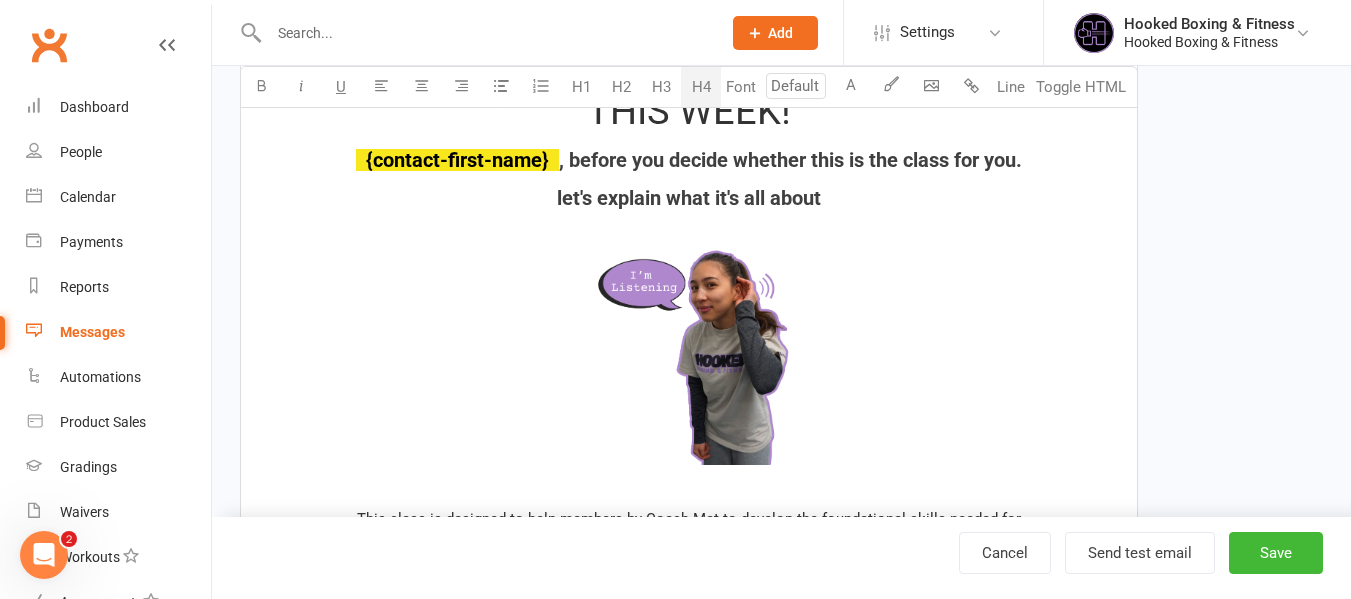 scroll, scrollTop: 1010, scrollLeft: 0, axis: vertical 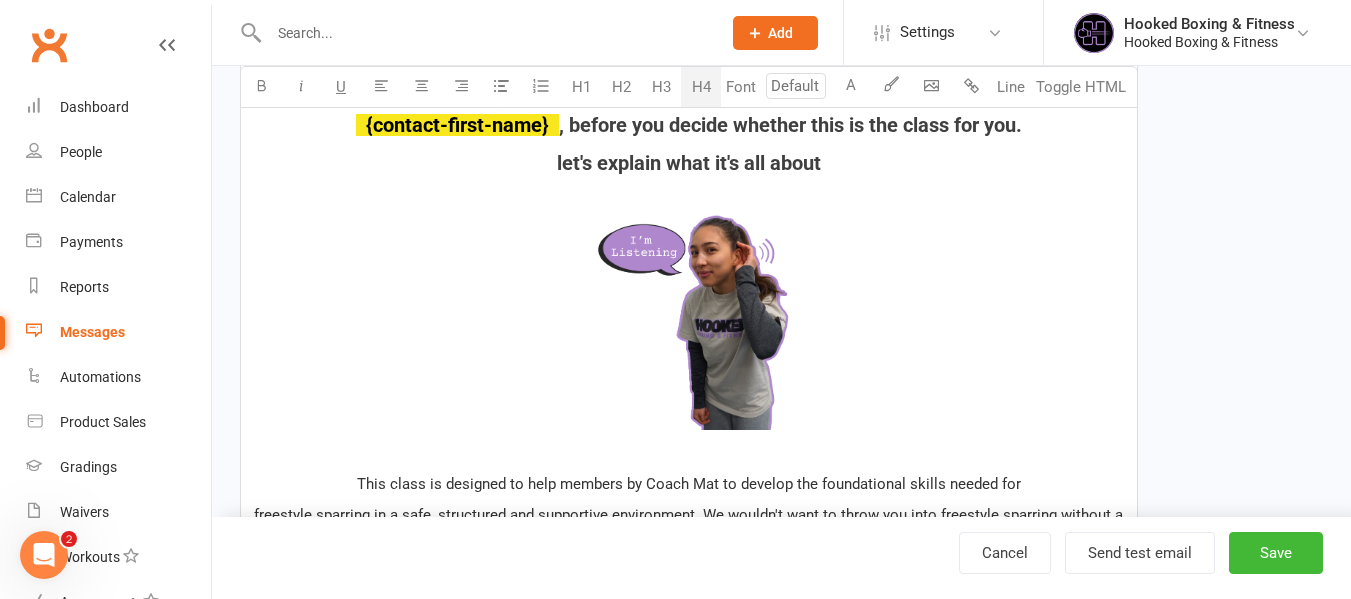click at bounding box center (689, 321) 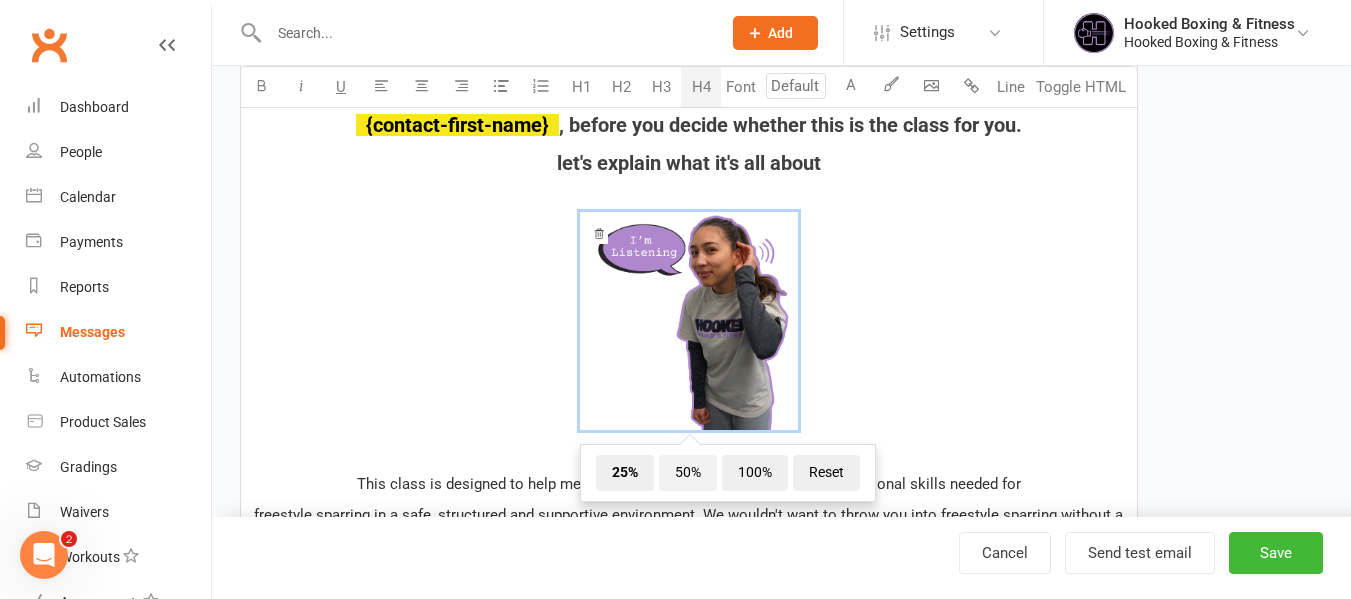 click on "50%" at bounding box center [688, 473] 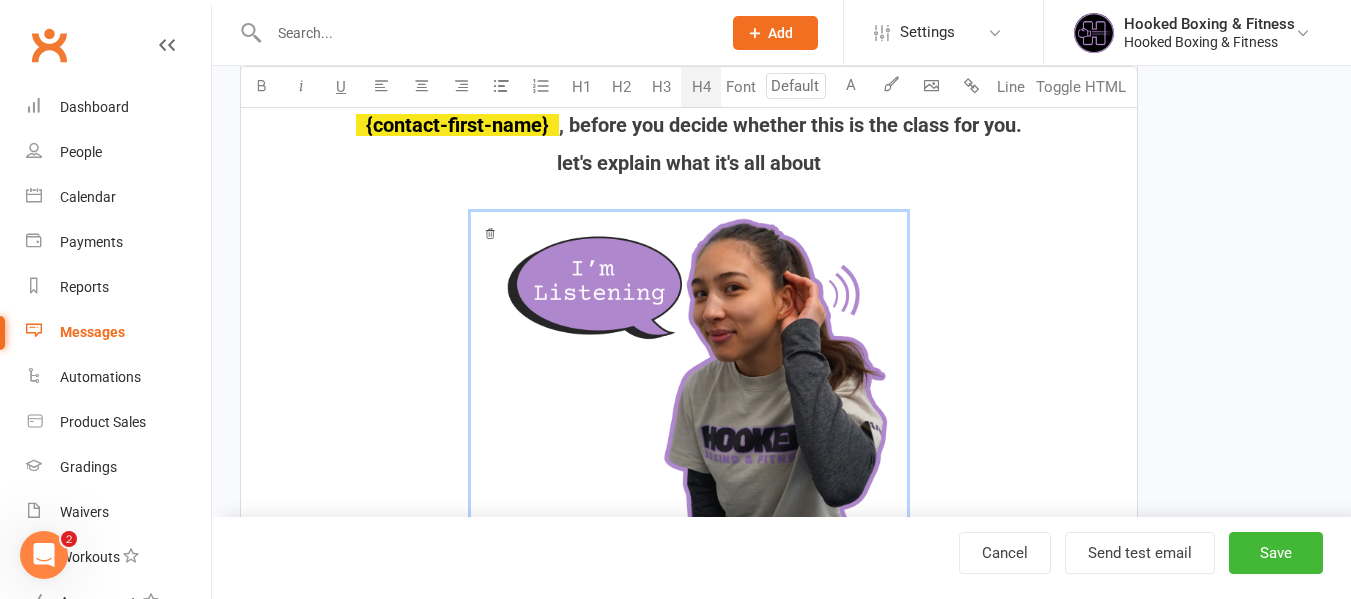 click on "﻿ 25% 50% 100% Reset" at bounding box center [689, 432] 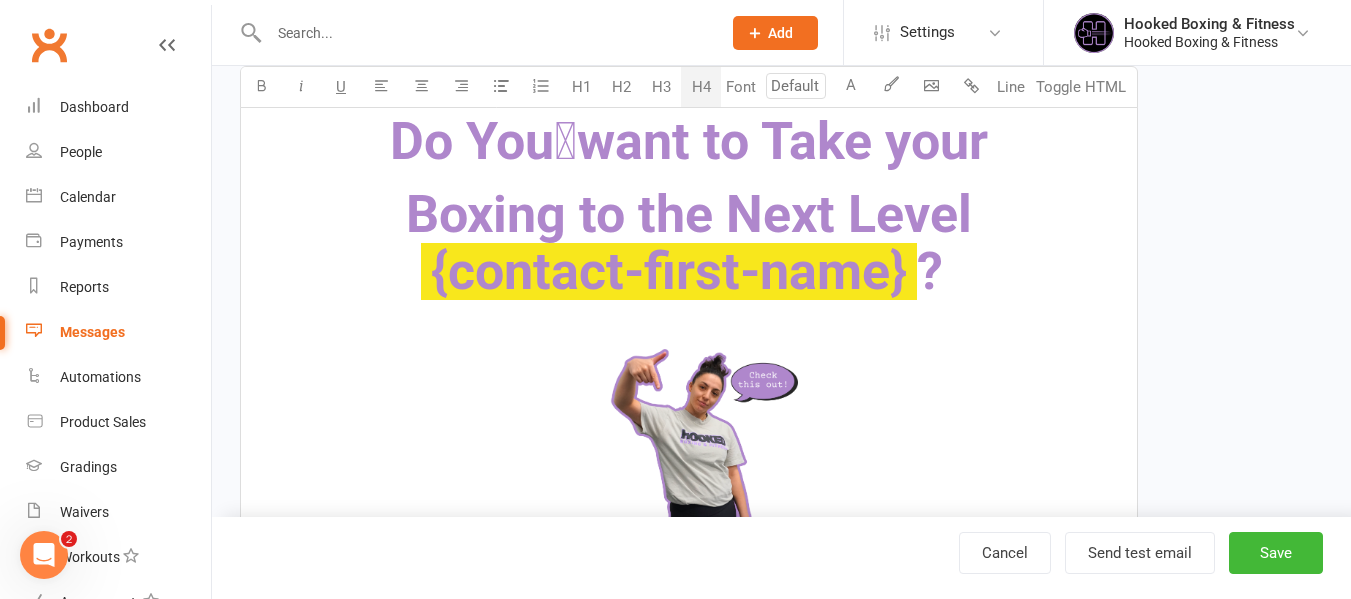 click at bounding box center [689, 447] 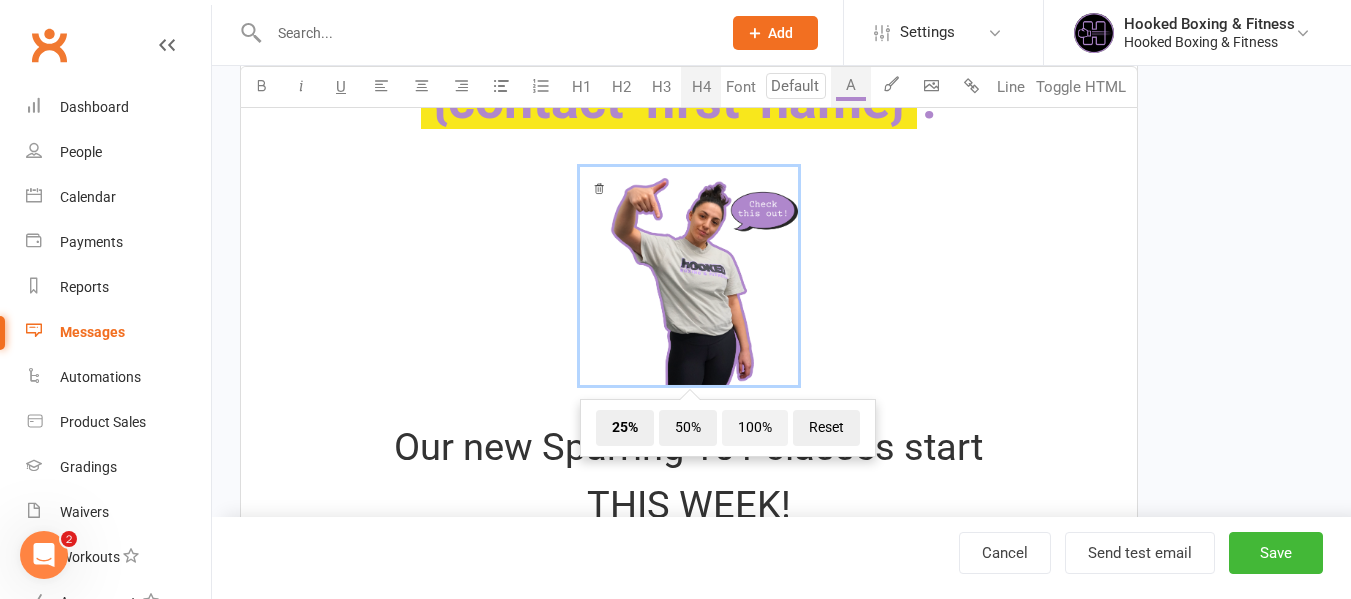 scroll, scrollTop: 610, scrollLeft: 0, axis: vertical 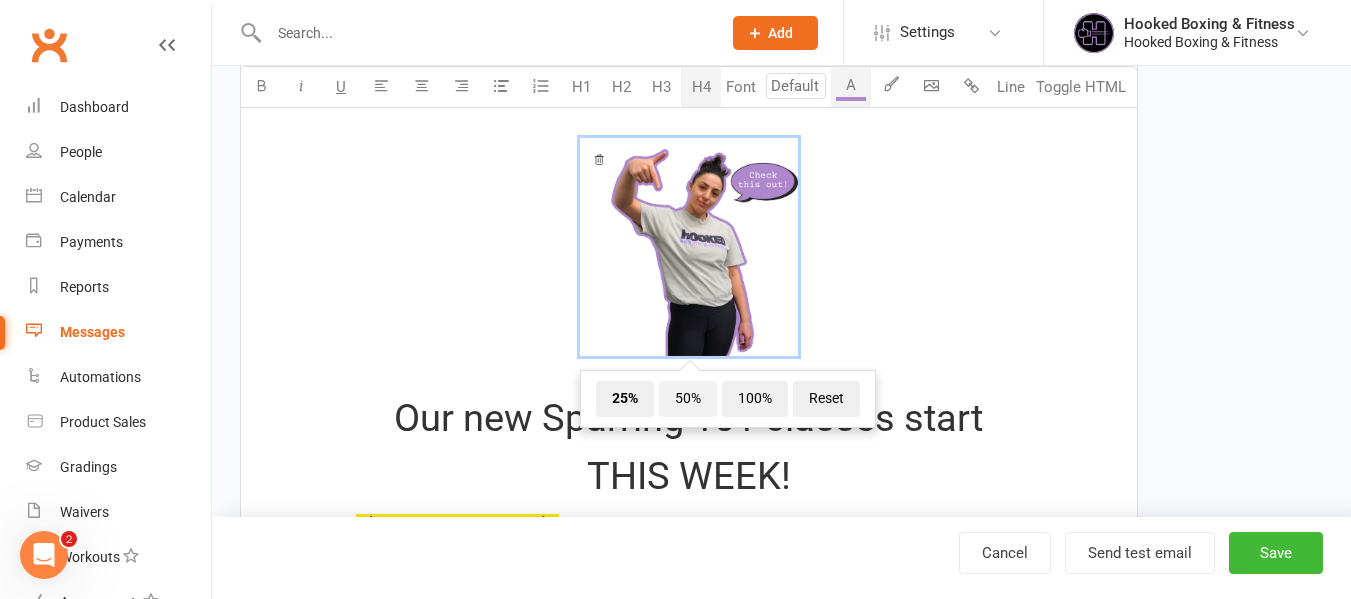 click on "50%" at bounding box center (688, 399) 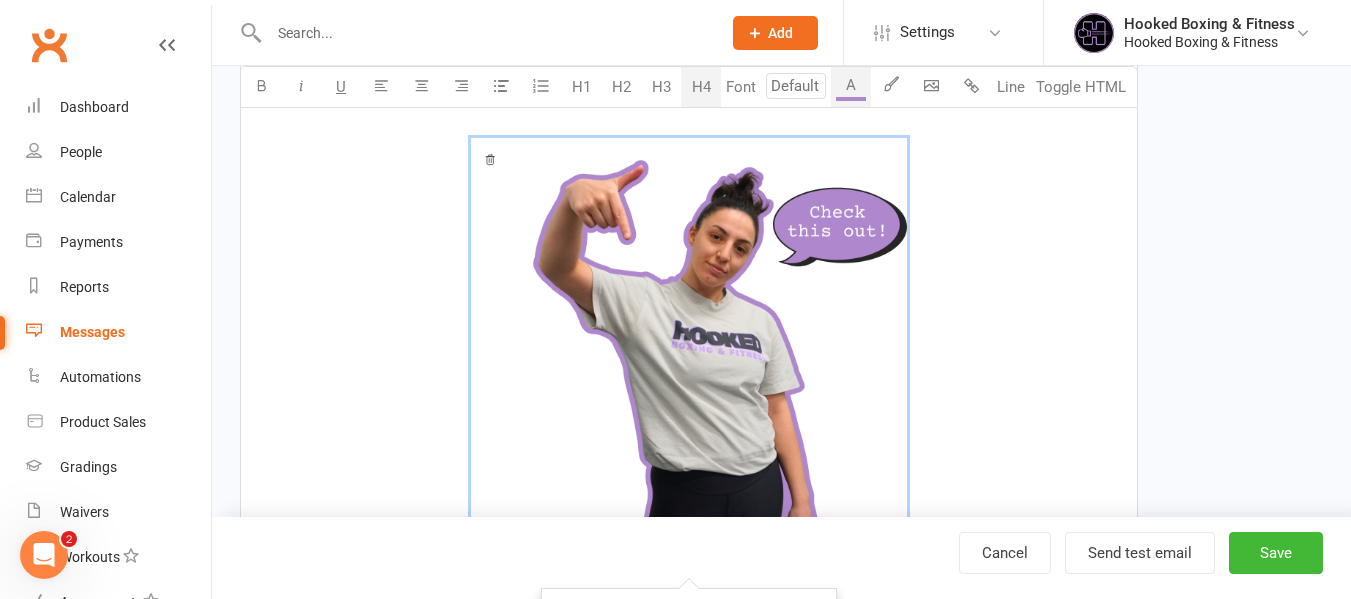 click on "﻿ 25% 50% 100% Reset" at bounding box center (689, 358) 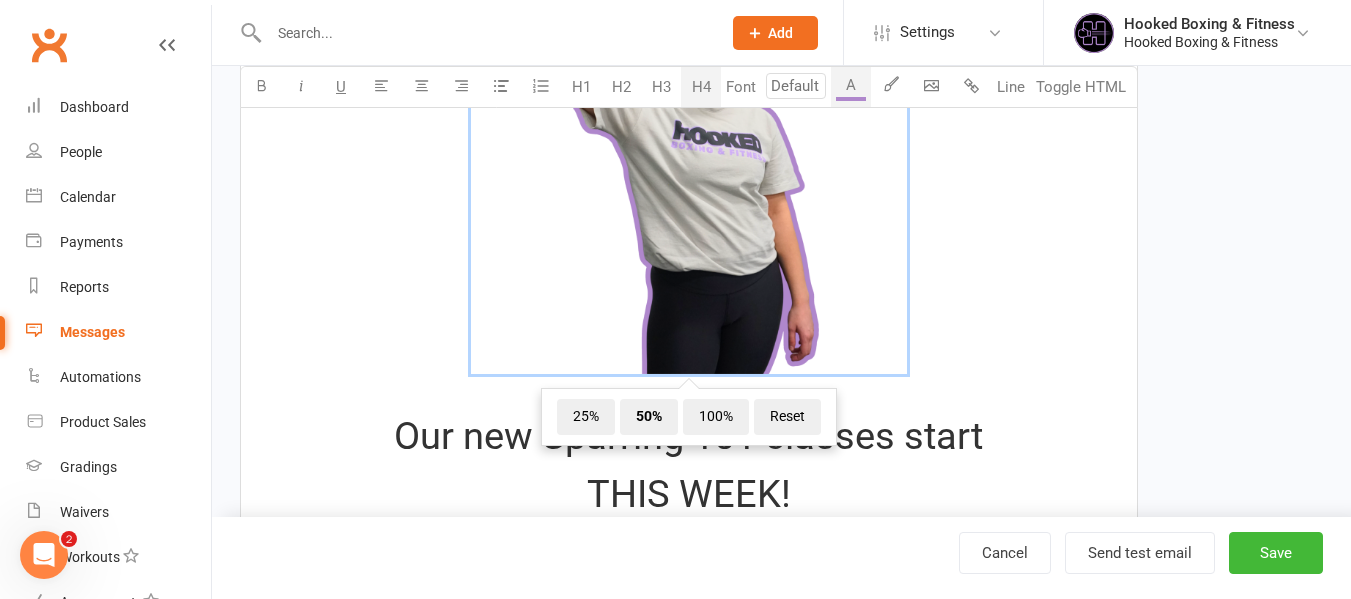scroll, scrollTop: 1010, scrollLeft: 0, axis: vertical 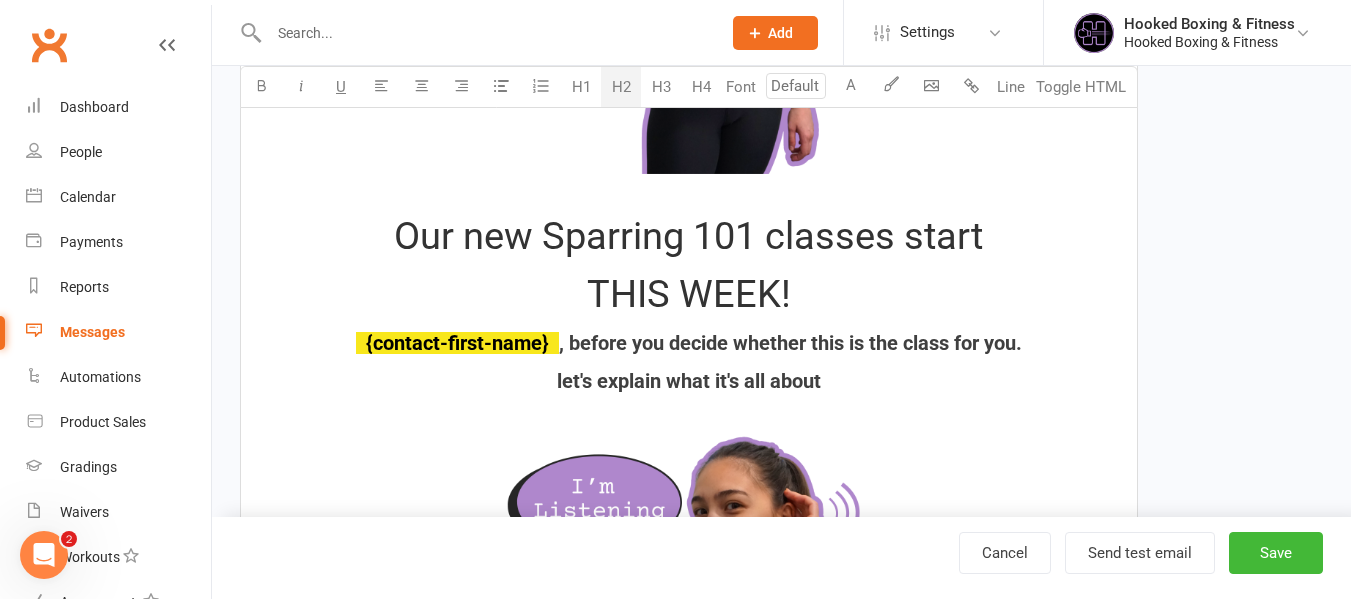 click on "THIS WEEK!" at bounding box center (689, 295) 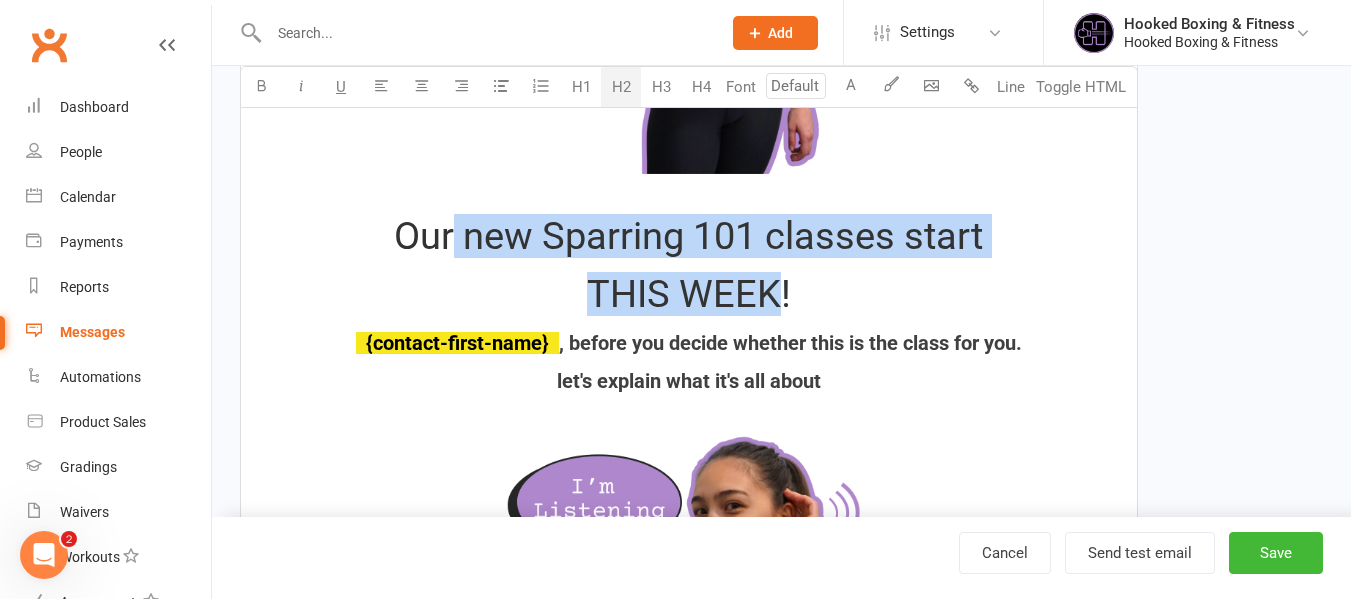drag, startPoint x: 772, startPoint y: 287, endPoint x: 456, endPoint y: 252, distance: 317.93237 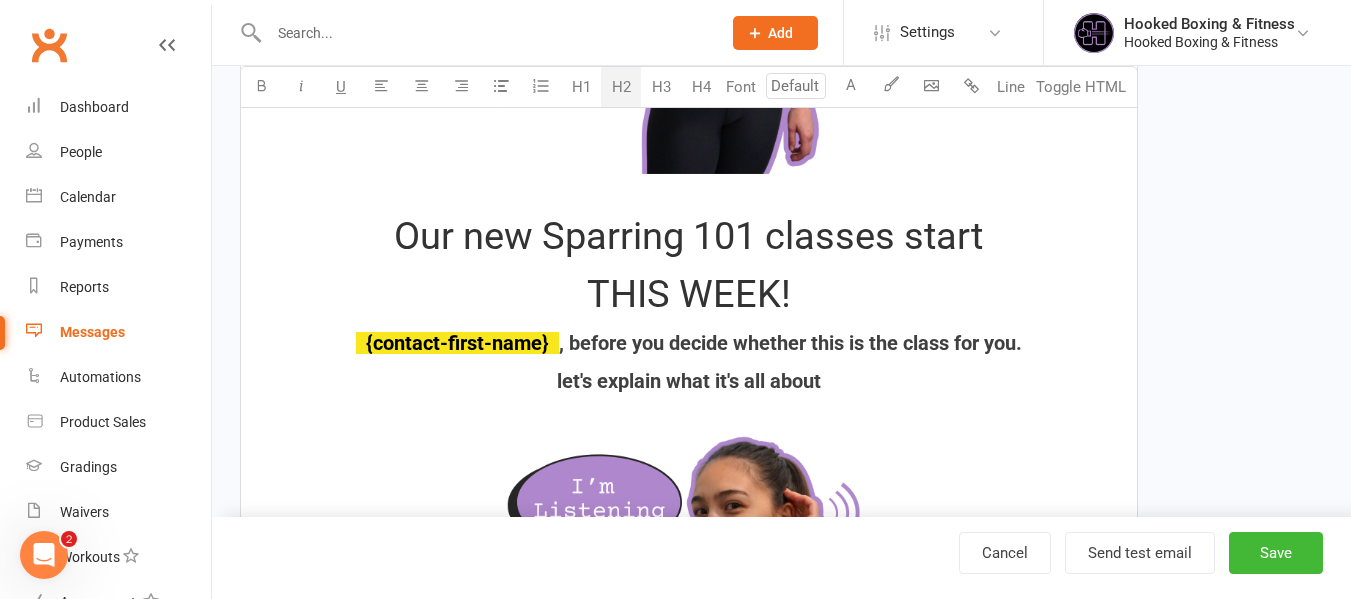 click on "Our new Sparring 101 classes start" at bounding box center [688, 236] 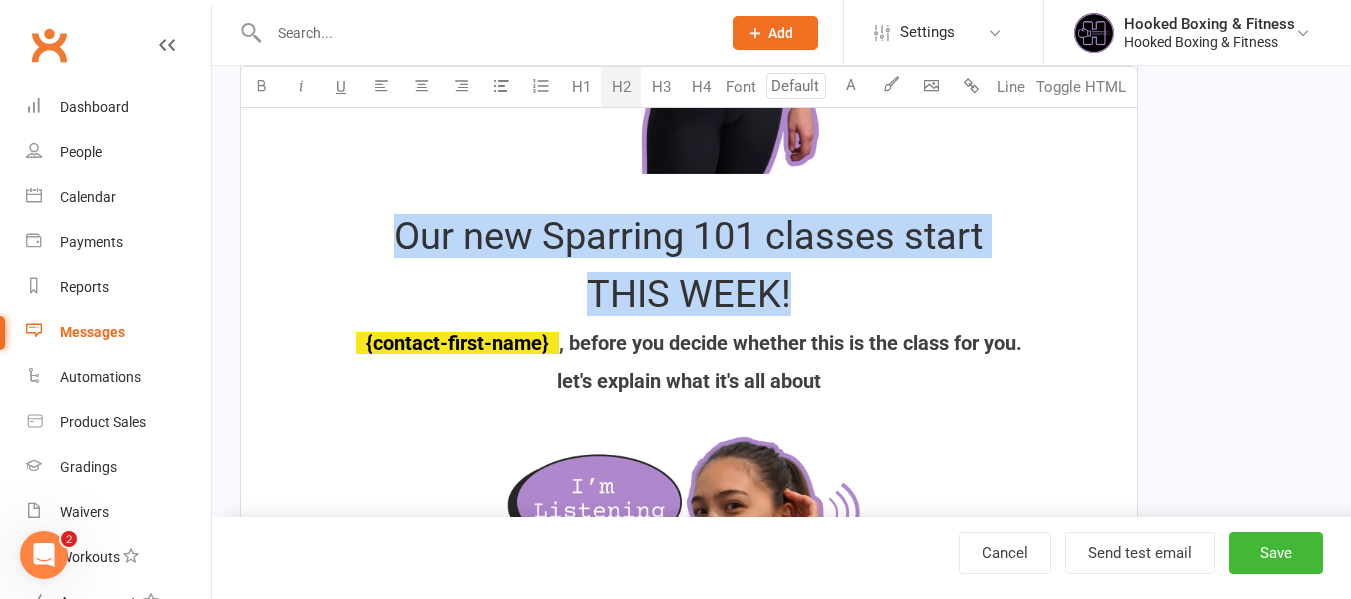 drag, startPoint x: 404, startPoint y: 235, endPoint x: 830, endPoint y: 282, distance: 428.58487 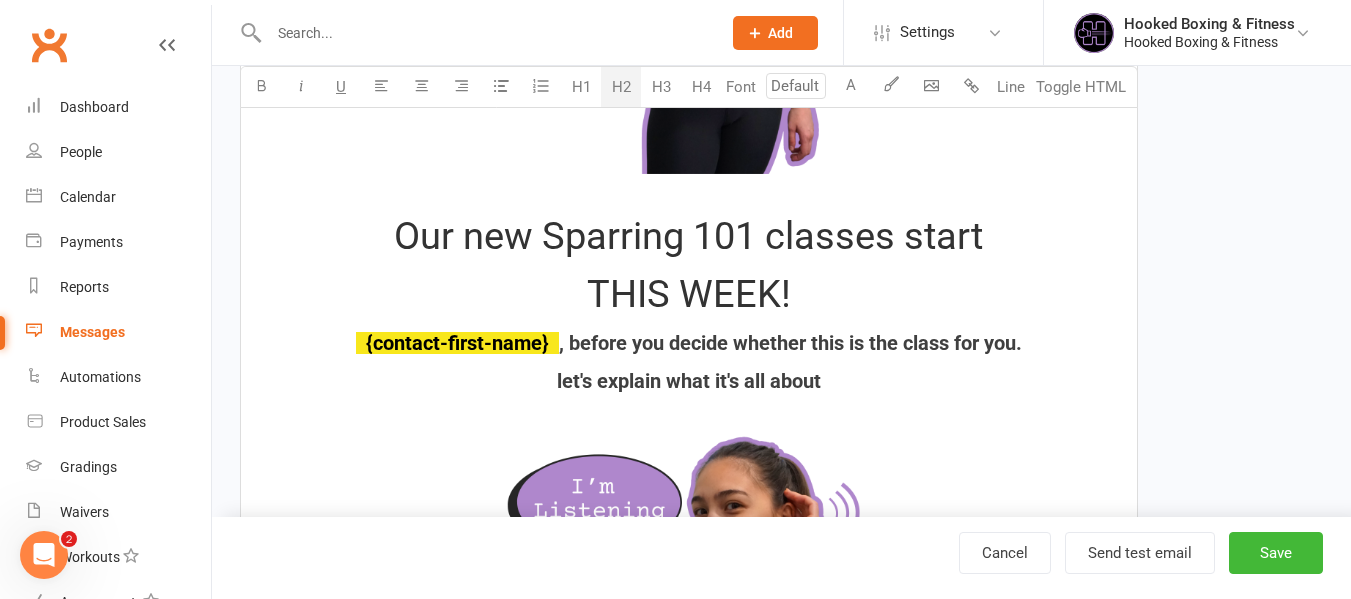 click on "Our new Sparring 101 classes start" at bounding box center (689, 237) 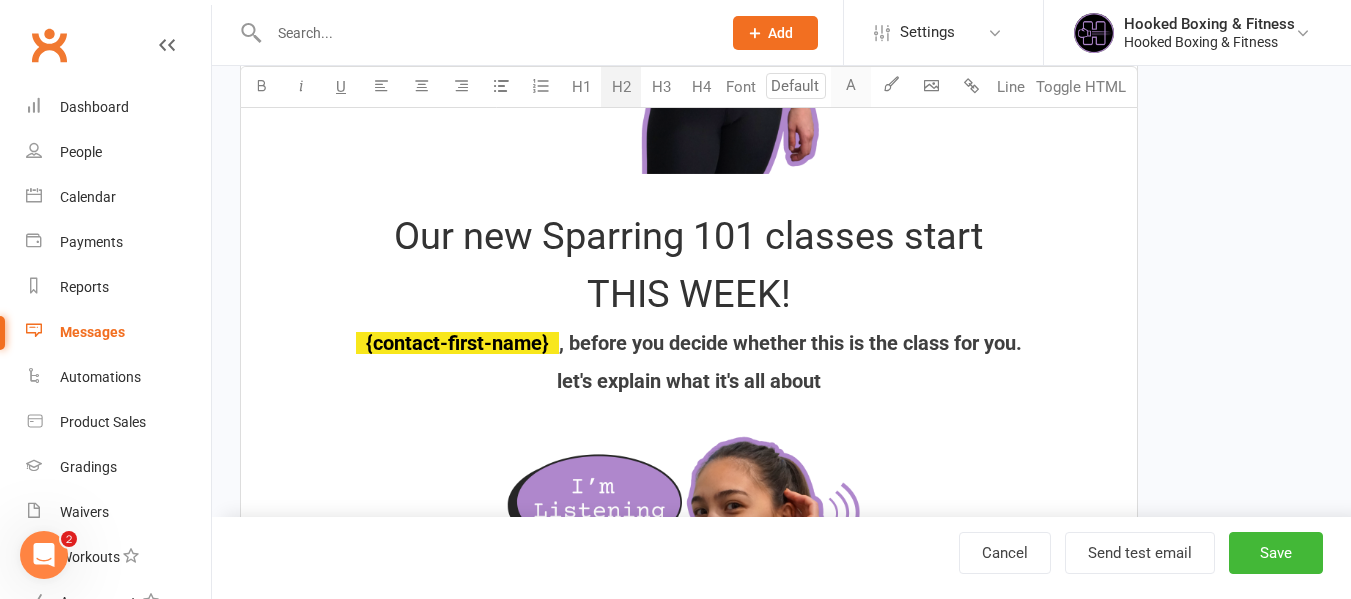 click on "A" at bounding box center [851, 87] 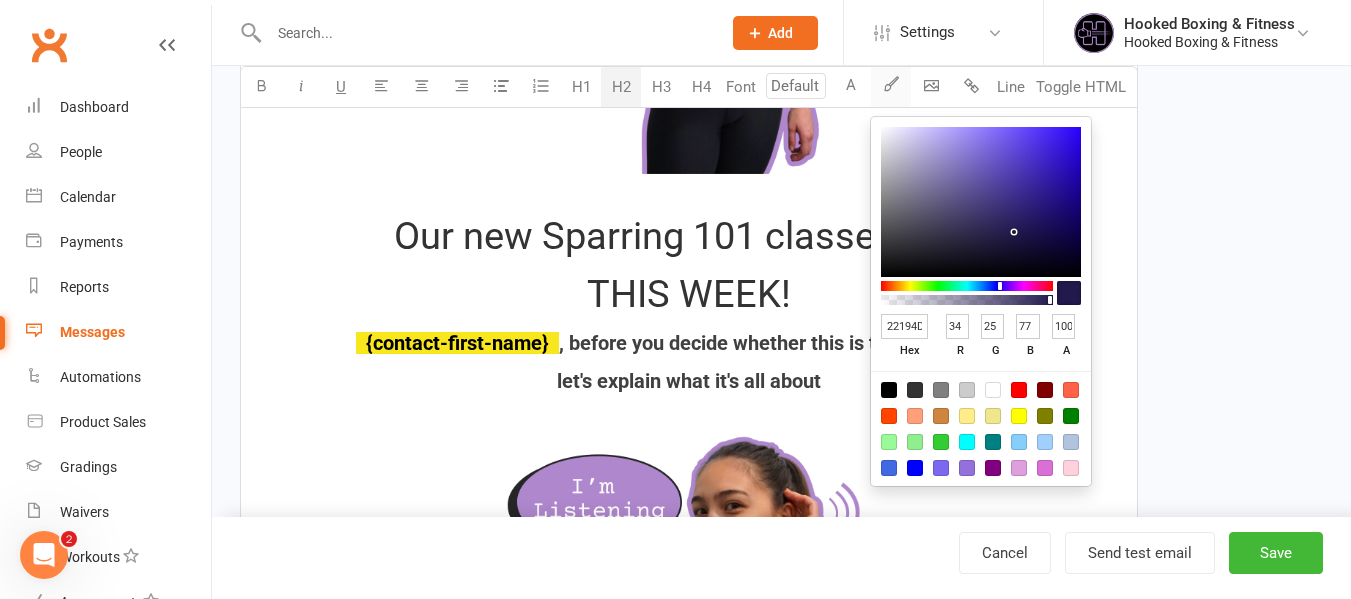 click at bounding box center (891, 83) 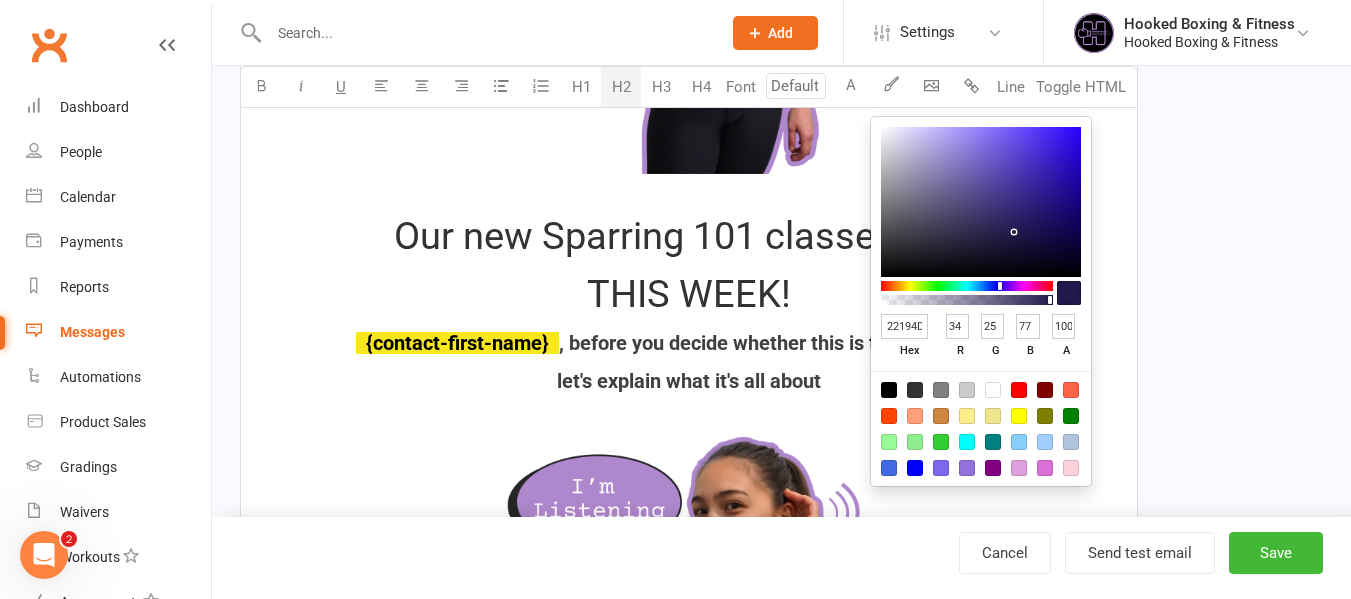 click on "22194D" at bounding box center (904, 326) 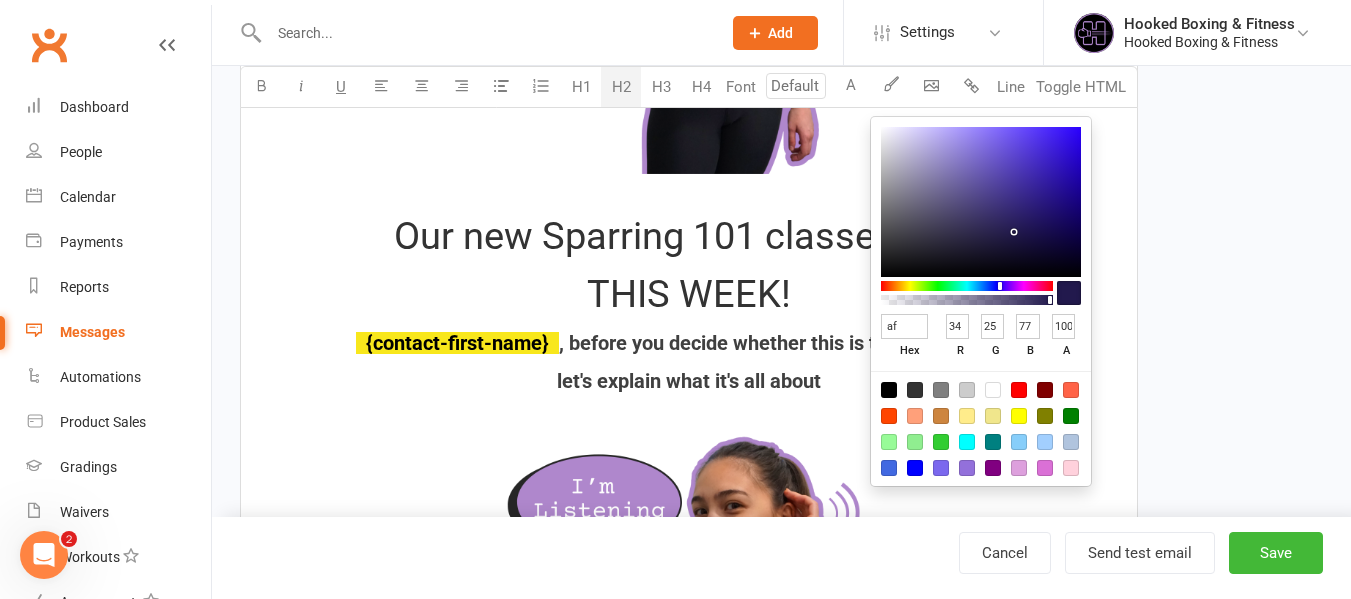 type on "af8" 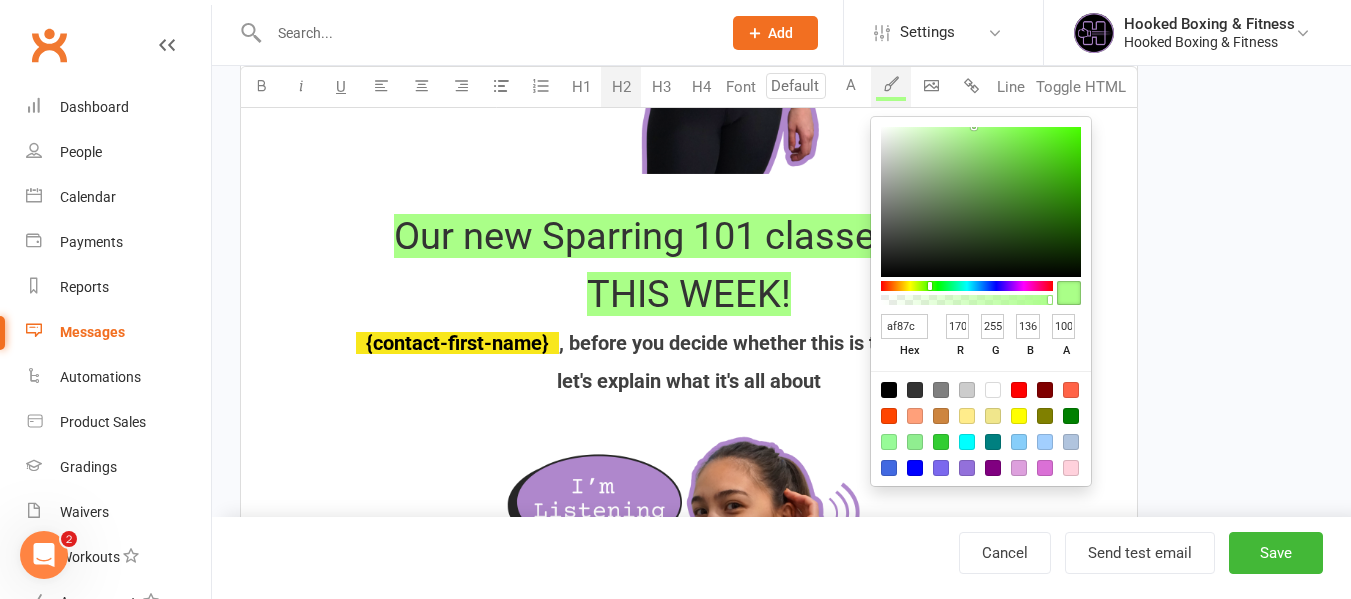 type on "[ID]" 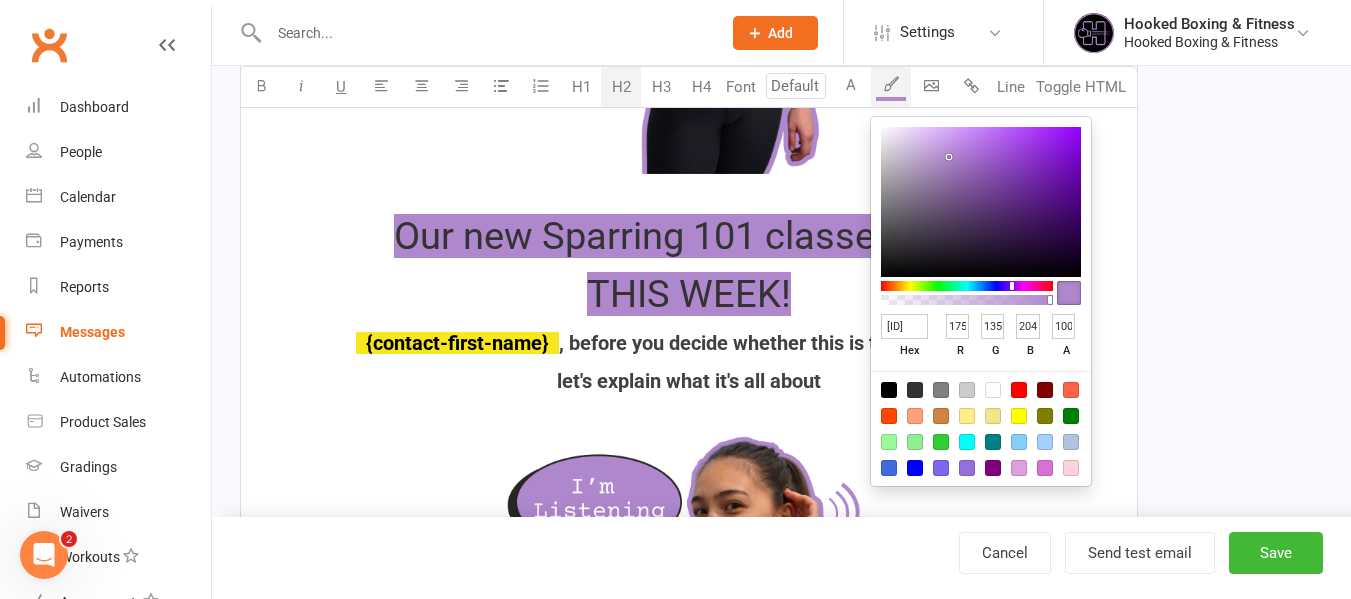 type on "[ID]" 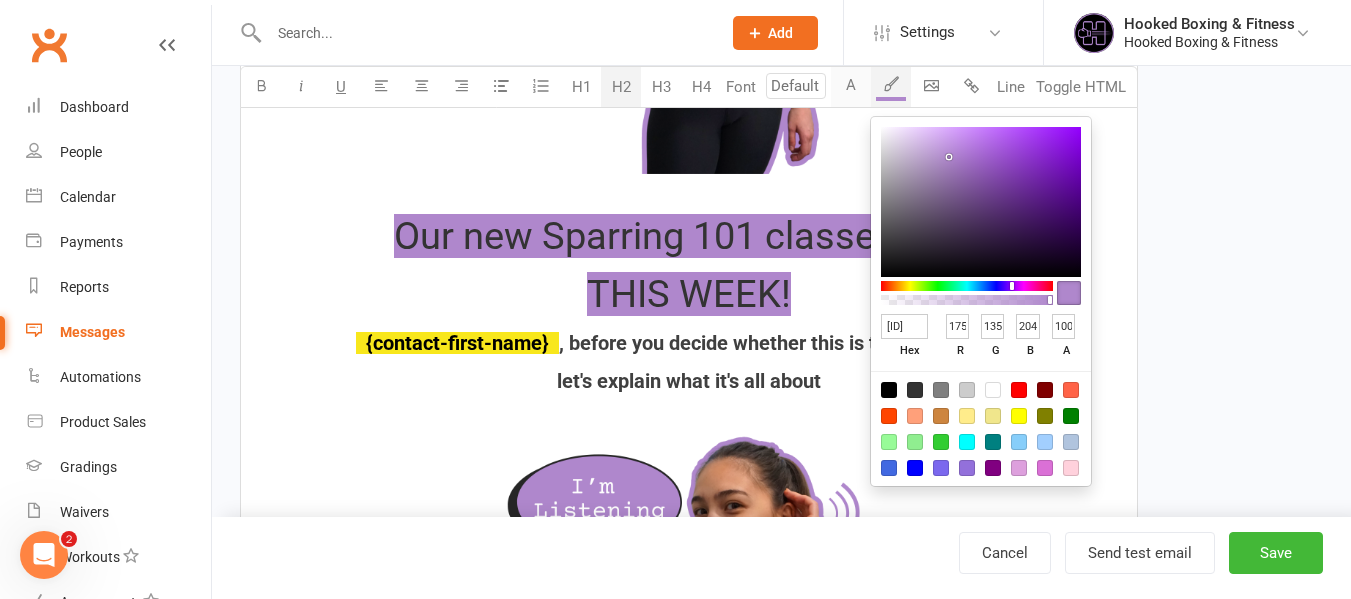 click on "A" at bounding box center [851, 87] 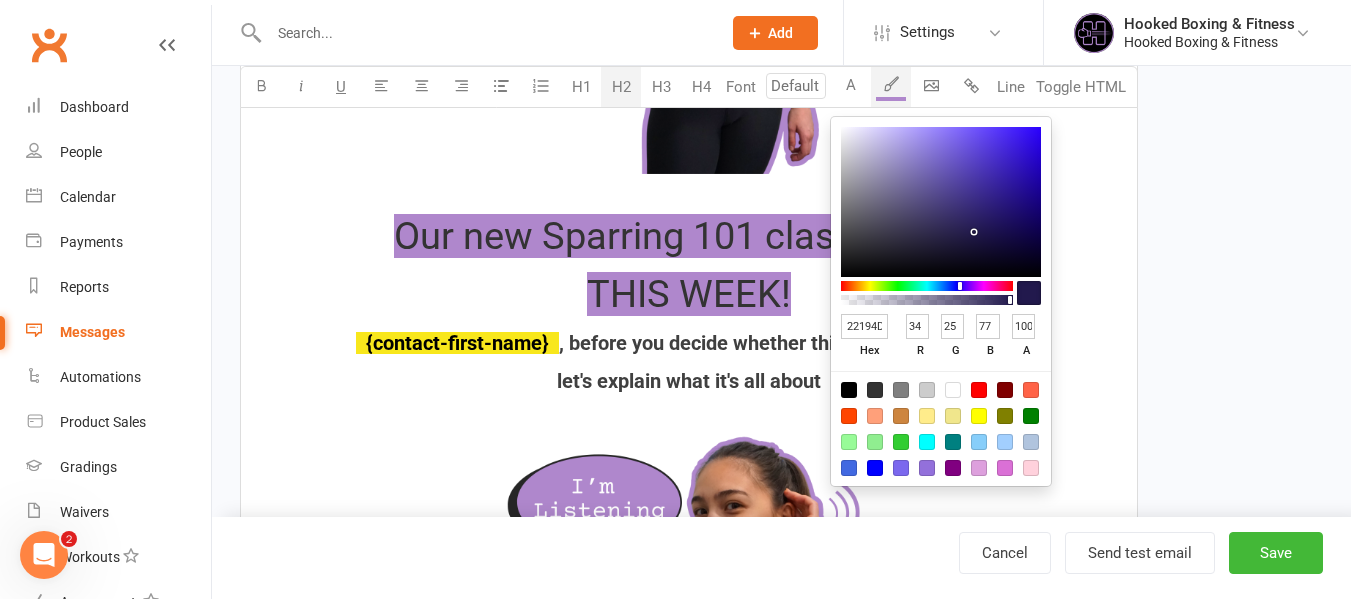 type on "7C769C" 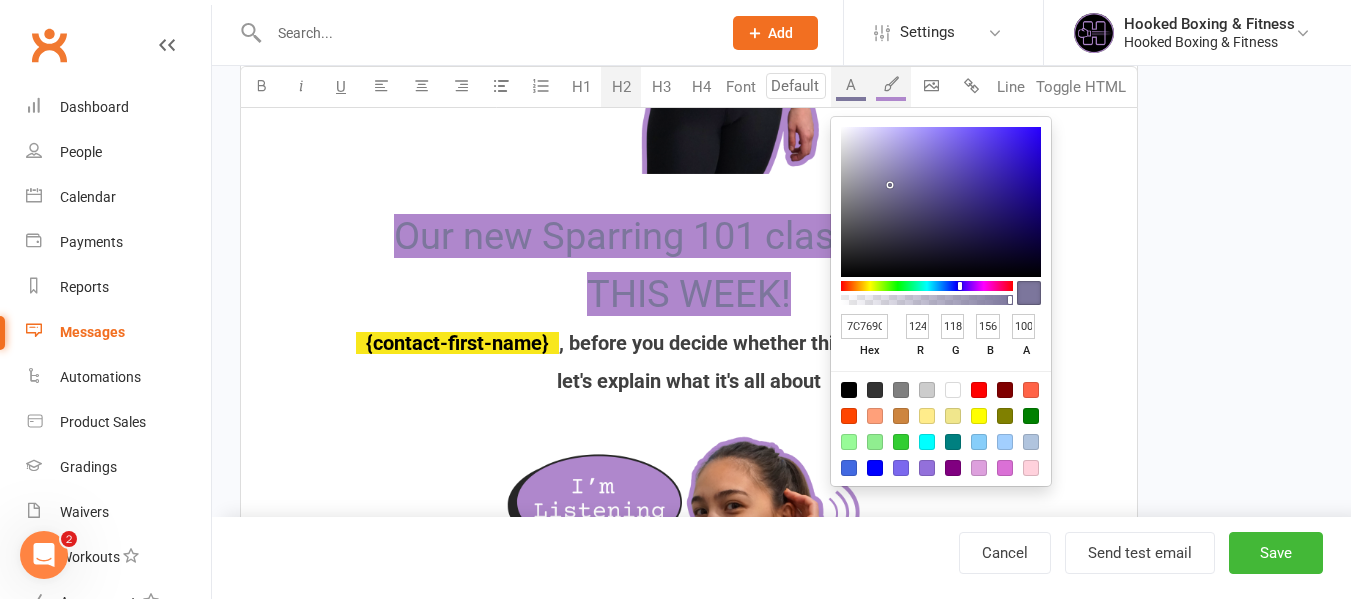 type on "FFFFFF" 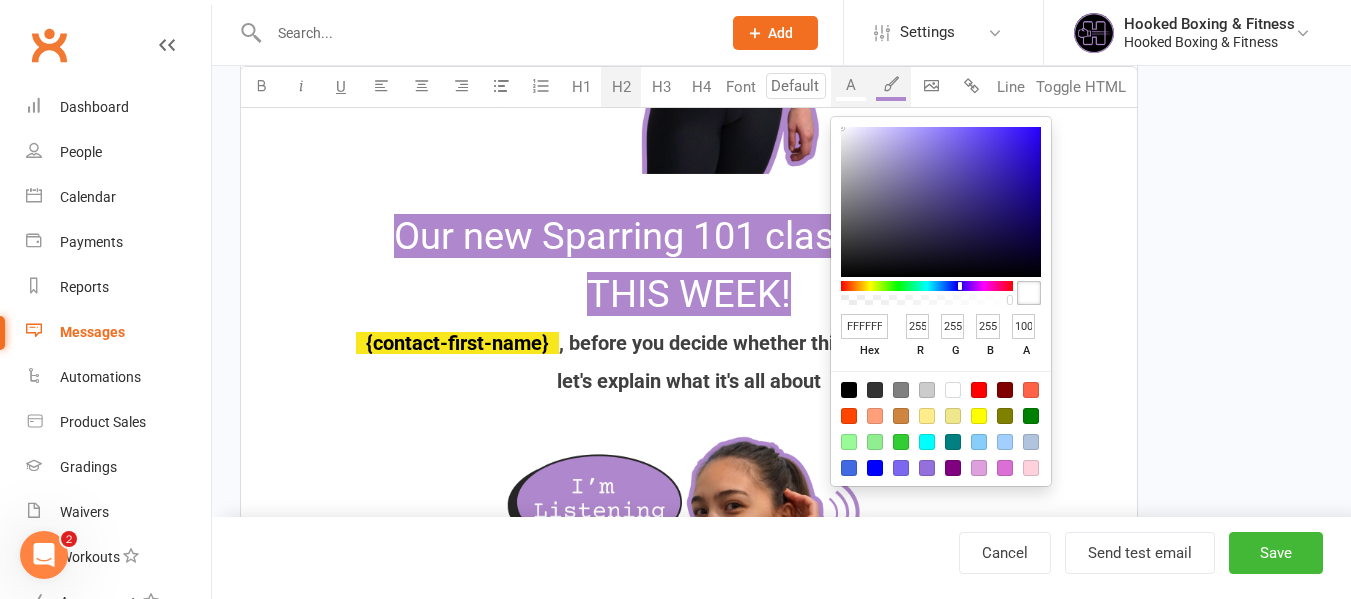 type on "22194D" 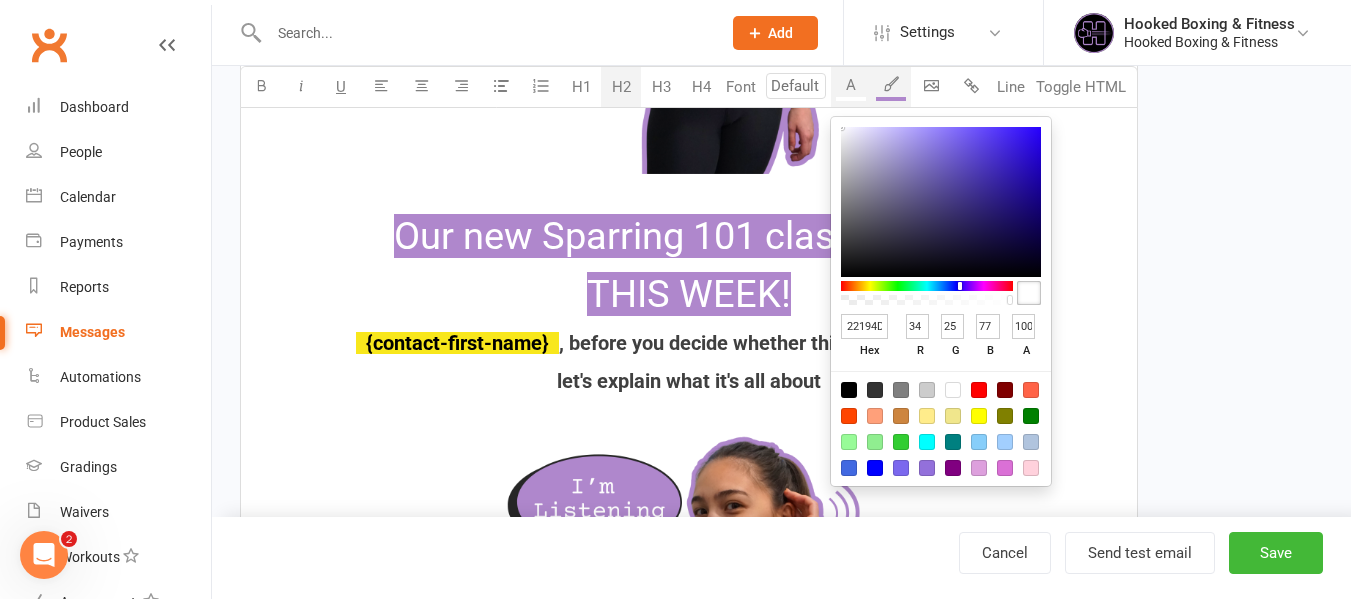 type on "FFFFFF" 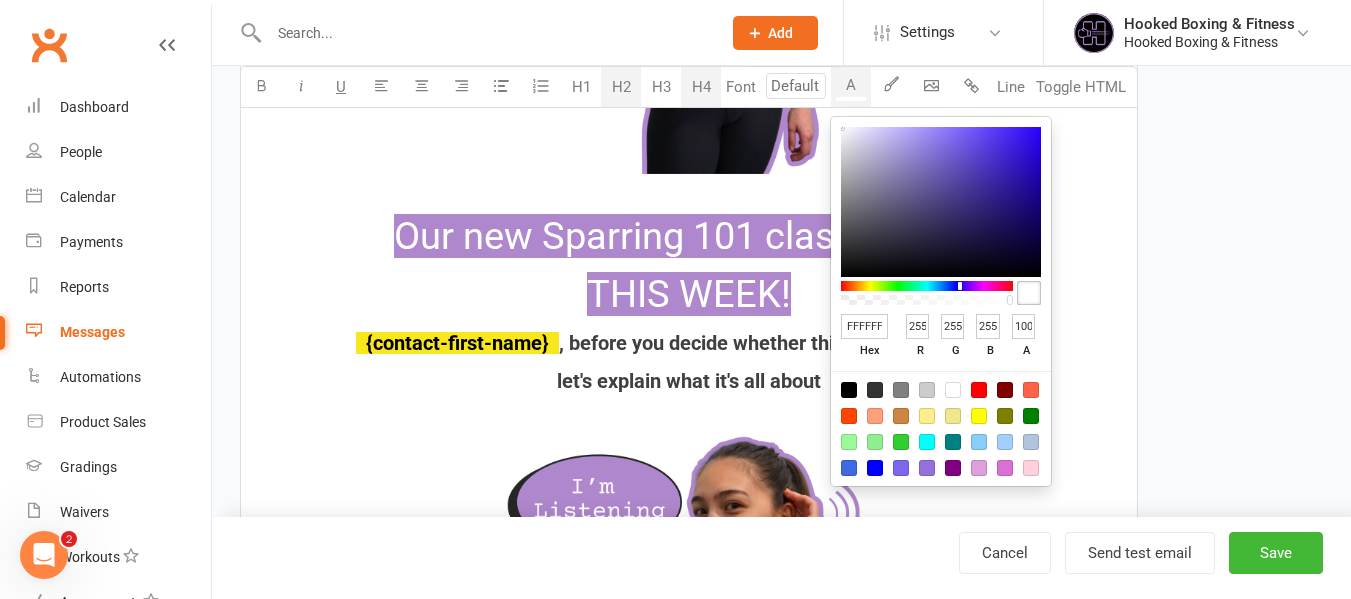 type on "AF87CC" 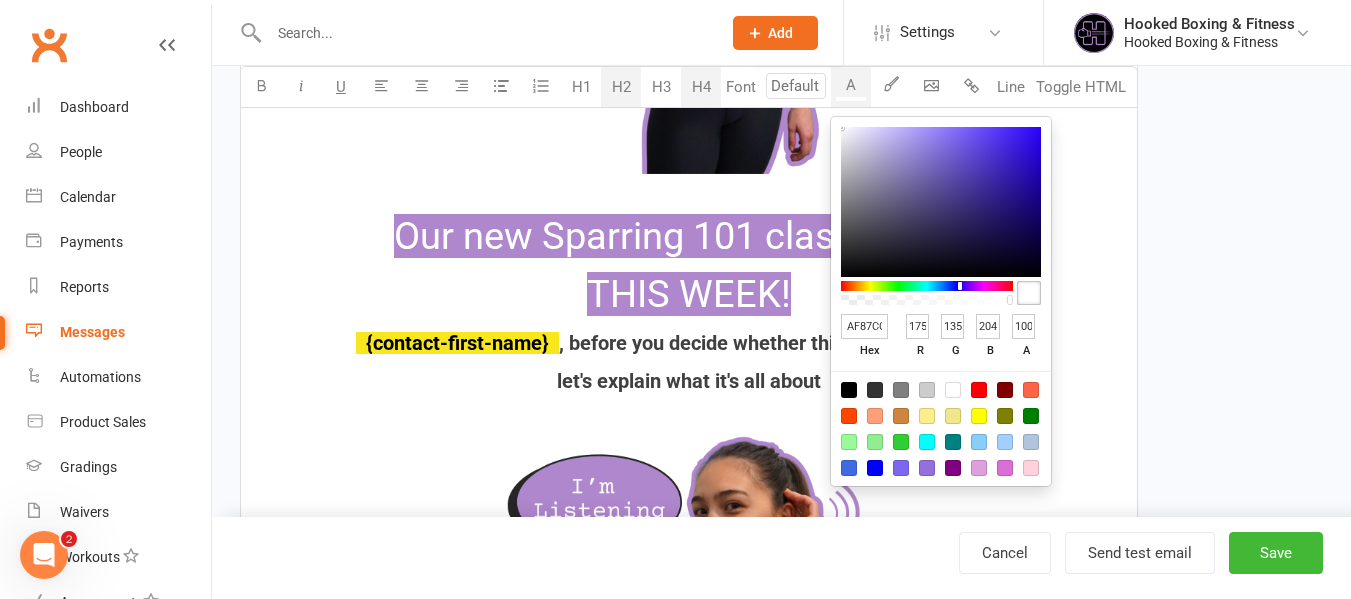 type on "FFFFFF" 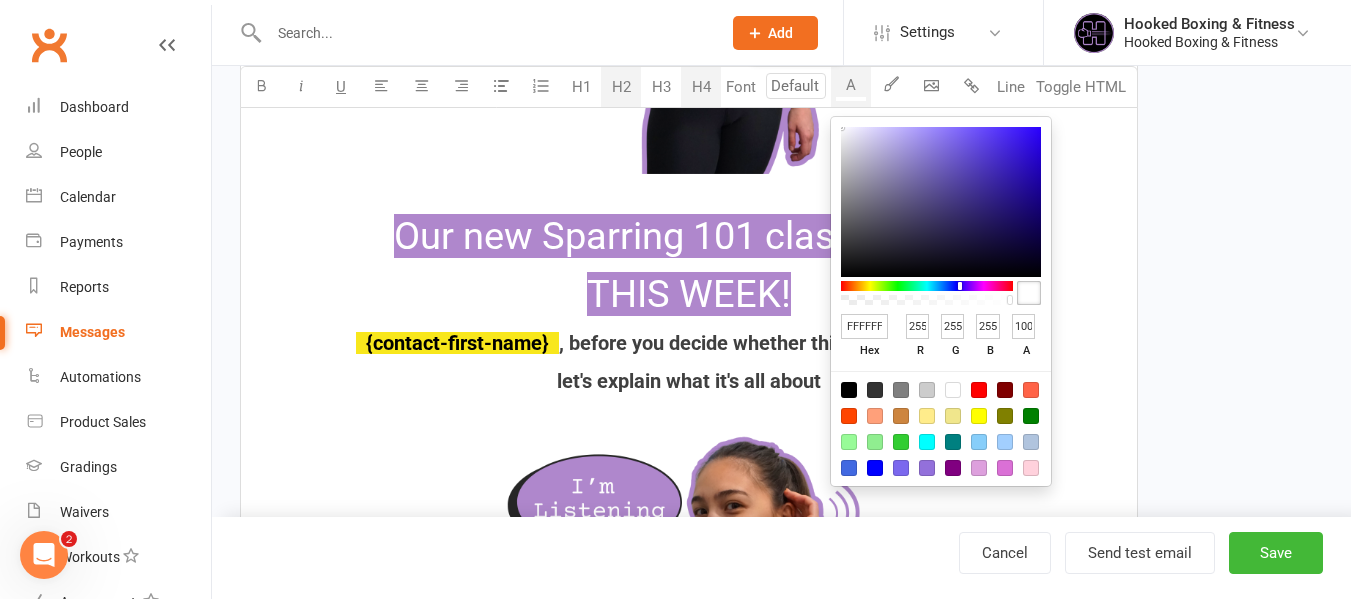 type on "AF87CC" 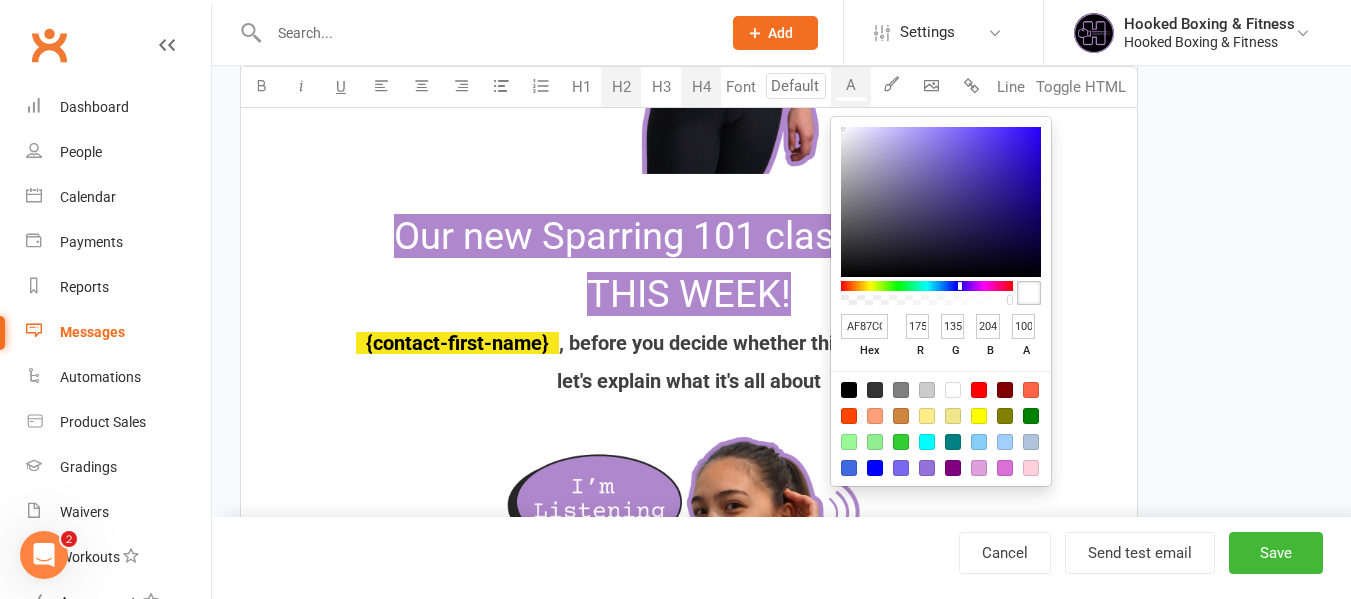 drag, startPoint x: 890, startPoint y: 185, endPoint x: 770, endPoint y: 97, distance: 148.80861 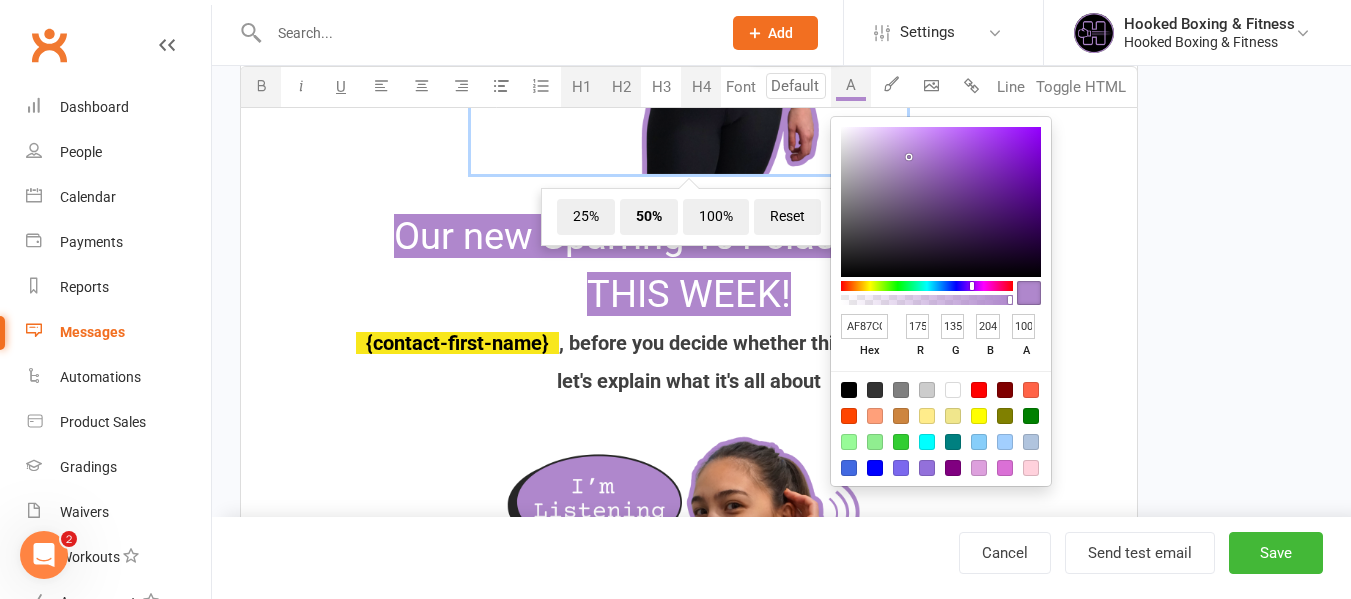type on "FFFFFF" 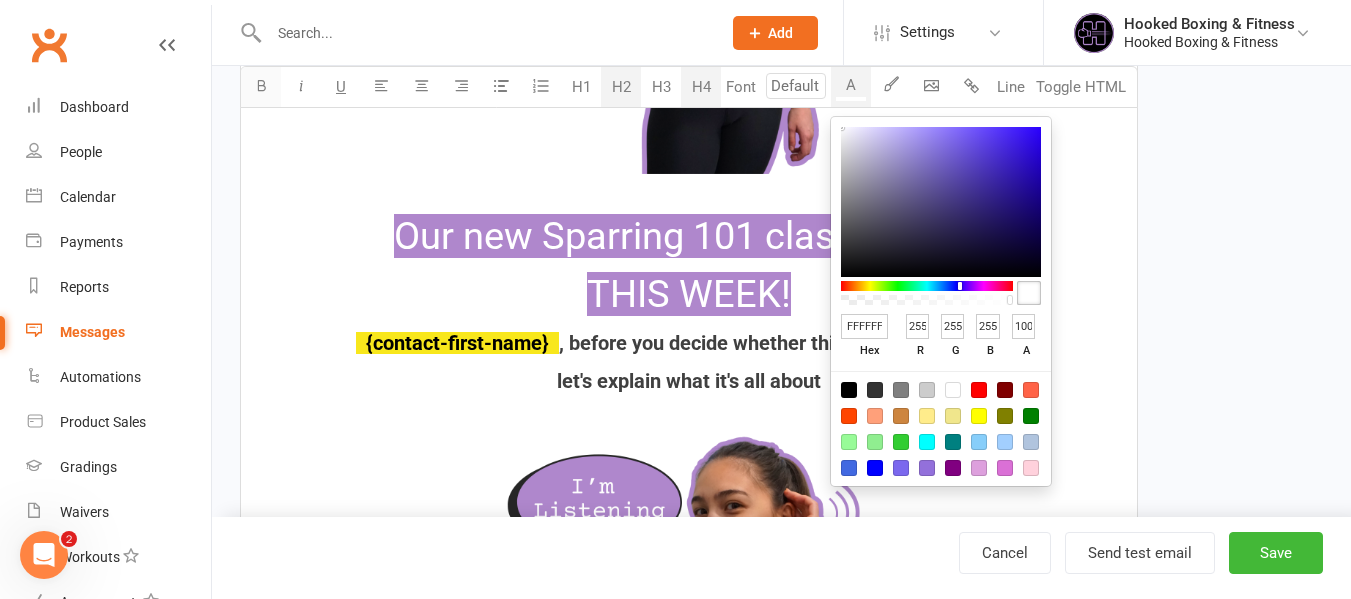 click at bounding box center (261, 85) 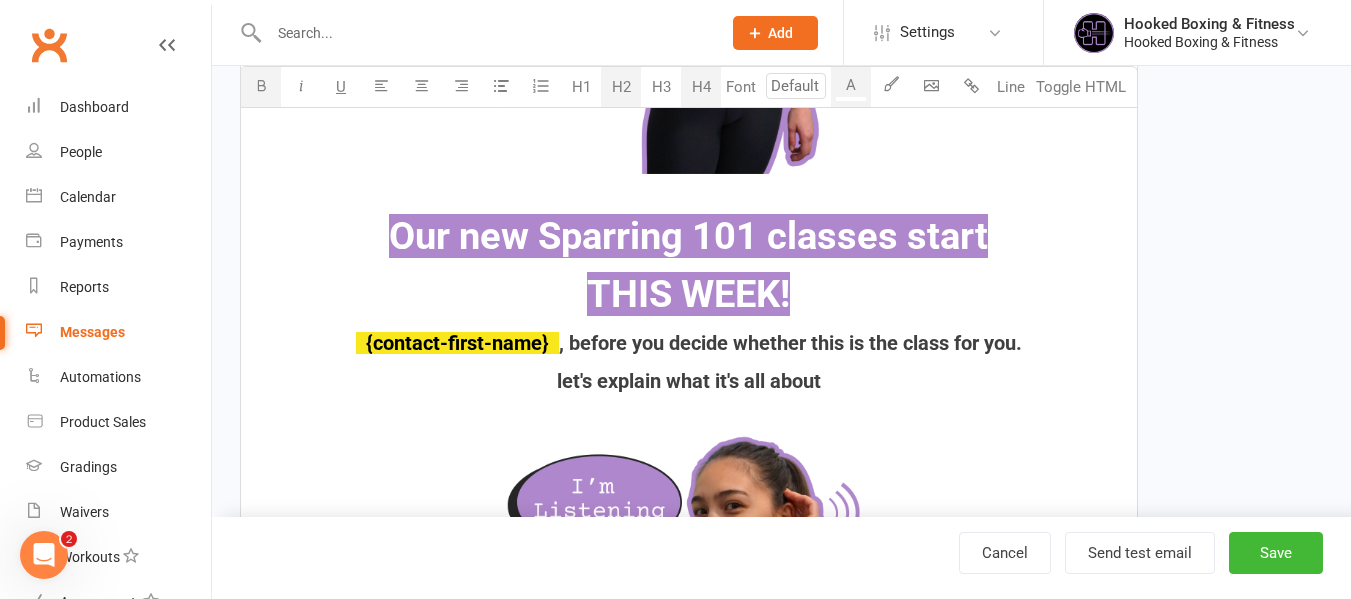 click on "Our new Sparring 101 classes start" at bounding box center (688, 236) 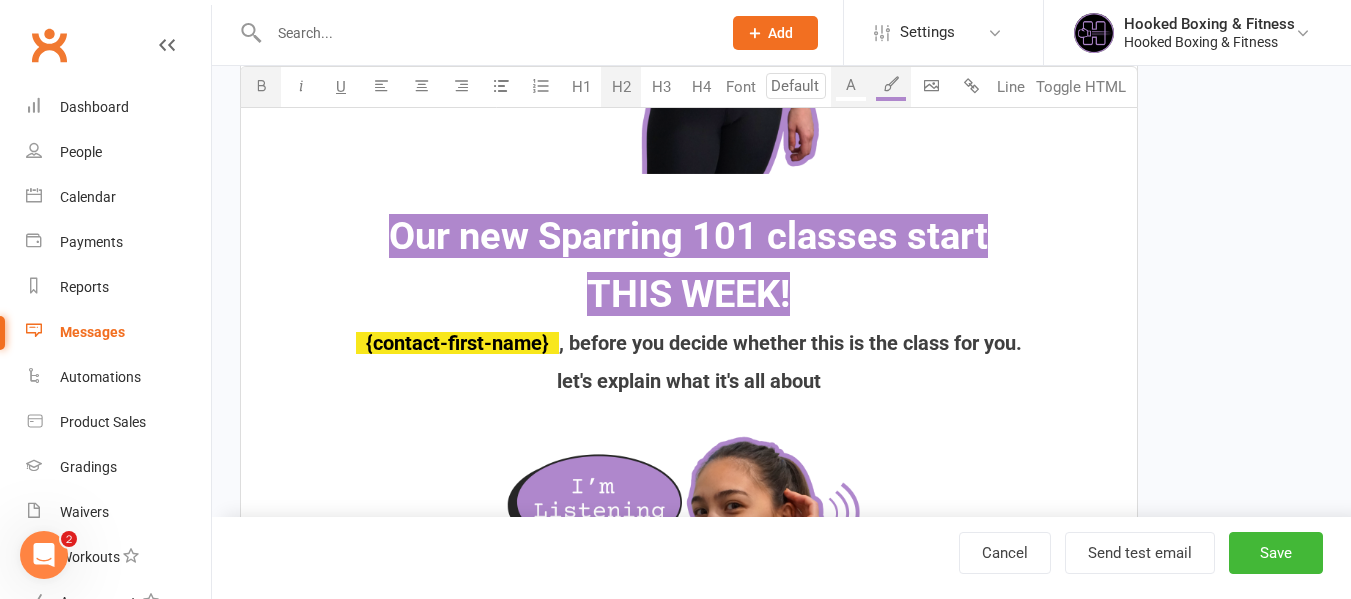 click on "THIS WEEK!" at bounding box center [689, 295] 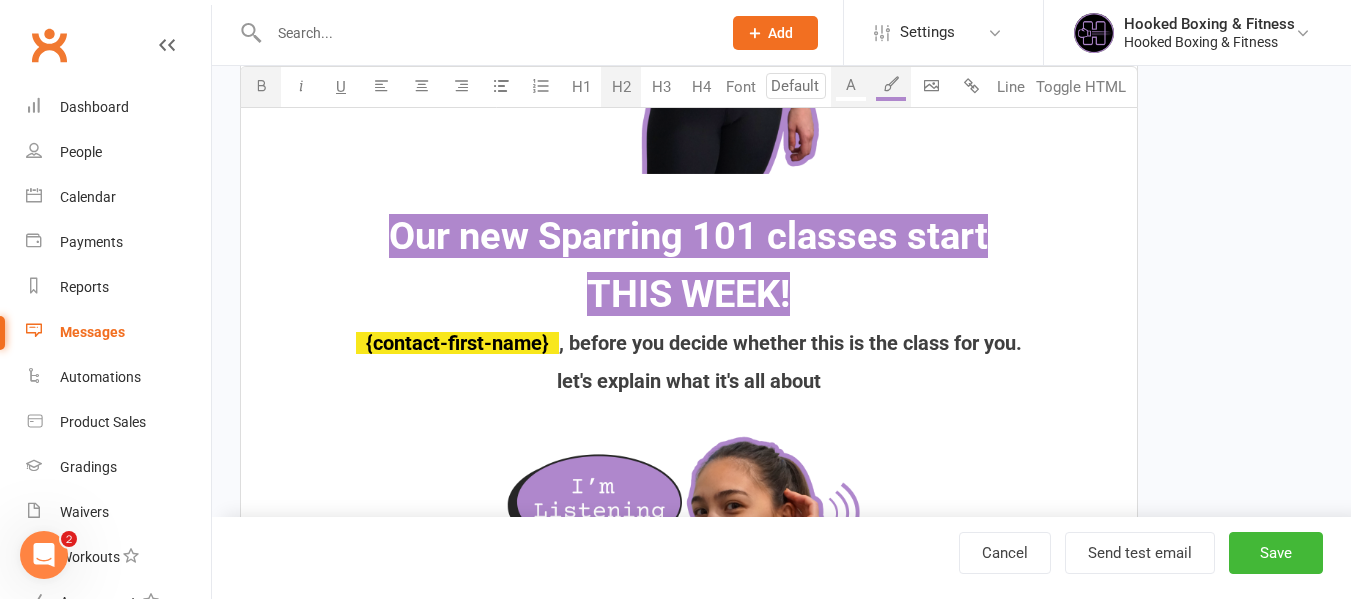 click on "Our new Sparring 101 classes start" at bounding box center (688, 236) 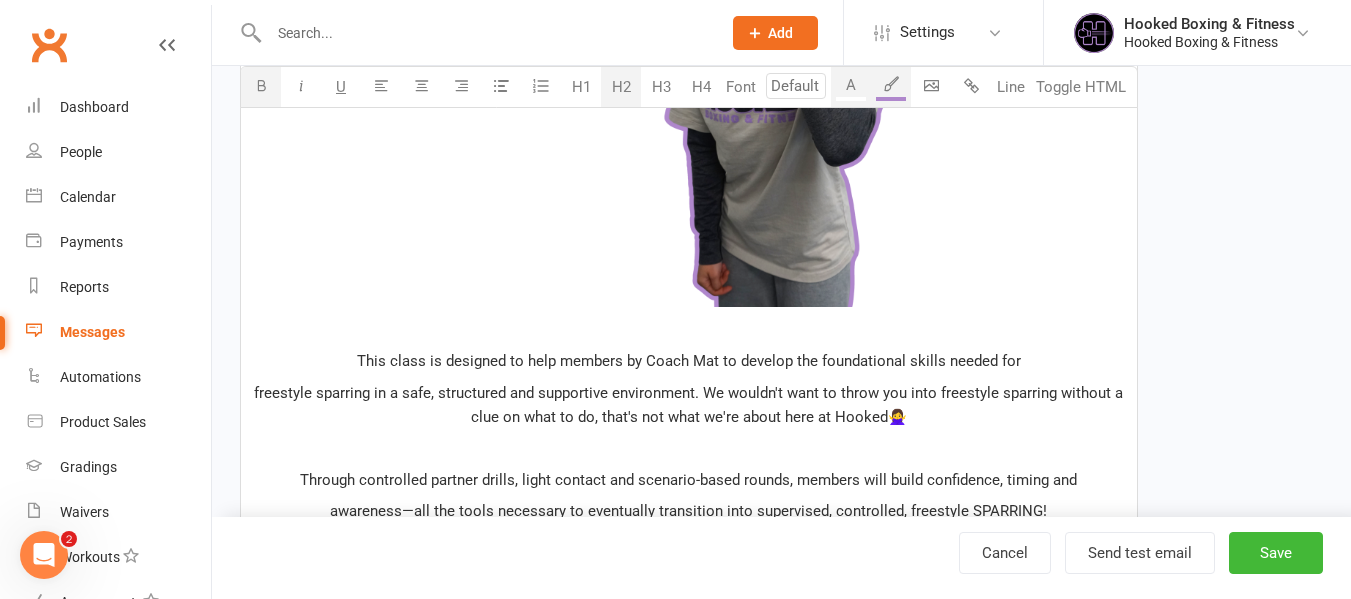 scroll, scrollTop: 1510, scrollLeft: 0, axis: vertical 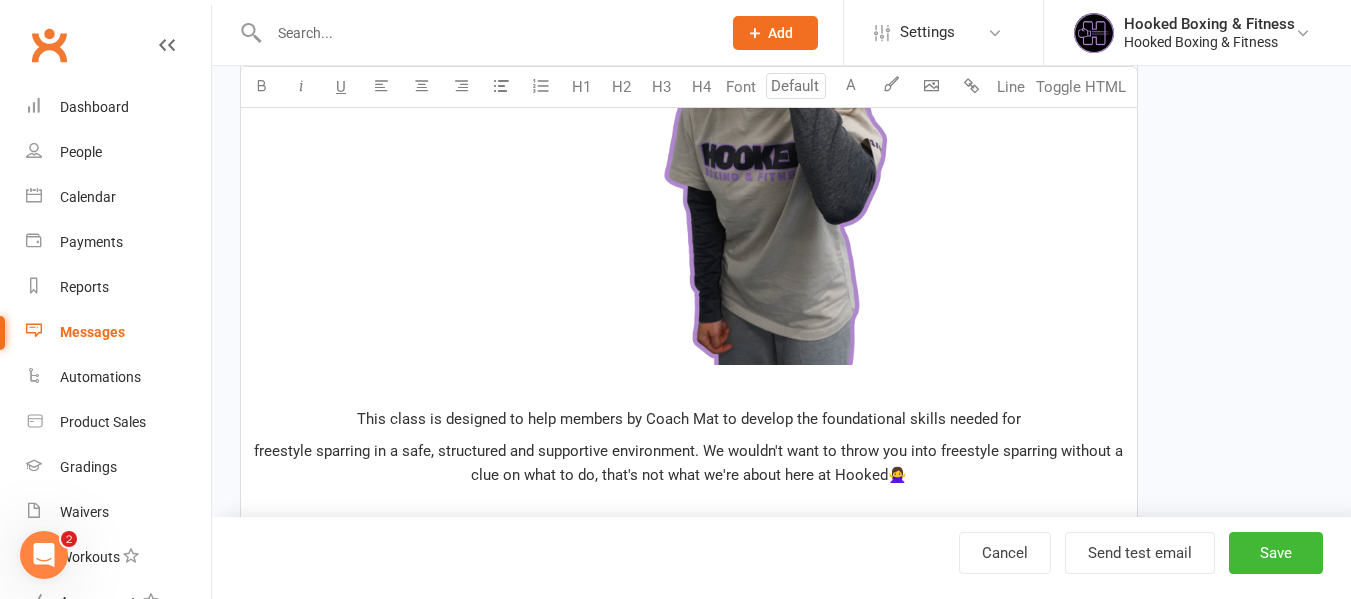 click on "Do You🫵want to Take your Boxing to the Next Level ﻿ {contact-first-name} ? ﻿ ﻿ ﻿ Our new Sparring 101 classes start THIS WEEK! ﻿ ﻿ {contact-first-name} , before you decide whether this is the class for you. let's explain what it's all about ﻿ ﻿ ﻿ This class is designed to help members by Coach Mat to develop the foundational skills needed for freestyle sparring in a safe, structured and supportive environment. We wouldn't want to throw you into freestyle sparring without a clue on what to do, that's not what we're about here at Hooked🙅‍♀️ ﻿ Through controlled partner drills, light contact and scenario-based rounds, members will build confidence, timing and awareness—all the tools necessary to eventually transition into supervised, controlled, freestyle SPARRING! Through controlled partner drills, light contact, and scenario-based rounds, you’ll develop: ✔ Confidence ✔ Timing ✔ Awareness ﻿ Expect to move, think, react, and grow every session. ﻿ ﻿ ﻿ ﻿" at bounding box center (689, 65) 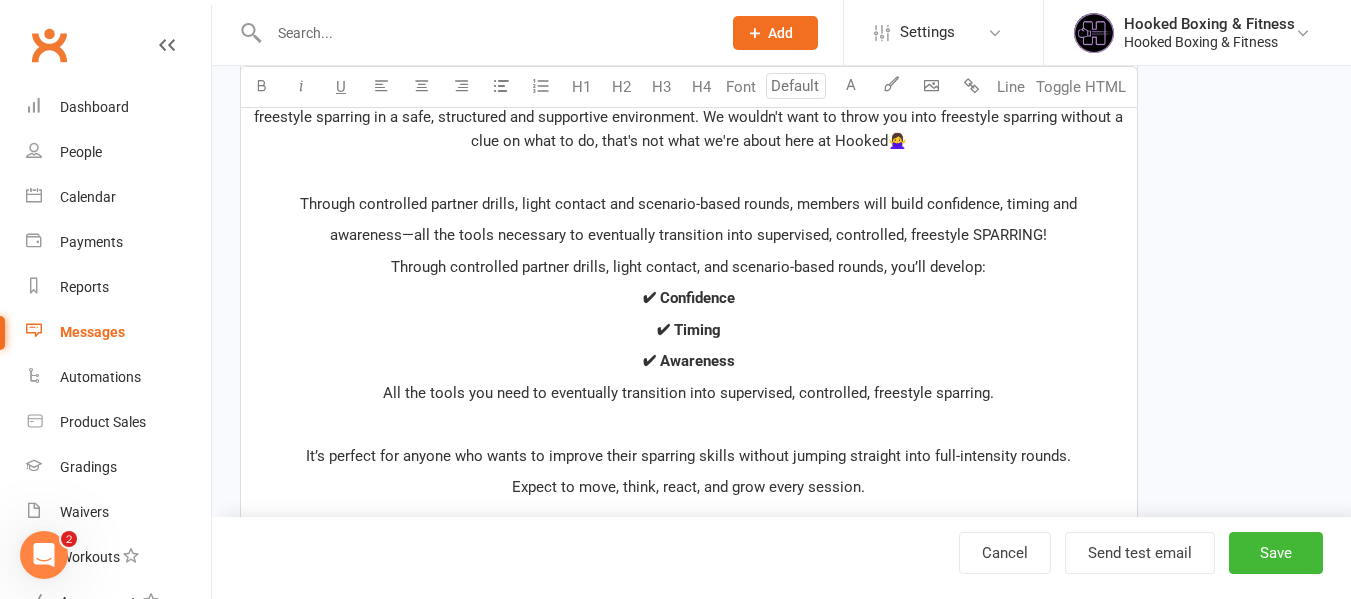 scroll, scrollTop: 1810, scrollLeft: 0, axis: vertical 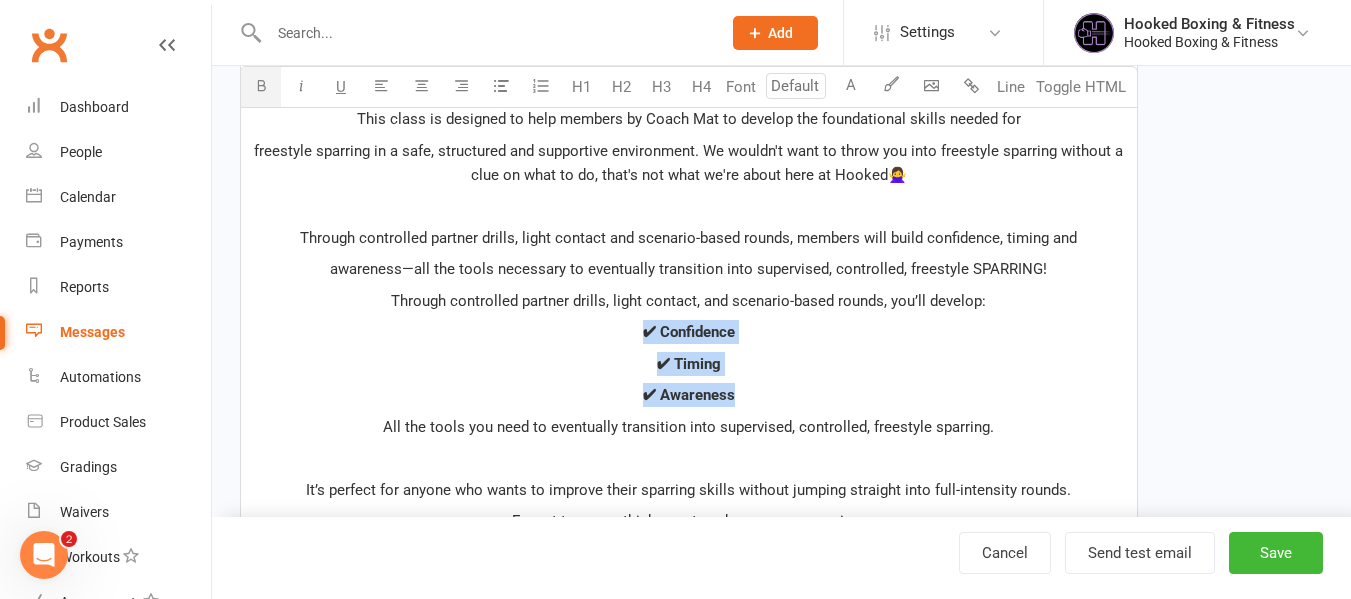 drag, startPoint x: 762, startPoint y: 395, endPoint x: 621, endPoint y: 331, distance: 154.84508 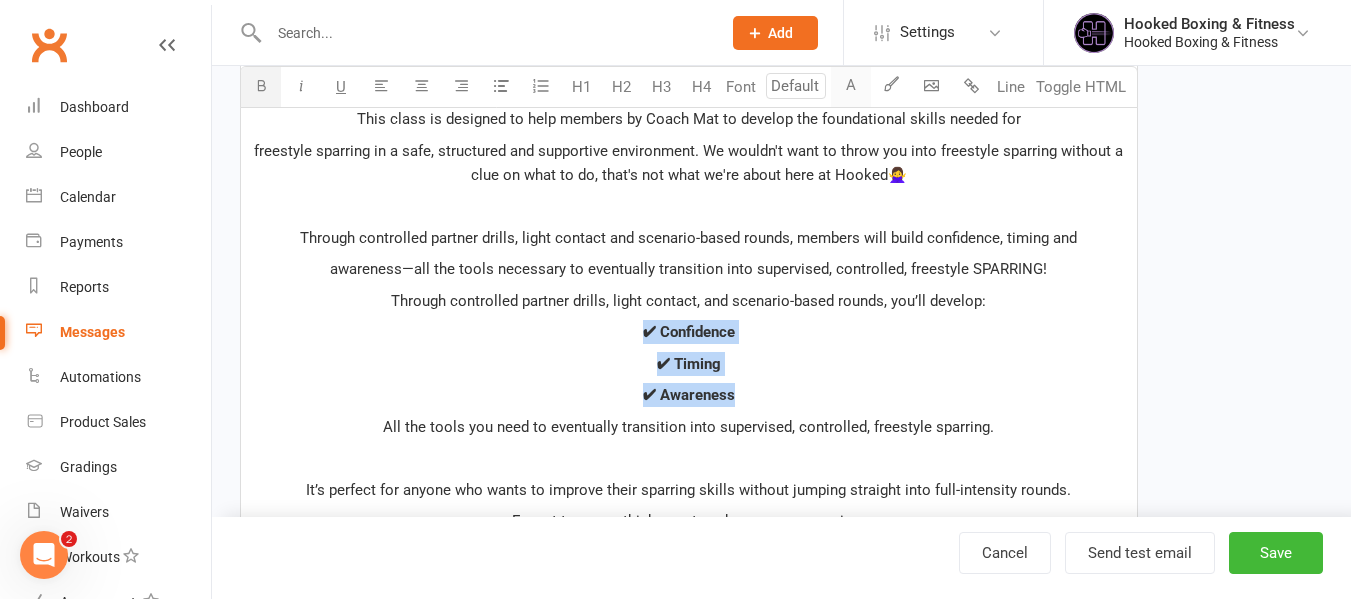 click on "A" at bounding box center [851, 87] 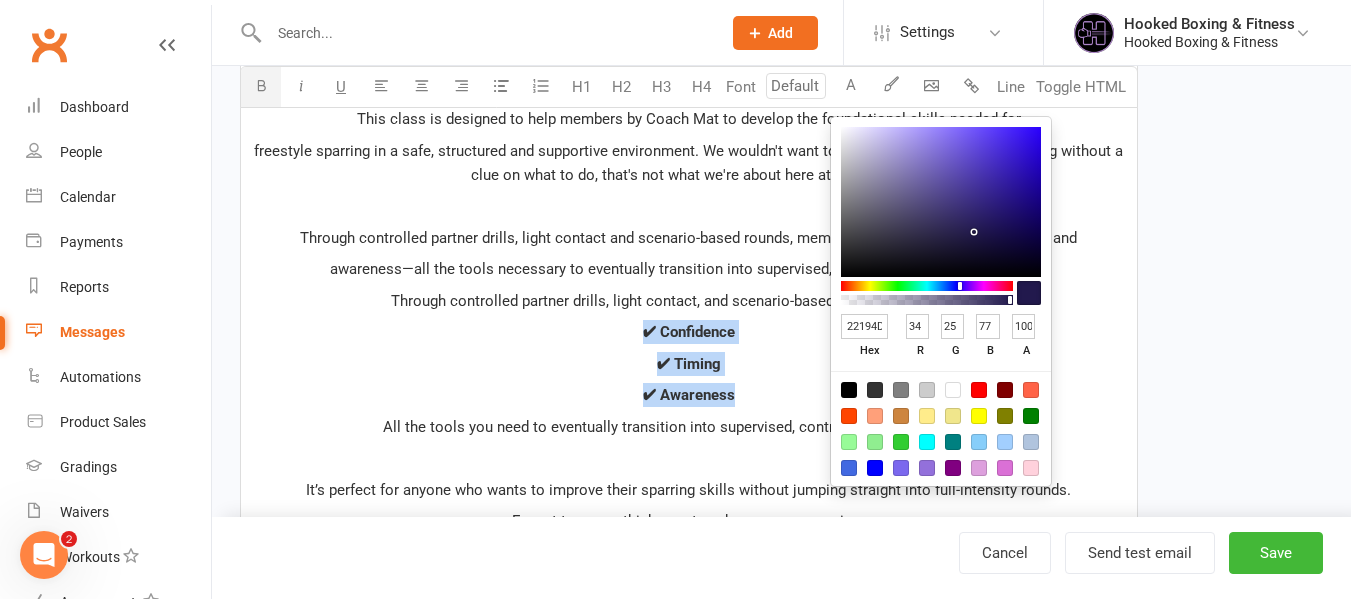 click on "✔ Confidence" at bounding box center (689, 332) 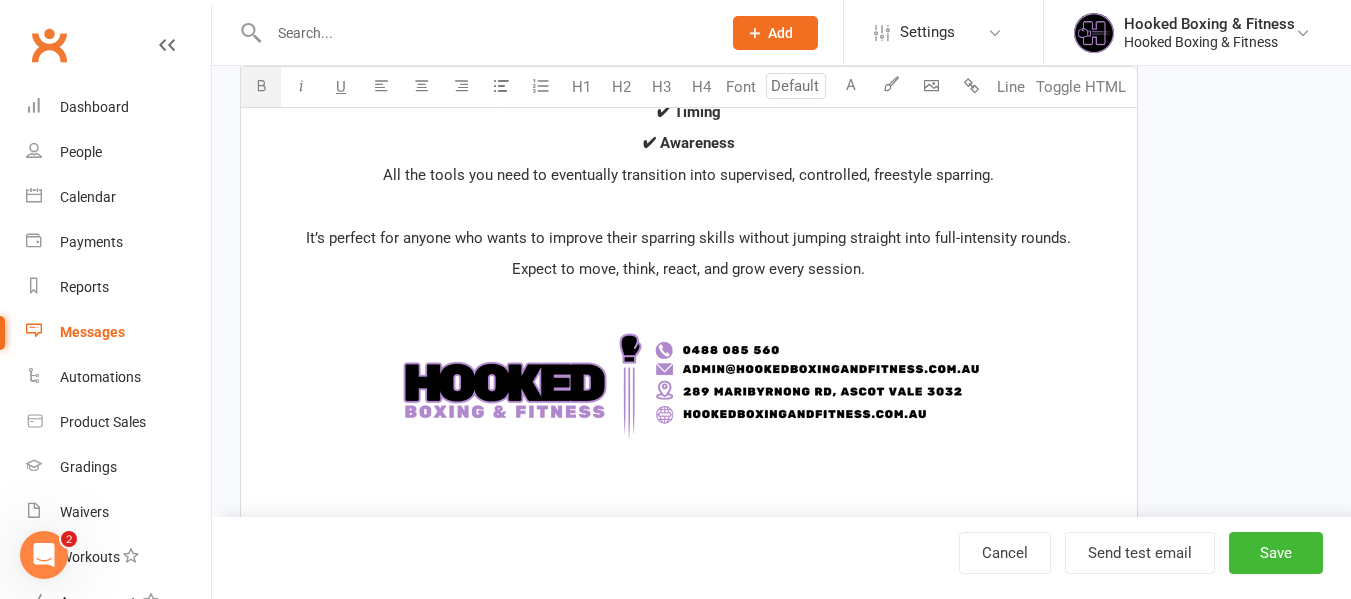 scroll, scrollTop: 2110, scrollLeft: 0, axis: vertical 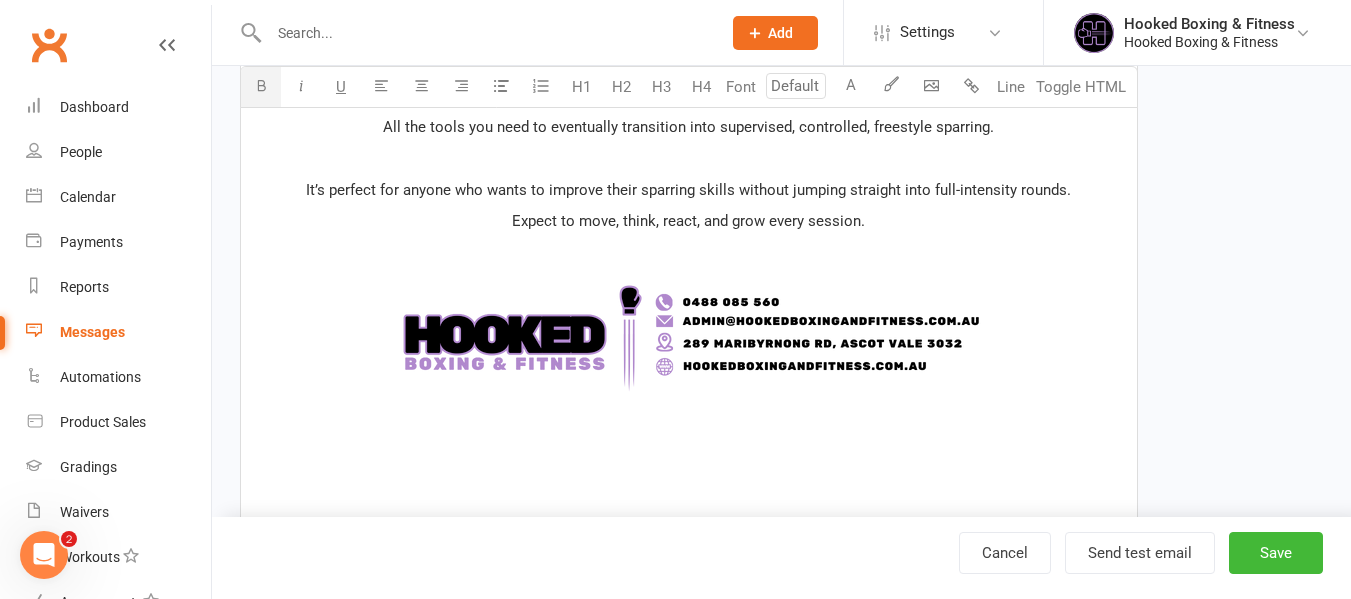 click on "Expect to move, think, react, and grow every session." at bounding box center (689, 221) 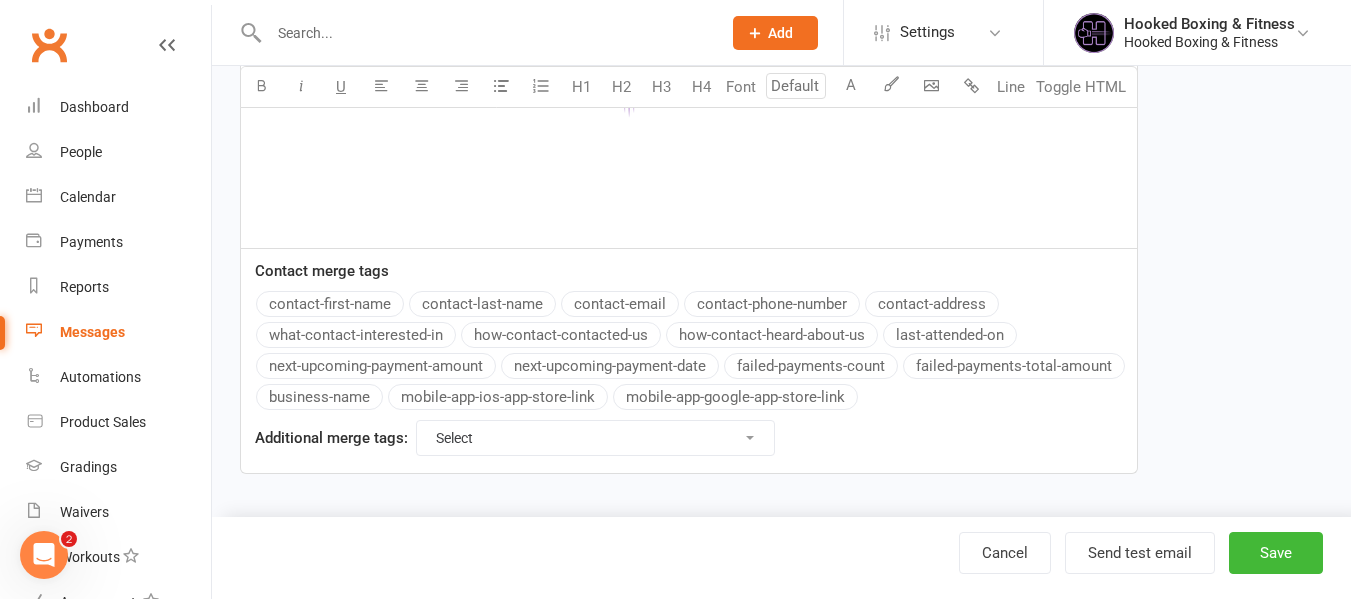 scroll, scrollTop: 2095, scrollLeft: 0, axis: vertical 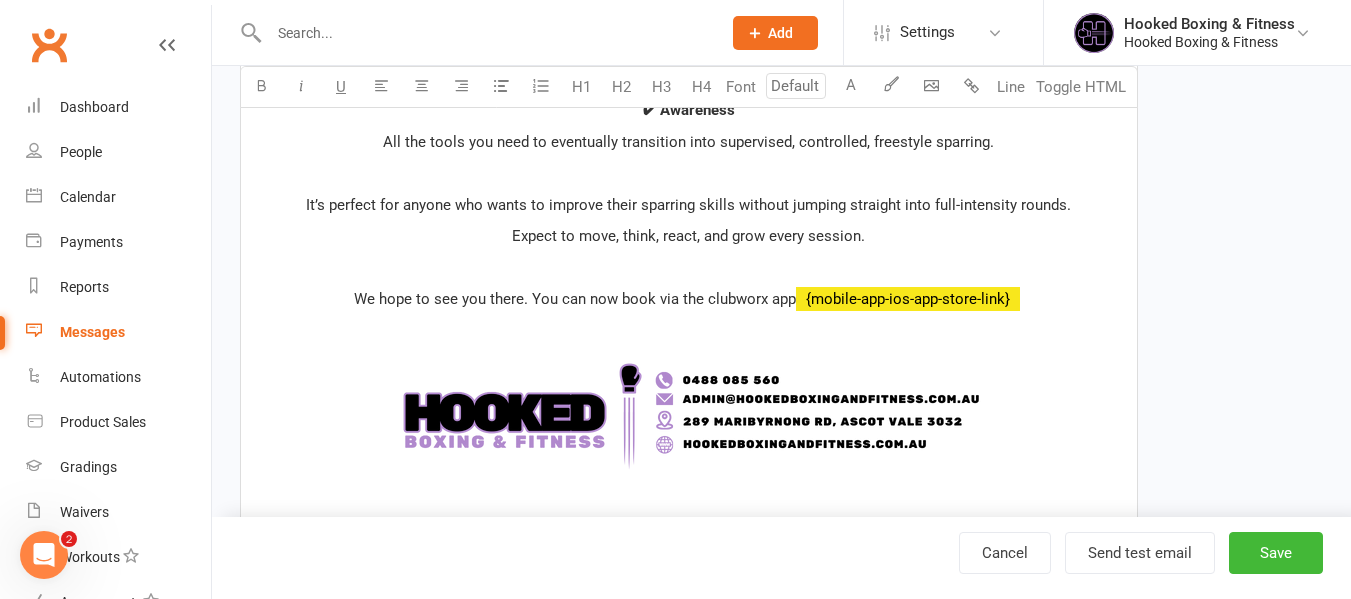 click on "Message Font U H1 H2 H3 H4 Font A Line Toggle HTML Do You🫵want to Take your Boxing to the Next Level ﻿ {contact-first-name} ? ﻿ ﻿ ﻿ Our new Sparring 101 classes start THIS WEEK! ﻿ ﻿ {contact-first-name} , before you decide whether this is the class for you. let's explain what it's all about ﻿ ﻿ ﻿ This class is designed to help members by Coach Mat to develop the foundational skills needed for freestyle sparring in a safe, structured and supportive environment. We wouldn't want to throw you into freestyle sparring without a clue on what to do, that's not what we're about here at Hooked🙅‍♀️ ﻿ Through controlled partner drills, light contact and scenario-based rounds, members will build confidence, timing and awareness—all the tools necessary to eventually transition into supervised, controlled, freestyle SPARRING! Through controlled partner drills, light contact, and scenario-based rounds, you’ll develop: ✔ Confidence ✔ Timing ✔ Awareness ﻿ ﻿ ﻿ ﻿" at bounding box center [689, -413] 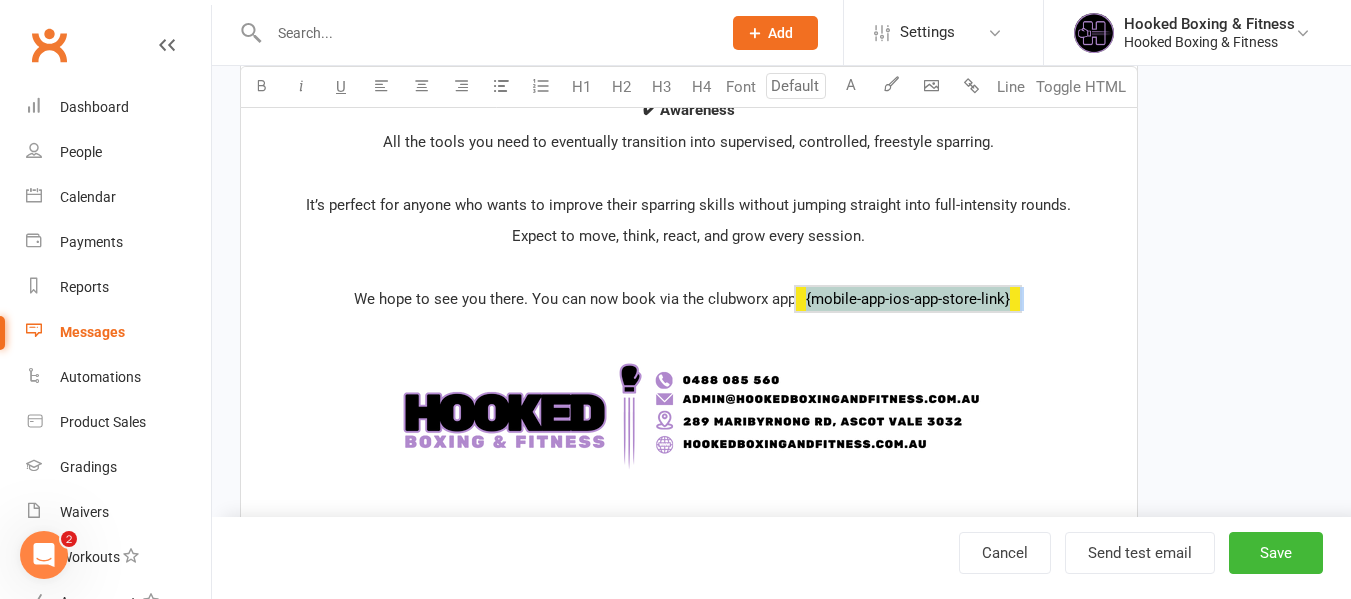 drag, startPoint x: 858, startPoint y: 293, endPoint x: 804, endPoint y: 292, distance: 54.00926 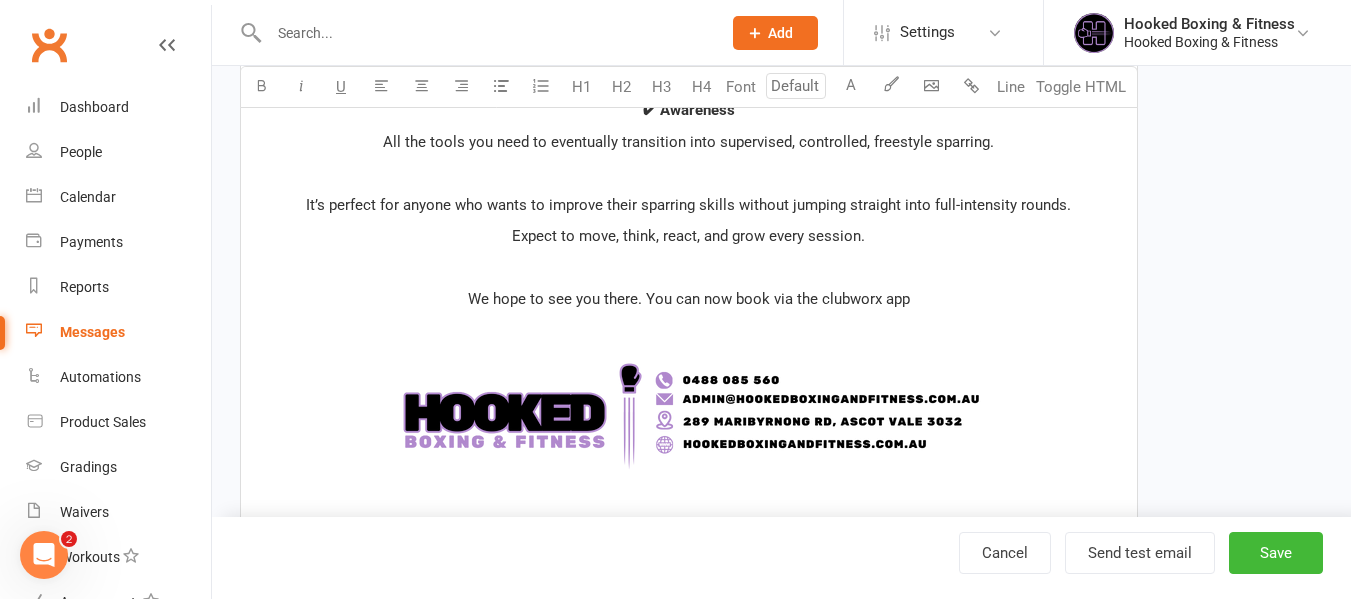 click at bounding box center [689, 418] 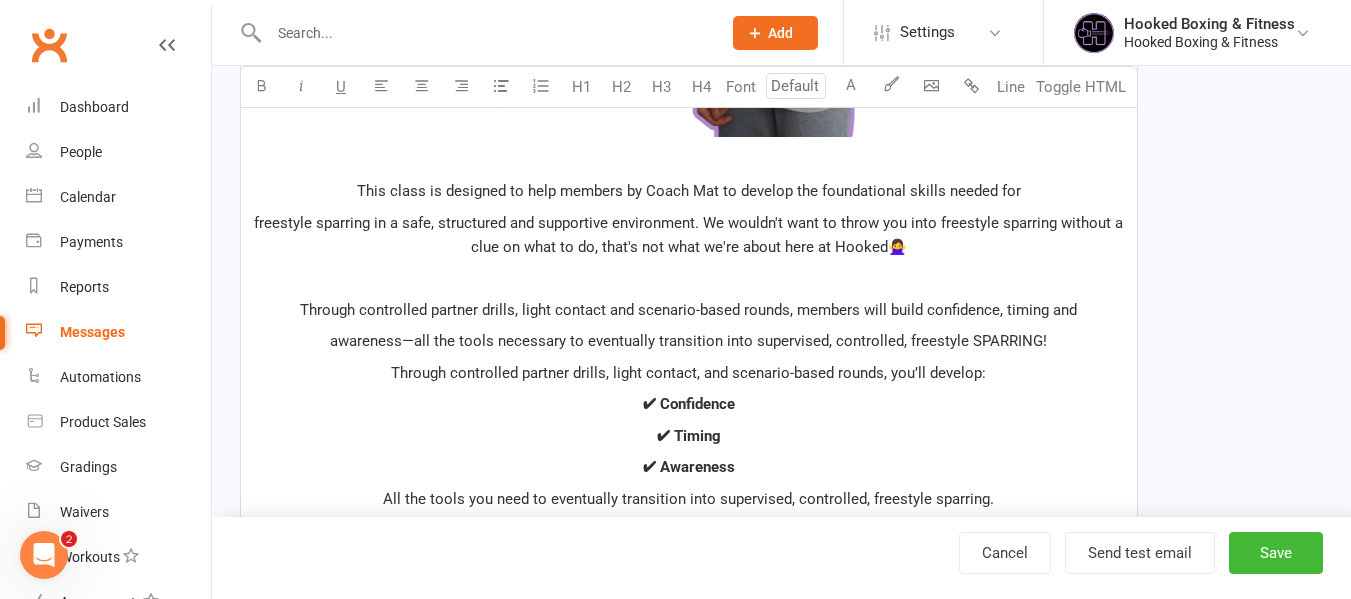 scroll, scrollTop: 2047, scrollLeft: 0, axis: vertical 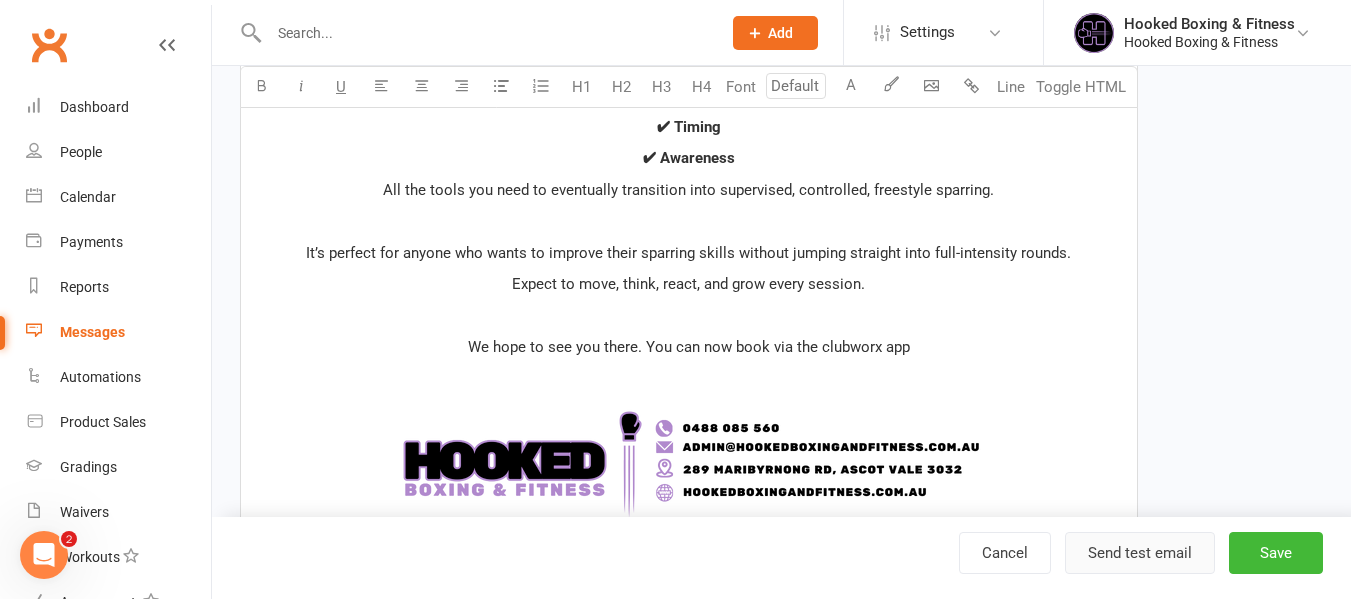 click on "Send test email" at bounding box center [1140, 553] 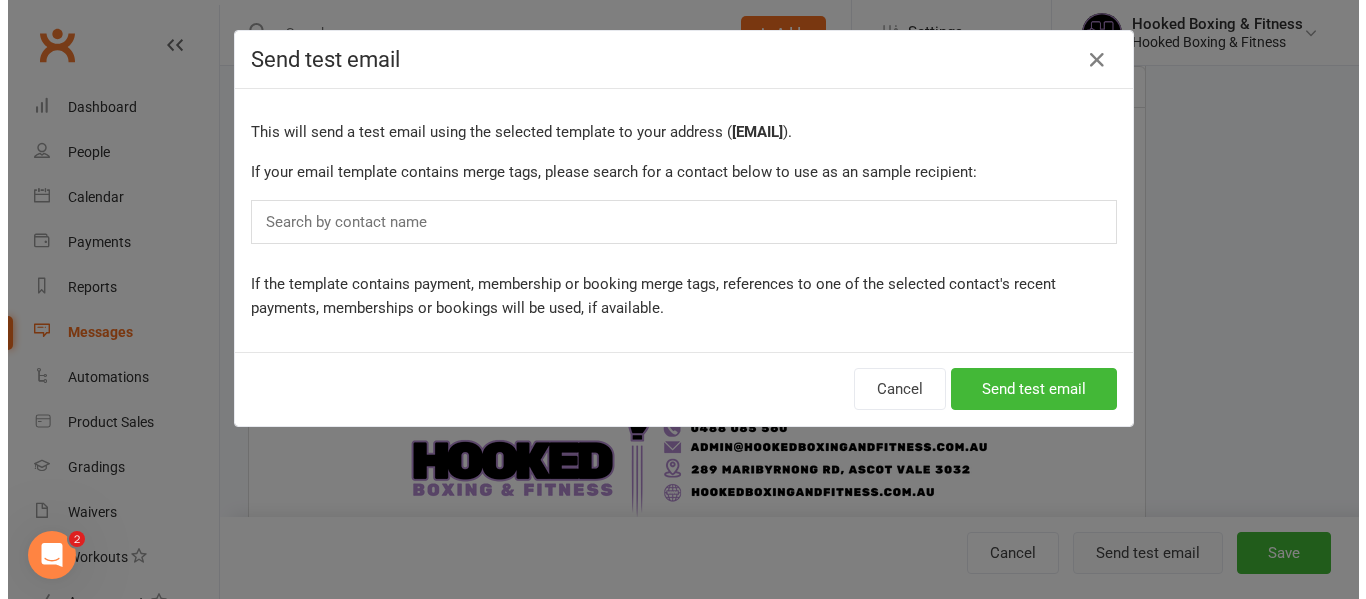 scroll, scrollTop: 2059, scrollLeft: 0, axis: vertical 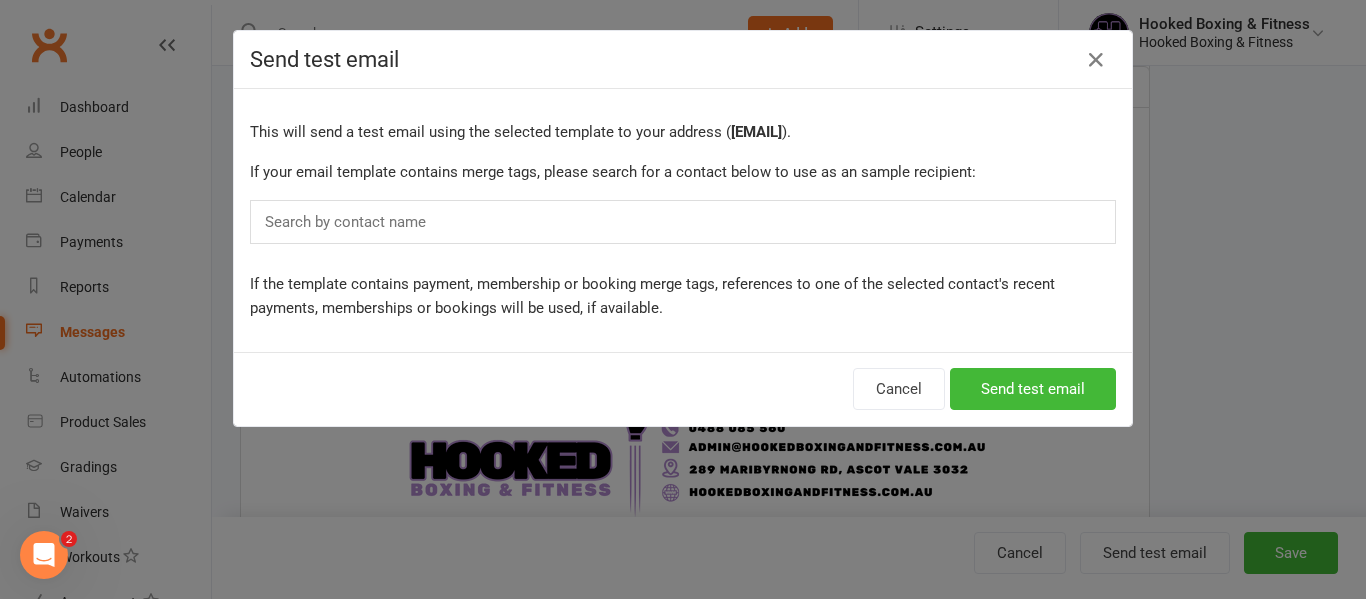 click on "Search by contact name" at bounding box center (683, 222) 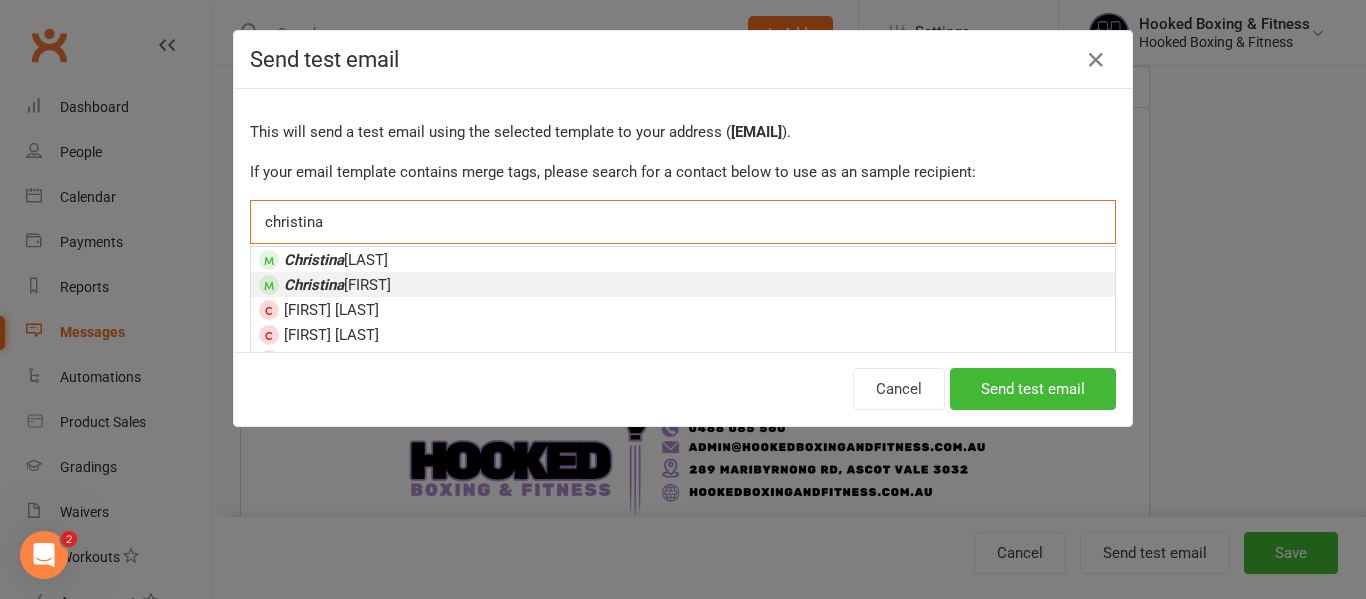 type on "christina" 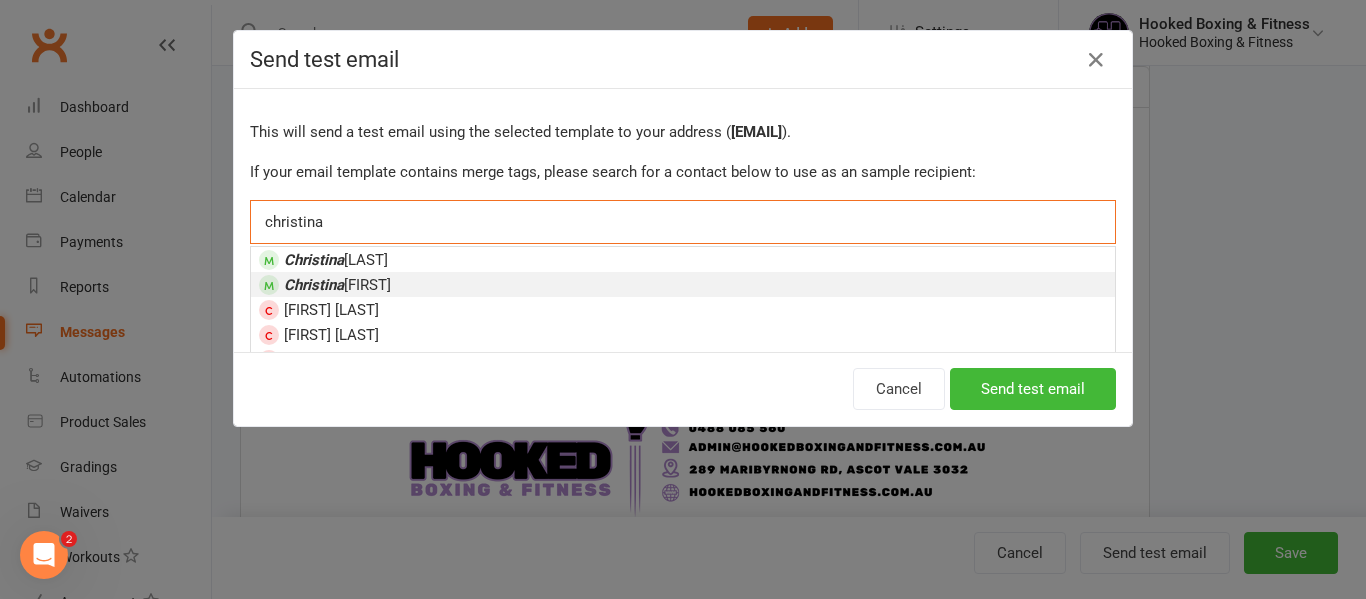 click on "[FIRST] [LAST]" at bounding box center (683, 284) 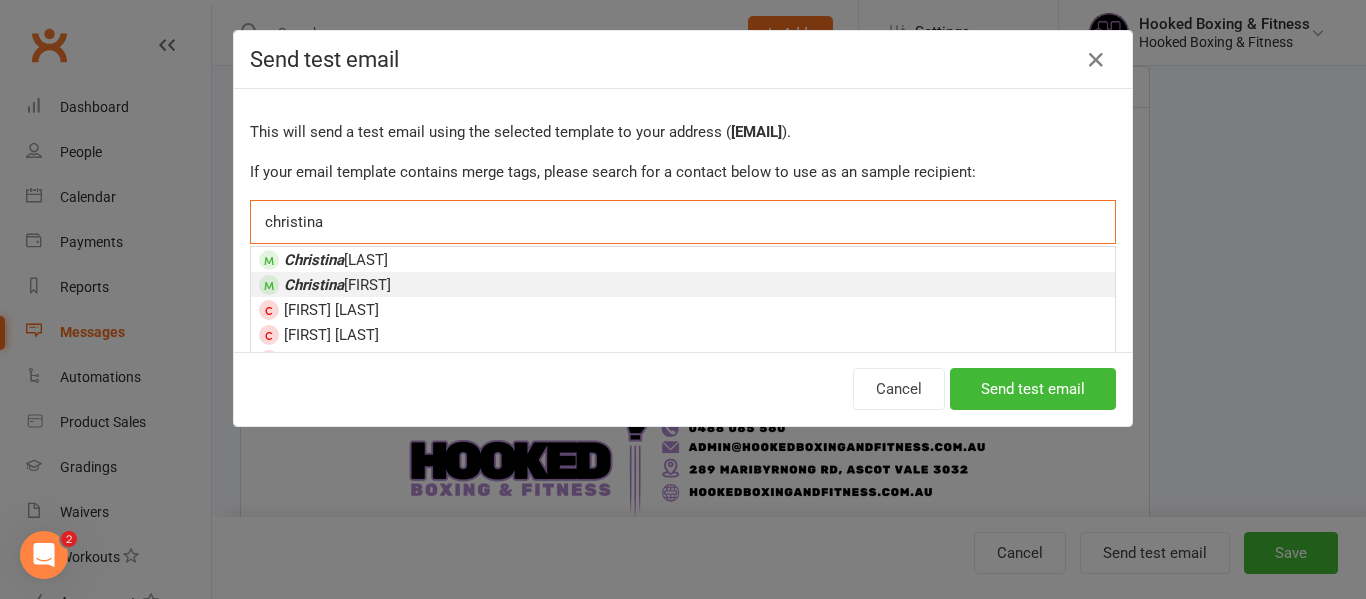 type 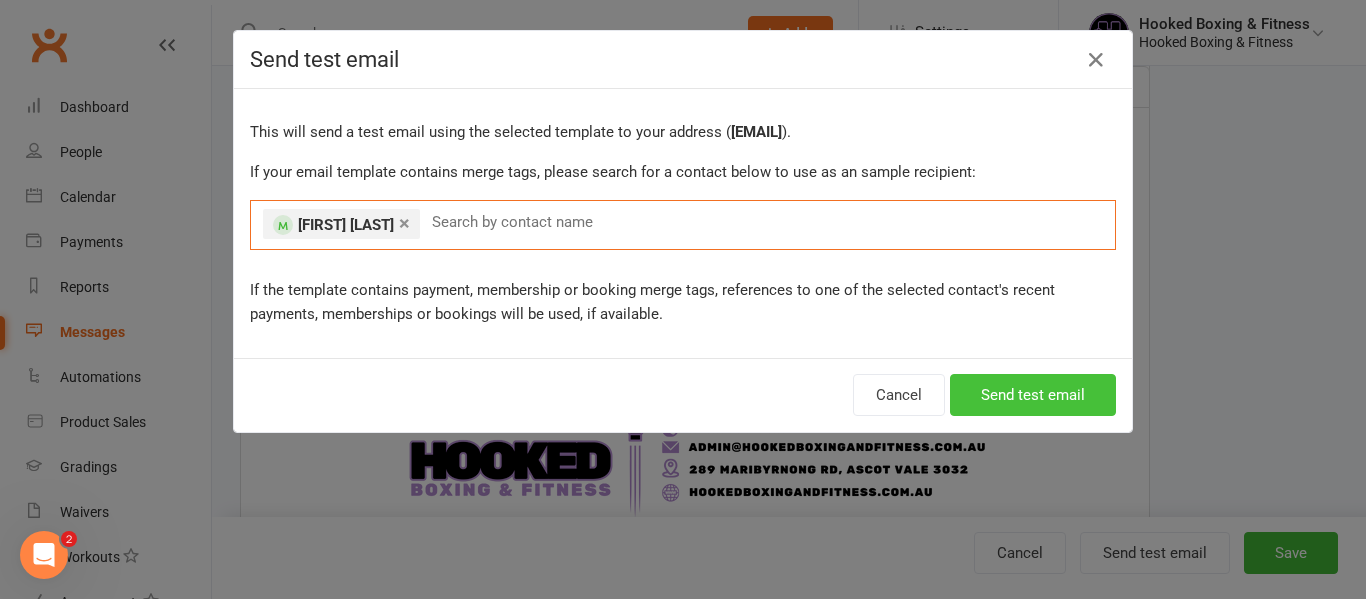 click on "Send test email" at bounding box center [1033, 395] 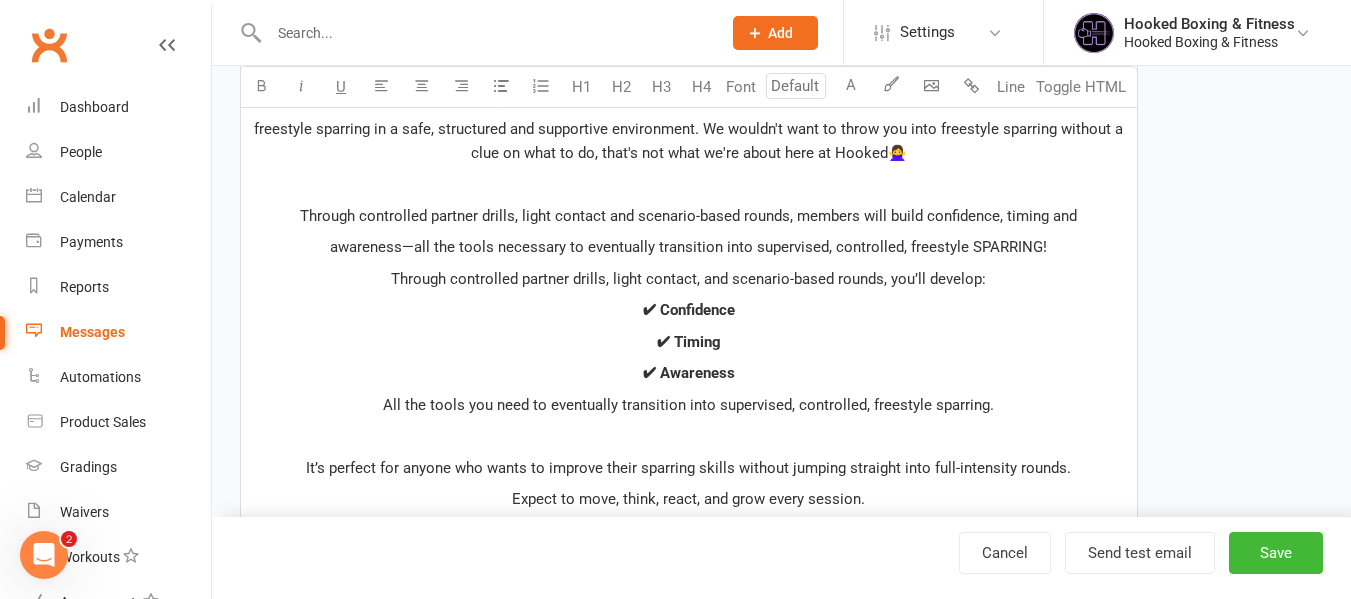 scroll, scrollTop: 1847, scrollLeft: 0, axis: vertical 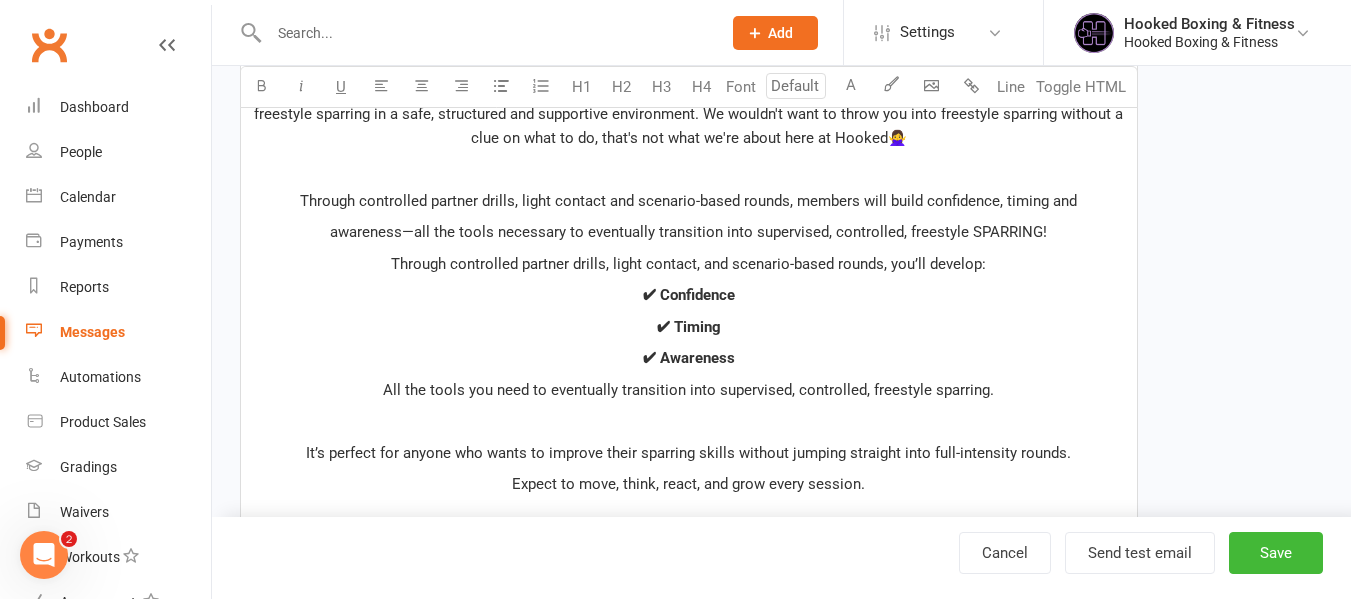 click on "awareness—all the tools necessary to eventually transition into supervised, controlled, freestyle SPARRING!" at bounding box center (689, 232) 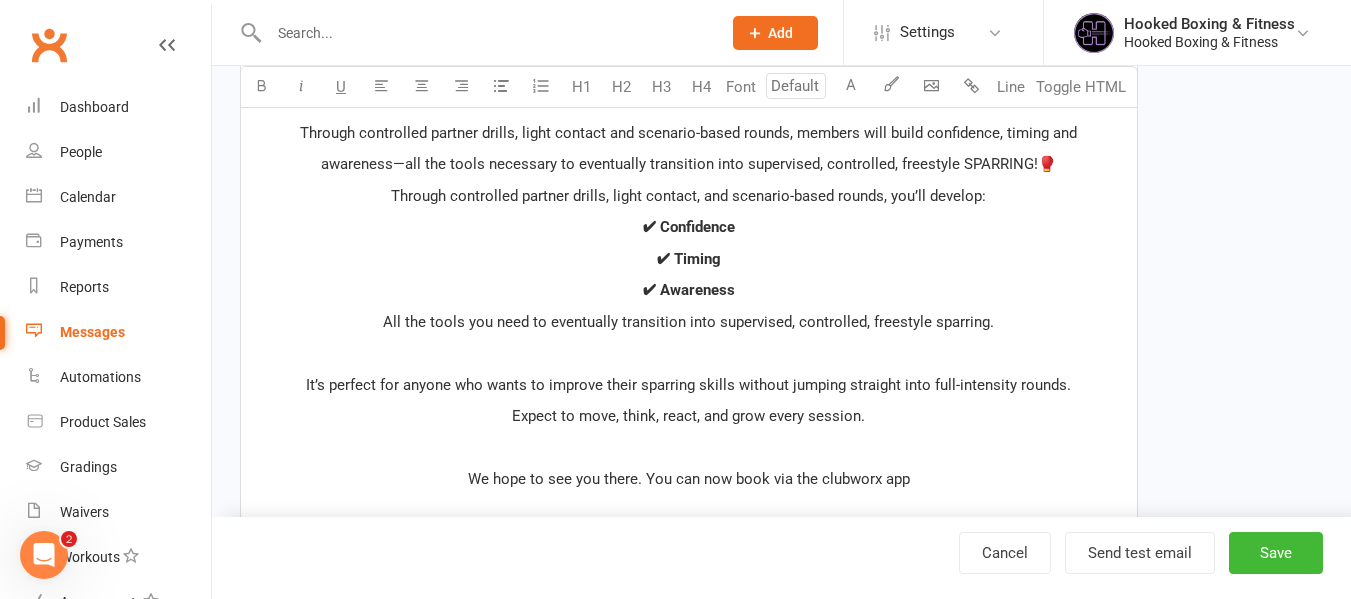 scroll, scrollTop: 1947, scrollLeft: 0, axis: vertical 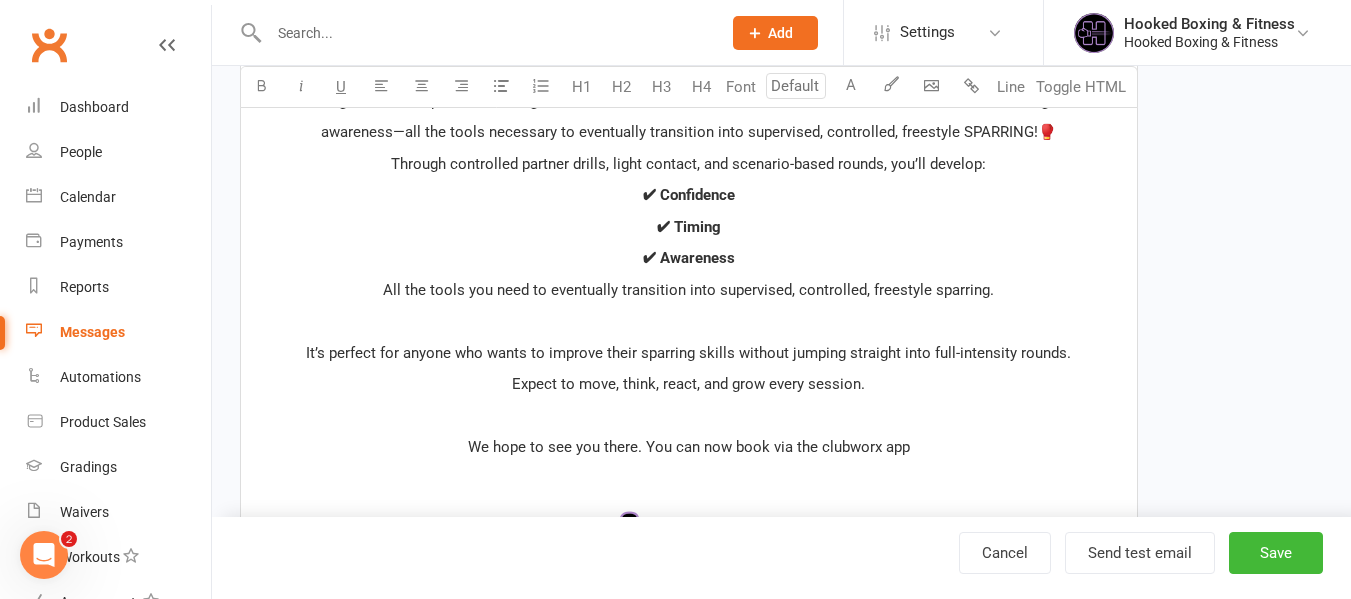 click on "All the tools you need to eventually transition into supervised, controlled, freestyle sparring." at bounding box center [688, 290] 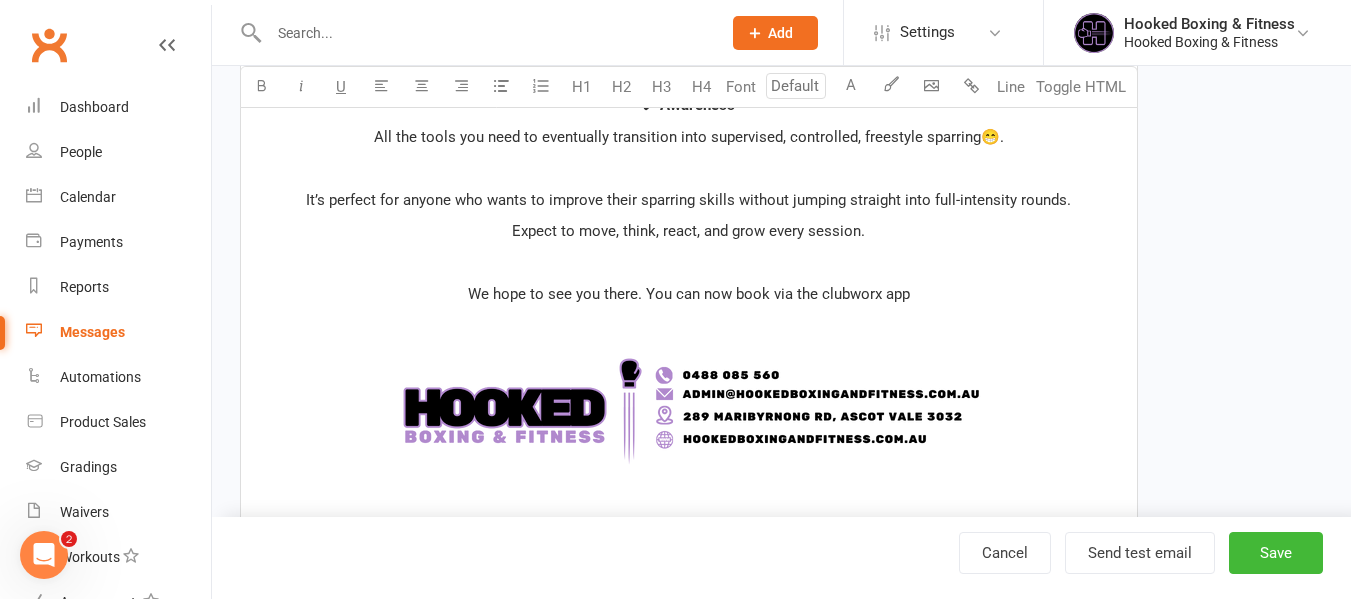 scroll, scrollTop: 2147, scrollLeft: 0, axis: vertical 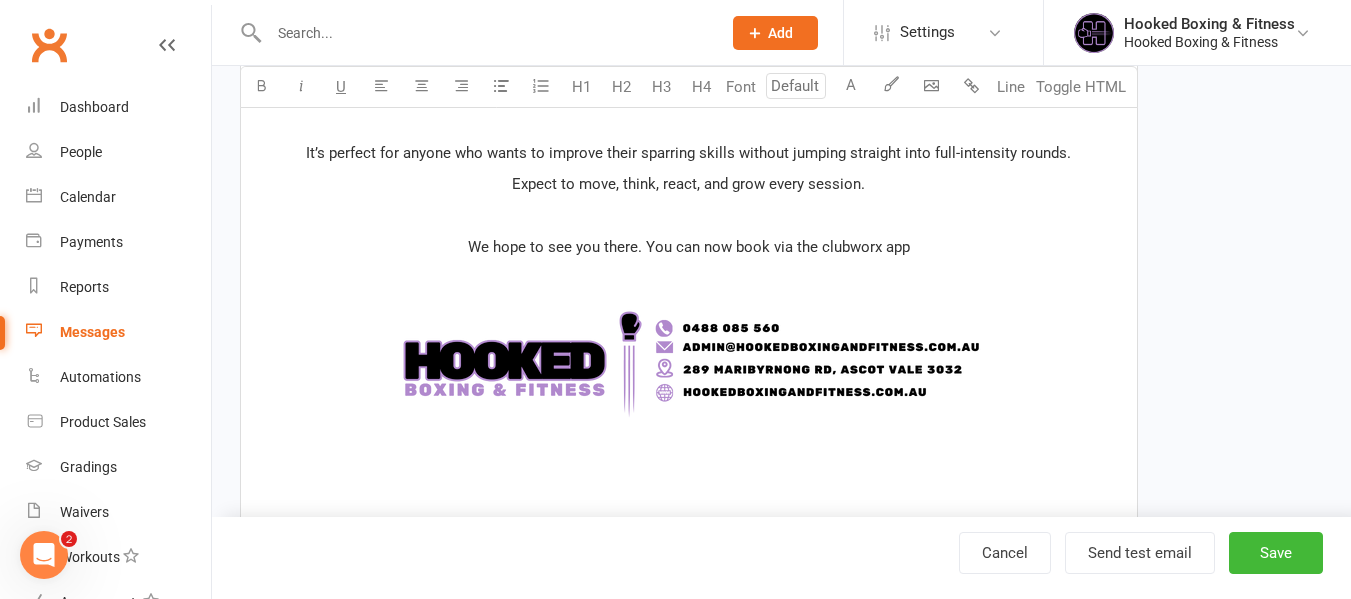 drag, startPoint x: 921, startPoint y: 246, endPoint x: 865, endPoint y: 251, distance: 56.22277 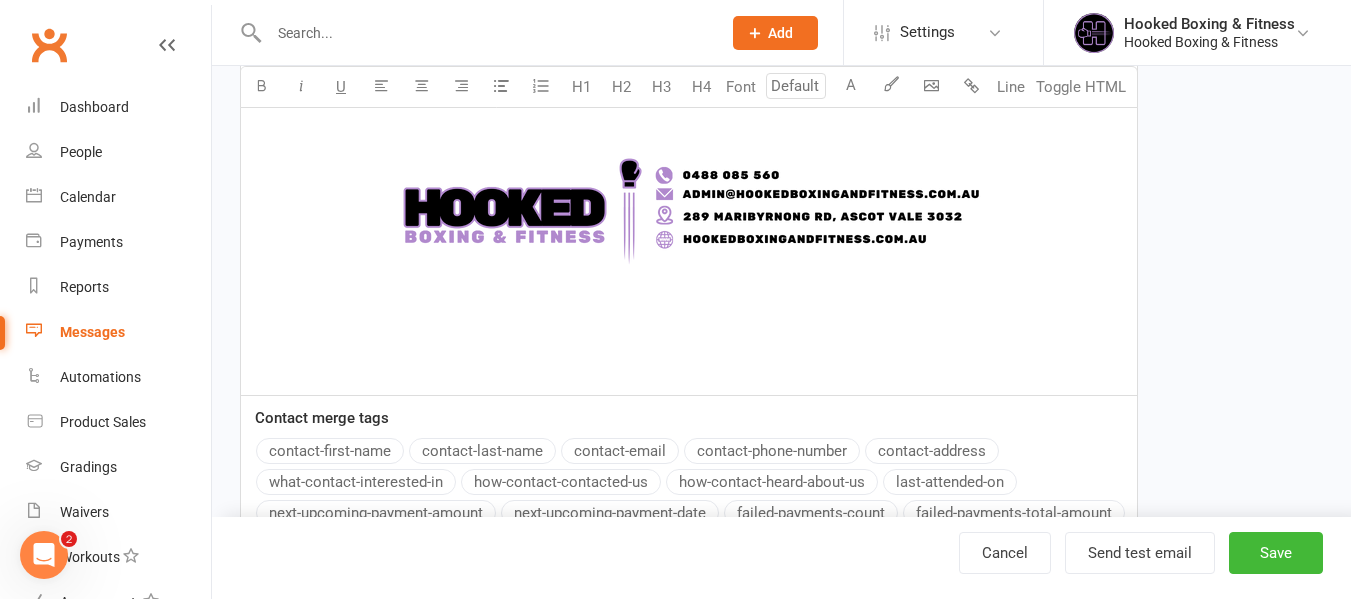 scroll, scrollTop: 2447, scrollLeft: 0, axis: vertical 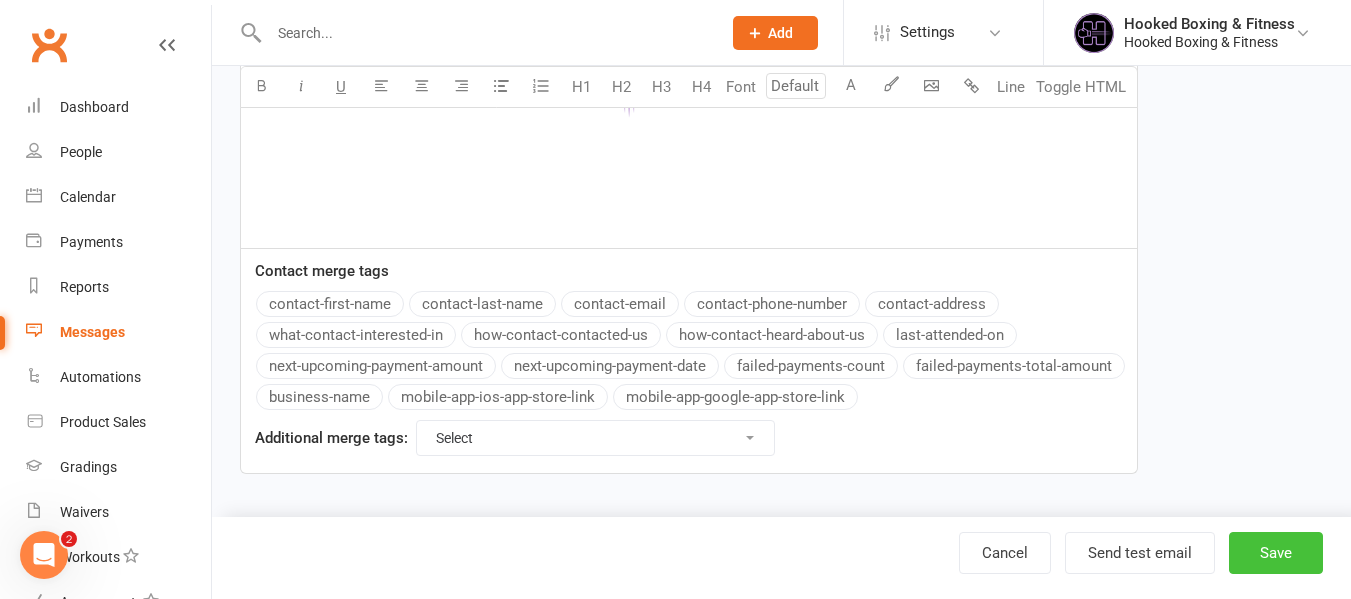 click on "Save" at bounding box center [1276, 553] 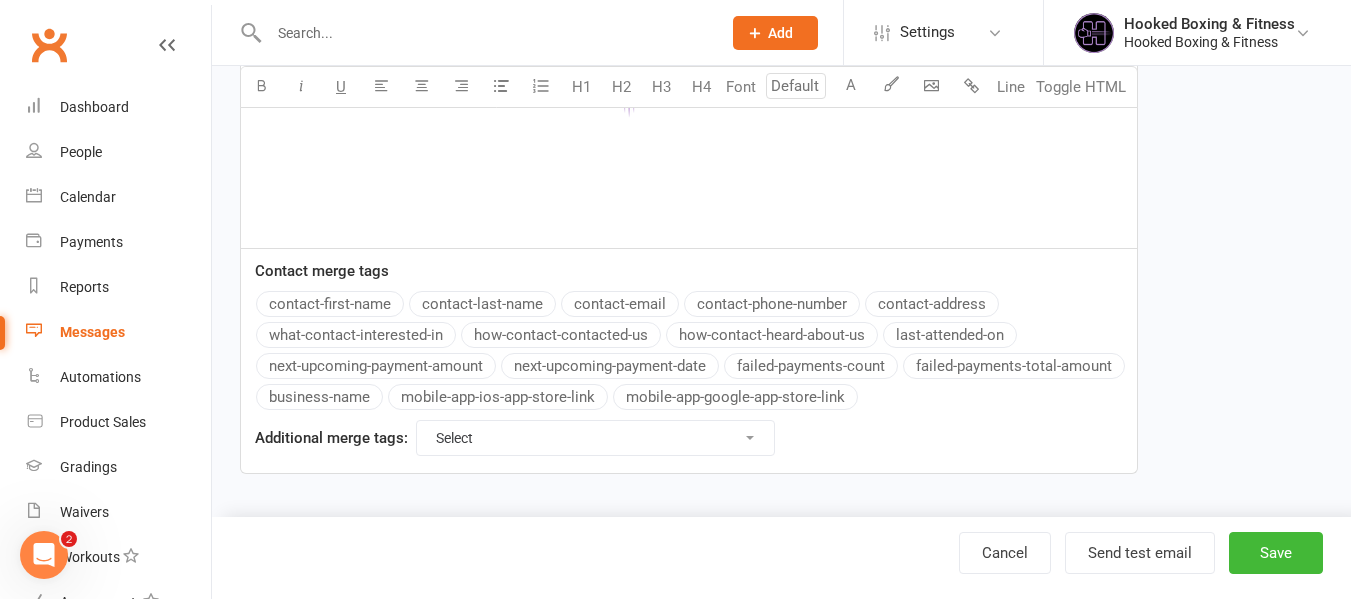 select on "100" 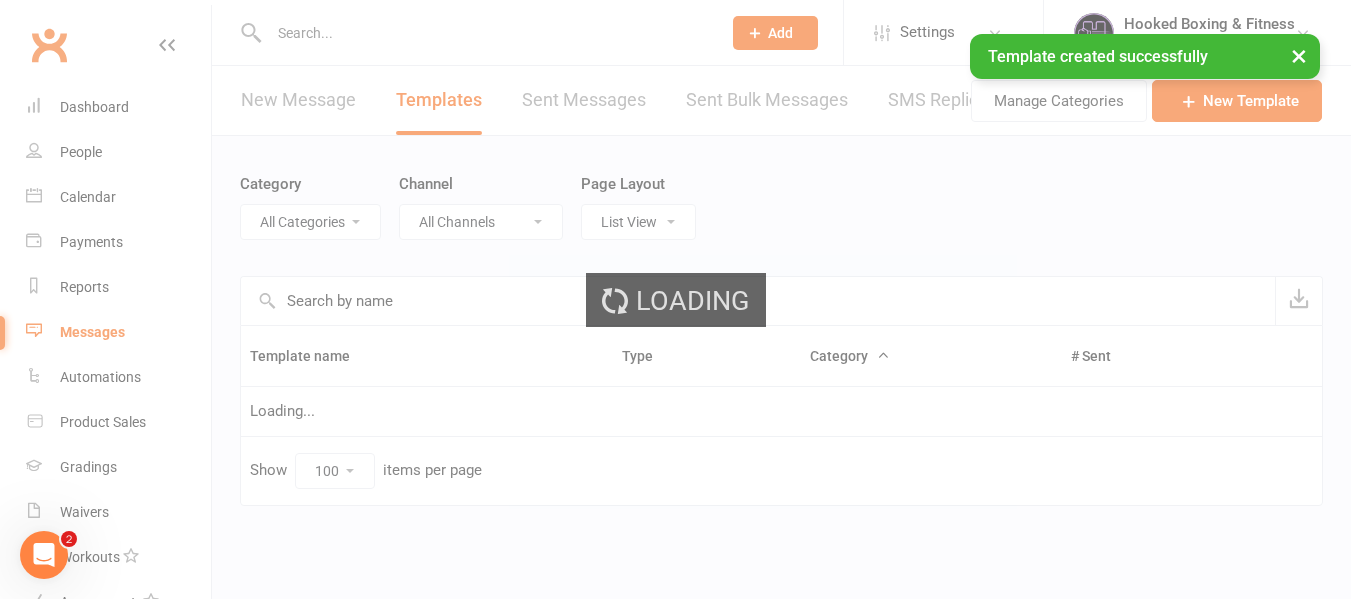scroll, scrollTop: 0, scrollLeft: 0, axis: both 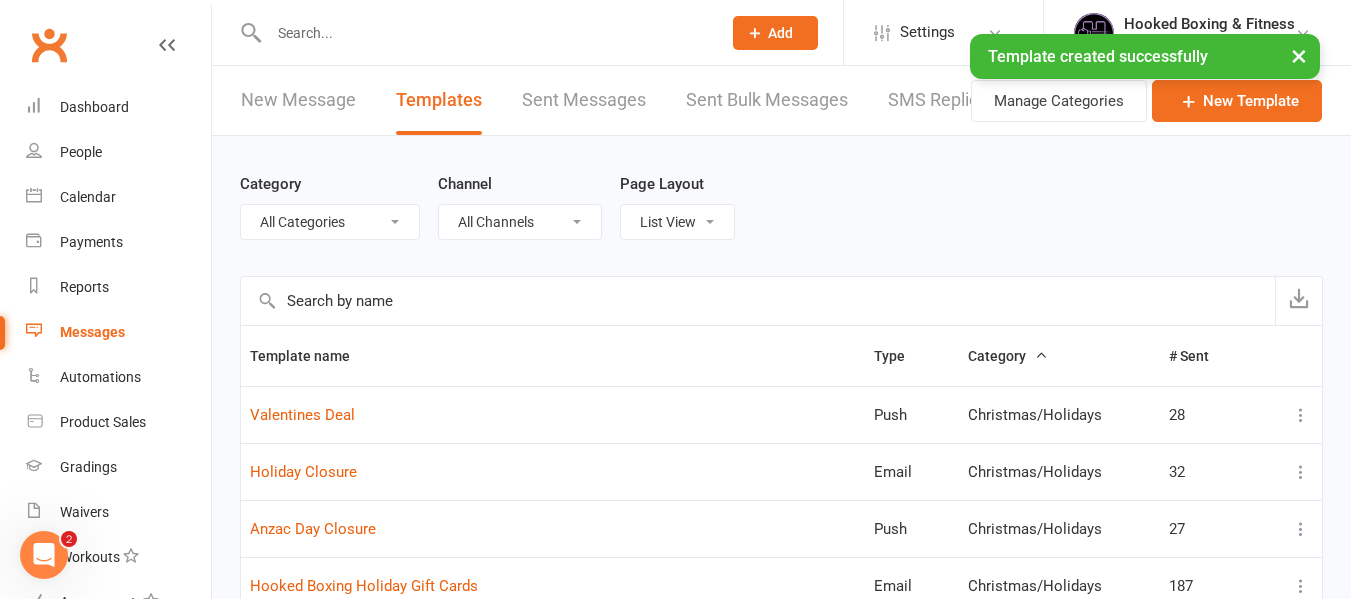 click on "New Message" at bounding box center (298, 100) 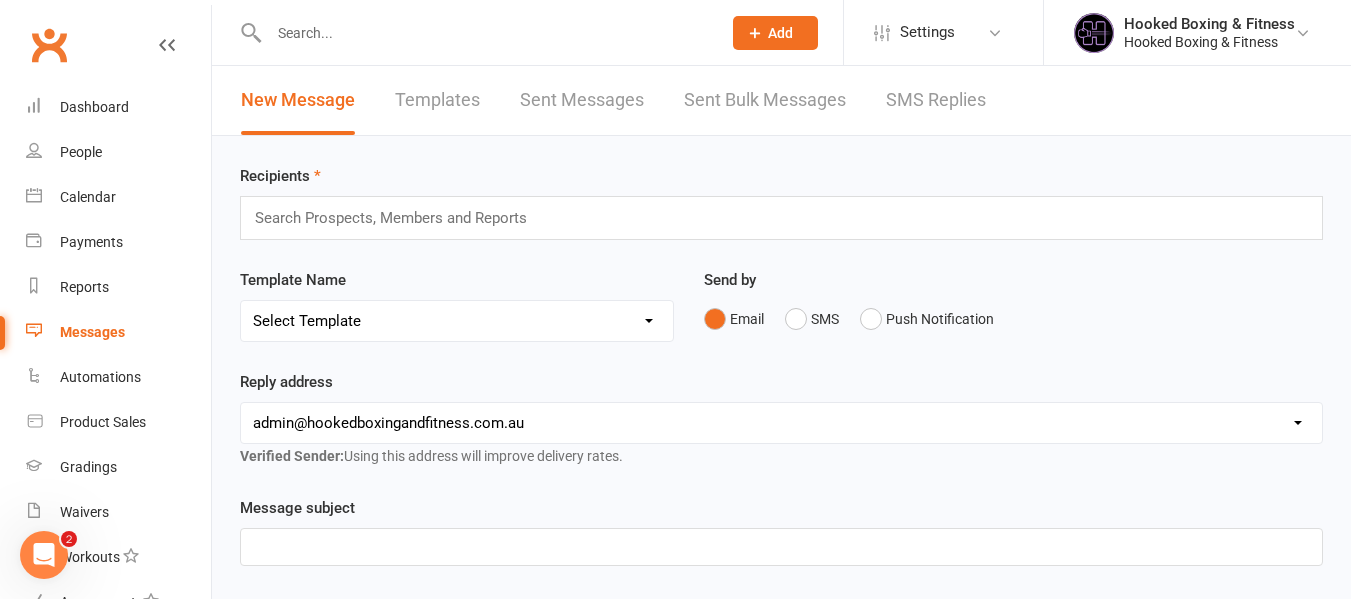 click on "Search Prospects, Members and Reports" at bounding box center (781, 218) 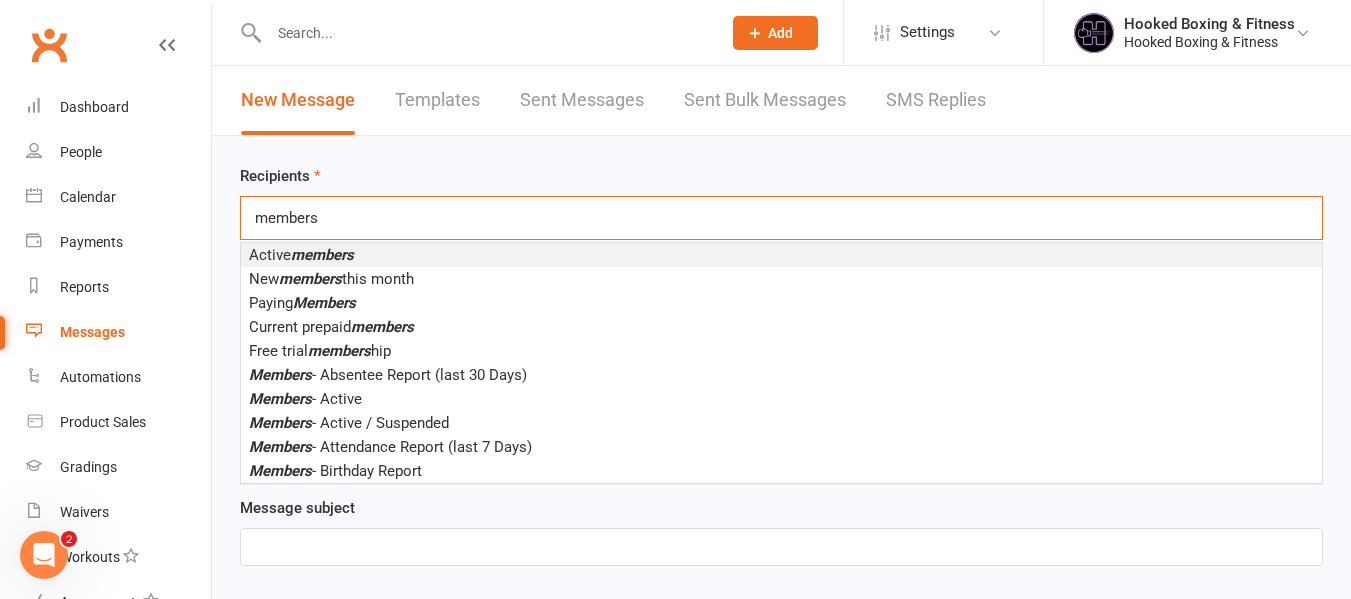 type on "members" 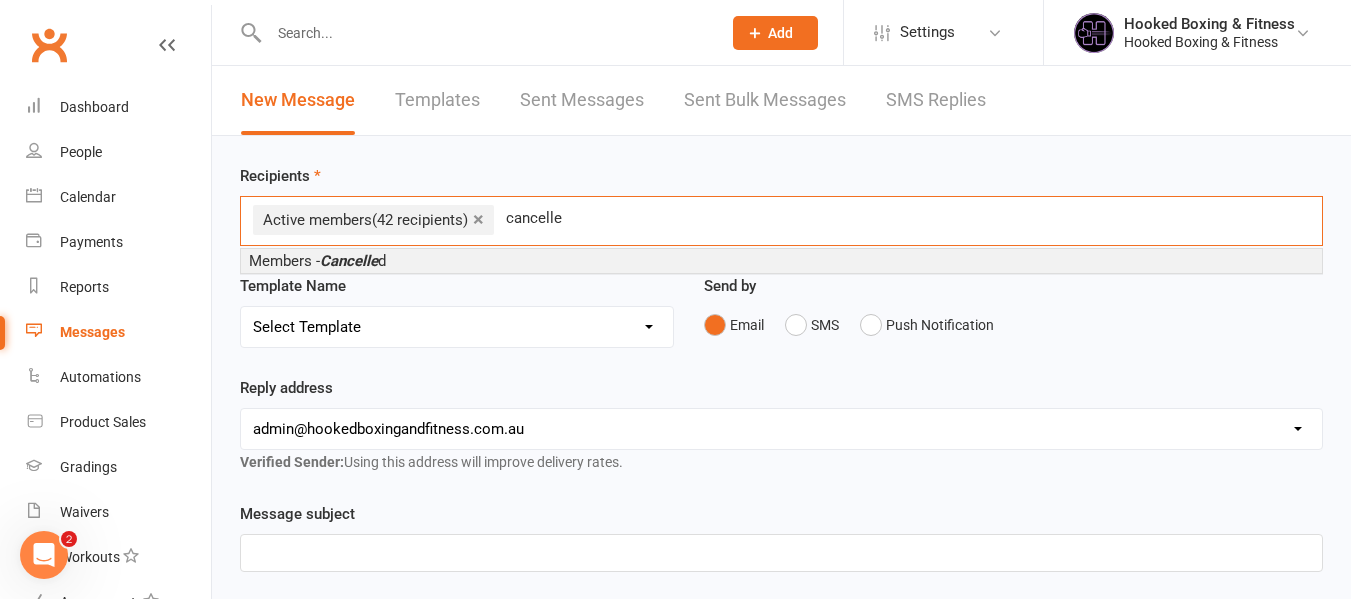 type on "cancelle" 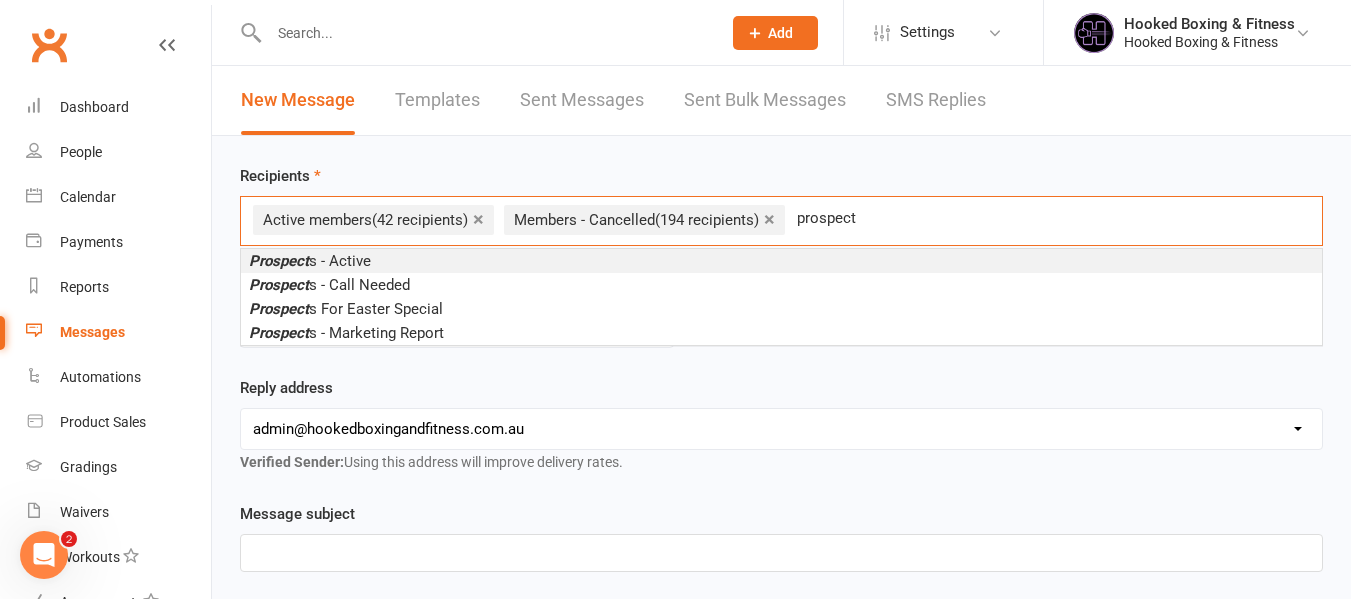 type on "prospect" 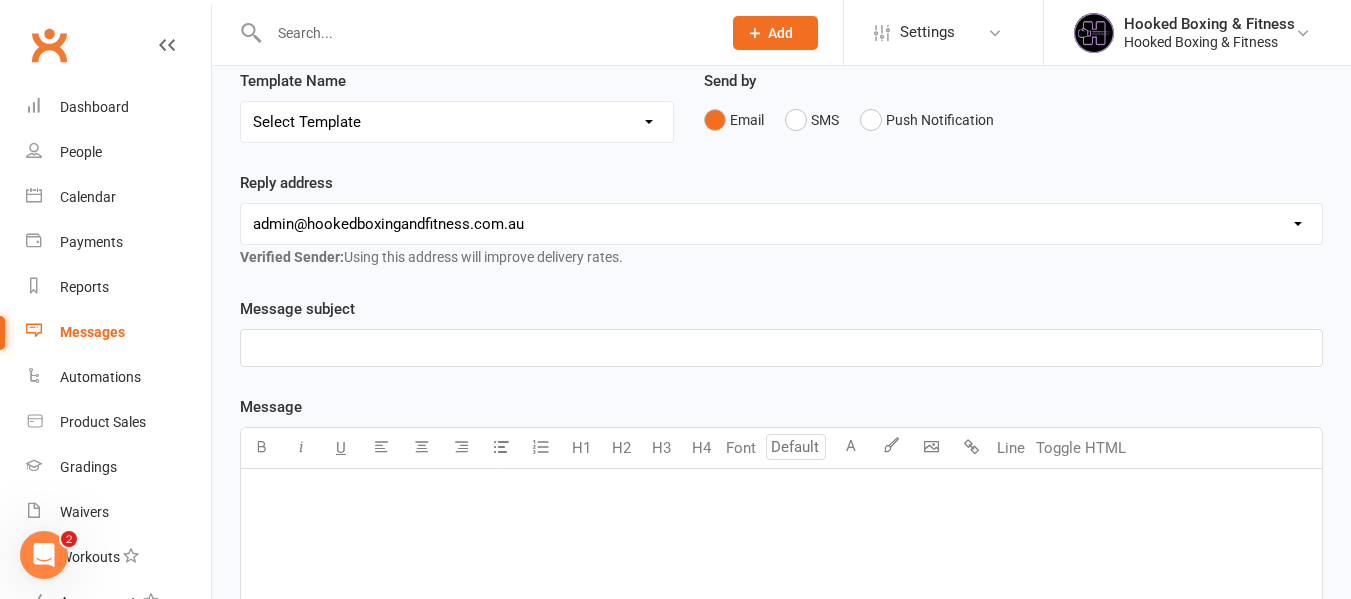 scroll, scrollTop: 100, scrollLeft: 0, axis: vertical 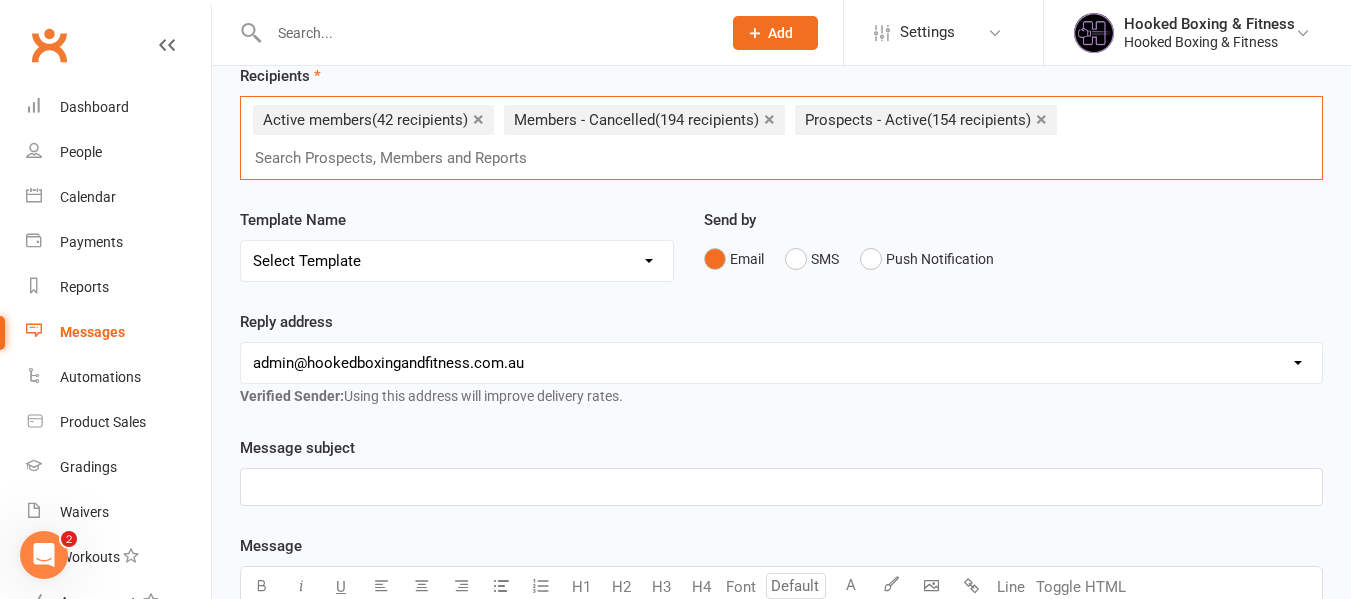 click on "Select Template [Push Notification] Anzac Day Closure [Email] Anzac Day Closure [Email] Christmas Party Invite [Email] Holiday Closure [Email] Hooked Boxing Holiday Gift Cards [Email] Valentines Deal [Push Notification] Valentines Deal [Push Notification] Class Cancellation: Open Mat Session Tonight Due to Extreme Heat [Email] Open Mat Session Tonight Due to Heat [Email] Public Holiday [Push Notification] Saturday Classes  [Email] Half Zips [Push Notification] Half Zips: Notification [Push Notification] Newsletter [Email] Newsletter Email [Email] Punchline August [Push Notification] Punchline August (notification) [Email] Book your Free Trial Class [Email] Follow up/Mobile App Invitation (PRE-LAUNCH) [Email] Launch date [Email] Pre-Launch discount [Email] Pre-Launch Discount expiry final warning [Email] Pre-launch Mailing list [Email] 100 Class Email [Push Notification] 100 Class Notification [Email] 50 Class Email [Push Notification] 50 Class Notification [SMS] Easter Special [Email] New Year New Special" at bounding box center [457, 261] 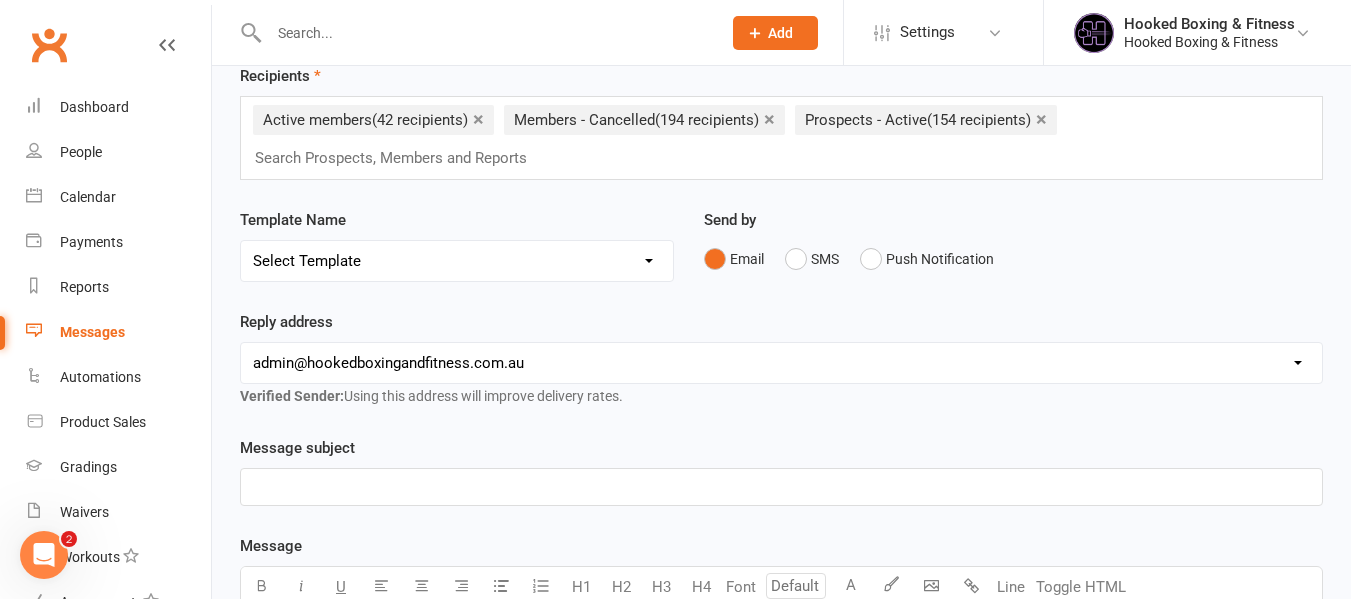 select on "41" 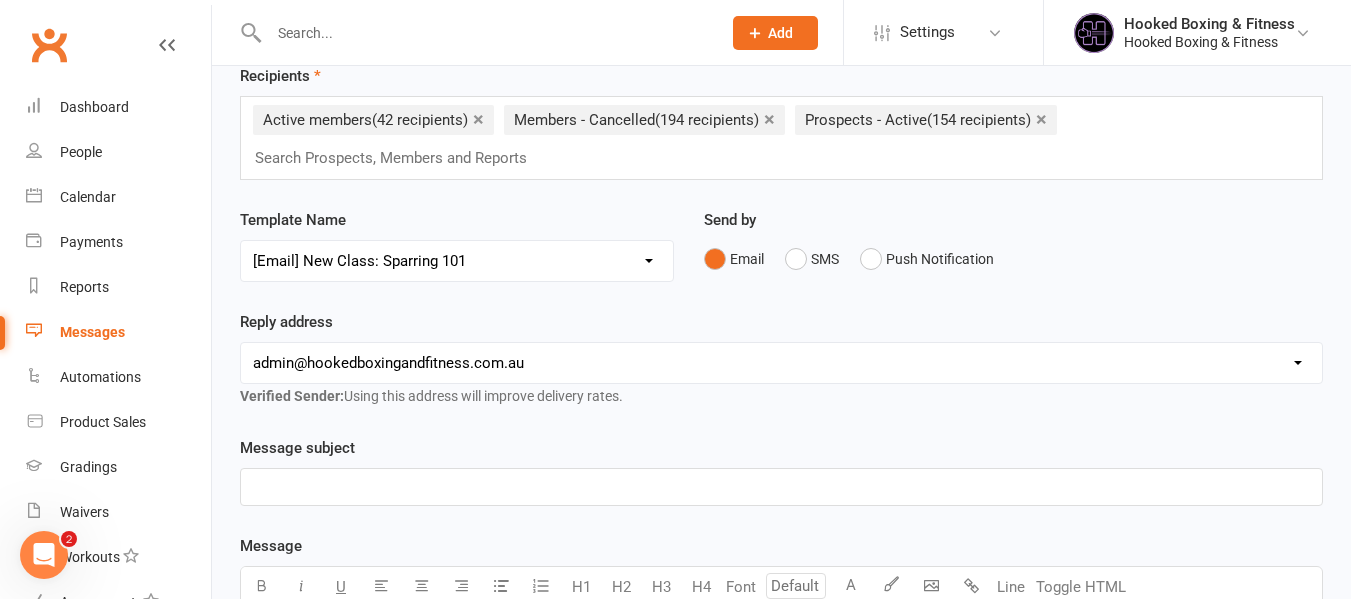 click on "Select Template [Push Notification] Anzac Day Closure [Email] Anzac Day Closure [Email] Christmas Party Invite [Email] Holiday Closure [Email] Hooked Boxing Holiday Gift Cards [Email] Valentines Deal [Push Notification] Valentines Deal [Push Notification] Class Cancellation: Open Mat Session Tonight Due to Extreme Heat [Email] Open Mat Session Tonight Due to Heat [Email] Public Holiday [Push Notification] Saturday Classes  [Email] Half Zips [Push Notification] Half Zips: Notification [Push Notification] Newsletter [Email] Newsletter Email [Email] Punchline August [Push Notification] Punchline August (notification) [Email] Book your Free Trial Class [Email] Follow up/Mobile App Invitation (PRE-LAUNCH) [Email] Launch date [Email] Pre-Launch discount [Email] Pre-Launch Discount expiry final warning [Email] Pre-launch Mailing list [Email] 100 Class Email [Push Notification] 100 Class Notification [Email] 50 Class Email [Push Notification] 50 Class Notification [SMS] Easter Special [Email] New Year New Special" at bounding box center (457, 261) 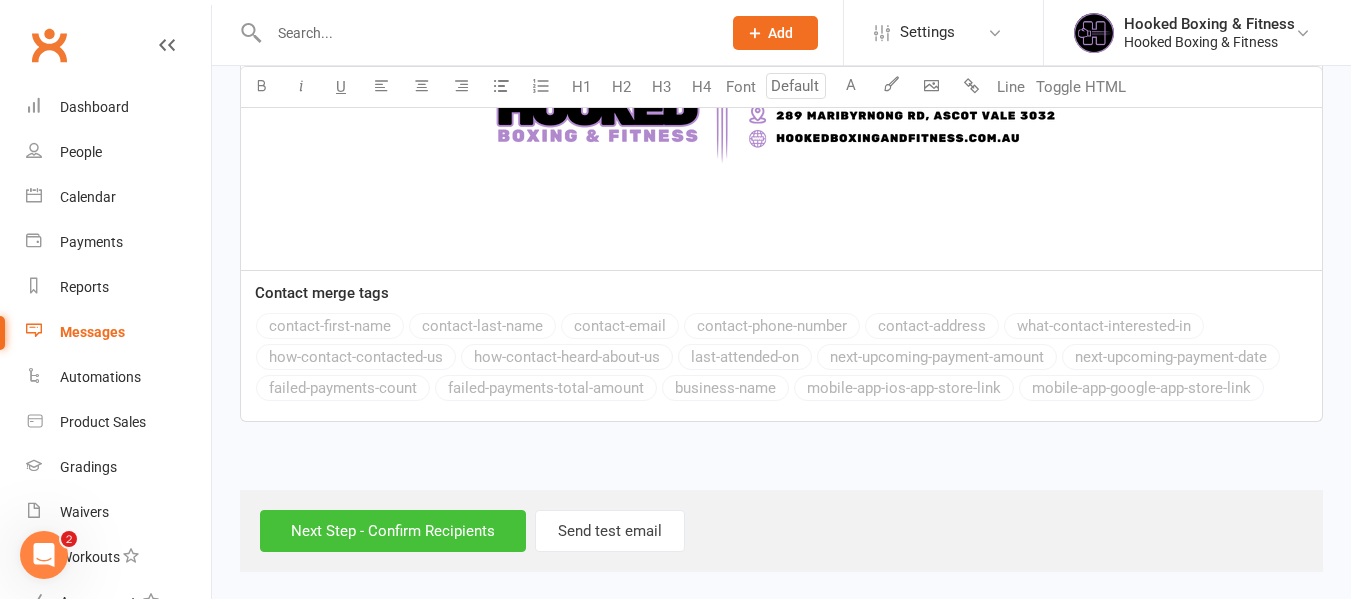 scroll, scrollTop: 2713, scrollLeft: 0, axis: vertical 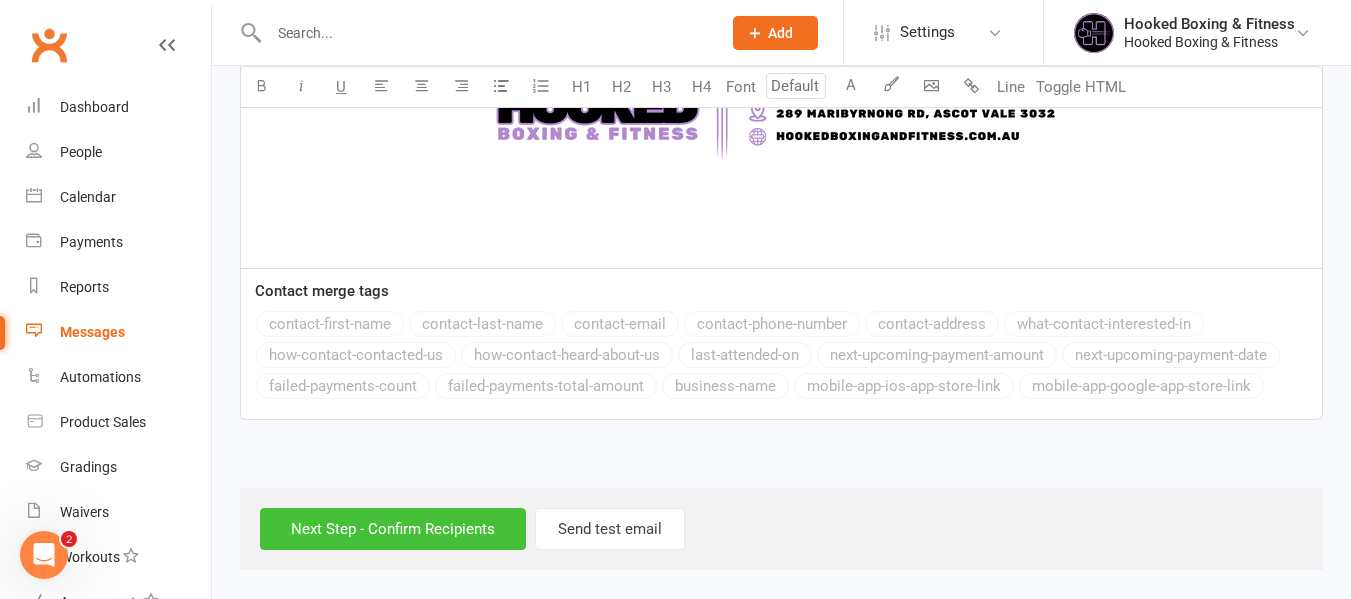 click on "Next Step - Confirm Recipients" at bounding box center (393, 529) 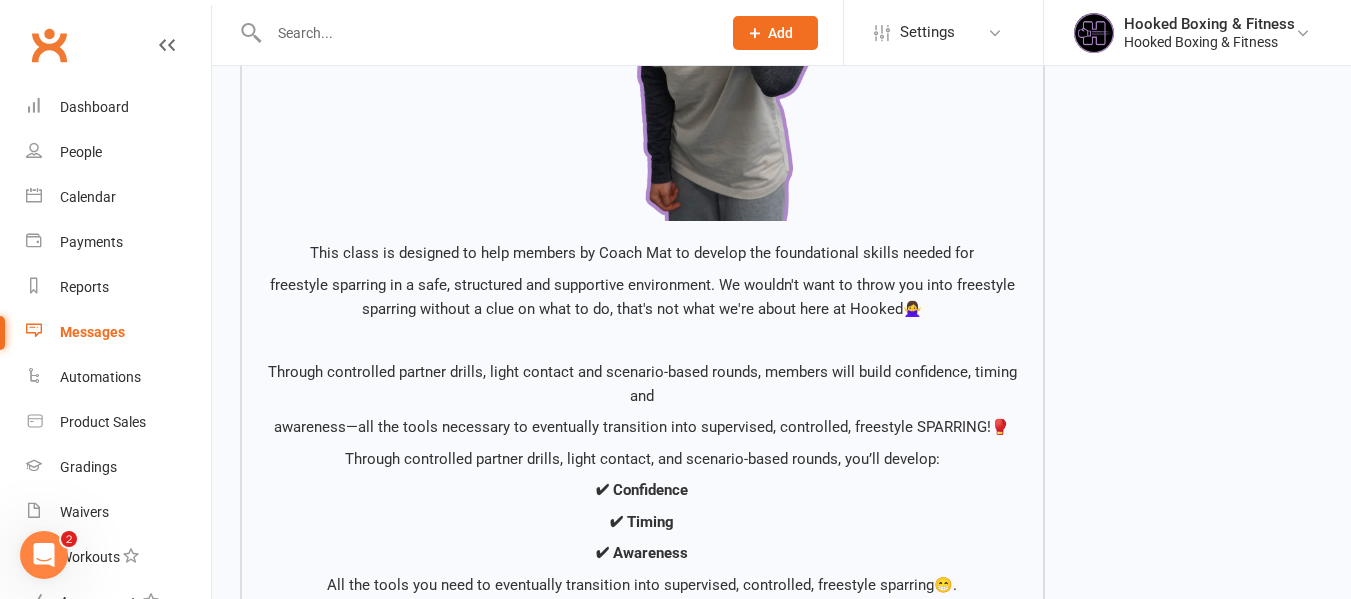 scroll, scrollTop: 1600, scrollLeft: 0, axis: vertical 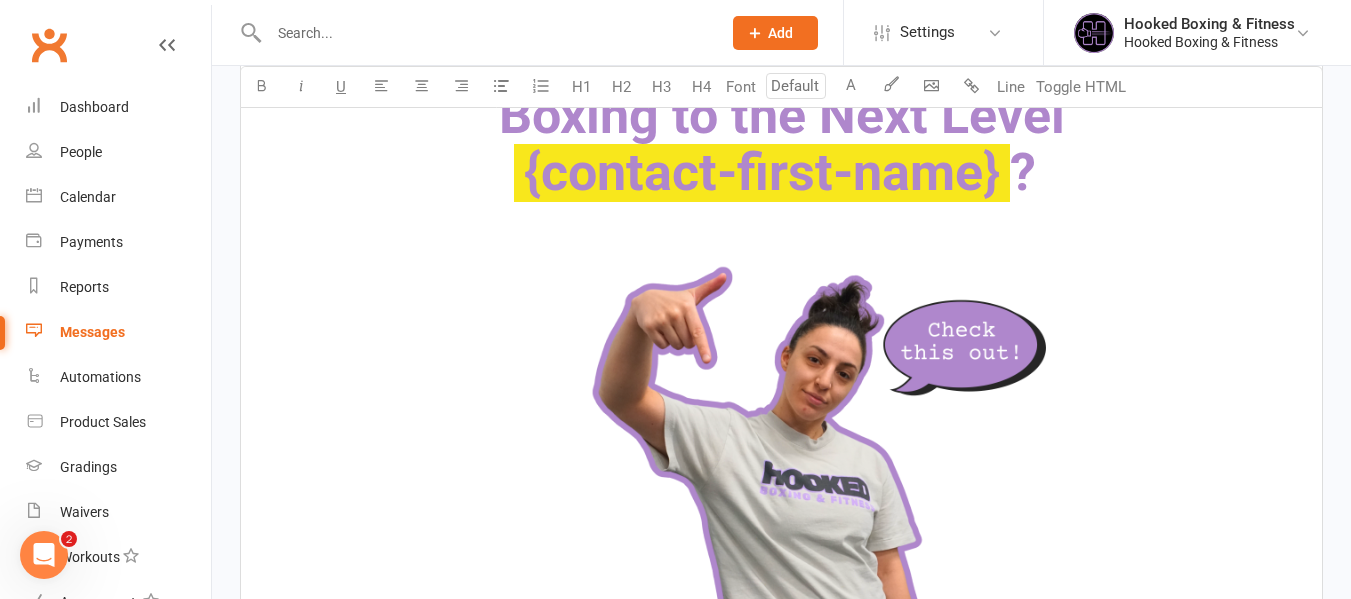 select on "100" 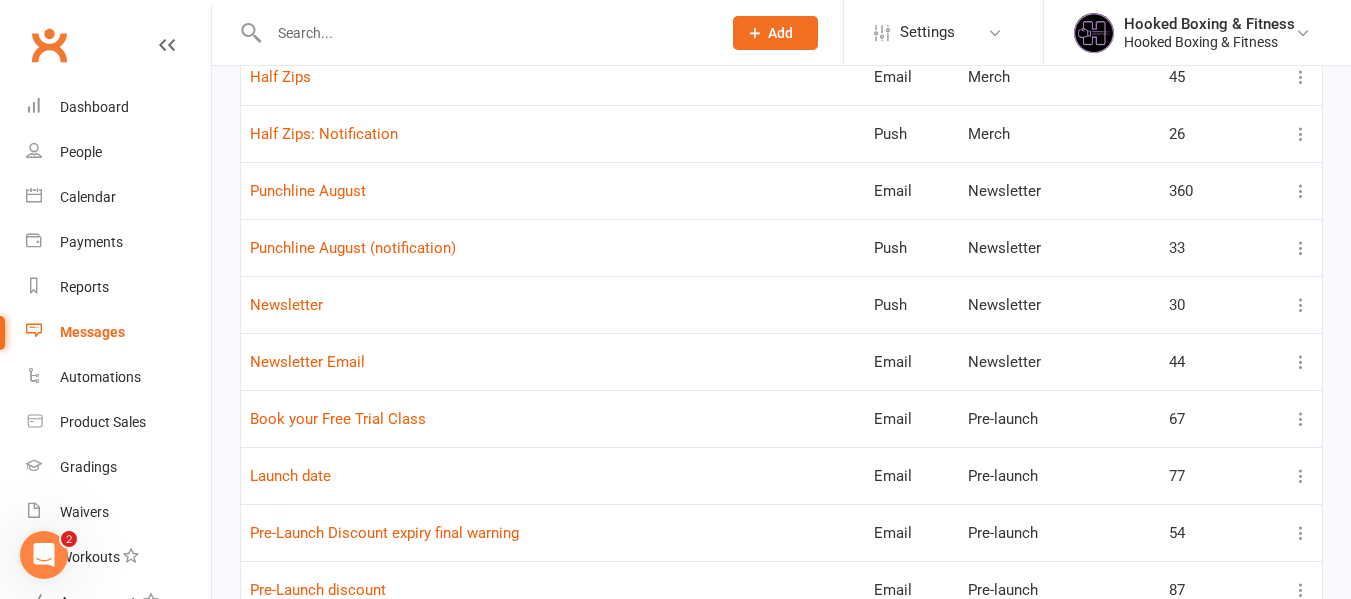 scroll, scrollTop: 1100, scrollLeft: 0, axis: vertical 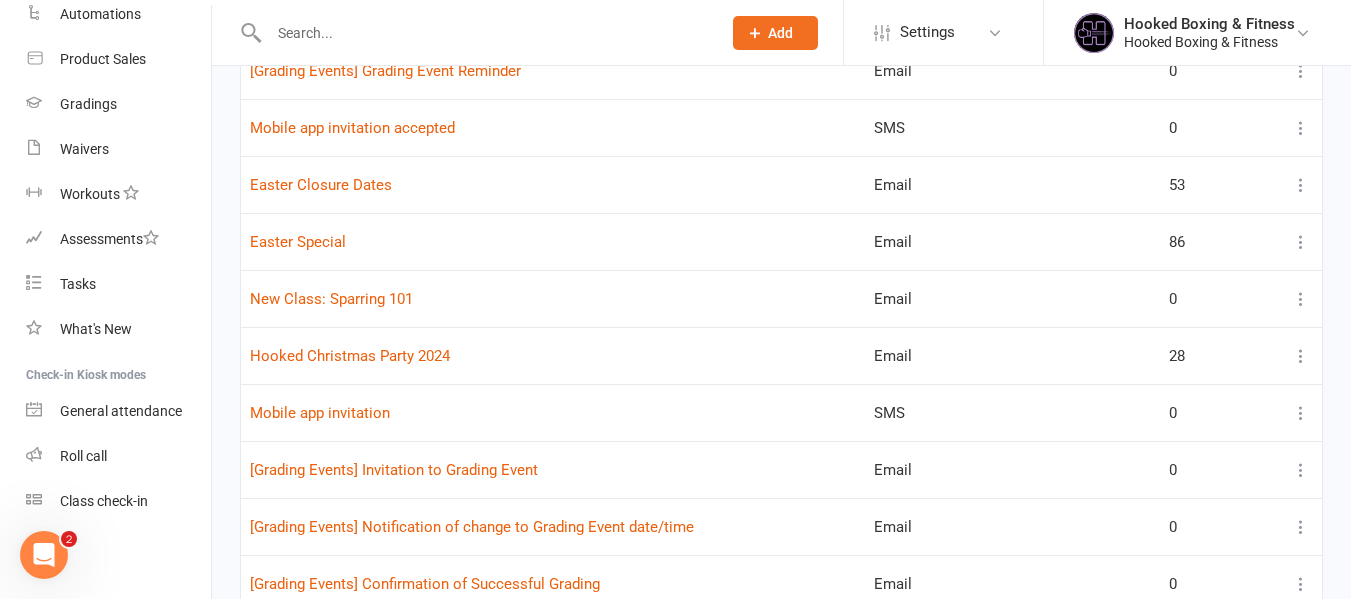 click on "New Class: Sparring 101" at bounding box center [553, 298] 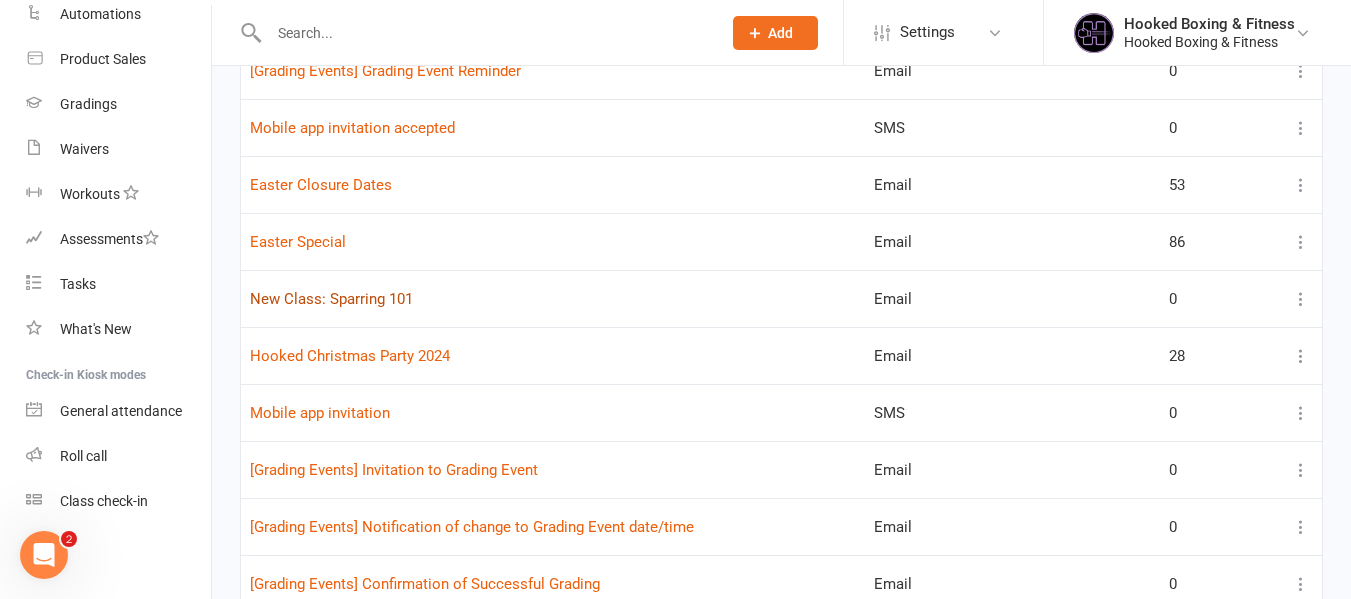 click on "New Class: Sparring 101" at bounding box center [331, 299] 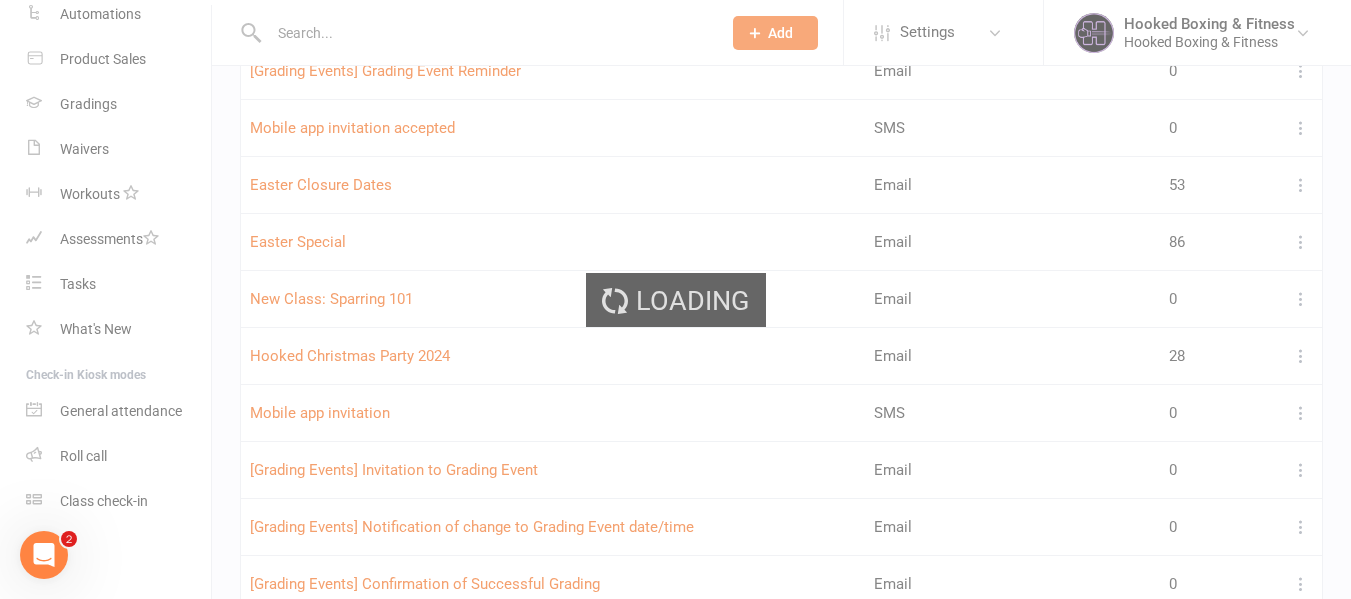 scroll, scrollTop: 0, scrollLeft: 0, axis: both 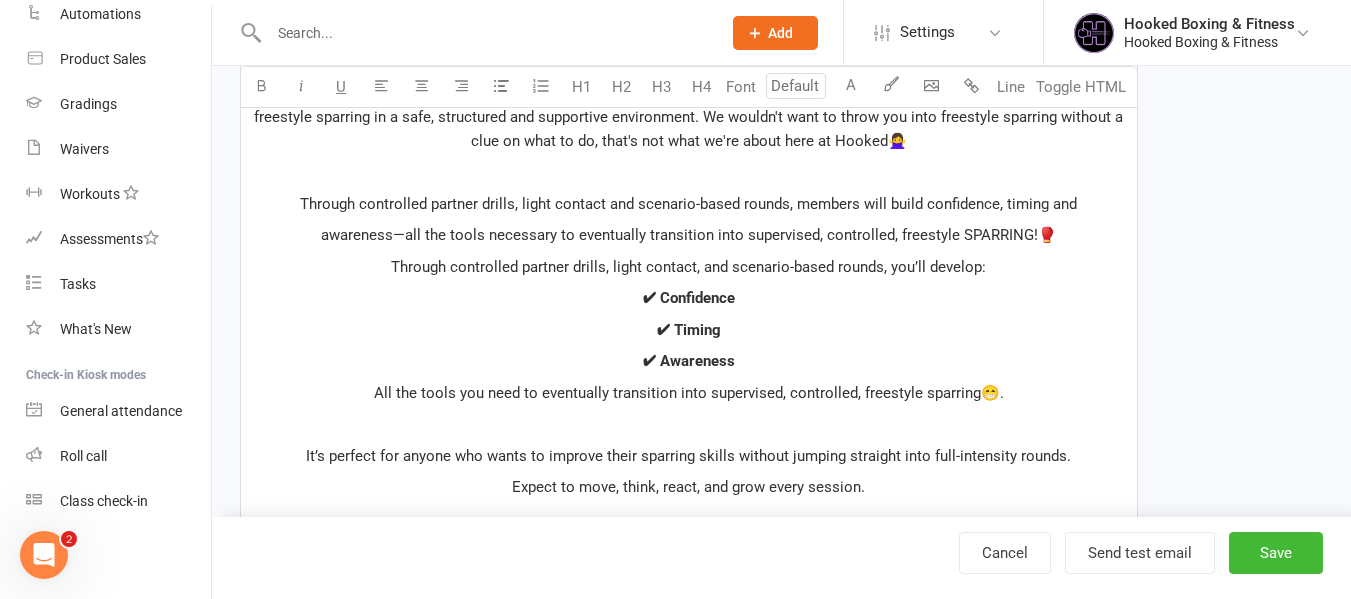 click on "✔ Timing" at bounding box center [689, 330] 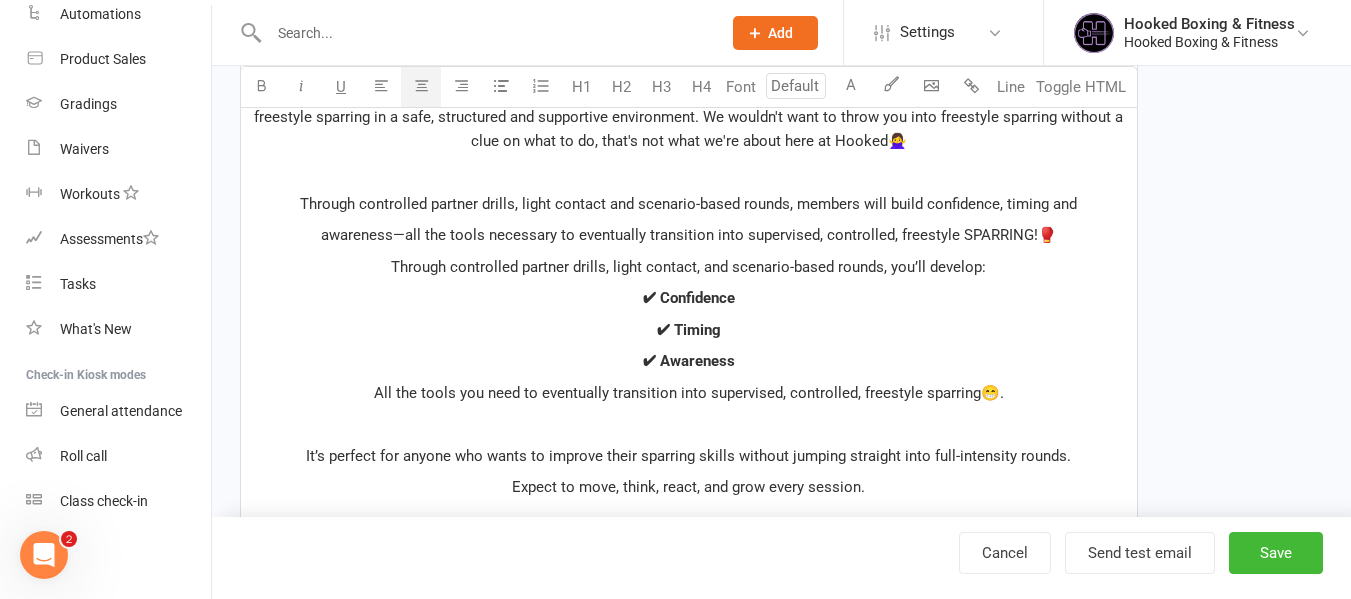 click on "All the tools you need to eventually transition into supervised, controlled, freestyle sparring😁." at bounding box center [689, 393] 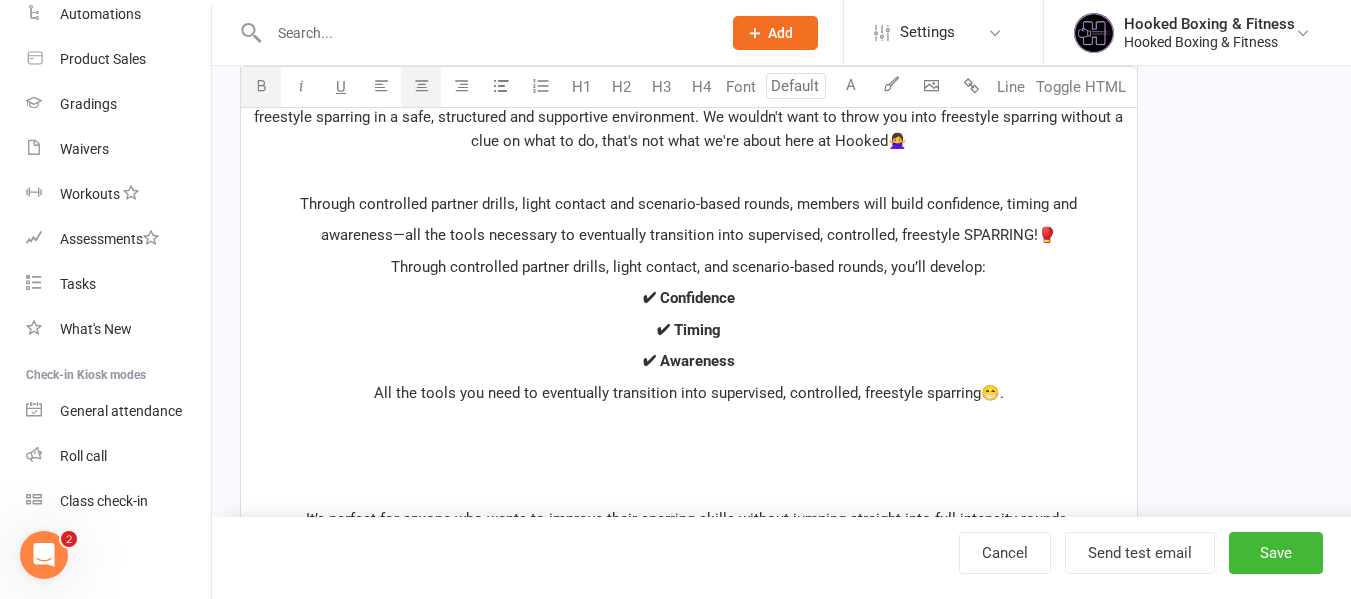 type 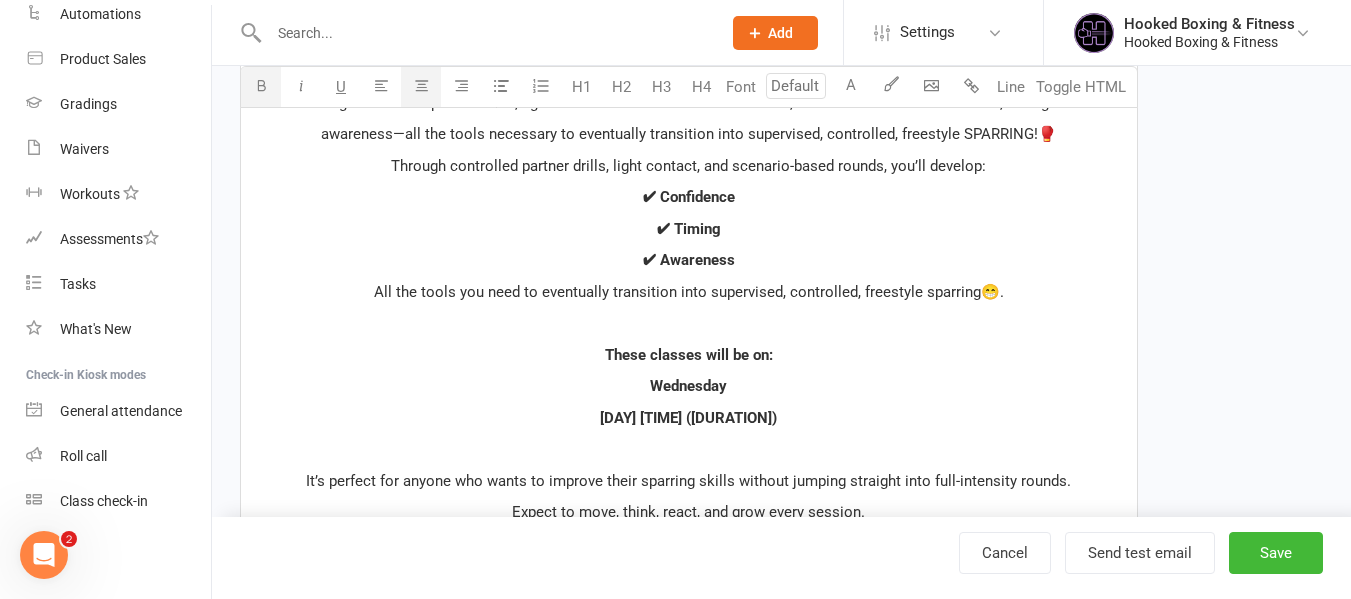 scroll, scrollTop: 1900, scrollLeft: 0, axis: vertical 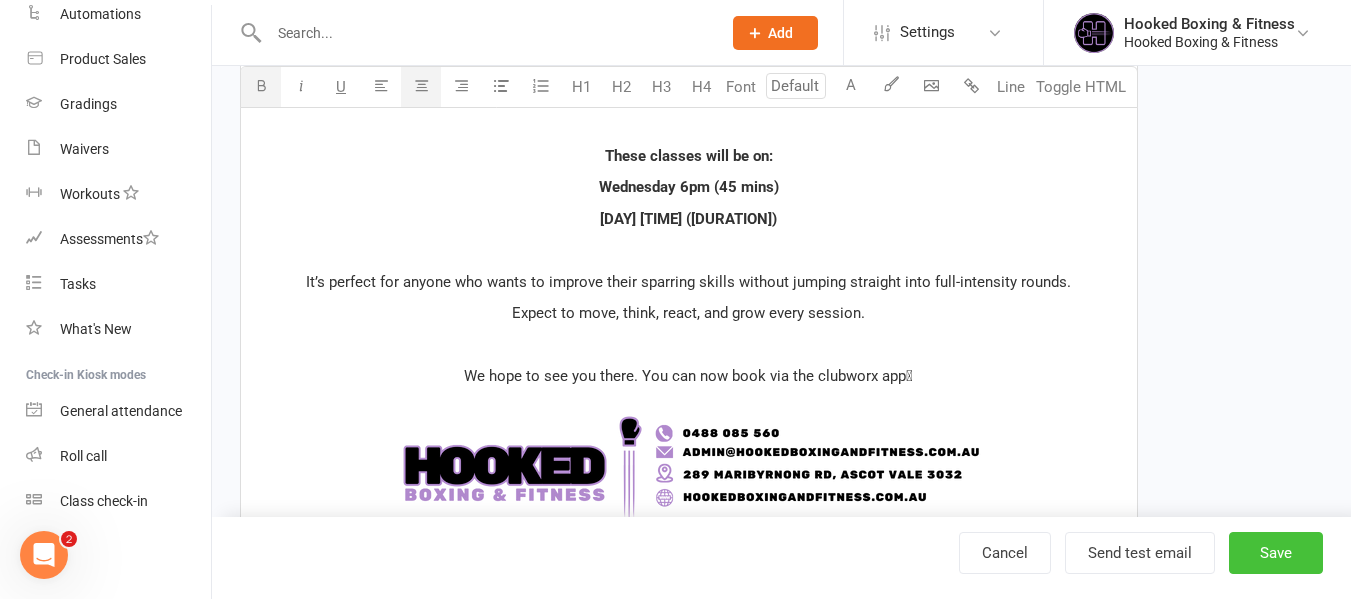 click on "Save" at bounding box center [1276, 553] 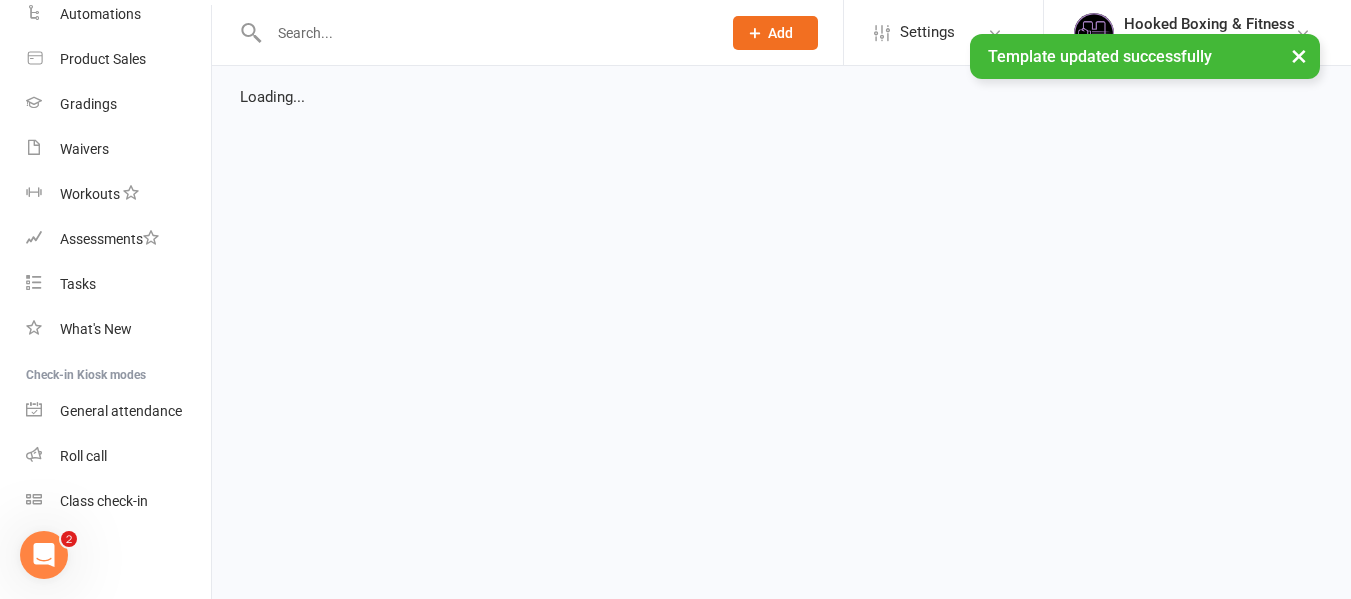 select on "list" 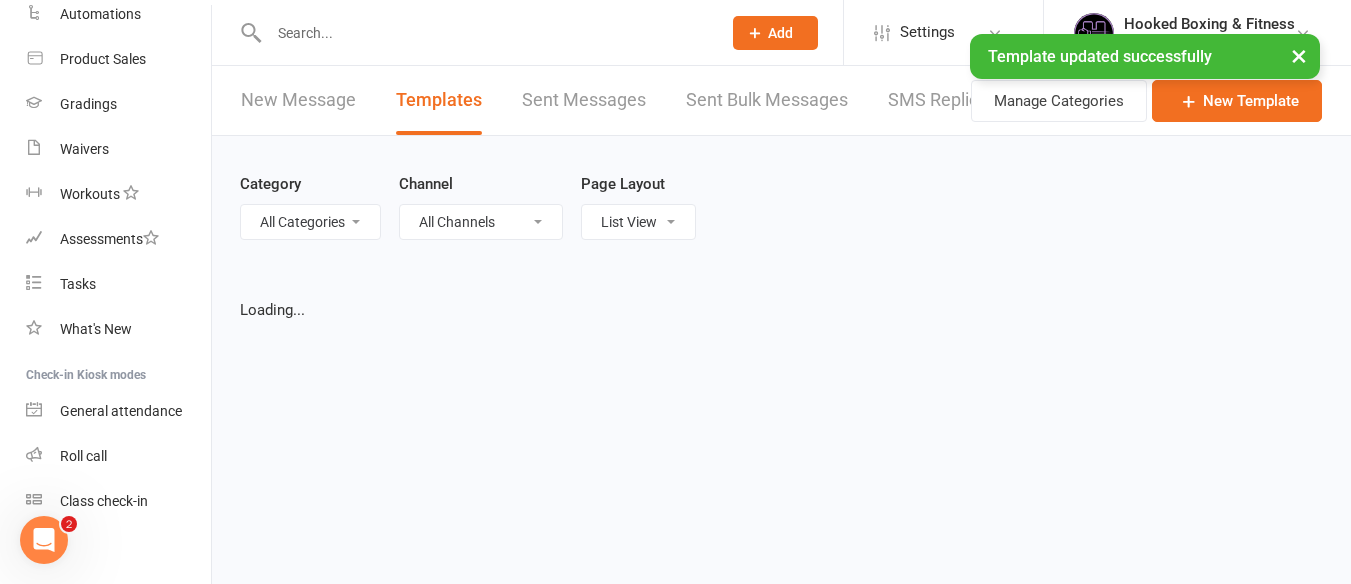 select on "100" 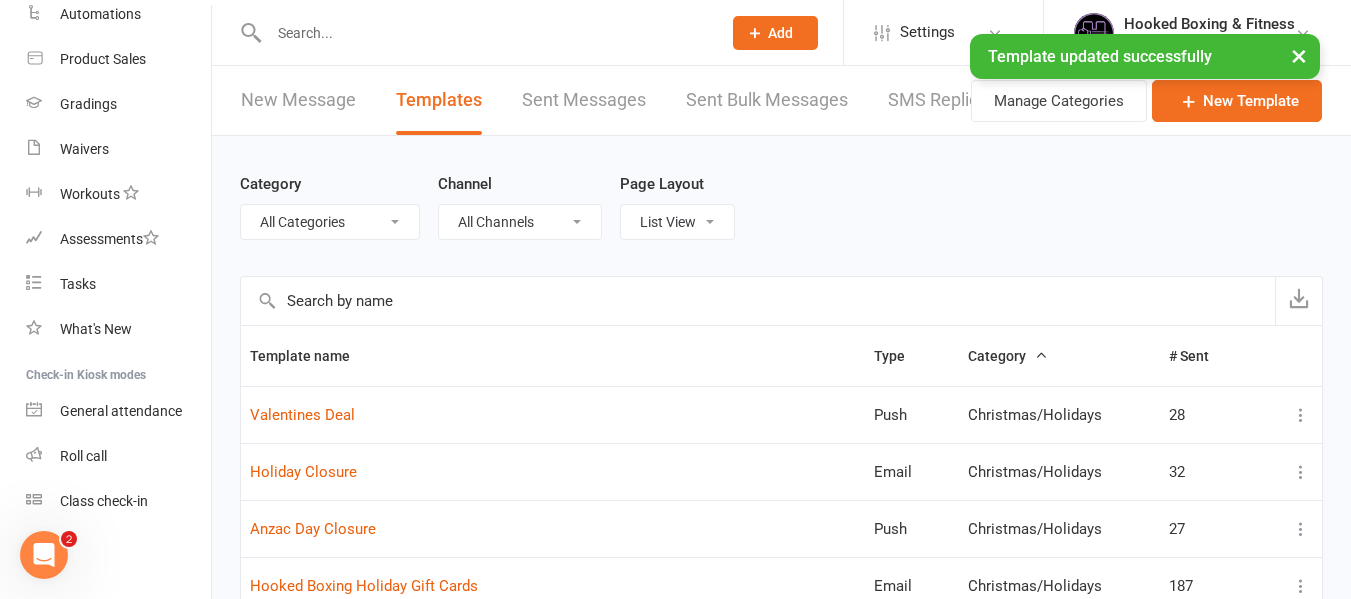 click on "New Message" at bounding box center (298, 100) 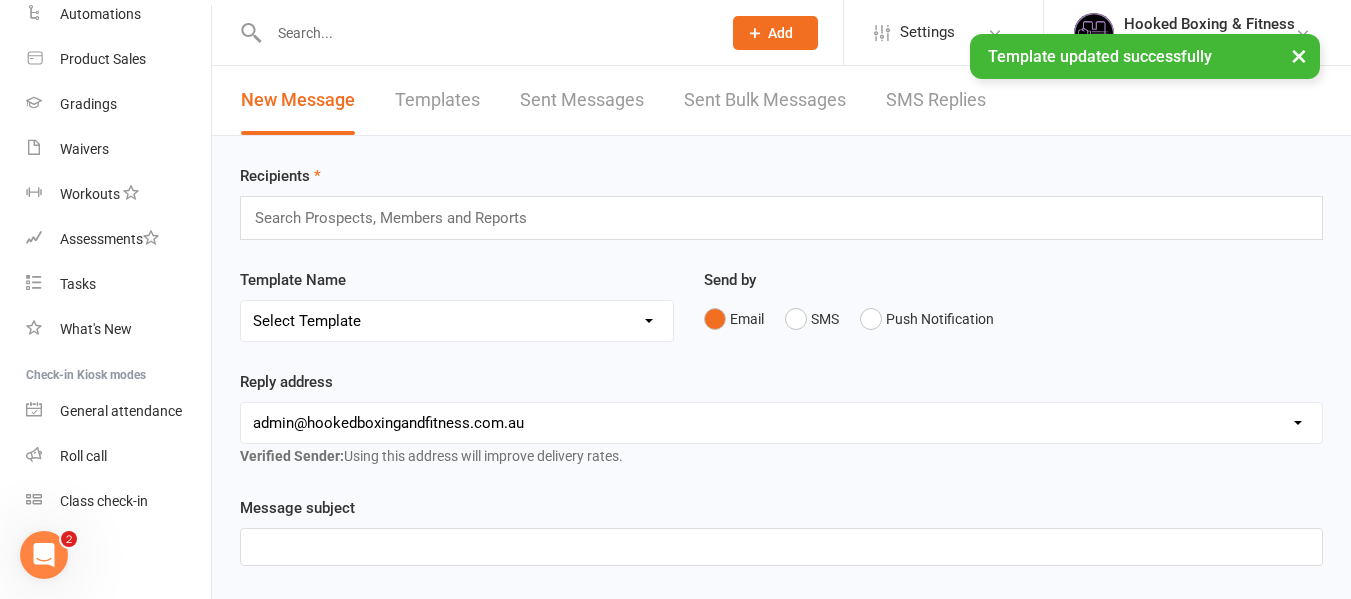 click on "Search Prospects, Members and Reports" at bounding box center [781, 218] 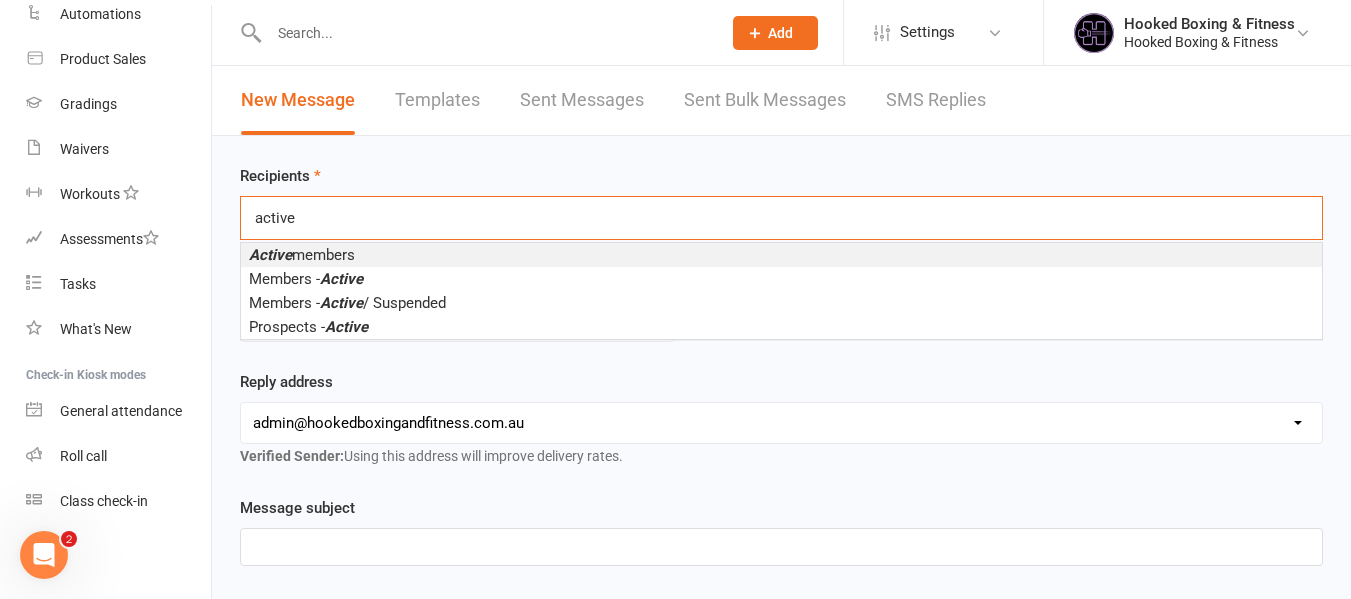 type on "active" 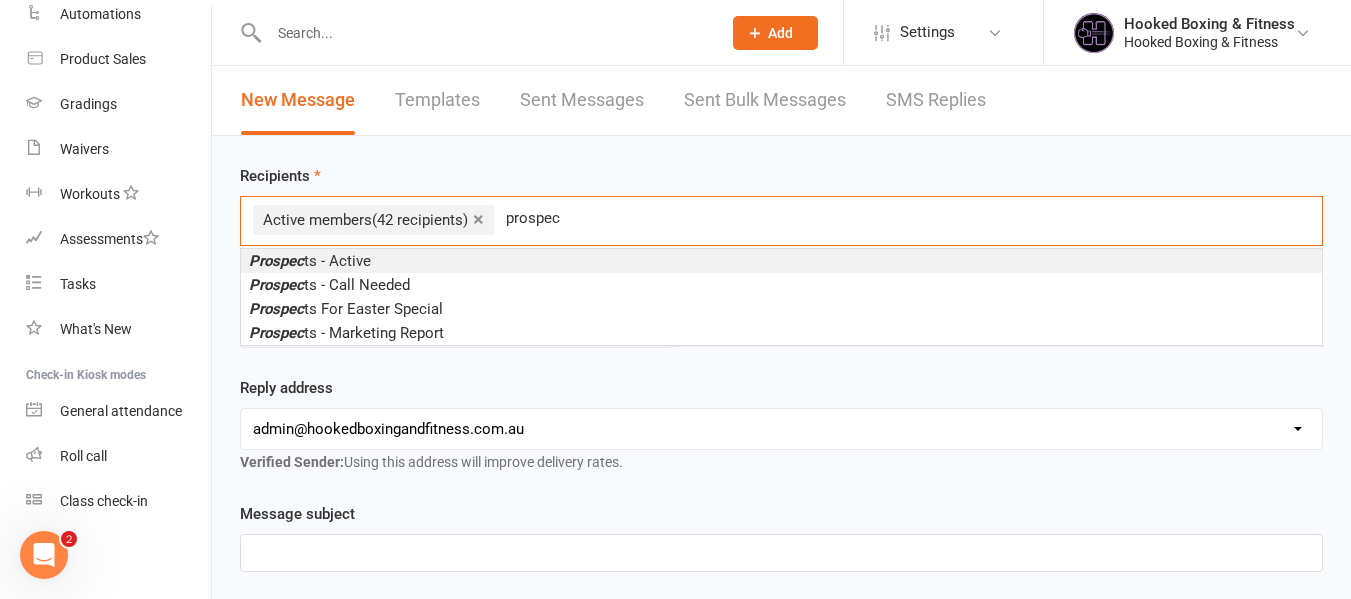 type on "prospec" 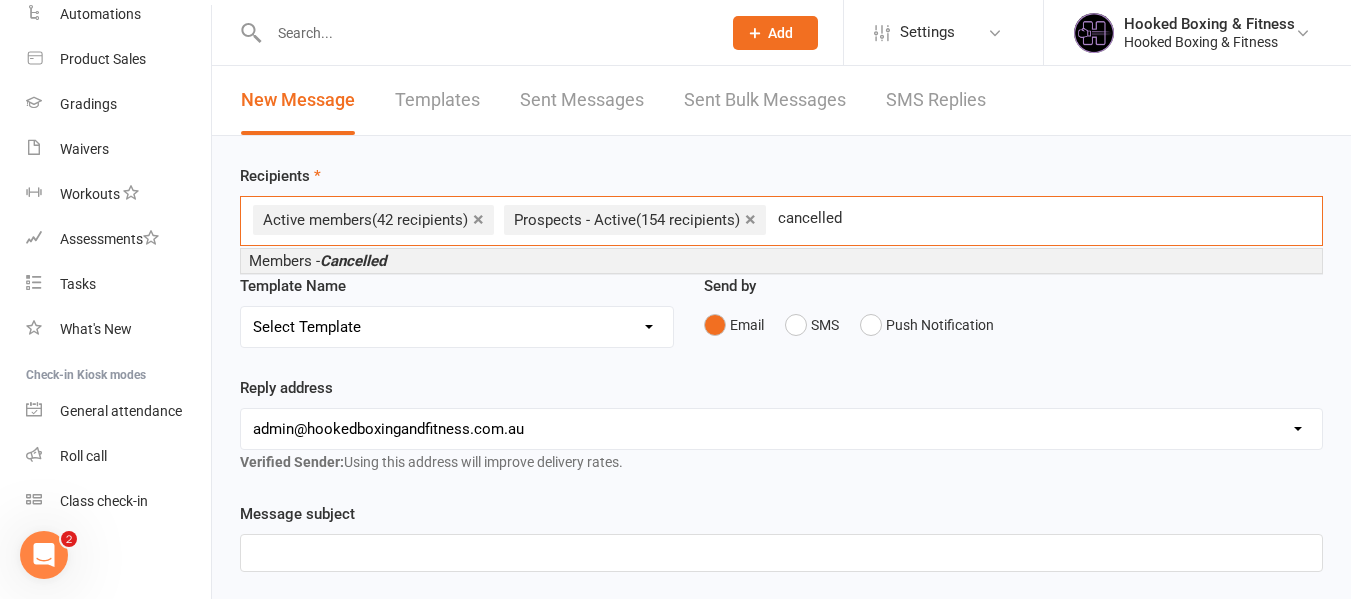type on "cancelled" 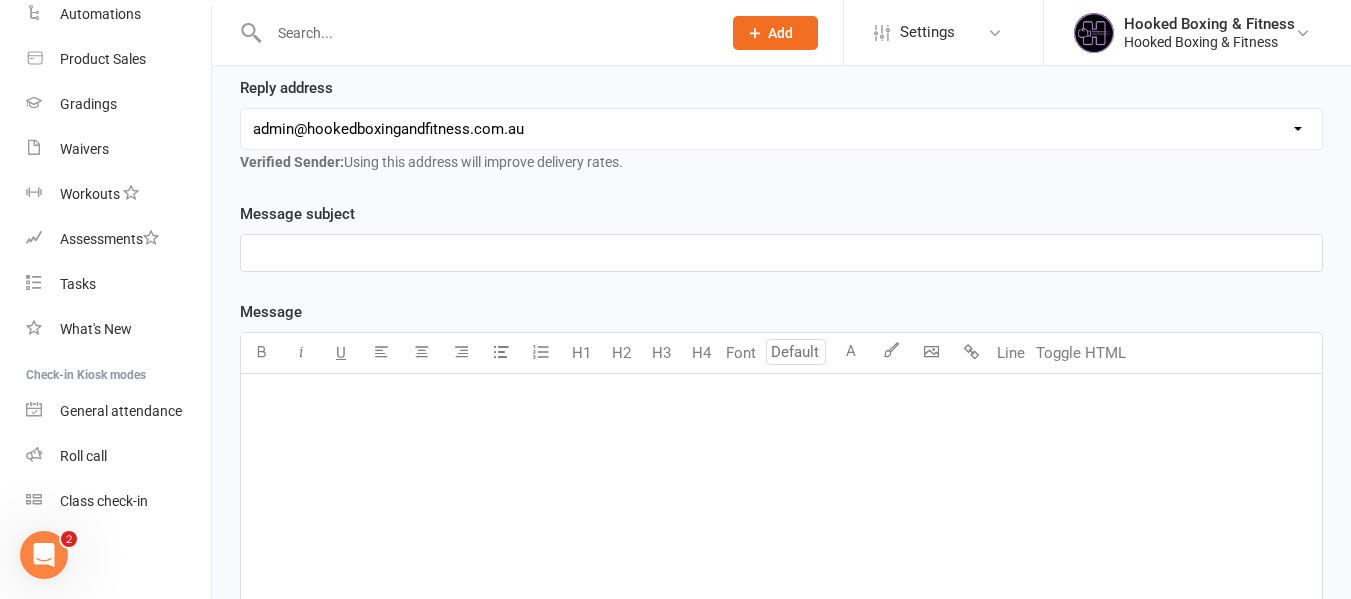 scroll, scrollTop: 234, scrollLeft: 0, axis: vertical 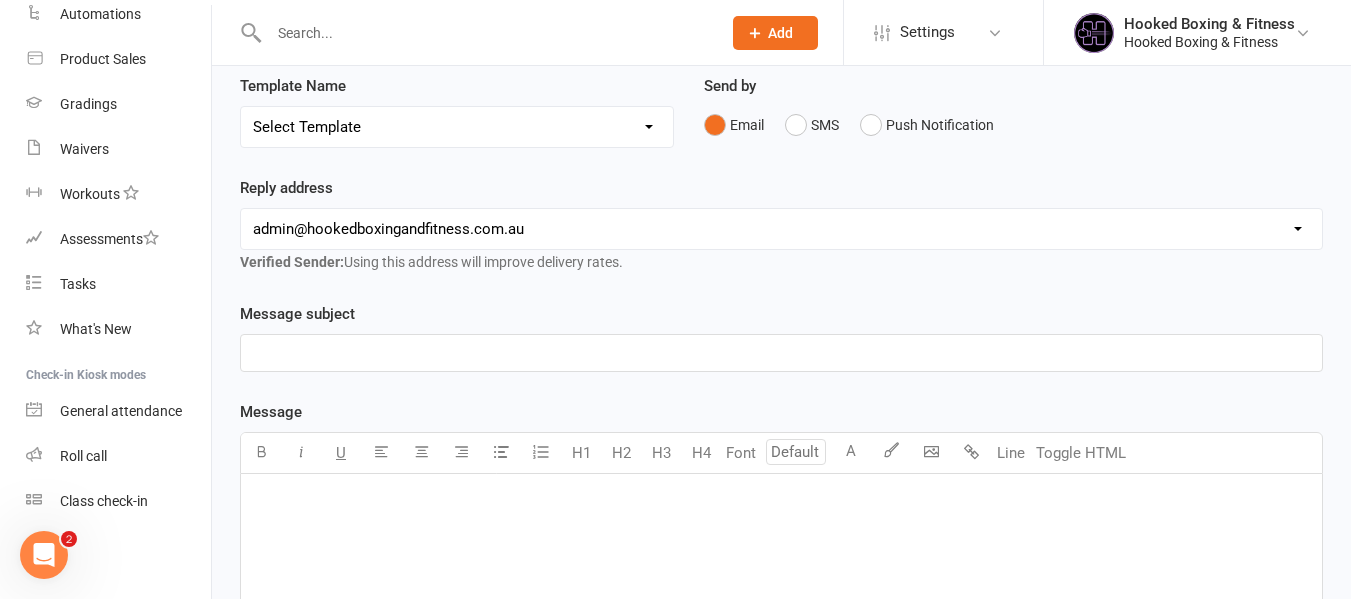 click on "Select Template [Push Notification] Anzac Day Closure [Email] Anzac Day Closure [Email] Christmas Party Invite [Email] Holiday Closure [Email] Hooked Boxing Holiday Gift Cards [Email] Valentines Deal [Push Notification] Valentines Deal [Push Notification] Class Cancellation: Open Mat Session Tonight Due to Extreme Heat [Email] Open Mat Session Tonight Due to Heat [Email] Public Holiday [Push Notification] Saturday Classes  [Email] Half Zips [Push Notification] Half Zips: Notification [Push Notification] Newsletter [Email] Newsletter Email [Email] Punchline August [Push Notification] Punchline August (notification) [Email] Book your Free Trial Class [Email] Follow up/Mobile App Invitation (PRE-LAUNCH) [Email] Launch date [Email] Pre-Launch discount [Email] Pre-Launch Discount expiry final warning [Email] Pre-launch Mailing list [Email] 100 Class Email [Push Notification] 100 Class Notification [Email] 50 Class Email [Push Notification] 50 Class Notification [SMS] Easter Special [Email] New Year New Special" at bounding box center (457, 127) 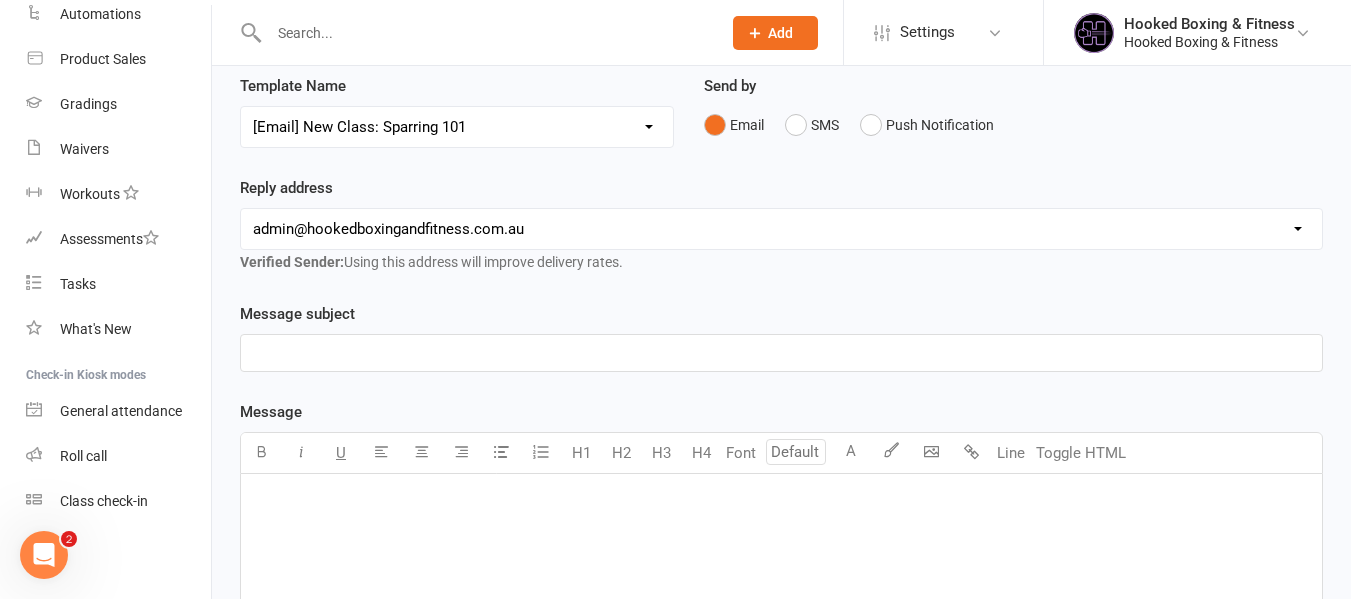 click on "Select Template [Push Notification] Anzac Day Closure [Email] Anzac Day Closure [Email] Christmas Party Invite [Email] Holiday Closure [Email] Hooked Boxing Holiday Gift Cards [Email] Valentines Deal [Push Notification] Valentines Deal [Push Notification] Class Cancellation: Open Mat Session Tonight Due to Extreme Heat [Email] Open Mat Session Tonight Due to Heat [Email] Public Holiday [Push Notification] Saturday Classes  [Email] Half Zips [Push Notification] Half Zips: Notification [Push Notification] Newsletter [Email] Newsletter Email [Email] Punchline August [Push Notification] Punchline August (notification) [Email] Book your Free Trial Class [Email] Follow up/Mobile App Invitation (PRE-LAUNCH) [Email] Launch date [Email] Pre-Launch discount [Email] Pre-Launch Discount expiry final warning [Email] Pre-launch Mailing list [Email] 100 Class Email [Push Notification] 100 Class Notification [Email] 50 Class Email [Push Notification] 50 Class Notification [SMS] Easter Special [Email] New Year New Special" at bounding box center [457, 127] 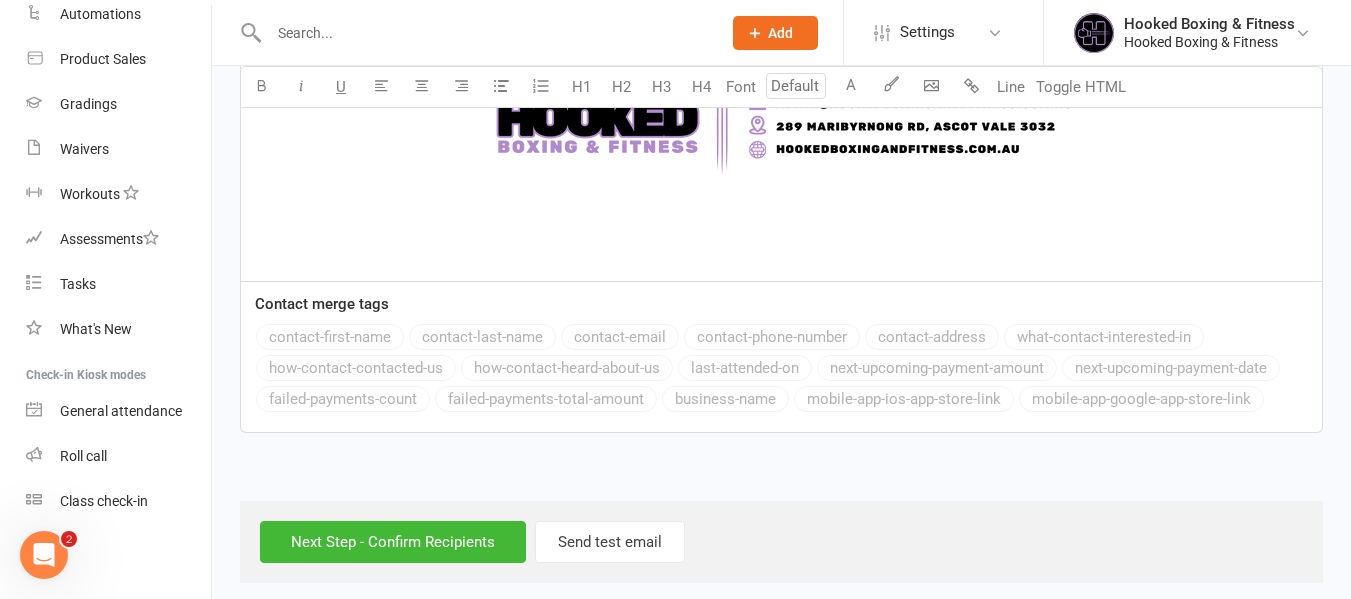 scroll, scrollTop: 2839, scrollLeft: 0, axis: vertical 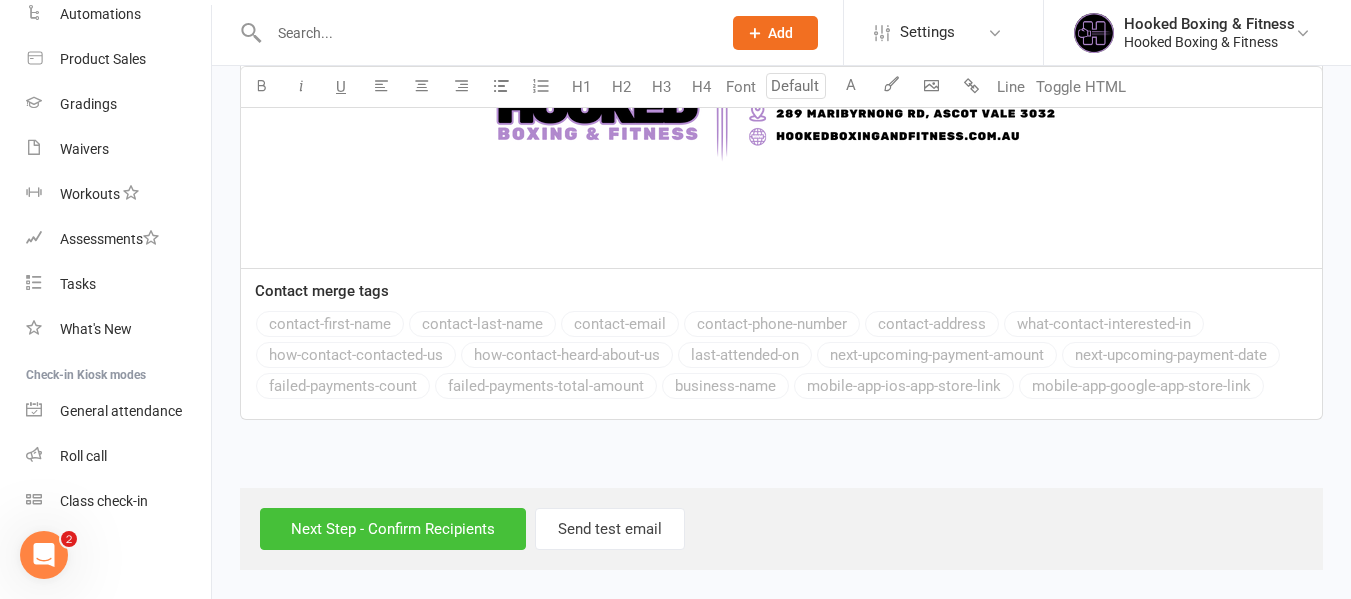 click on "Next Step - Confirm Recipients" at bounding box center [393, 529] 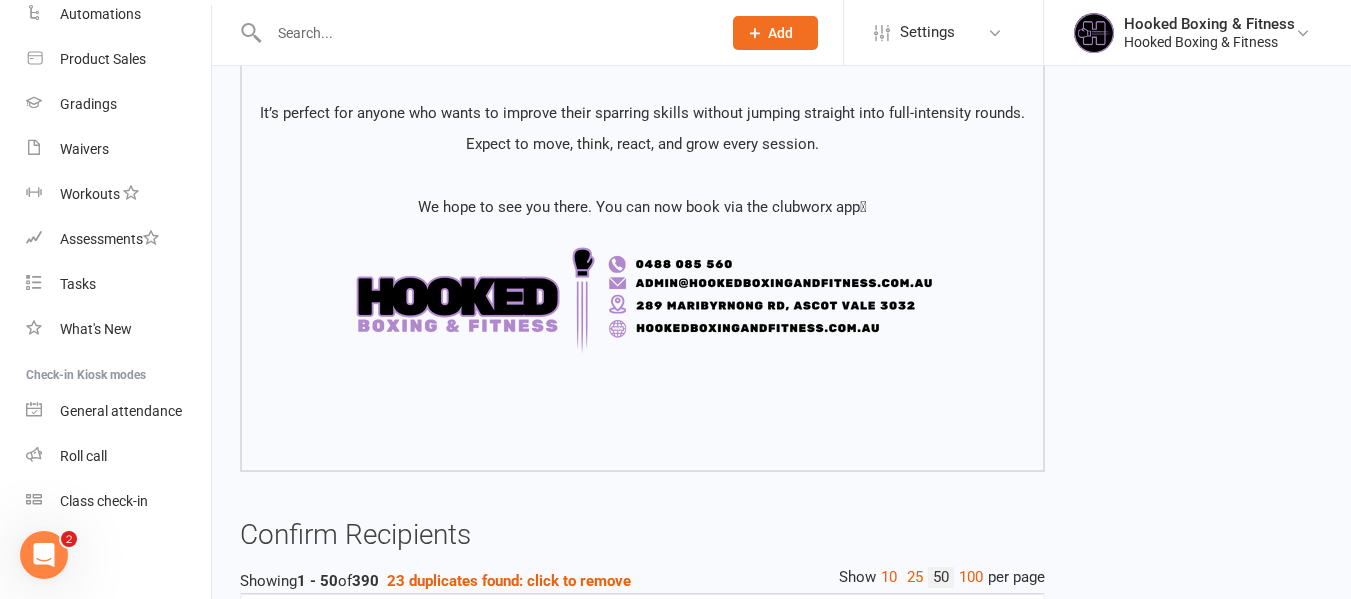 scroll, scrollTop: 2200, scrollLeft: 0, axis: vertical 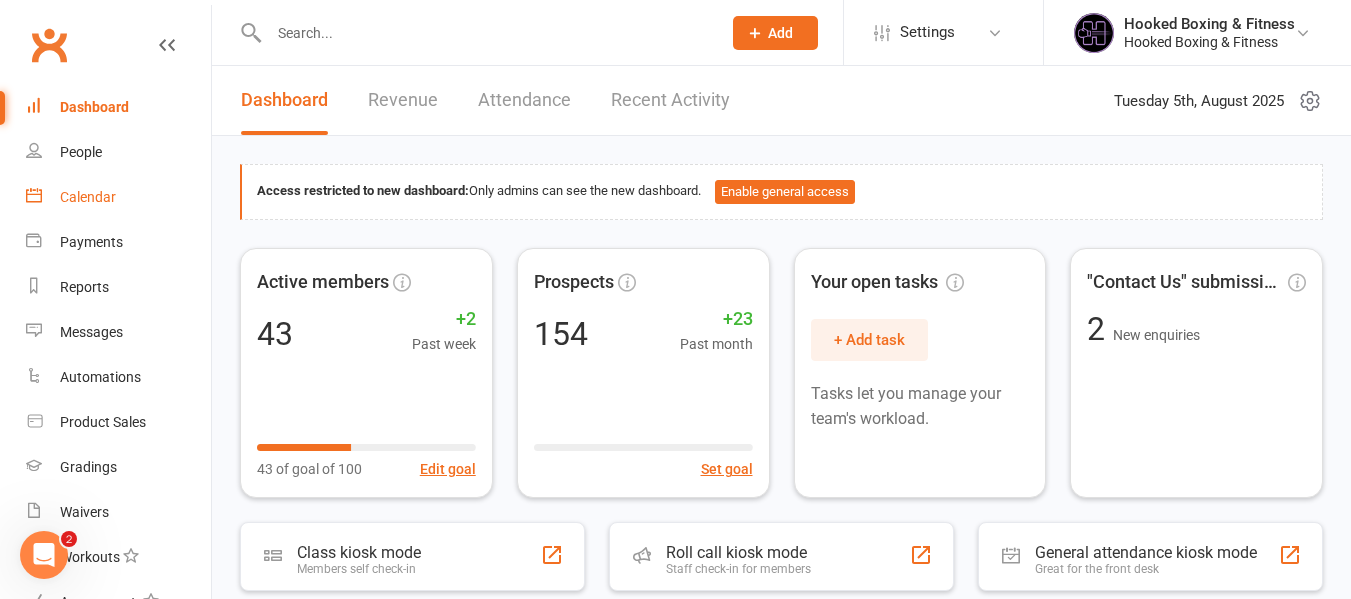 click on "Calendar" at bounding box center (88, 197) 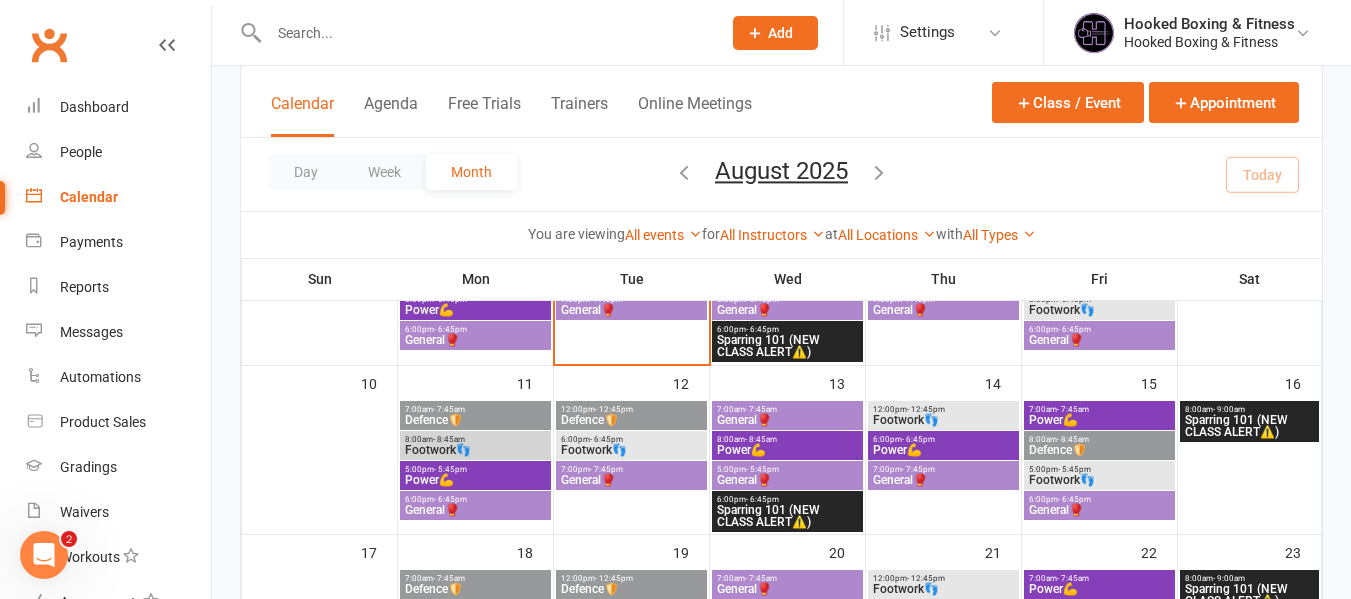 scroll, scrollTop: 400, scrollLeft: 0, axis: vertical 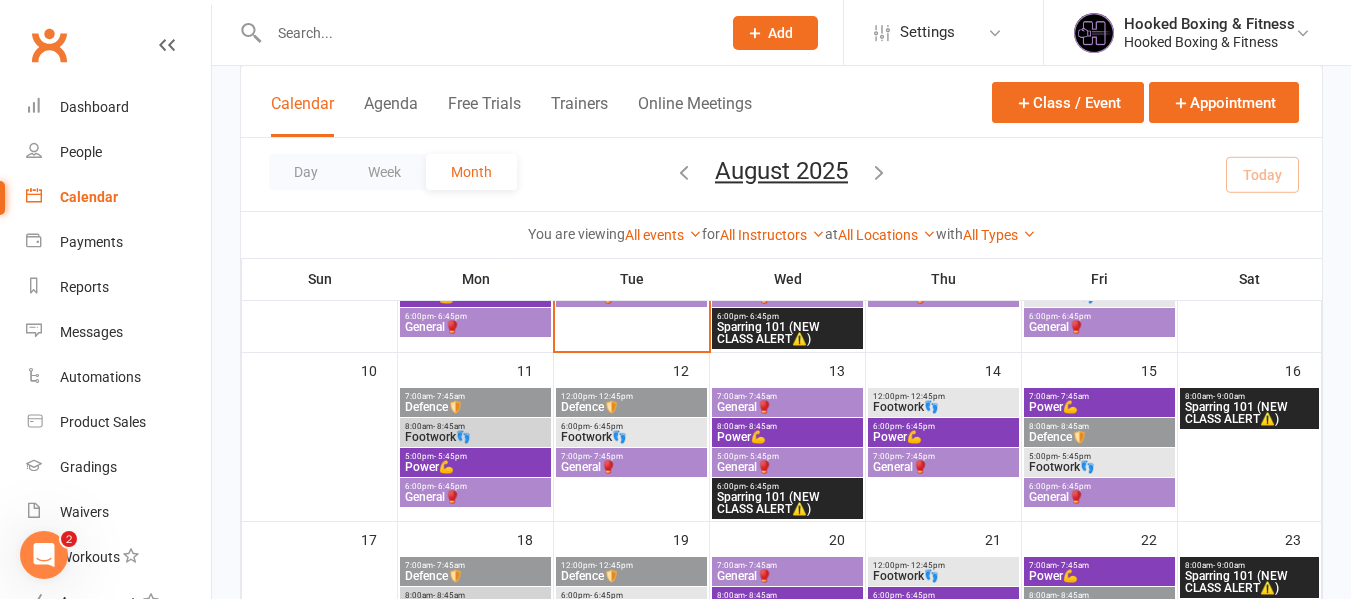 click on "Sparring 101 (NEW CLASS ALERT⚠️)" at bounding box center (787, 333) 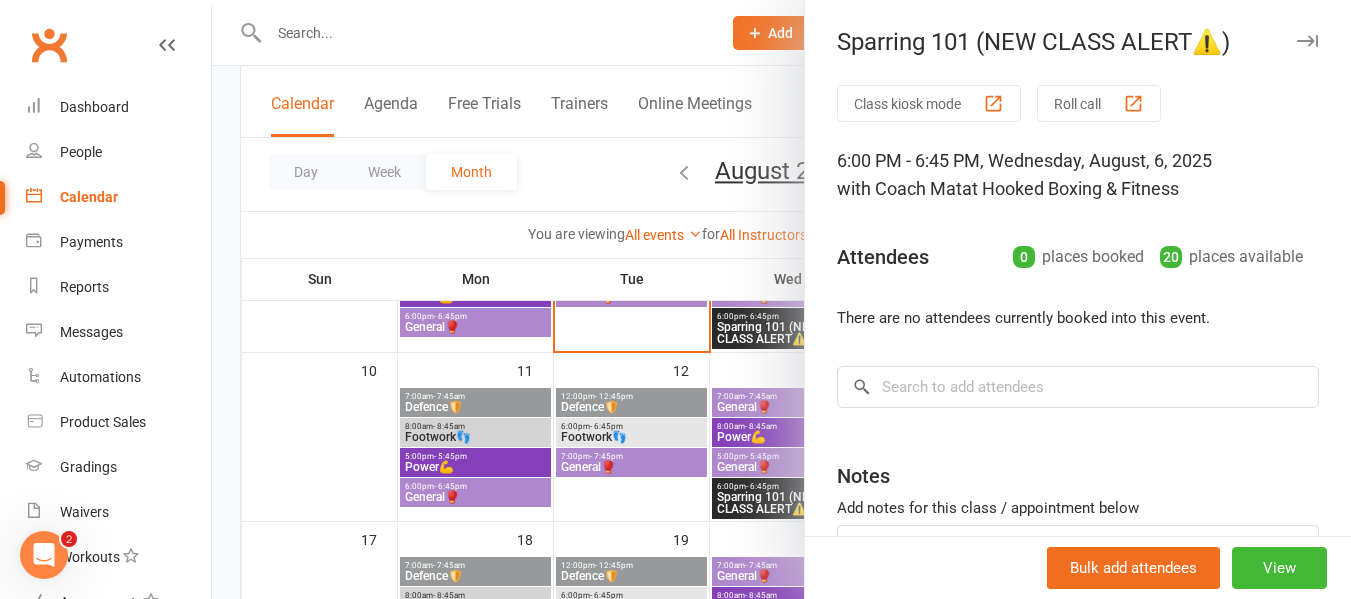 click at bounding box center [781, 299] 